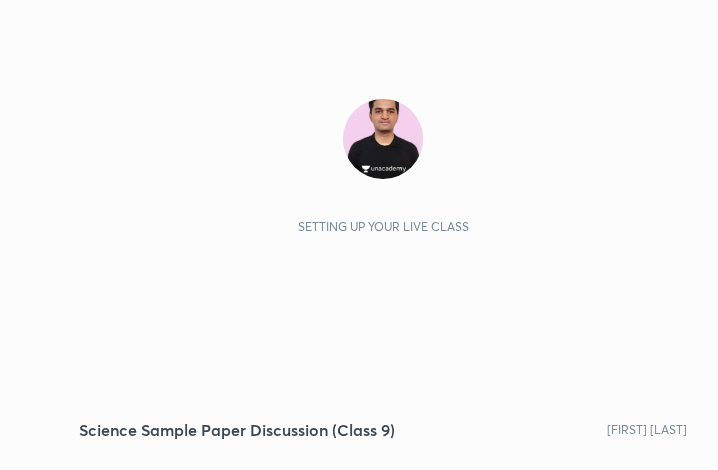 scroll, scrollTop: 0, scrollLeft: 0, axis: both 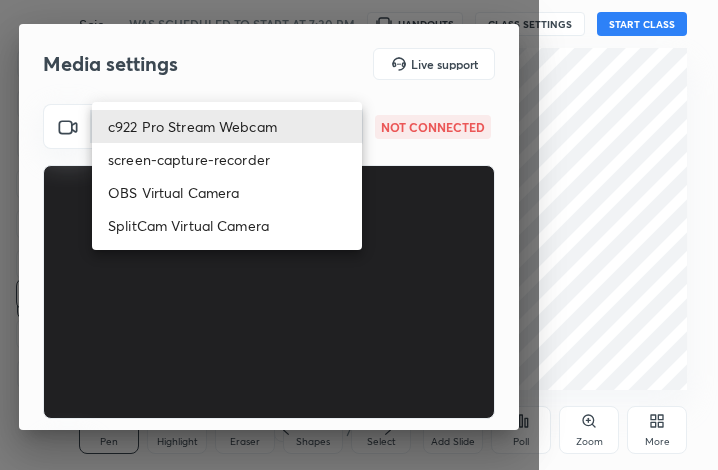click on "1 2 3 4 5 6 7 C X Z C X Z E E Erase all   H H Science Sample Paper Discussion (Class 9) WAS SCHEDULED TO START AT  7:30 PM HANDOUTS CLASS SETTINGS START CLASS Setting up your live class Back Science Sample Paper Discussion (Class 9) [PERSON] Pen P Highlight H Eraser Shapes L Select S 1 / 1 Add Slide Poll Zoom More Chat 6 NEW MESSAGES Enable hand raising Enable raise hand to speak to learners. Once enabled, chat will be turned off temporarily. Enable x   Doubts asked by learners will show up here Raise hand disabled You have disabled Raise hand currently. Enable it to invite learners to speak Enable Can't raise hand Looks like educator just invited you to speak. Please wait before you can raise your hand again. Got it T Messages (T) D Doubts (D) G Raise Hand (G) Report an issue Reason for reporting Buffering Chat not working Audio - Video sync issue Educator video quality low ​ Attach an image Report Media settings Live support ​ NOT CONNECTED ​ NOT CONNECTED 1 / 4 Next c922 Pro Stream Webcam" at bounding box center [359, 235] 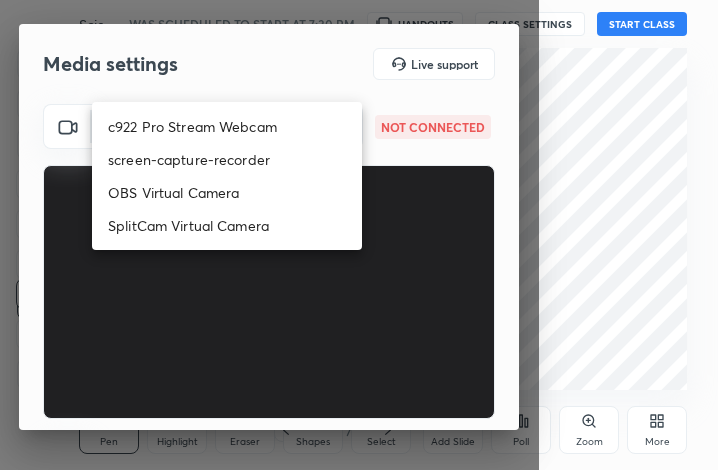 click on "c922 Pro Stream Webcam" at bounding box center [227, 126] 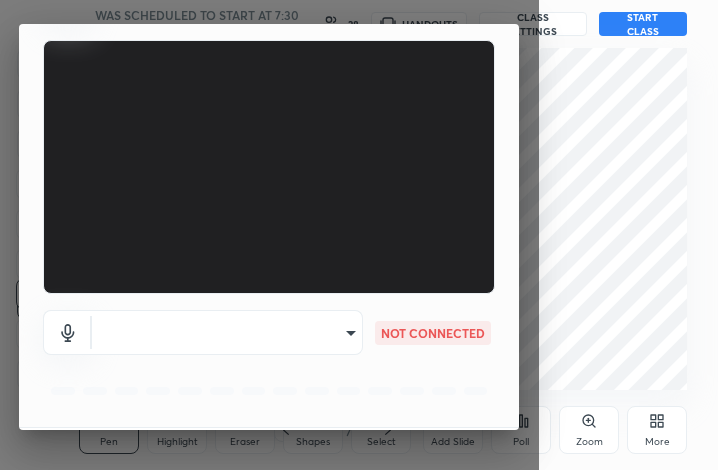 scroll, scrollTop: 186, scrollLeft: 0, axis: vertical 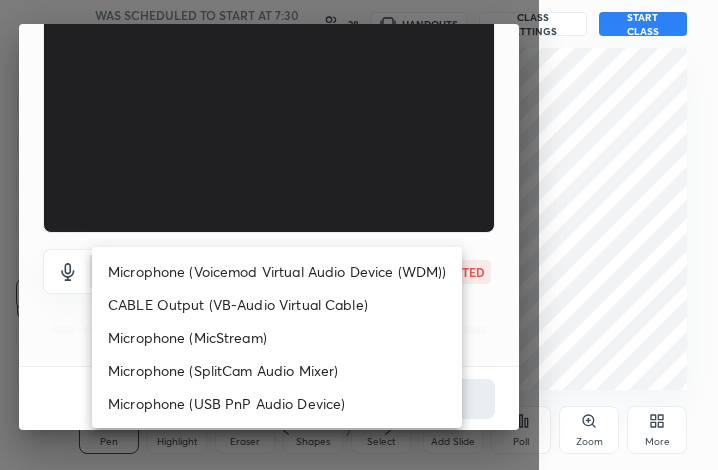 click on "1 2 3 4 5 6 7 C X Z C X Z E E Erase all   H H Science Sample Paper Discussion (Class 9) WAS SCHEDULED TO START AT  7:30 PM 28 HANDOUTS CLASS SETTINGS START CLASS Setting up your live class Back Science Sample Paper Discussion (Class 9) [PERSON] Pen P Highlight H Eraser Shapes L Select S 1 / 1 Add Slide Poll Zoom More Chat 8 NEW MESSAGES Enable hand raising Enable raise hand to speak to learners. Once enabled, chat will be turned off temporarily. Enable x   Doubts asked by learners will show up here Raise hand disabled You have disabled Raise hand currently. Enable it to invite learners to speak Enable Can't raise hand Looks like educator just invited you to speak. Please wait before you can raise your hand again. Got it T Messages (T) D Doubts (D) G Raise Hand (G) Report an issue Reason for reporting Buffering Chat not working Audio - Video sync issue Educator video quality low ​ Attach an image Report Media settings Live support c922 Pro Stream Webcam mz5XeYAkNWp2QV5IzfhKg2mI2T6XPNDecROMxnJfp9w= ​" at bounding box center [359, 235] 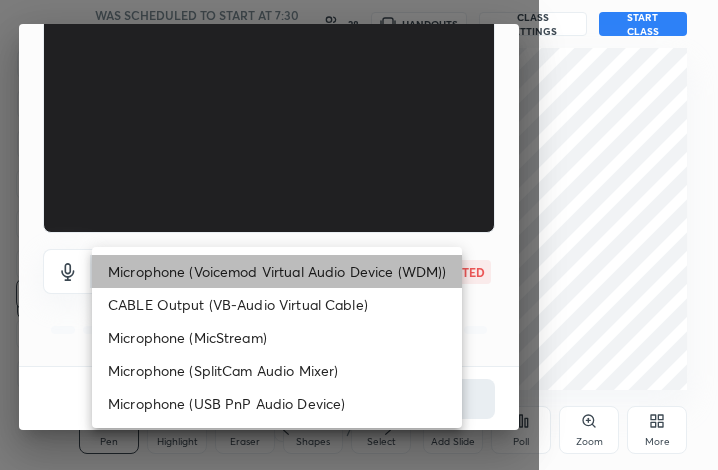 click on "Microphone (Voicemod Virtual Audio Device (WDM))" at bounding box center (277, 271) 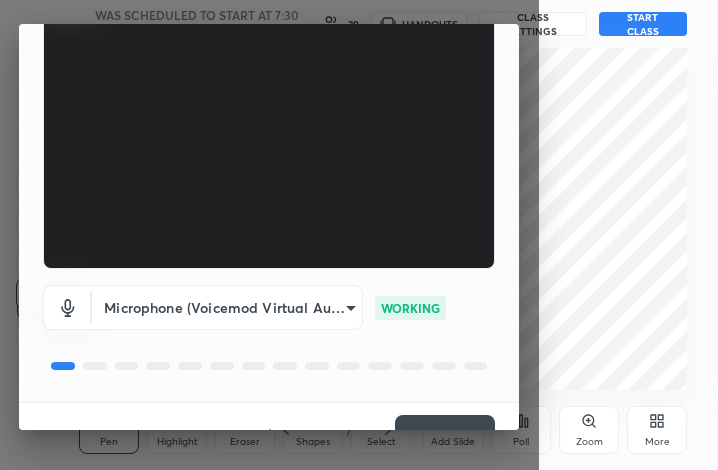 scroll, scrollTop: 186, scrollLeft: 0, axis: vertical 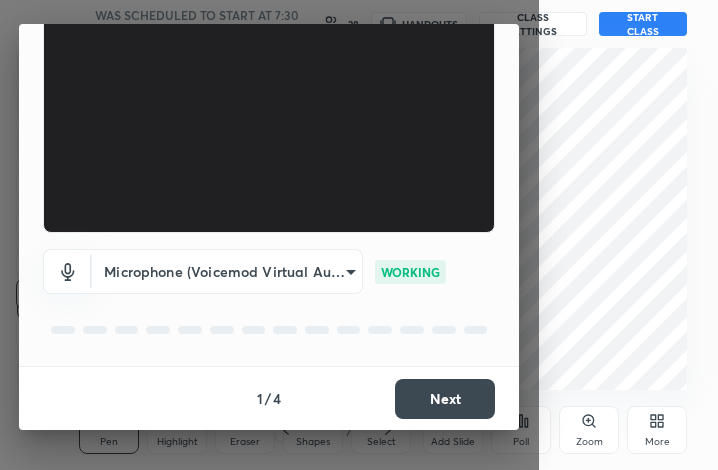 click on "Next" at bounding box center (445, 399) 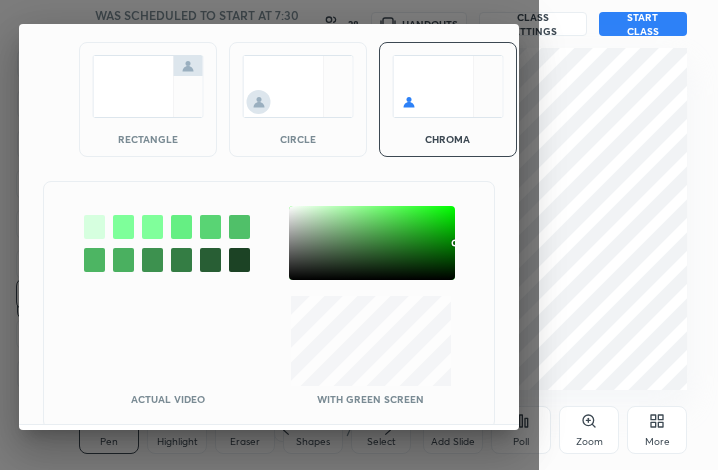 click at bounding box center [372, 243] 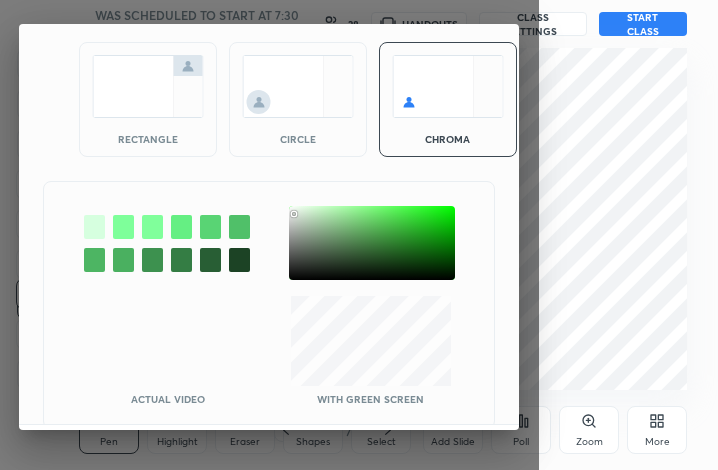 click at bounding box center (294, 214) 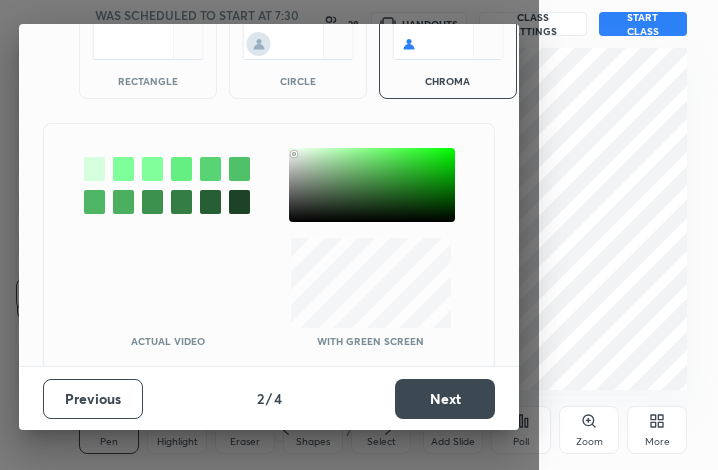 click on "Next" at bounding box center [445, 399] 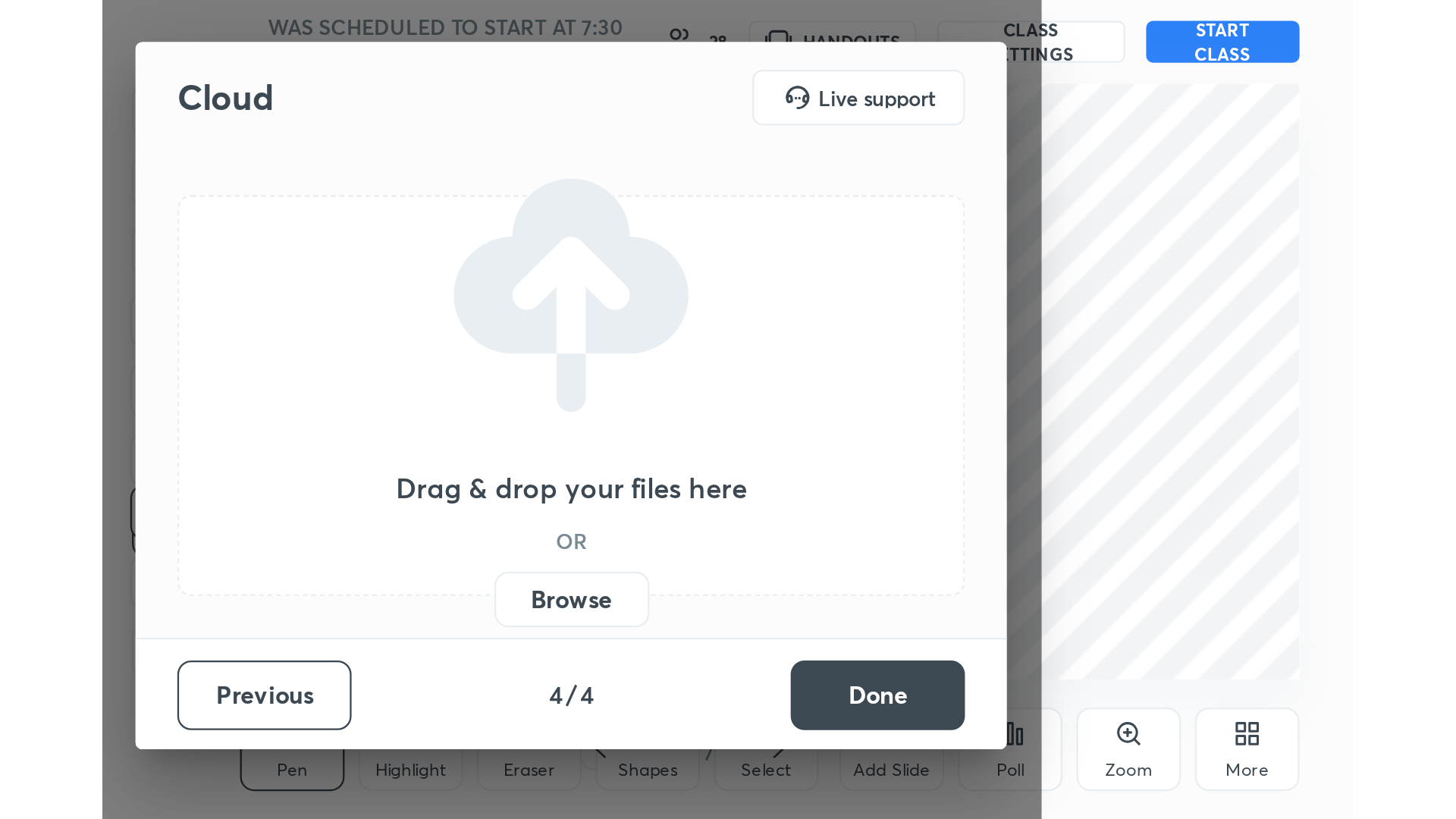 scroll, scrollTop: 0, scrollLeft: 0, axis: both 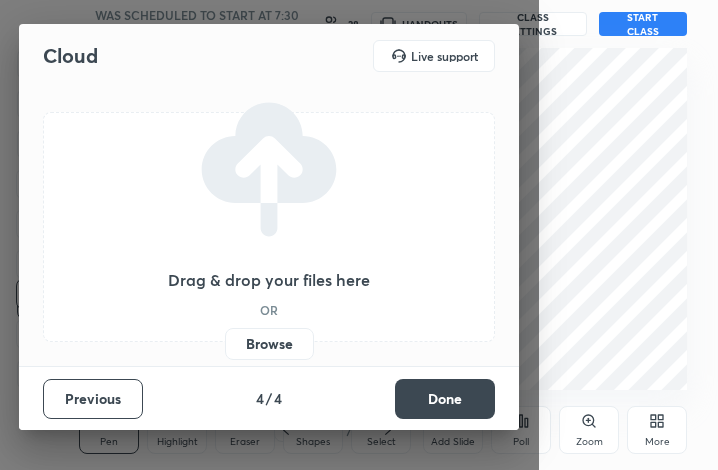 click on "Done" at bounding box center [445, 399] 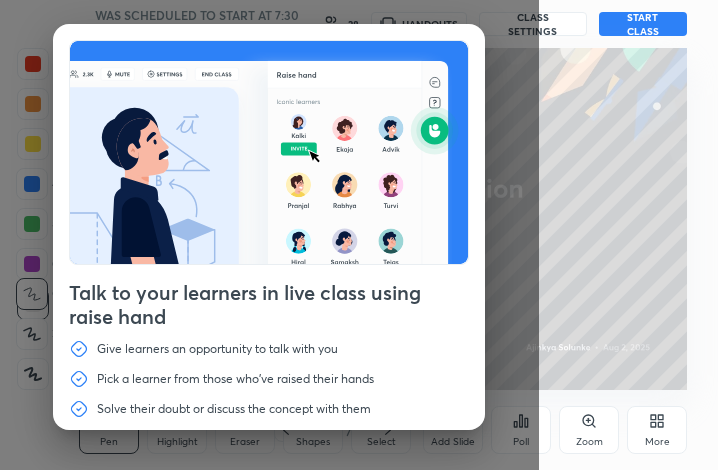 click on "More" at bounding box center [657, 430] 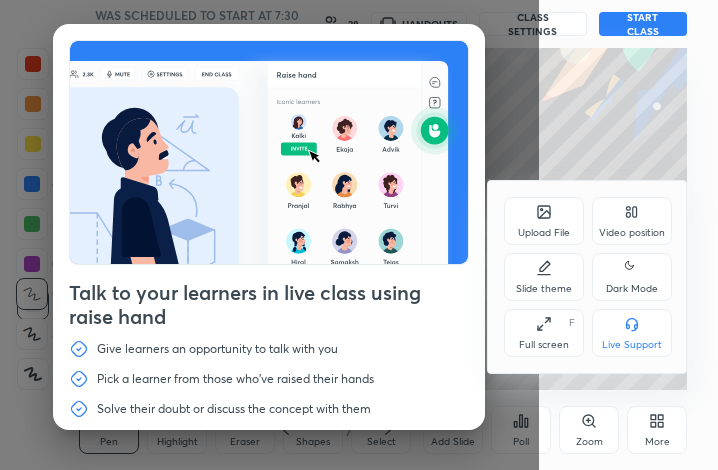 click on "Full screen" at bounding box center (544, 345) 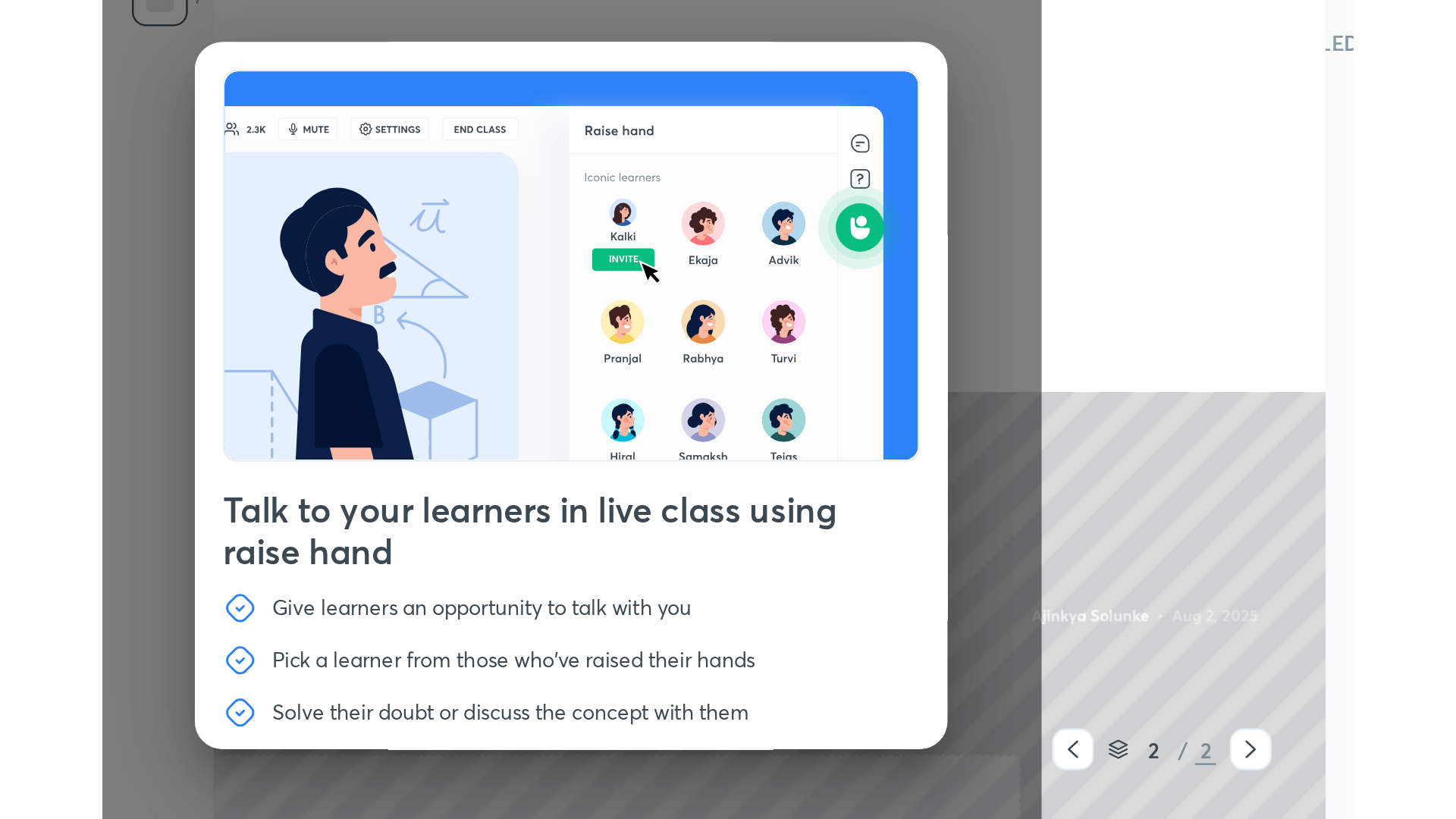 scroll, scrollTop: 75111, scrollLeft: 74578, axis: both 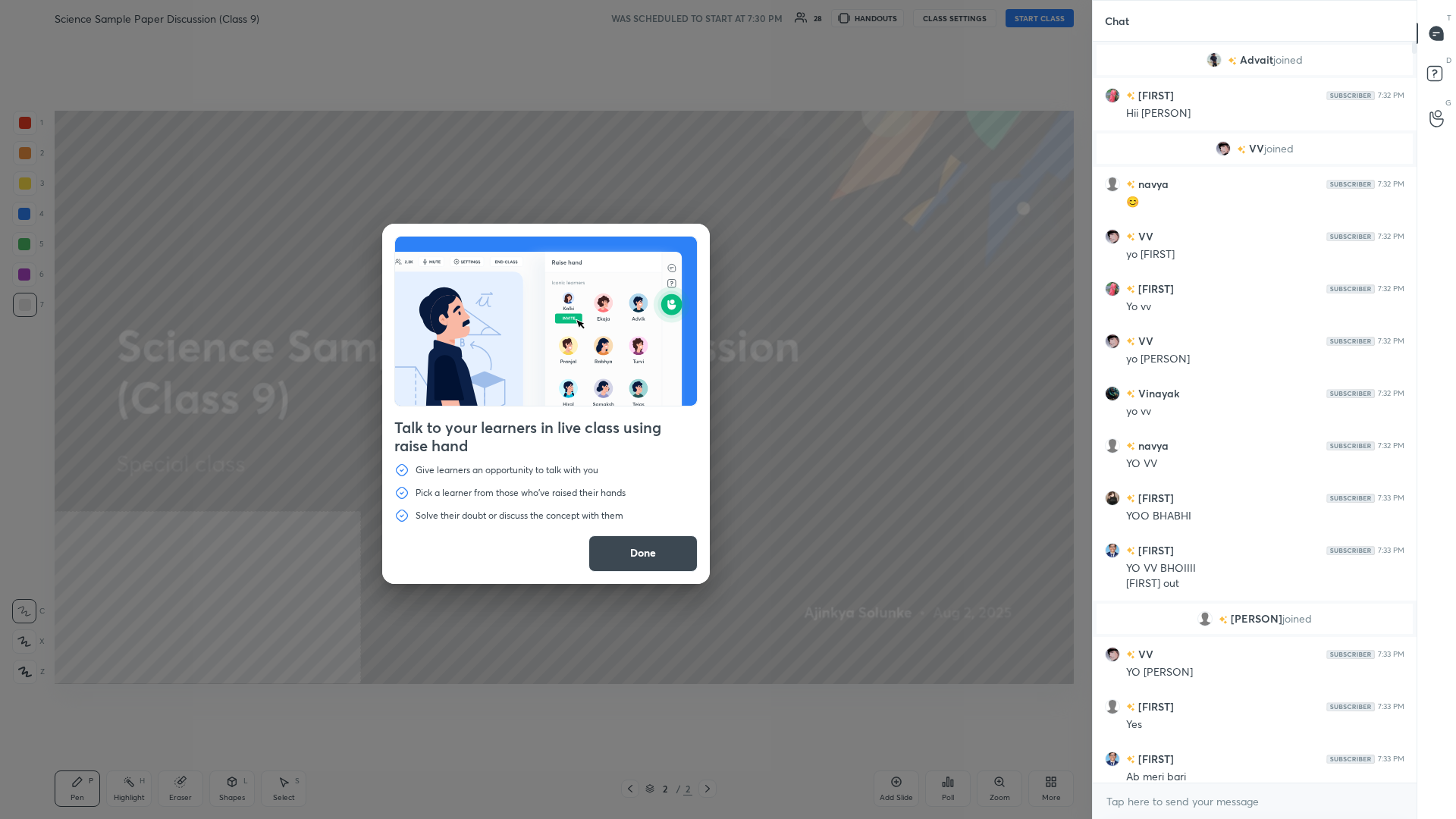 click on "Done" at bounding box center (643, 554) 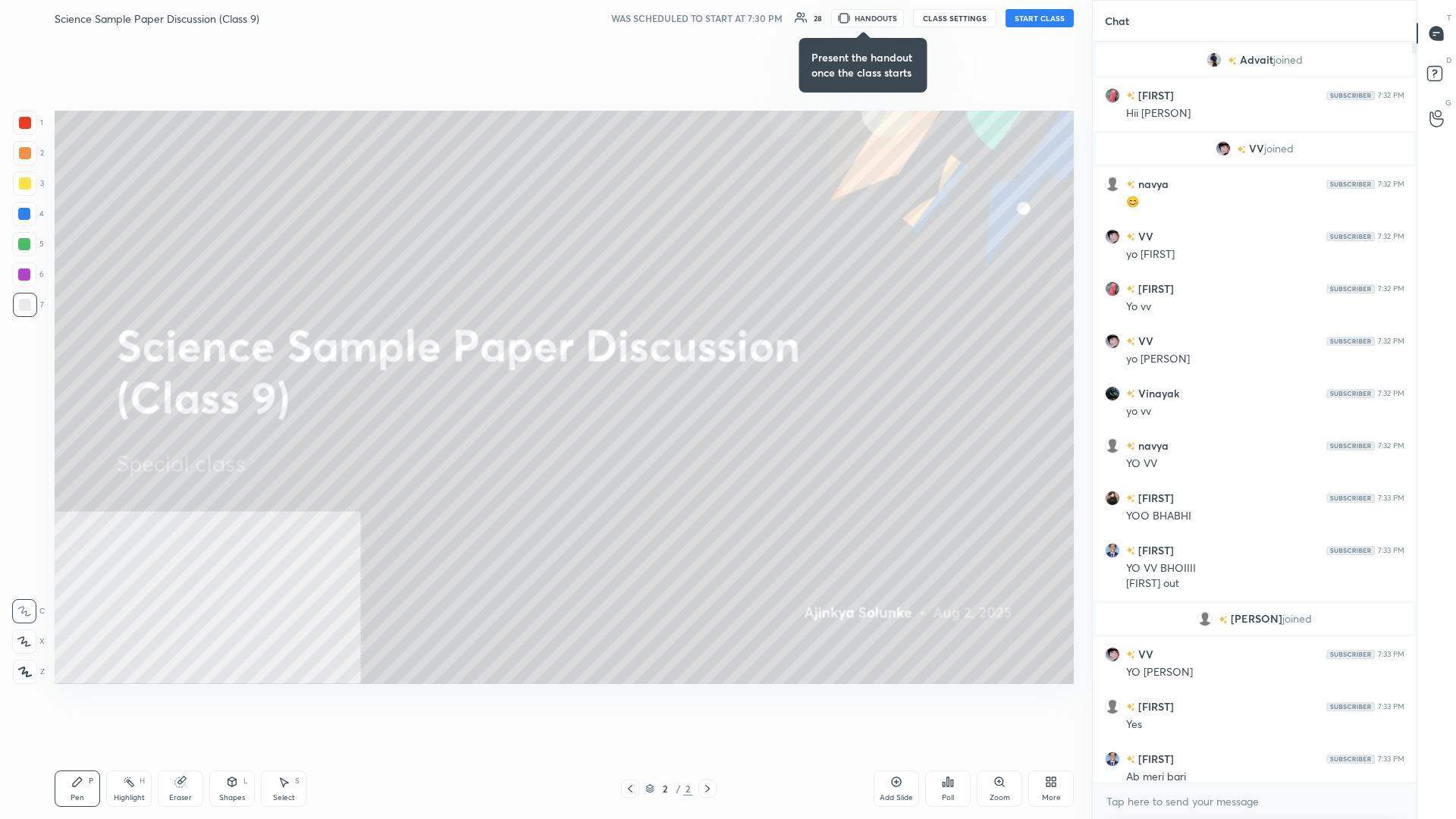 click on "More" at bounding box center (1051, 789) 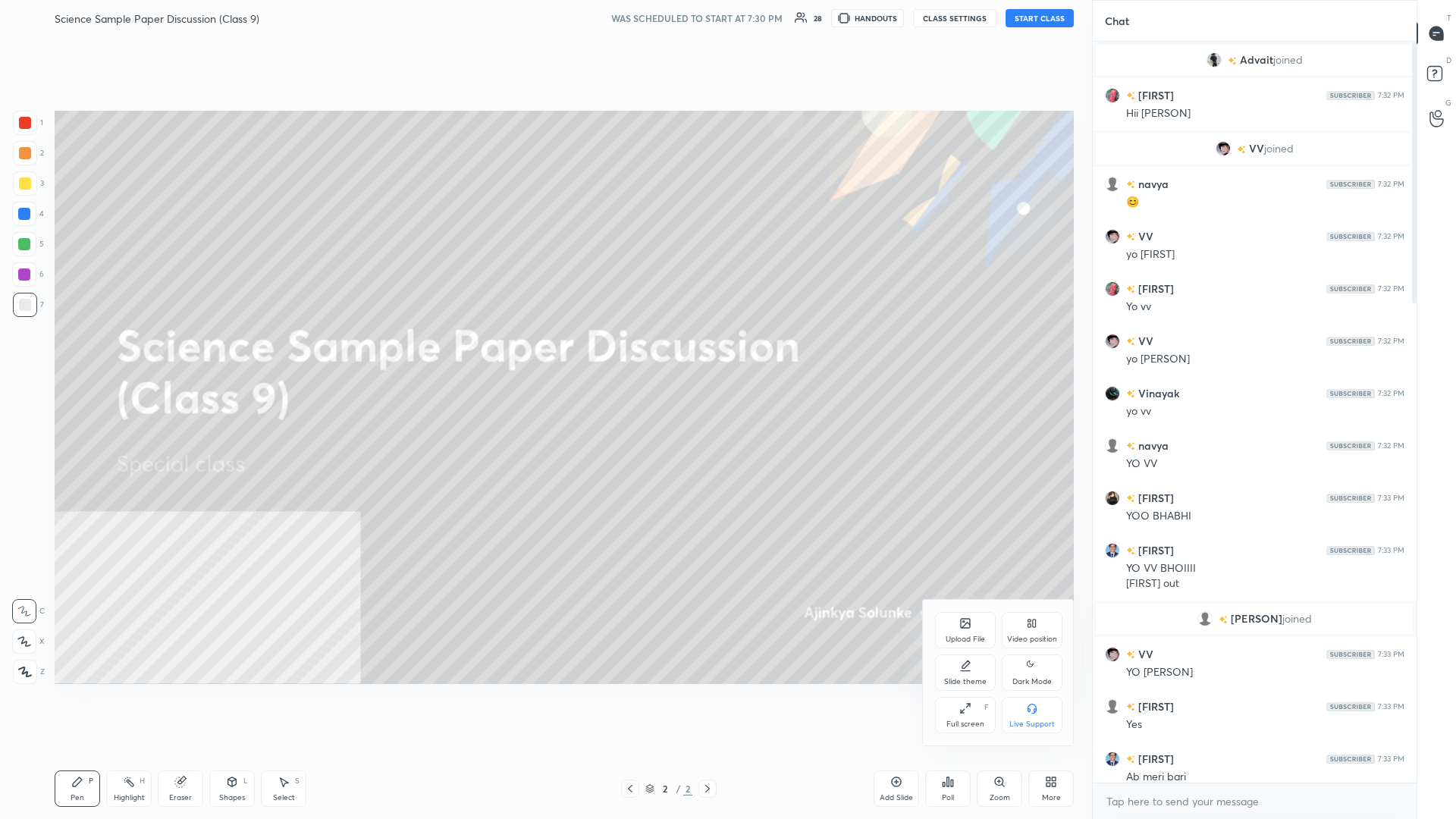 click on "Video position" at bounding box center [1032, 639] 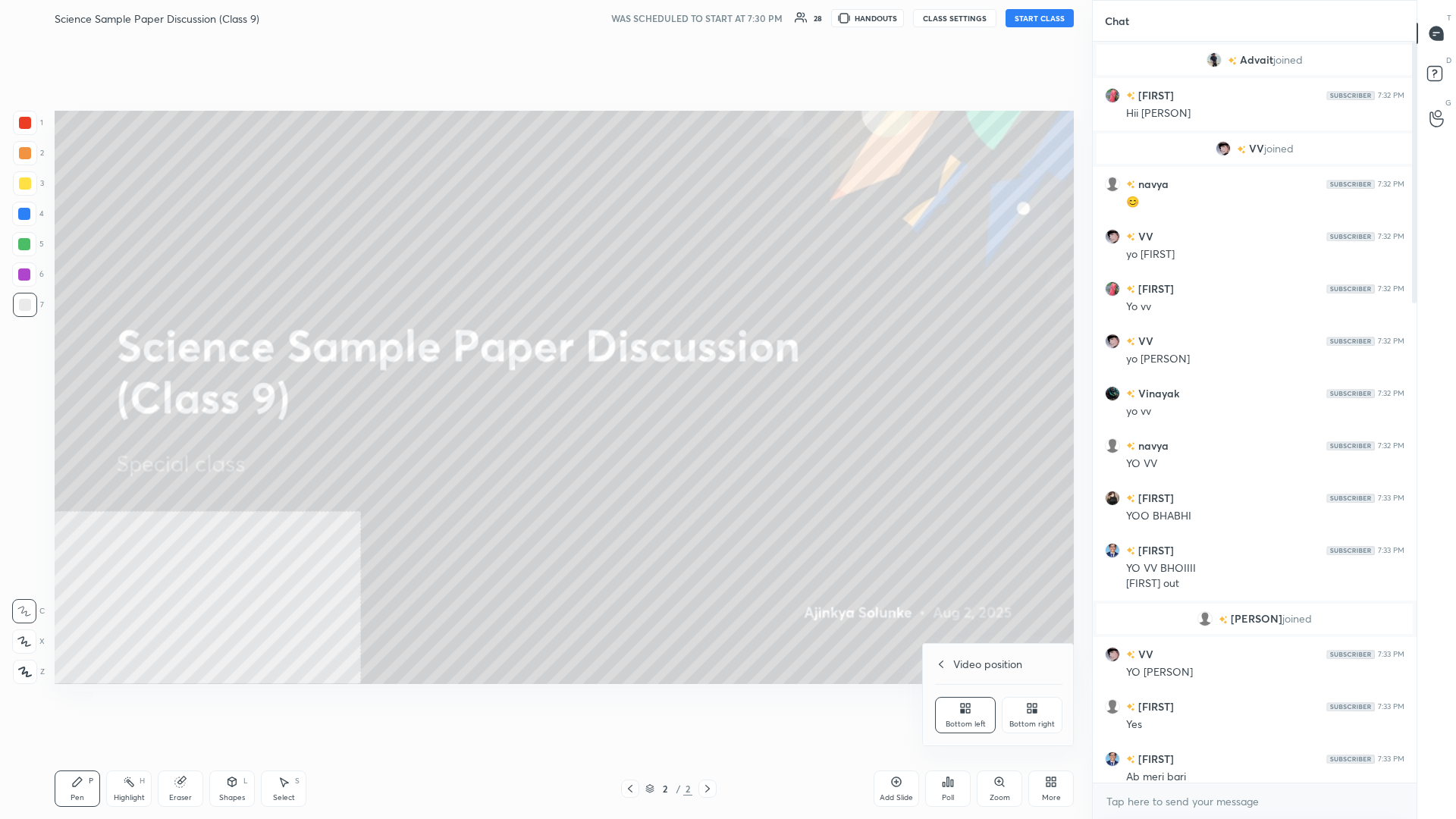 click on "Bottom right" at bounding box center [1032, 715] 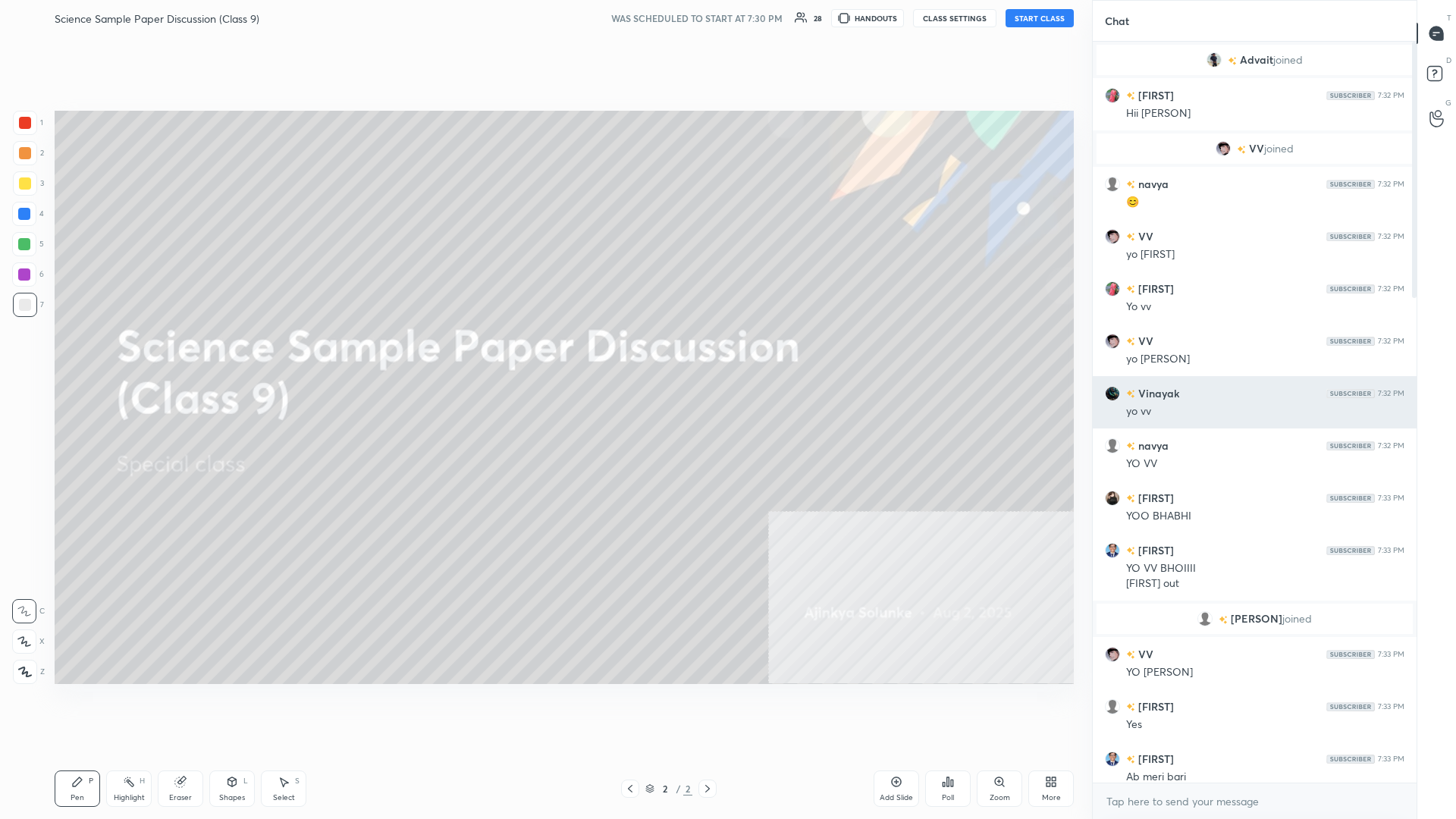 click on "yo vv" at bounding box center [1265, 412] 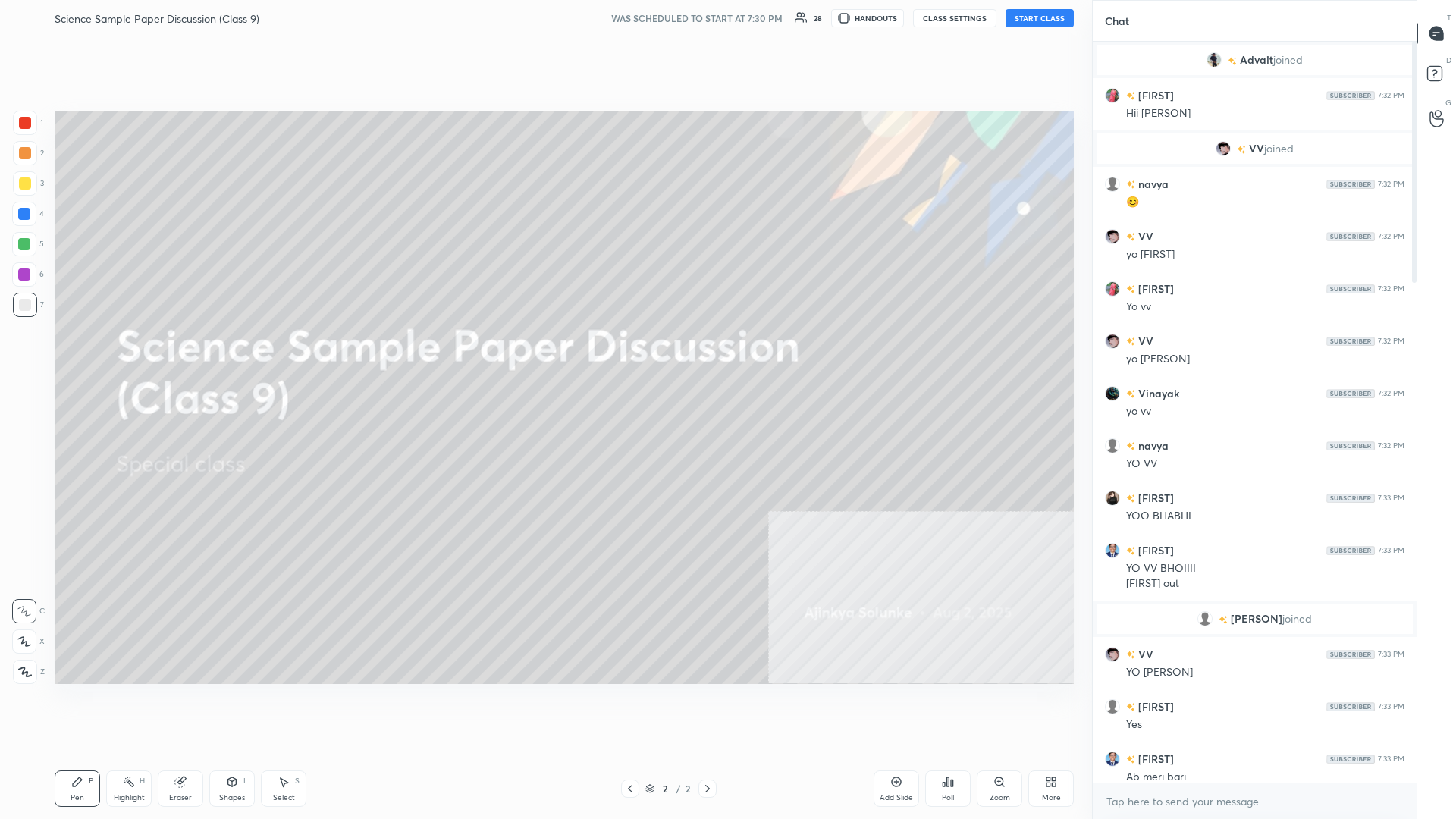 click on "START CLASS" at bounding box center (1040, 18) 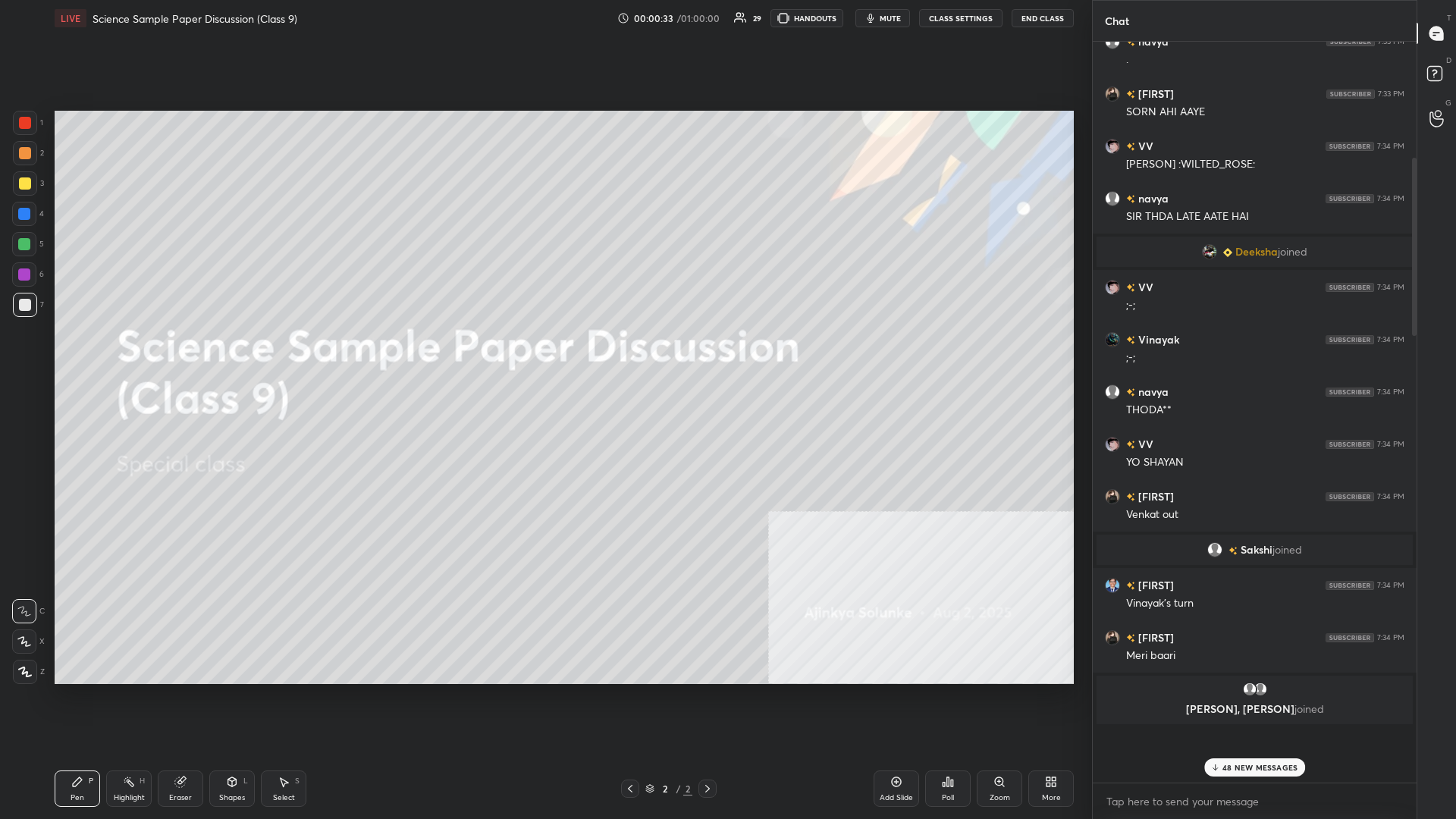 scroll, scrollTop: 1051, scrollLeft: 0, axis: vertical 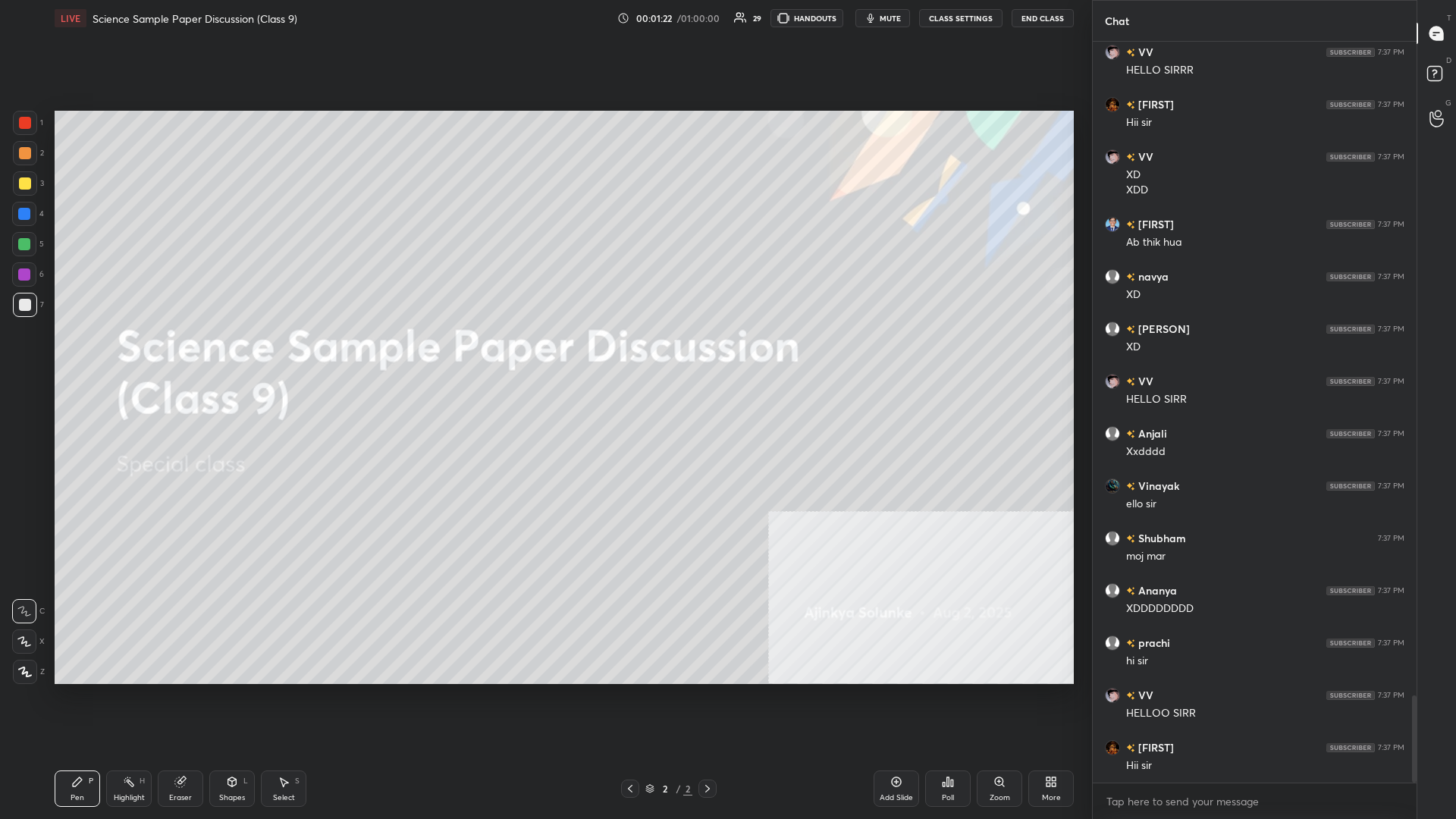 click at bounding box center [25, 184] 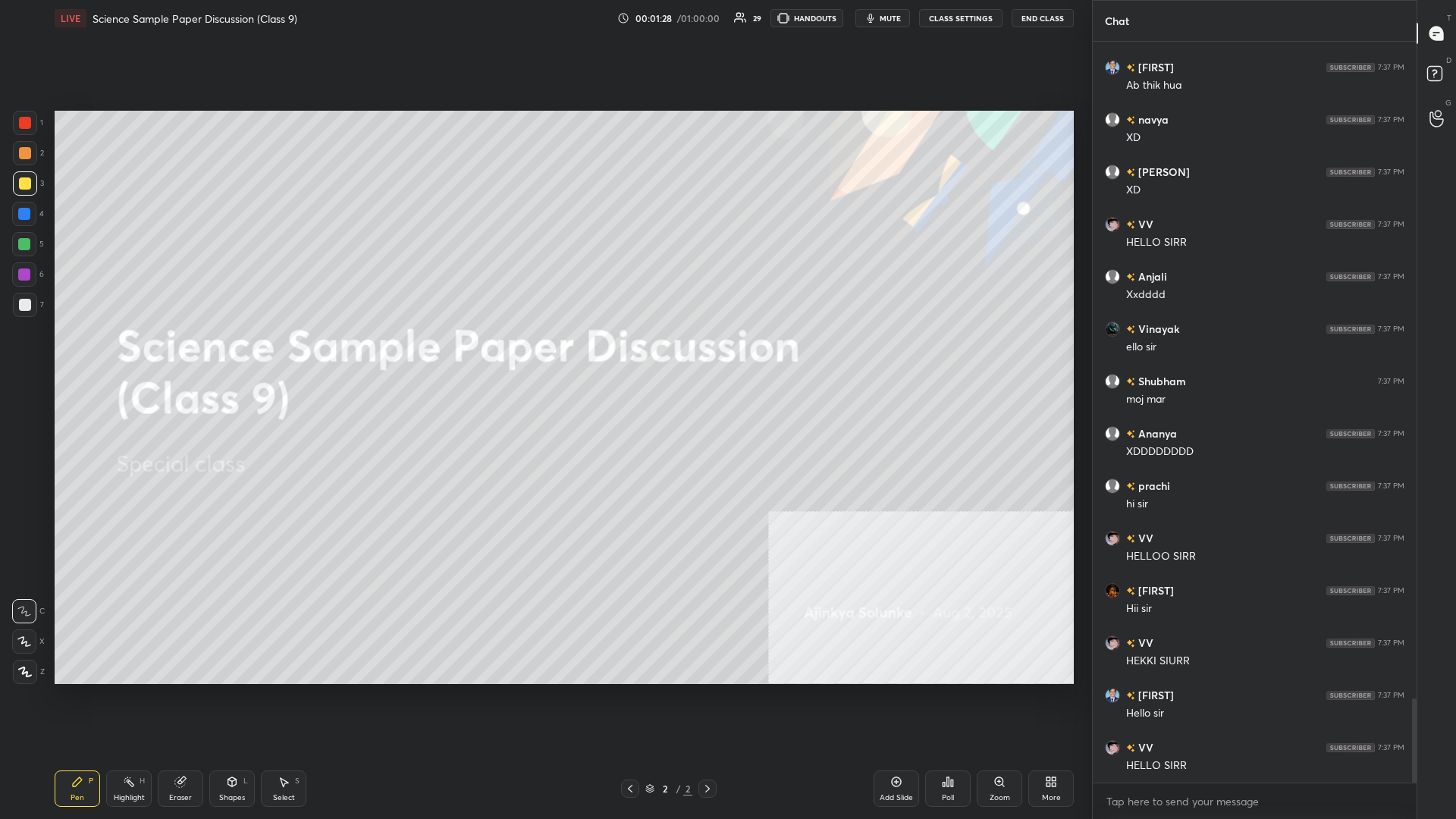 scroll, scrollTop: 5771, scrollLeft: 0, axis: vertical 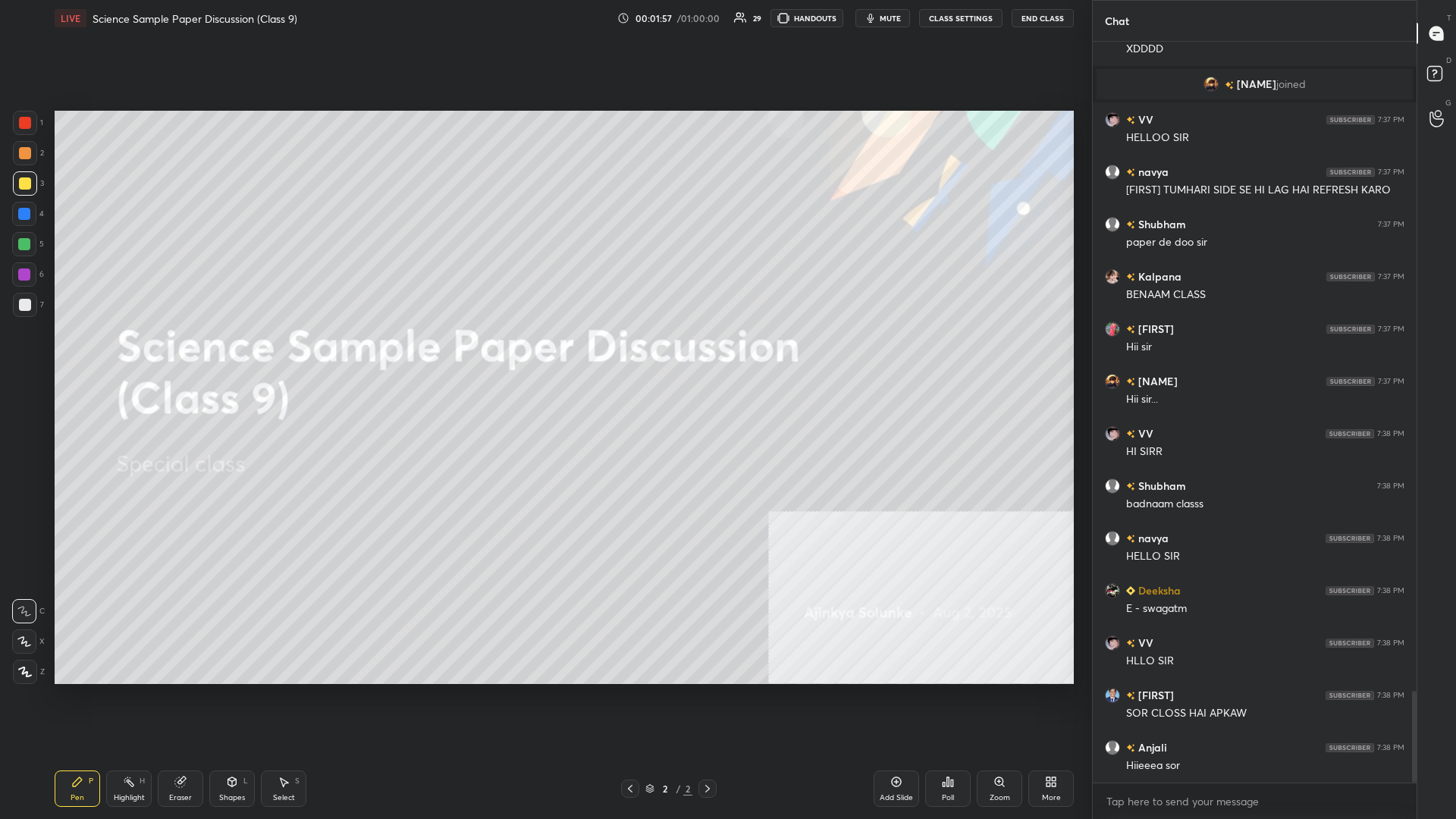 click at bounding box center [25, 184] 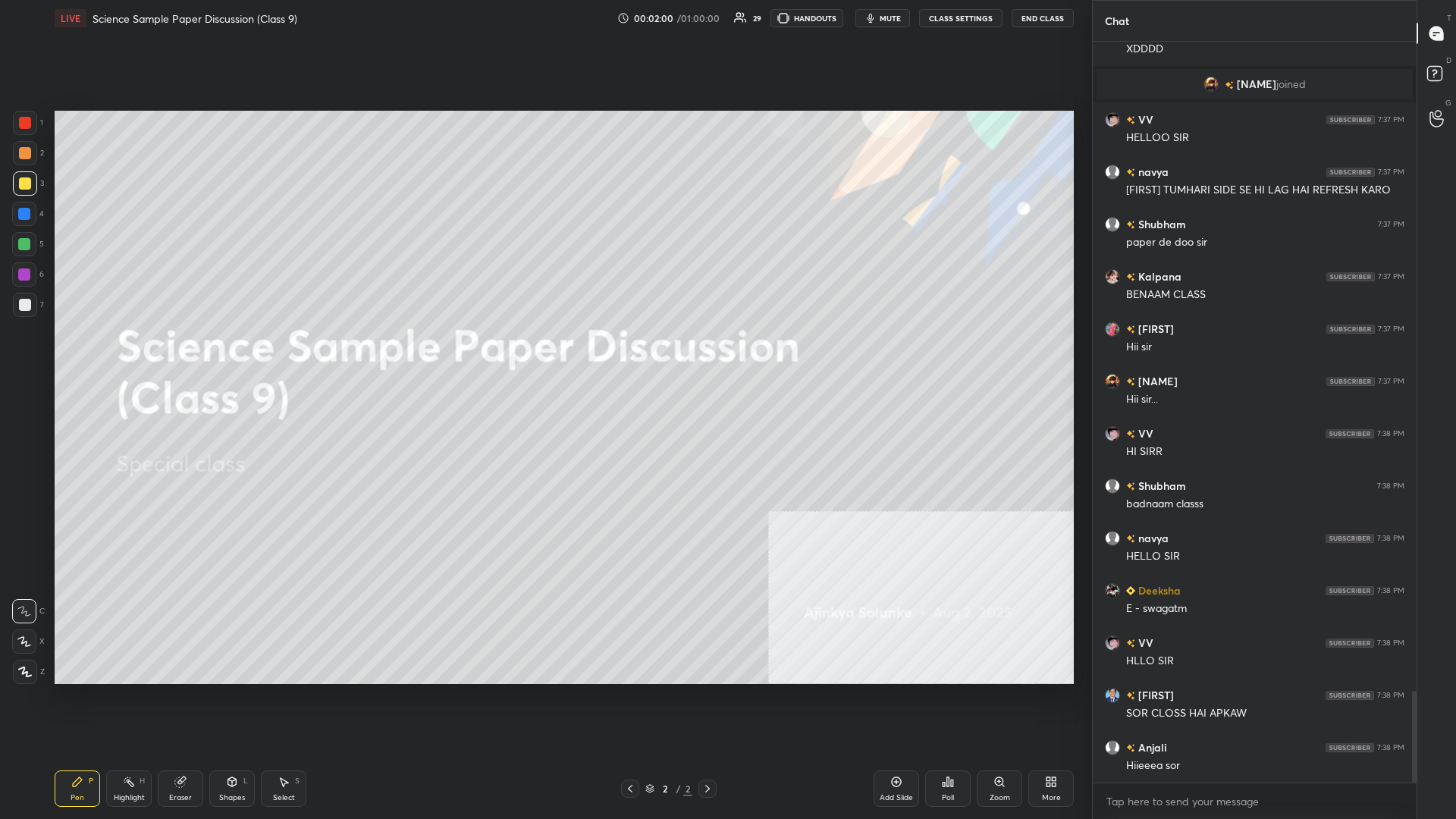 click on "Add Slide" at bounding box center (896, 789) 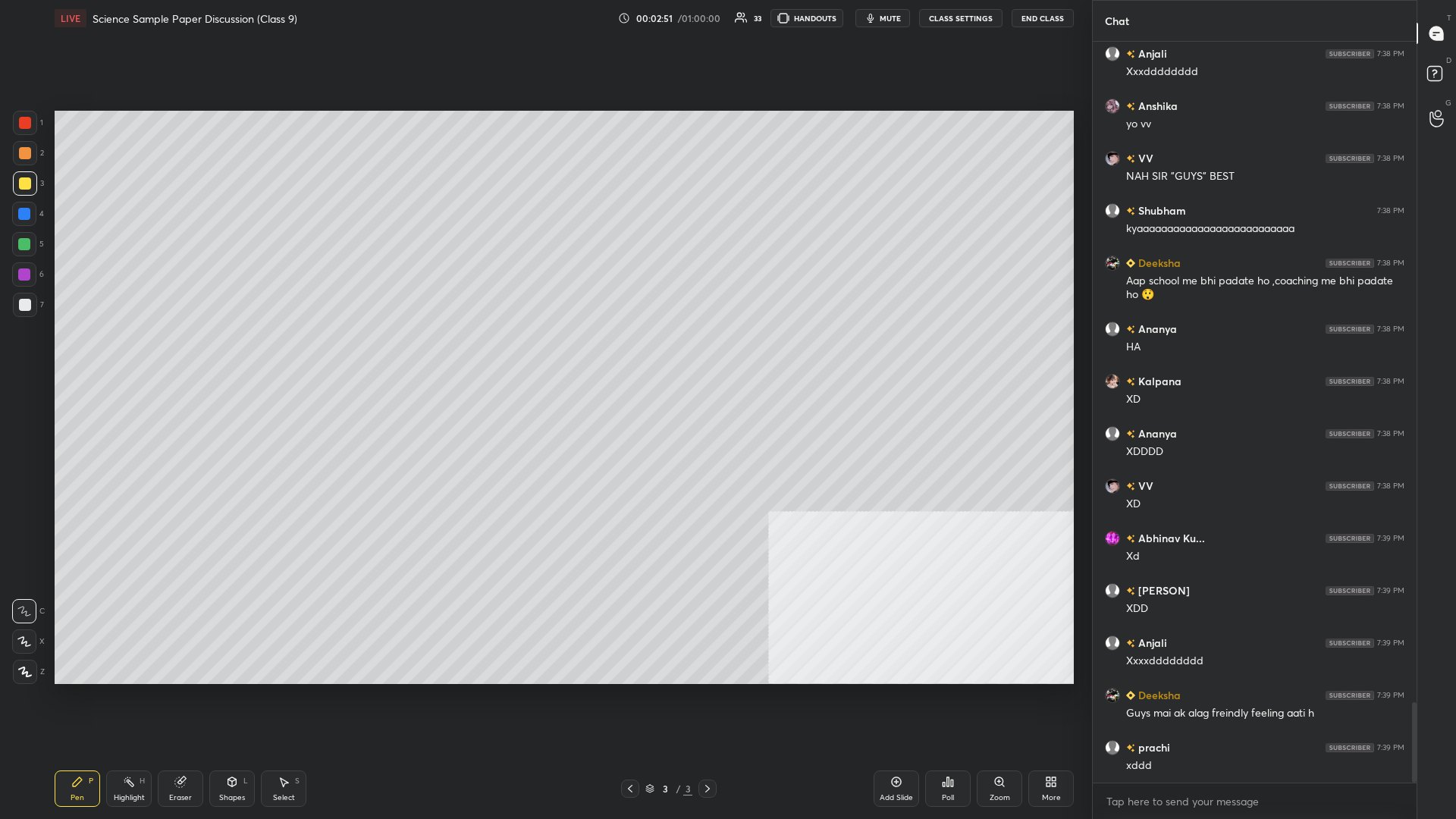 scroll, scrollTop: 6124, scrollLeft: 0, axis: vertical 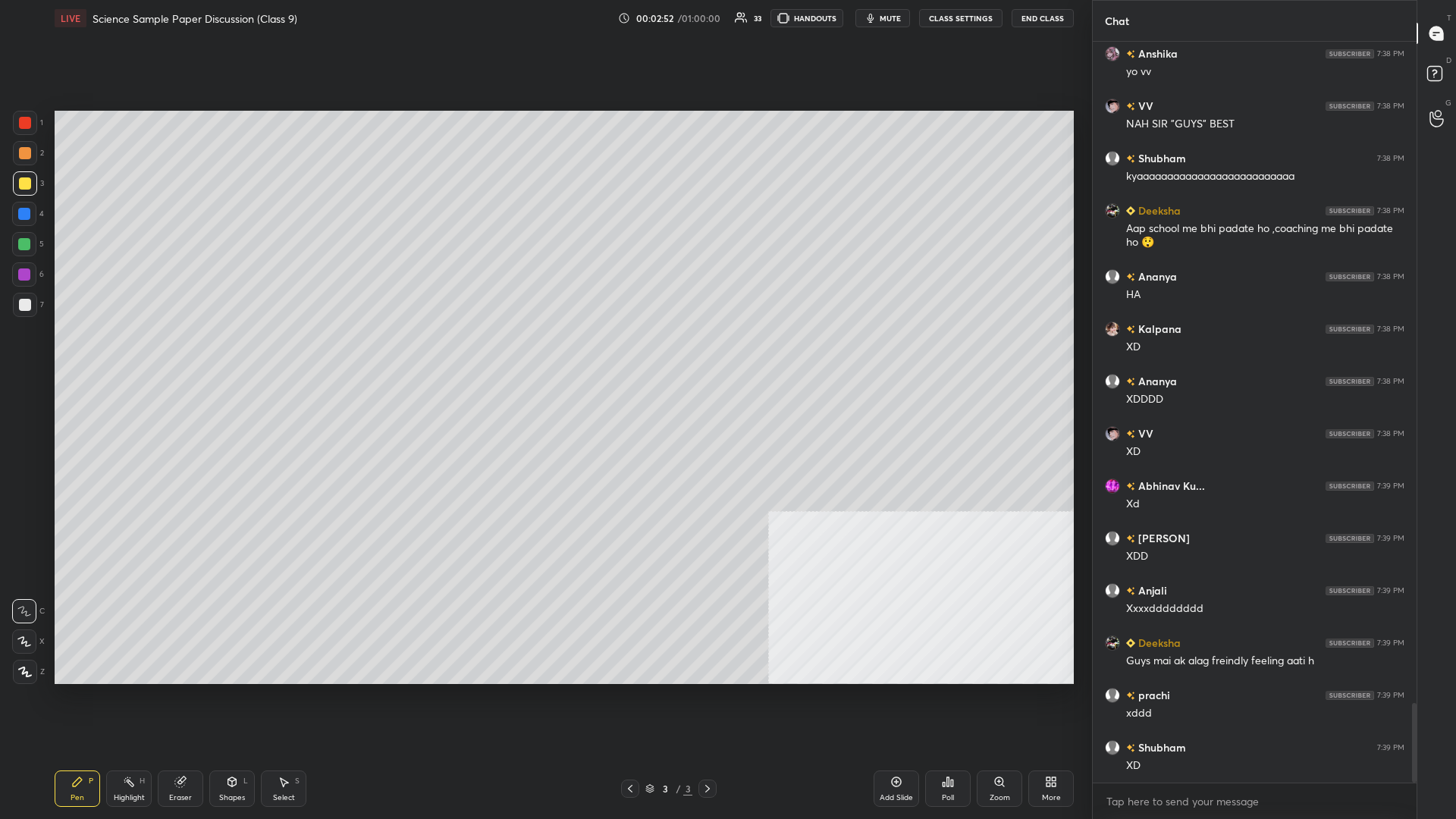 click on "More" at bounding box center (1051, 798) 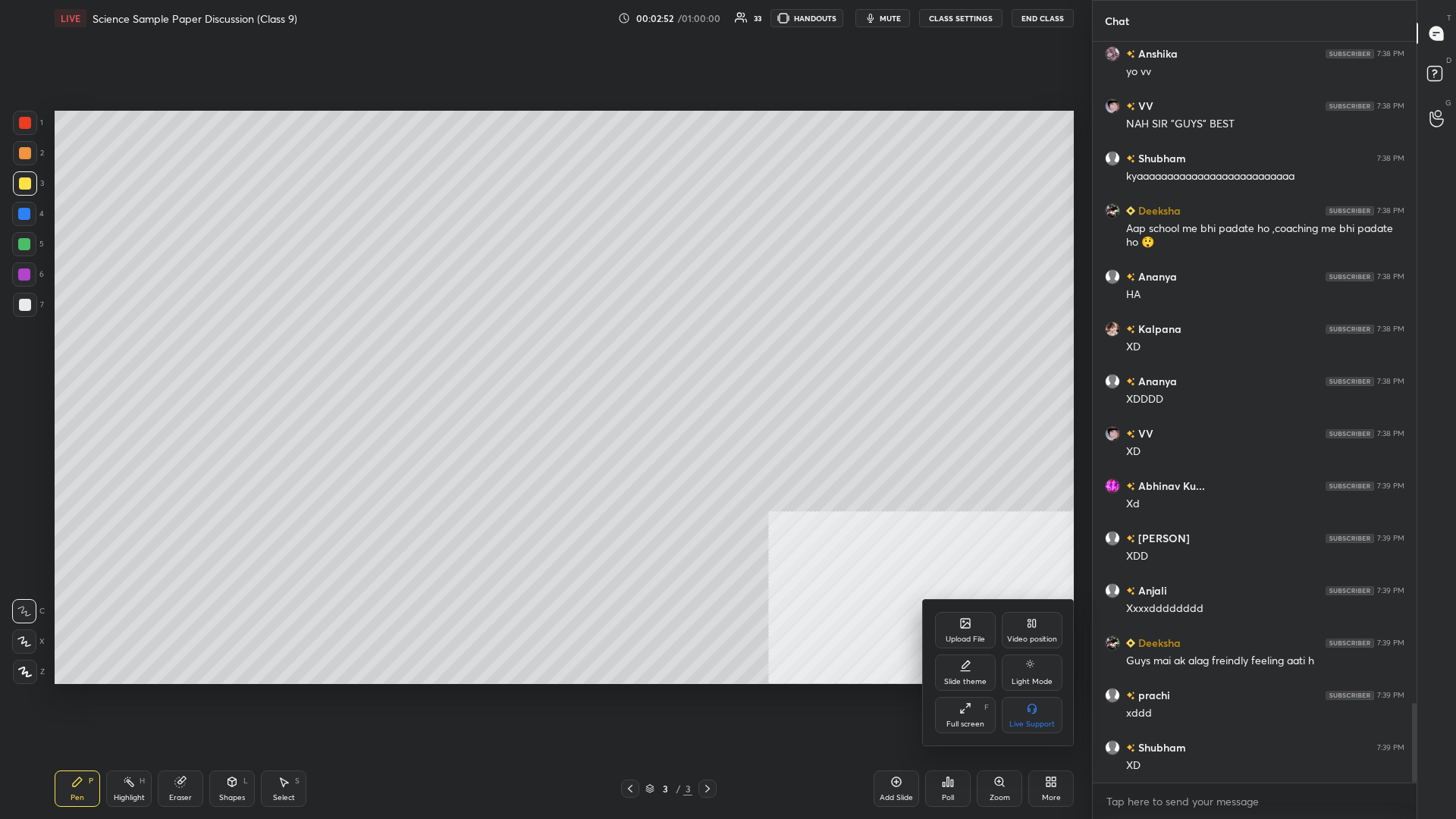 click on "Upload File" at bounding box center [965, 639] 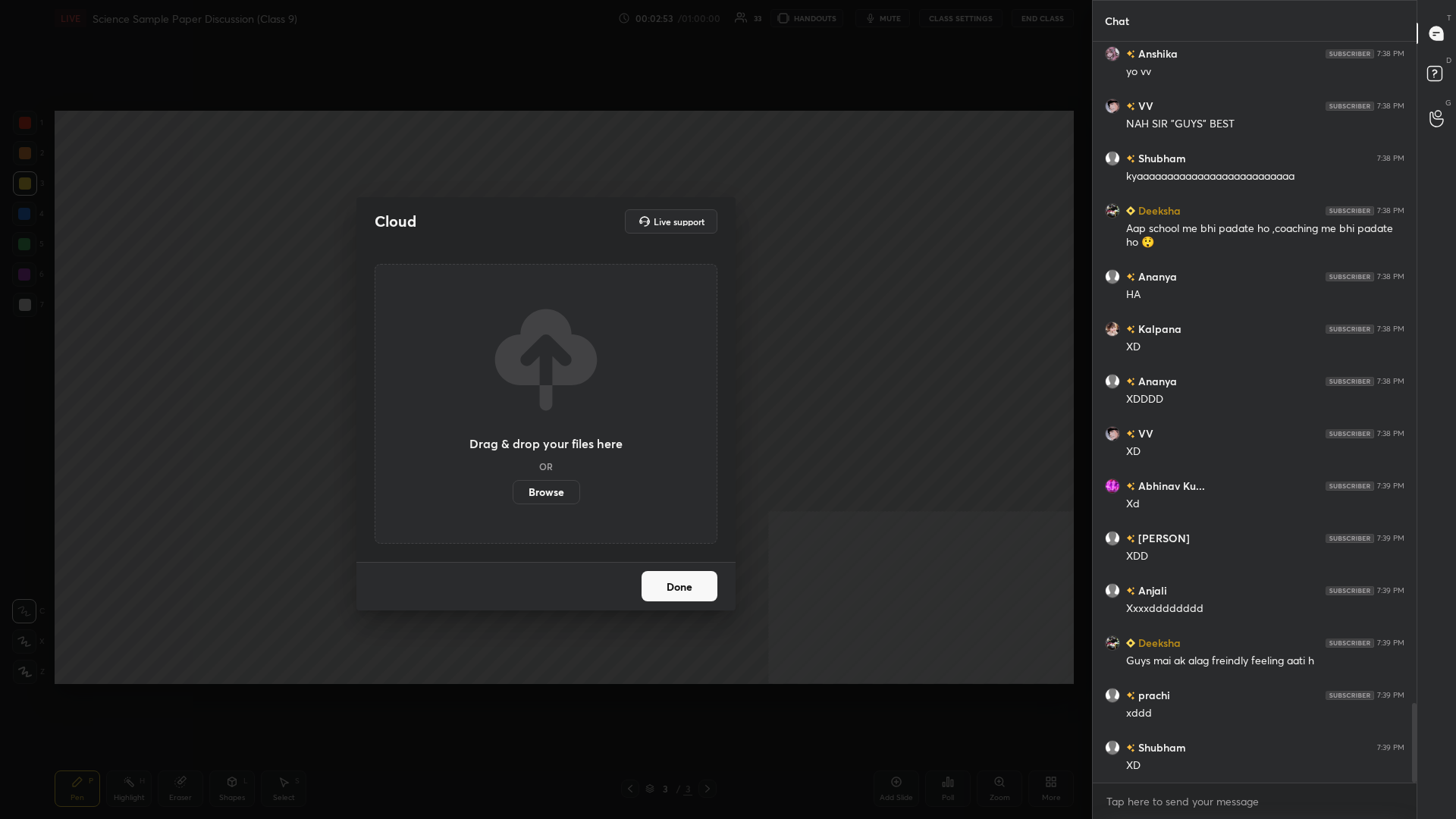 click on "Browse" at bounding box center [546, 492] 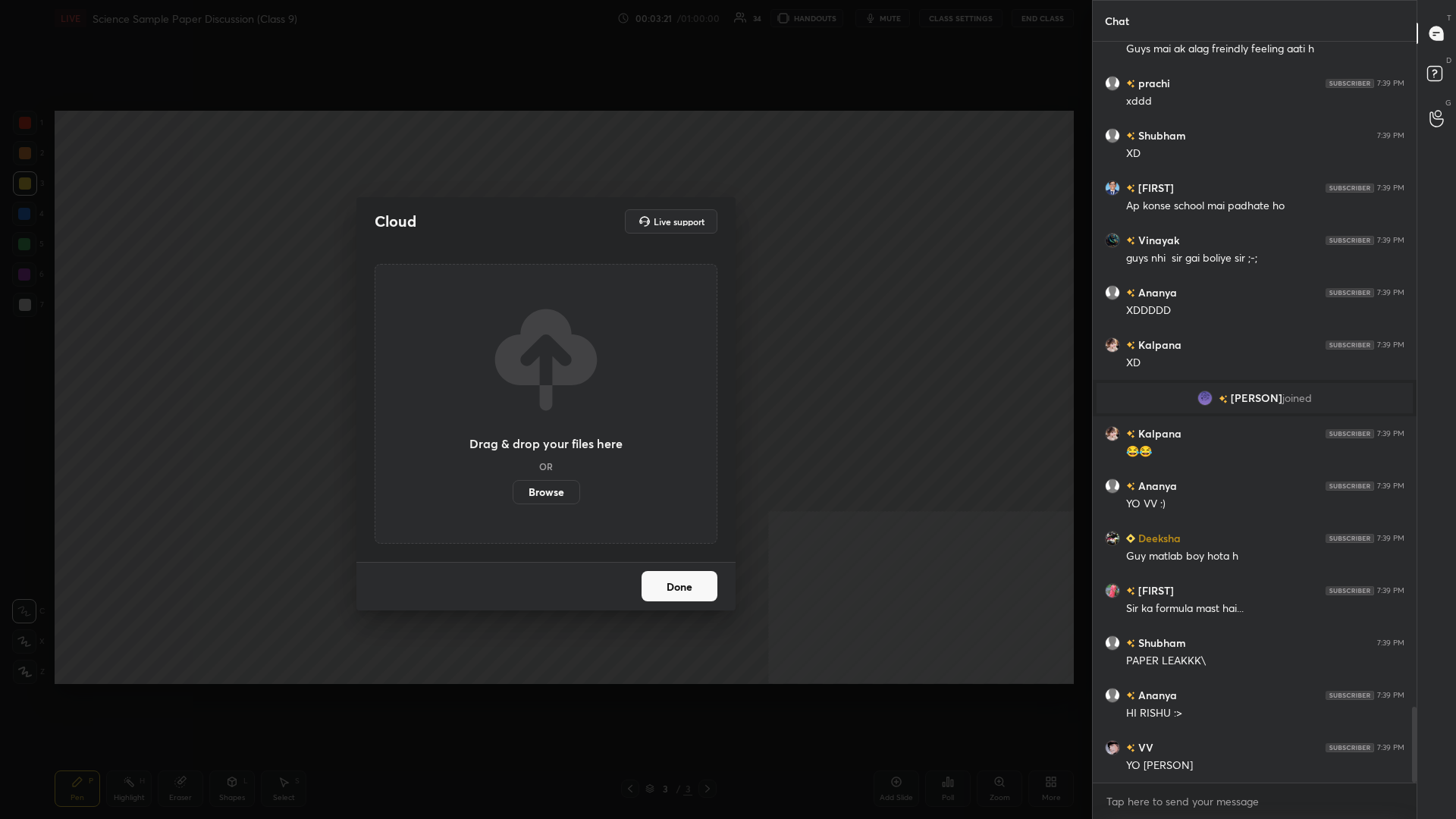 scroll, scrollTop: 6472, scrollLeft: 0, axis: vertical 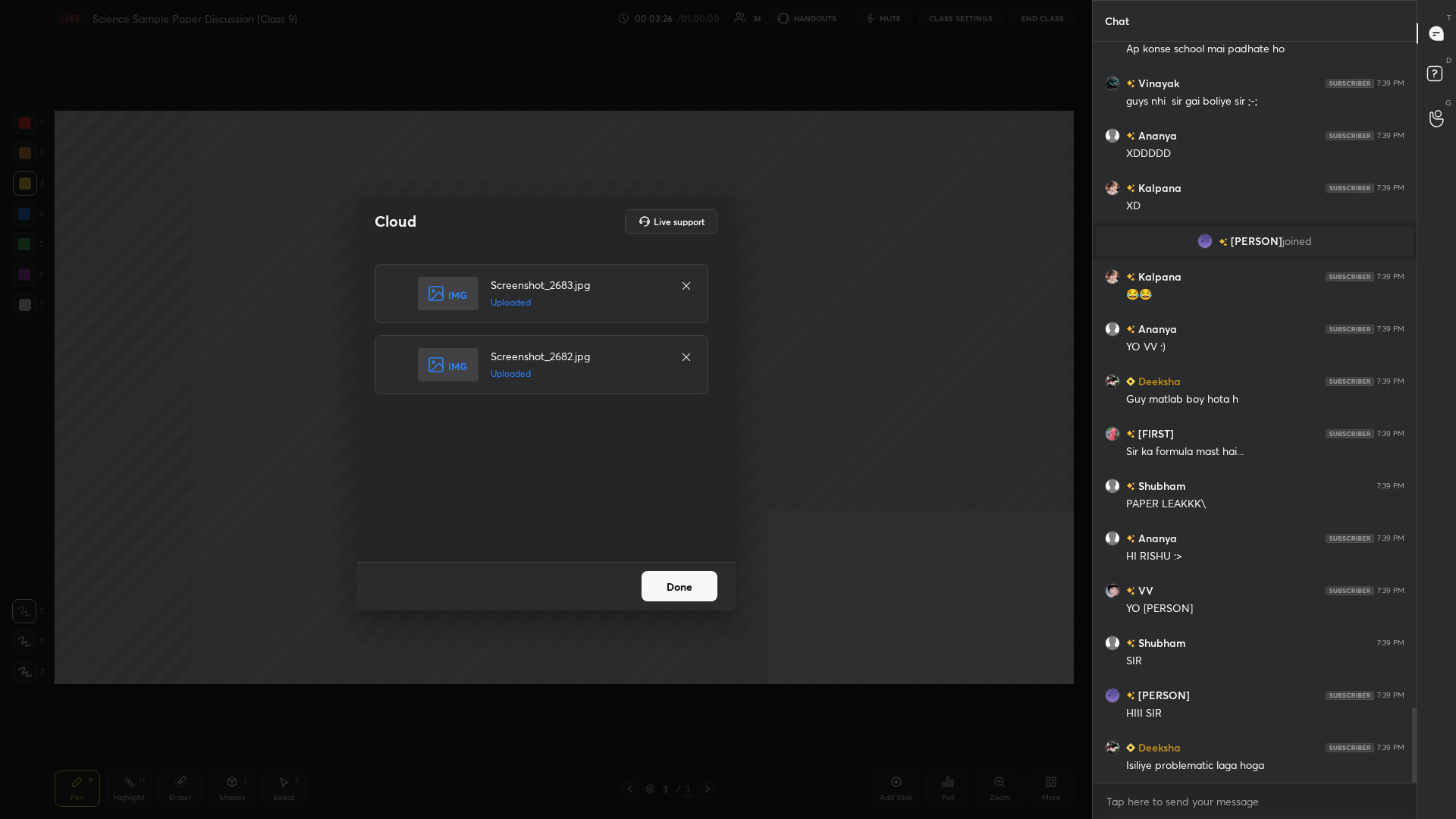 click on "Done" at bounding box center [679, 586] 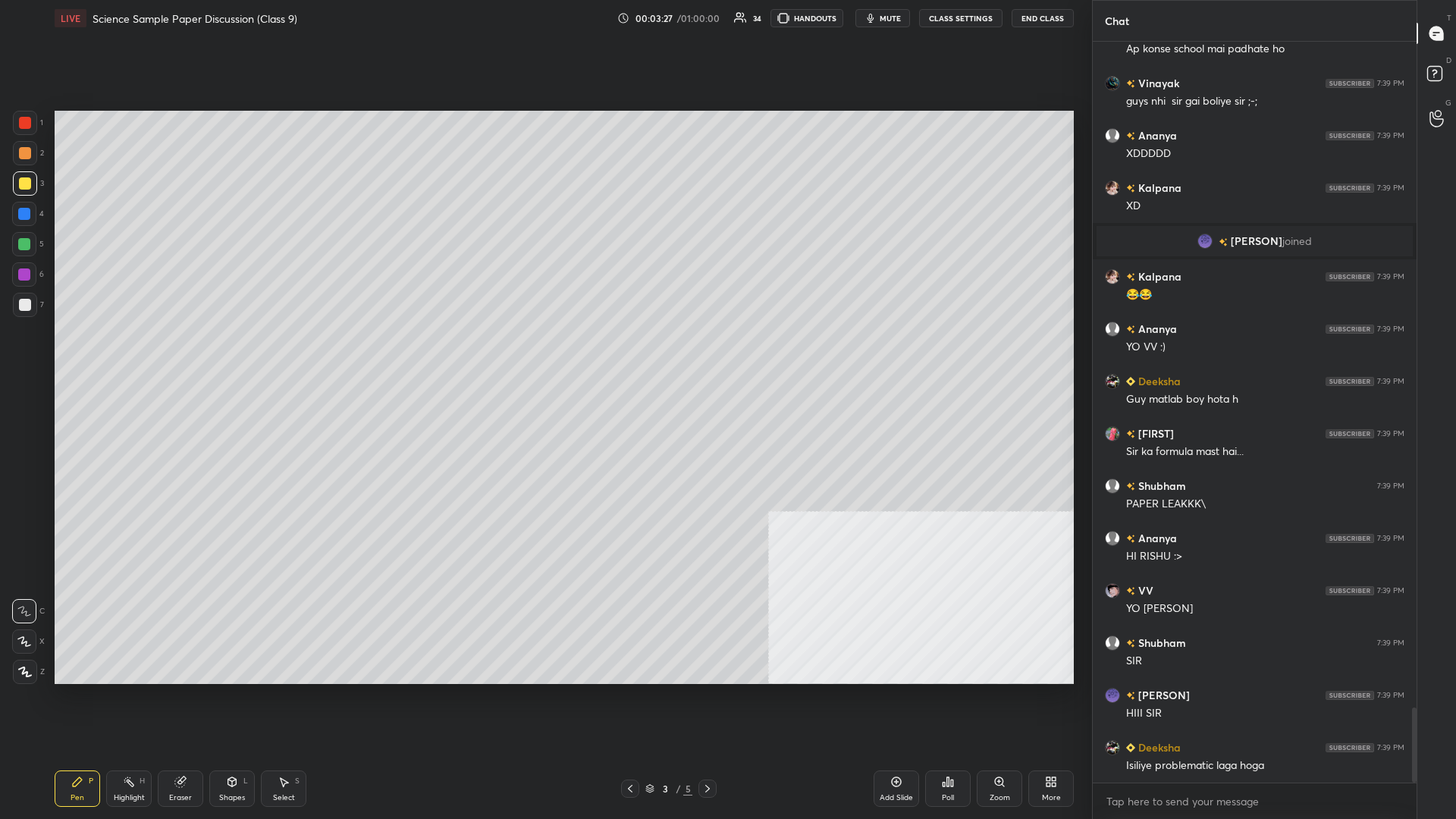 scroll, scrollTop: 6629, scrollLeft: 0, axis: vertical 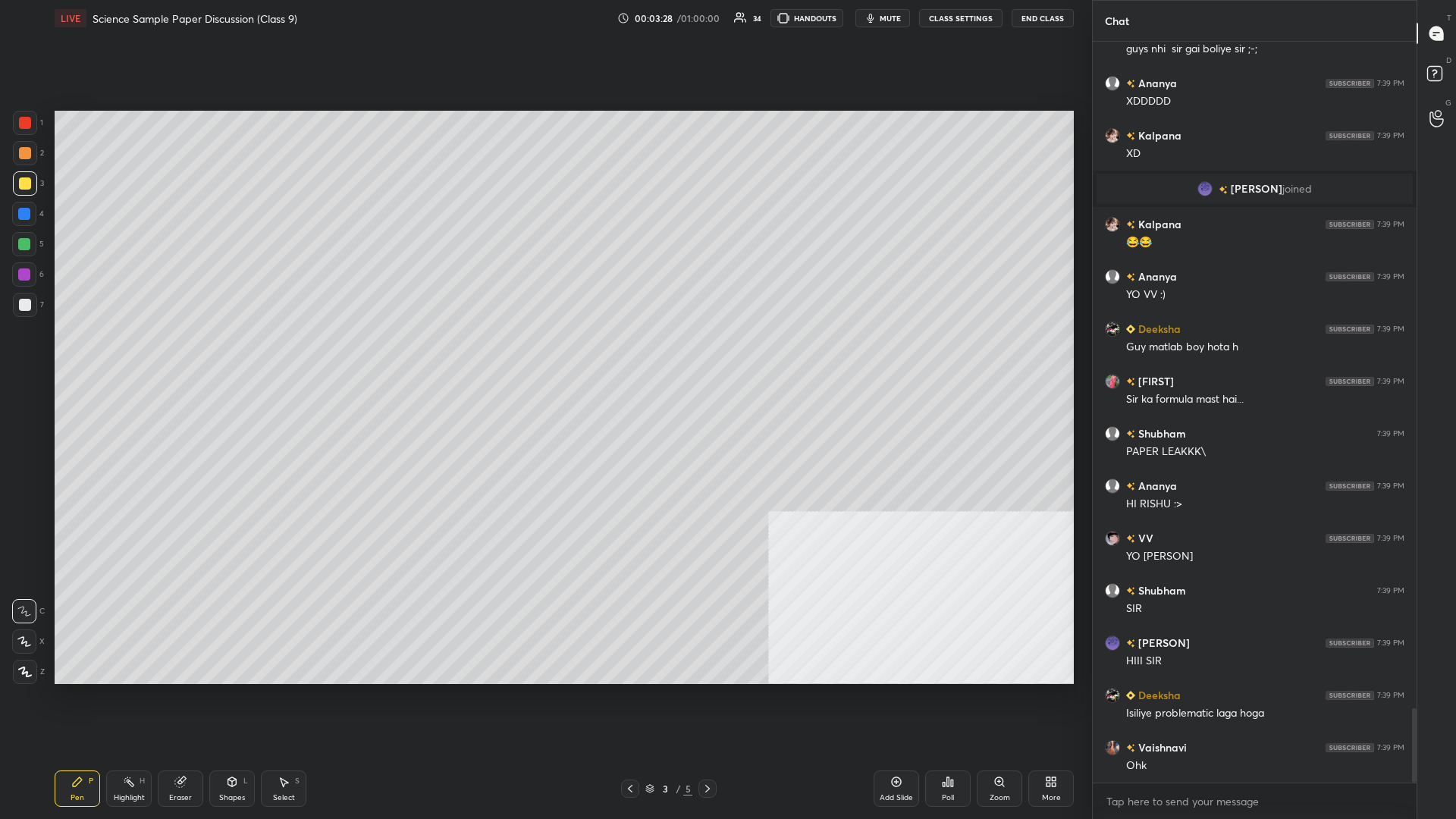 click on "More" at bounding box center [1051, 798] 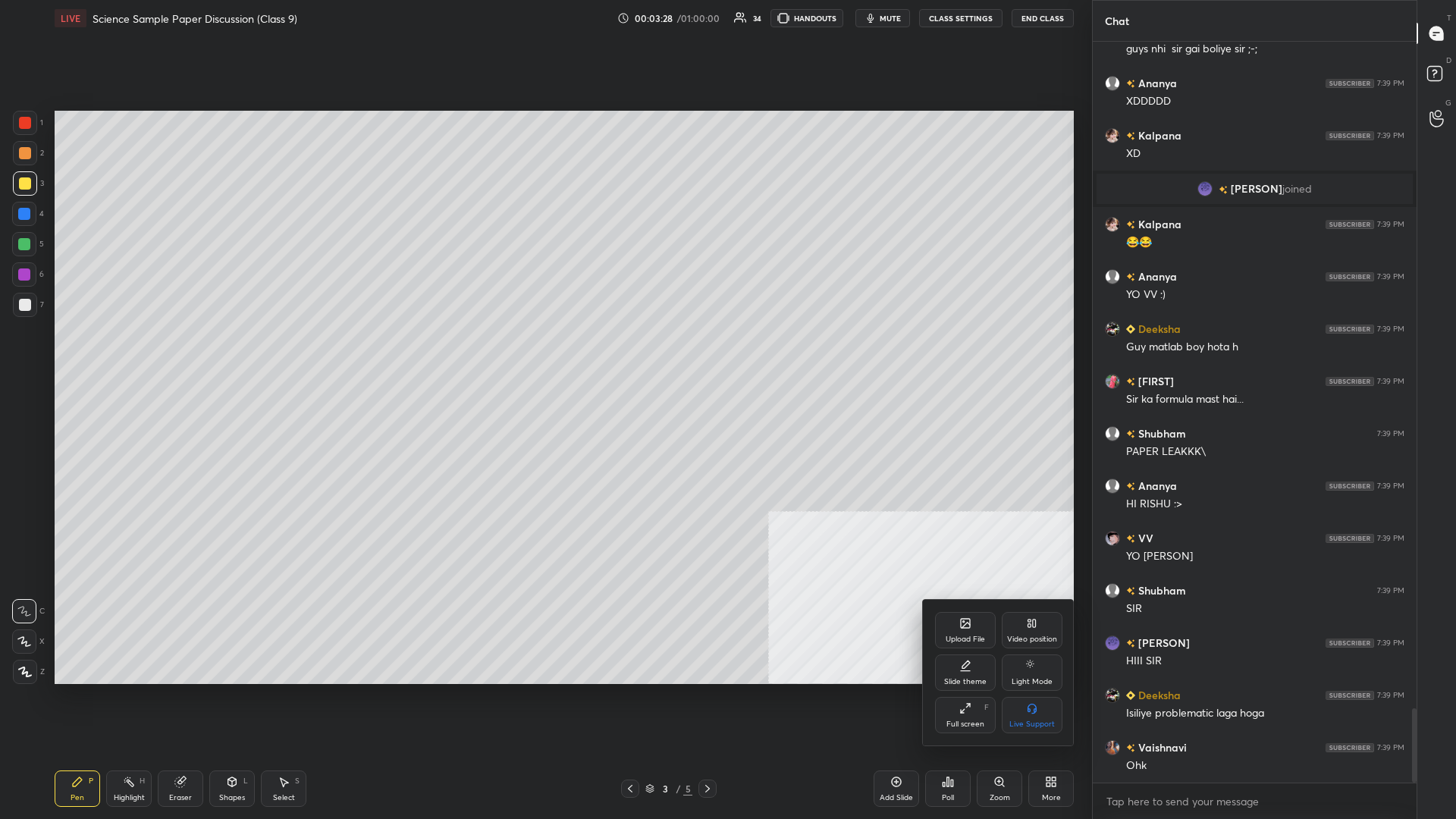 scroll, scrollTop: 6682, scrollLeft: 0, axis: vertical 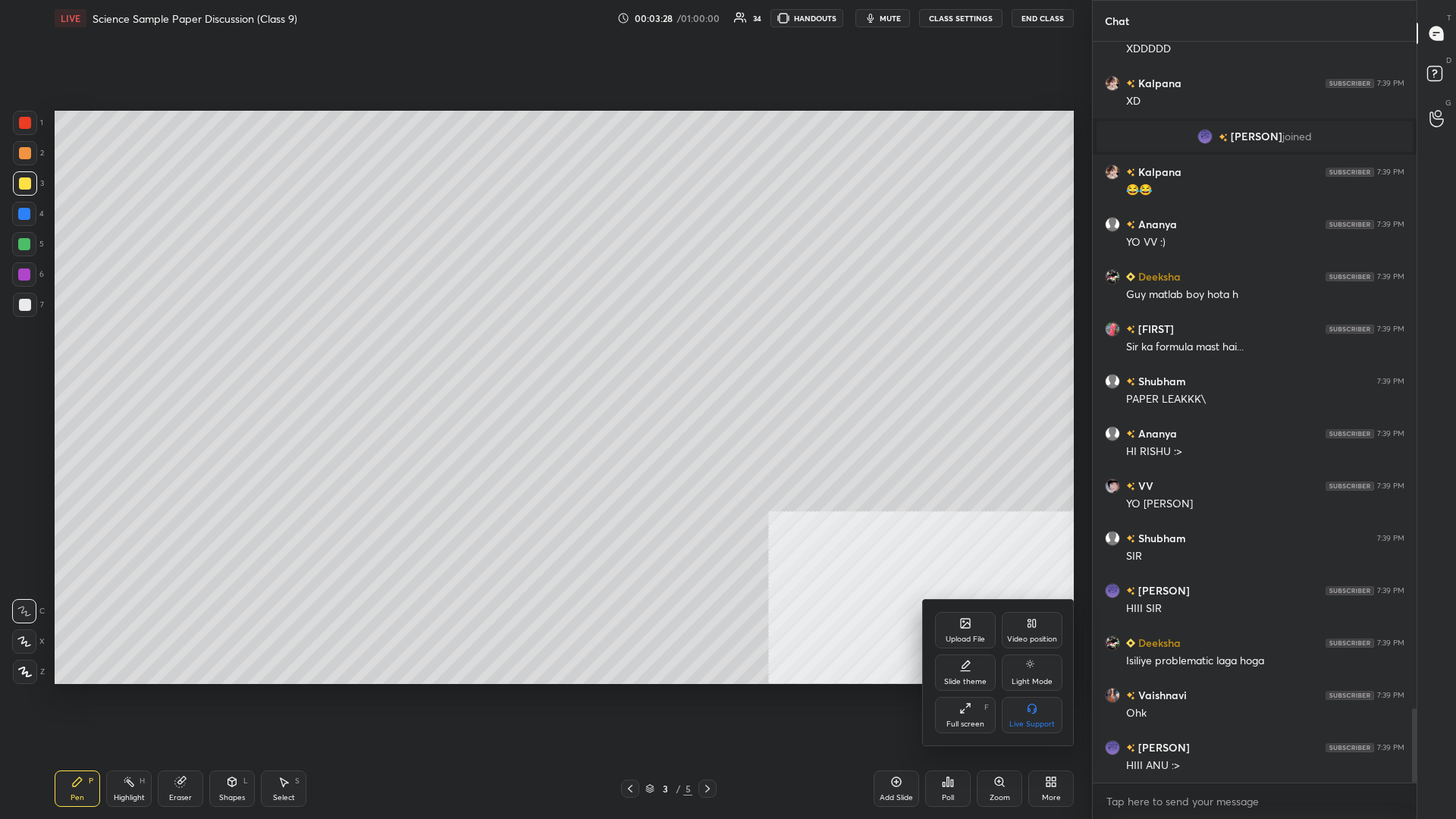 click on "Slide theme" at bounding box center (965, 682) 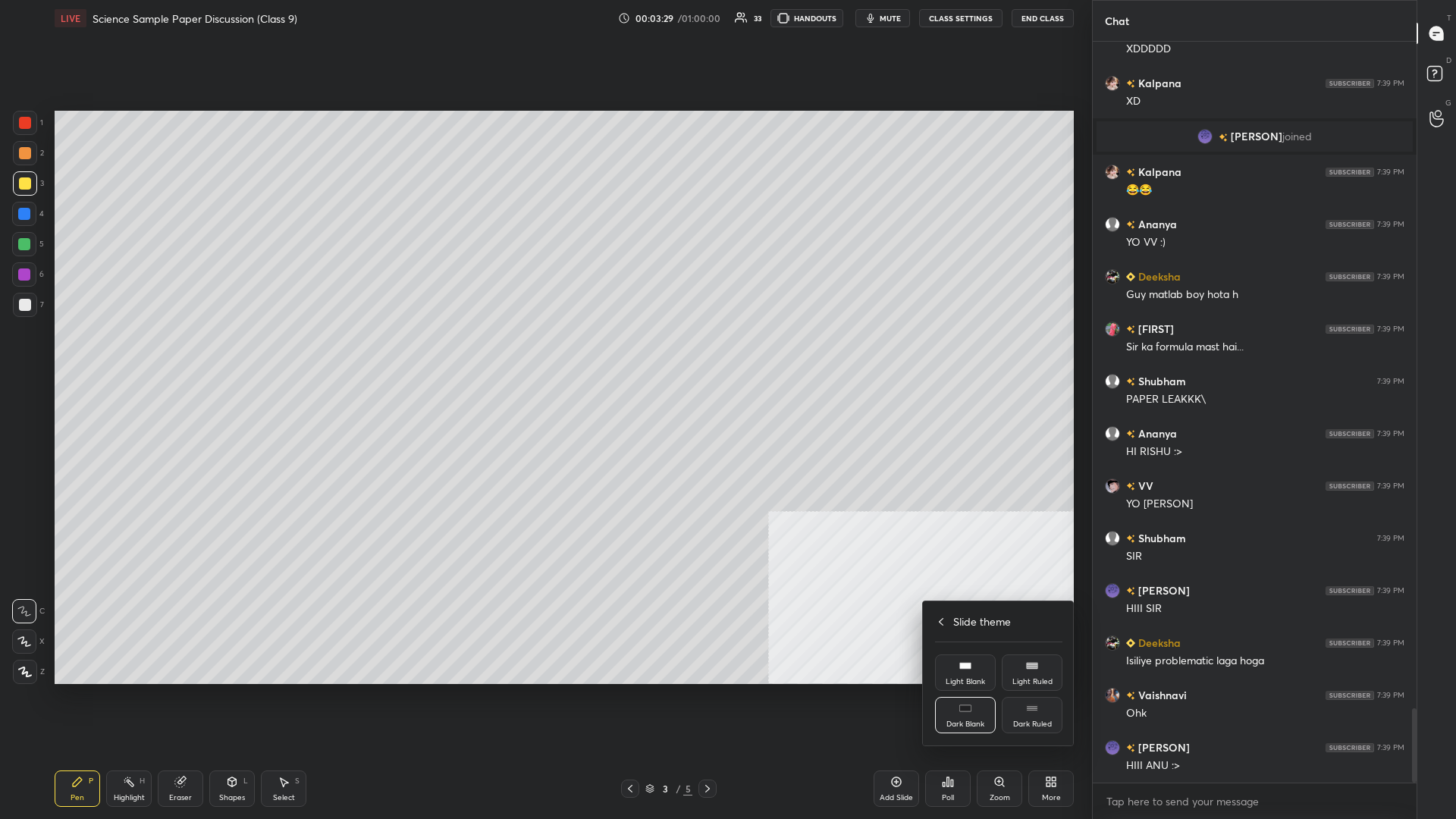 click on "Dark Ruled" at bounding box center [1032, 715] 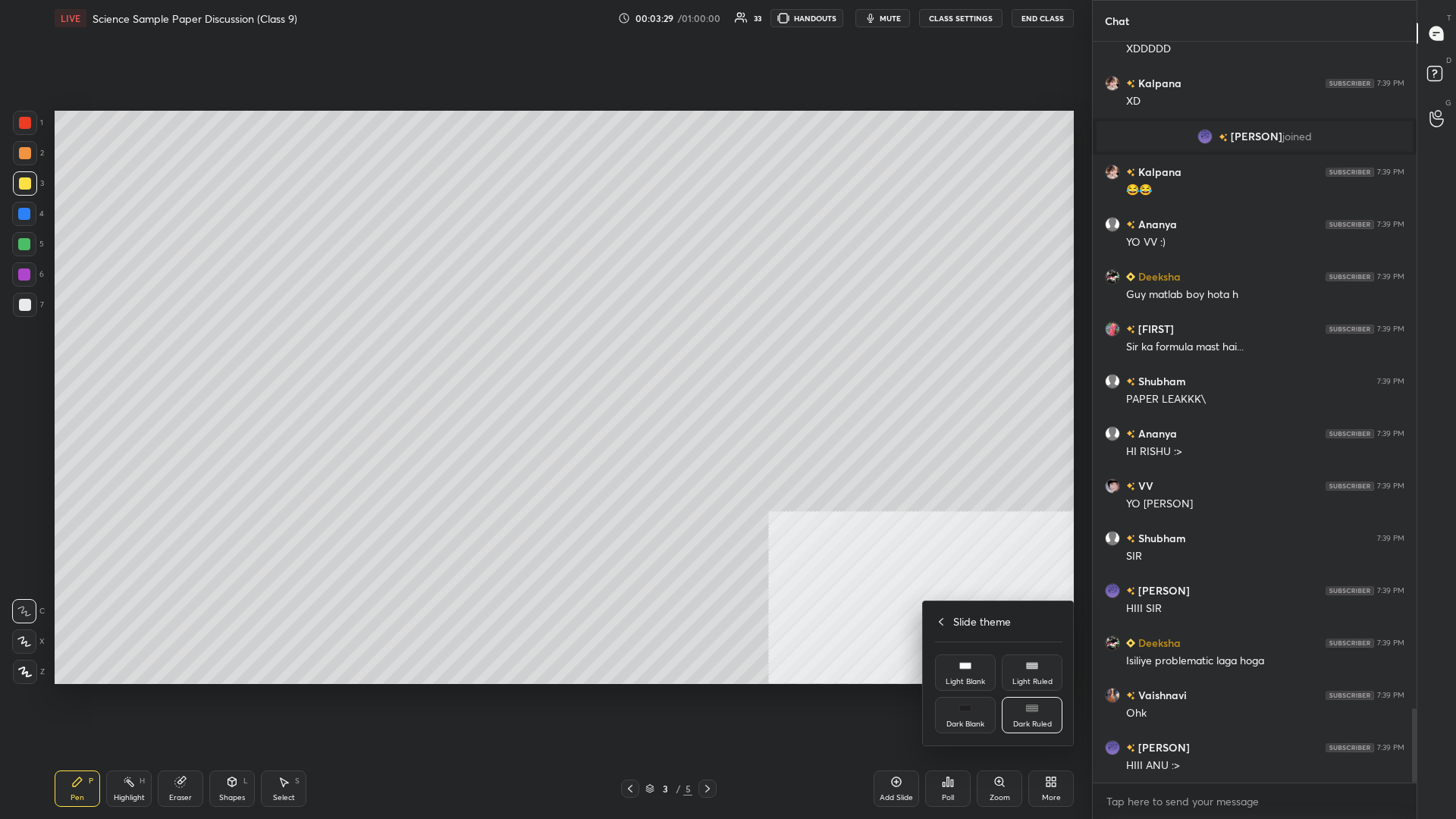 click at bounding box center (728, 410) 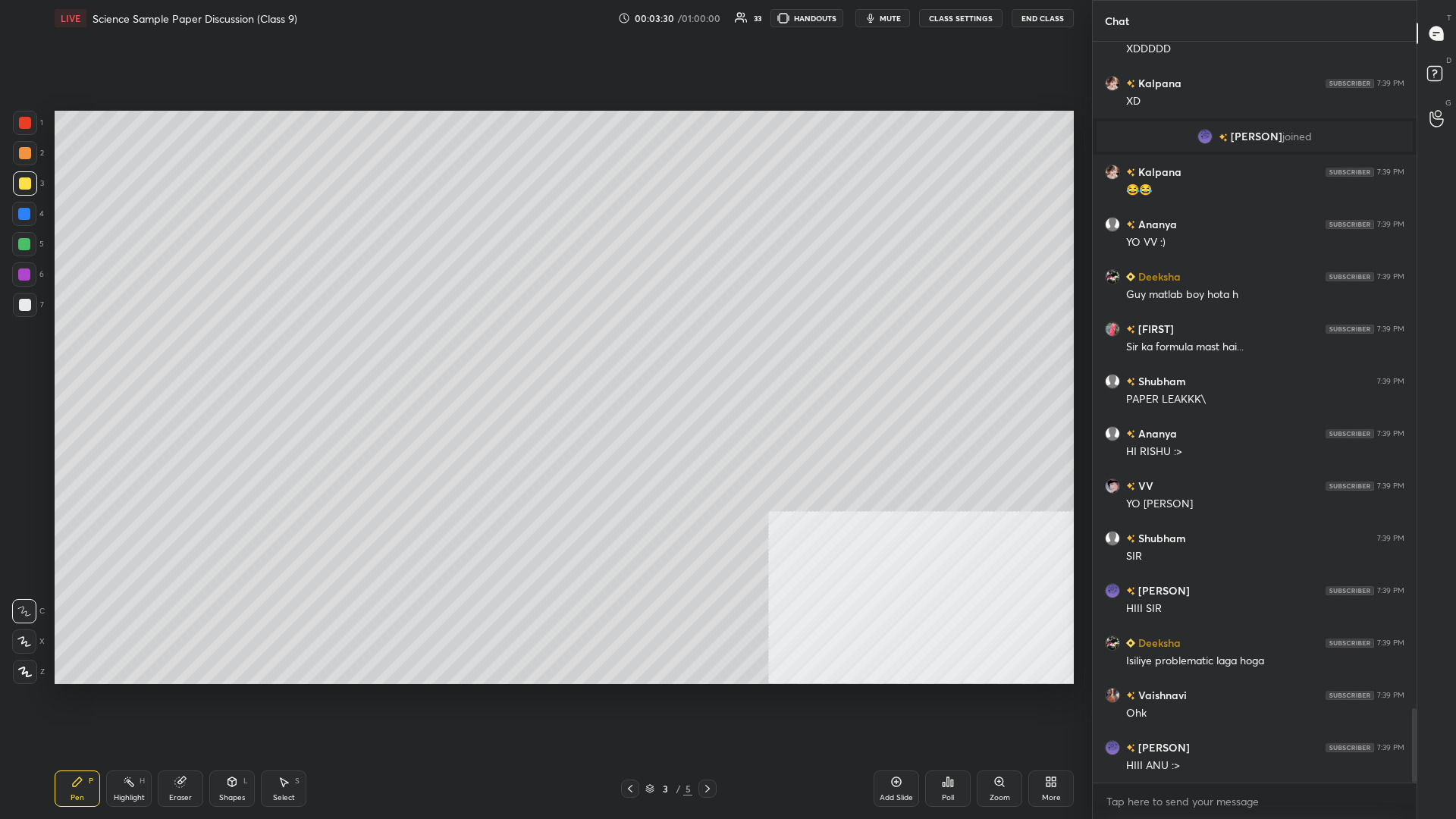 click on "Add Slide" at bounding box center (896, 789) 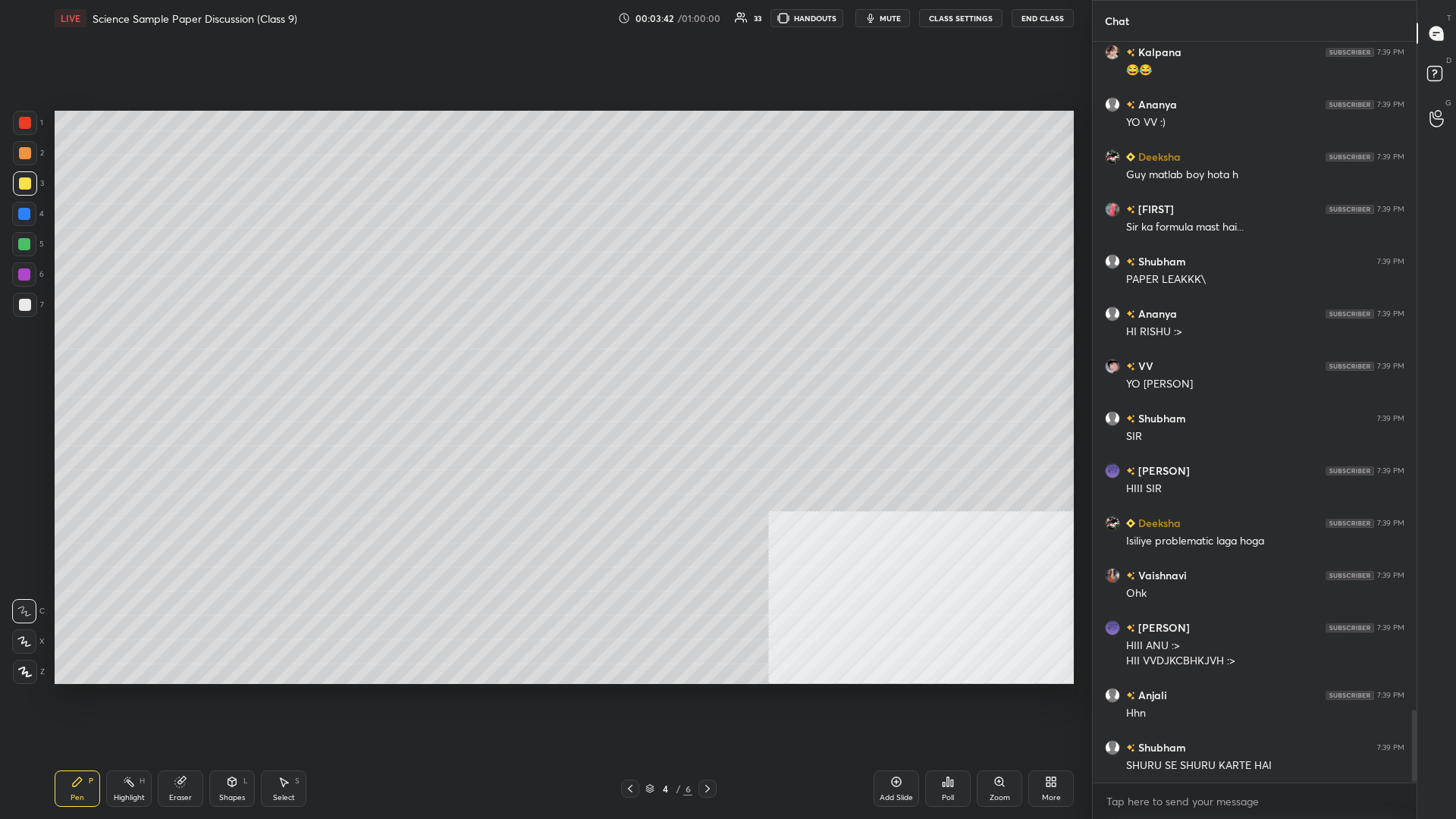 scroll, scrollTop: 6854, scrollLeft: 0, axis: vertical 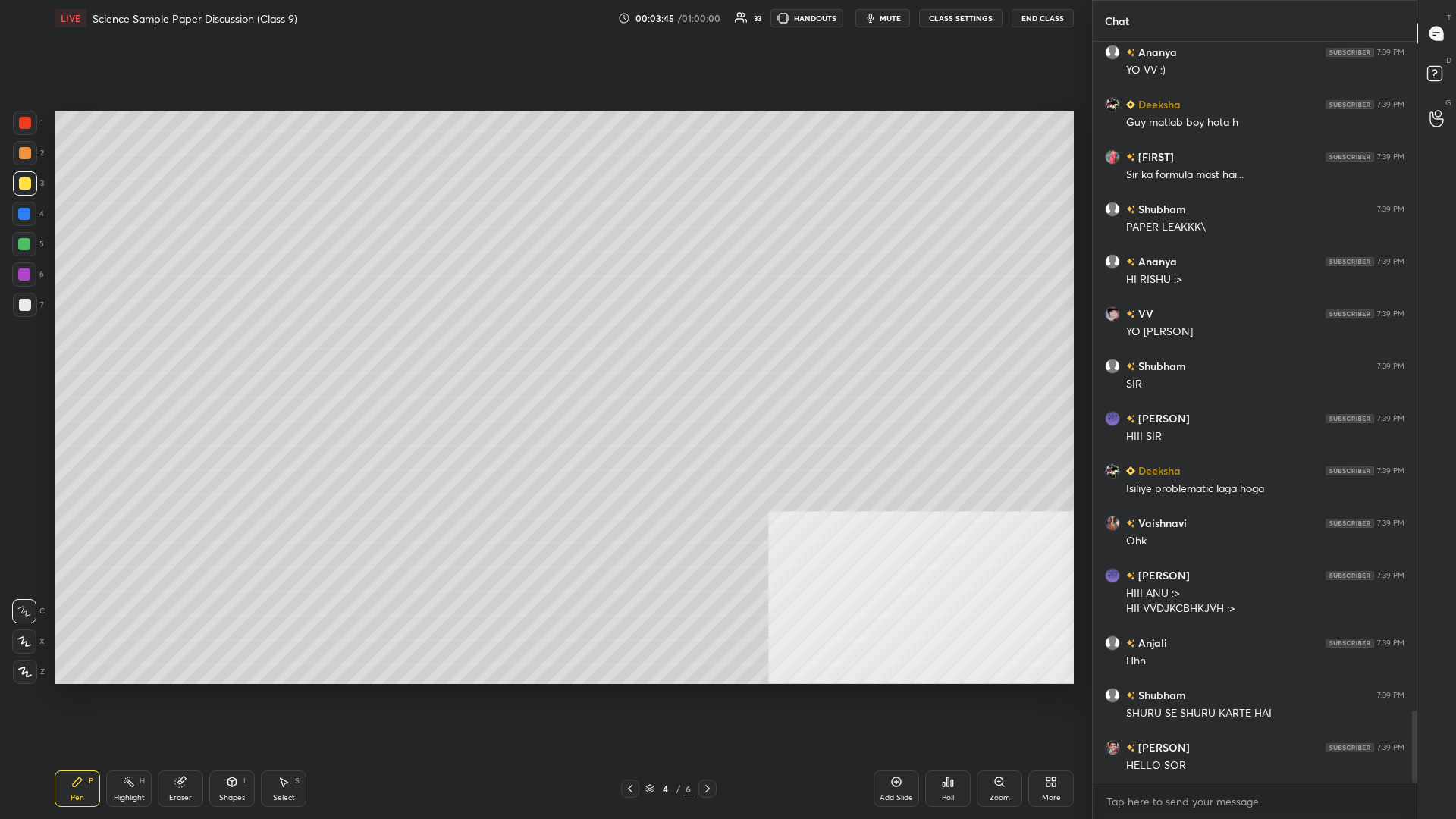 click at bounding box center (24, 214) 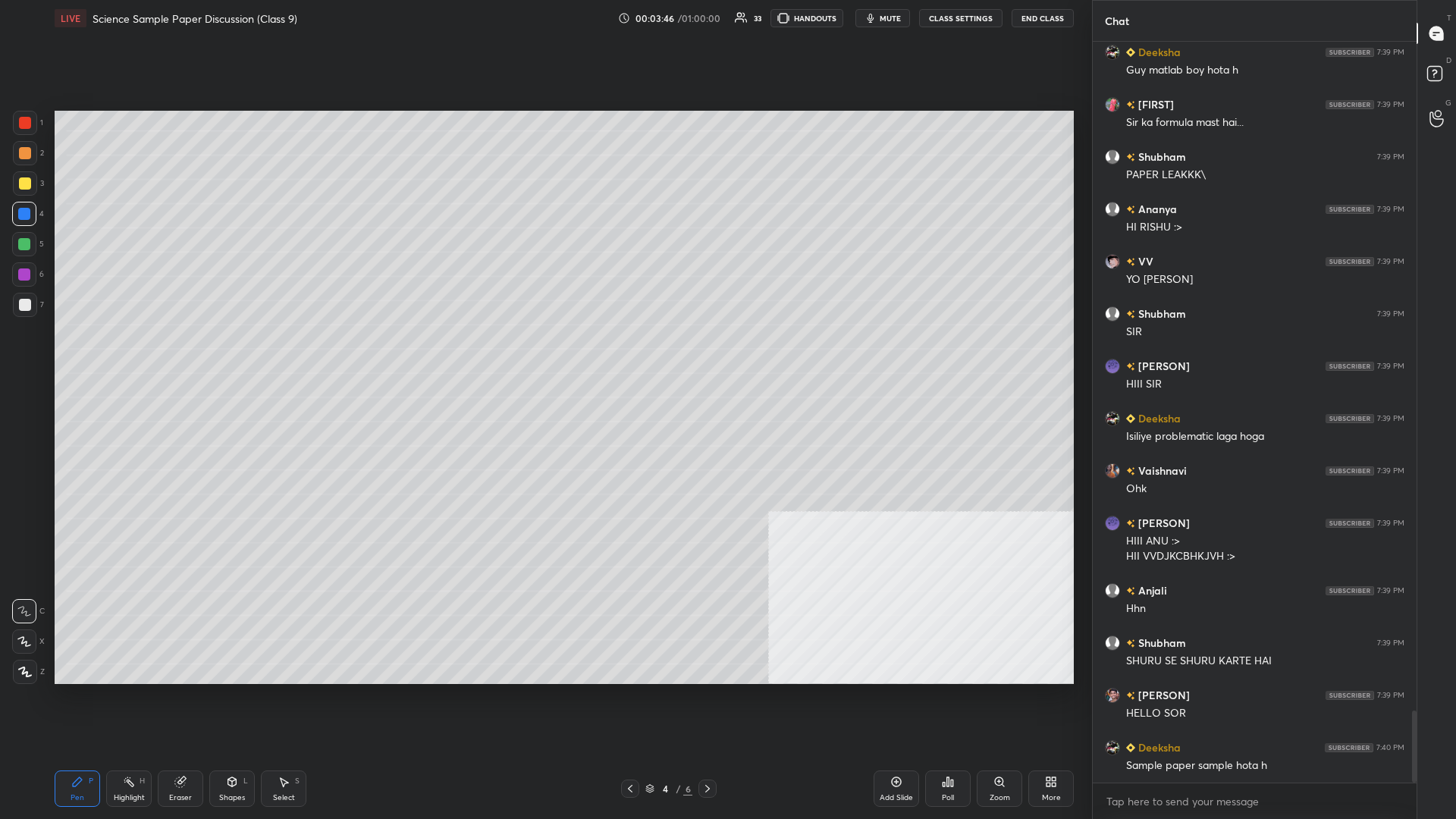 scroll, scrollTop: 7011, scrollLeft: 0, axis: vertical 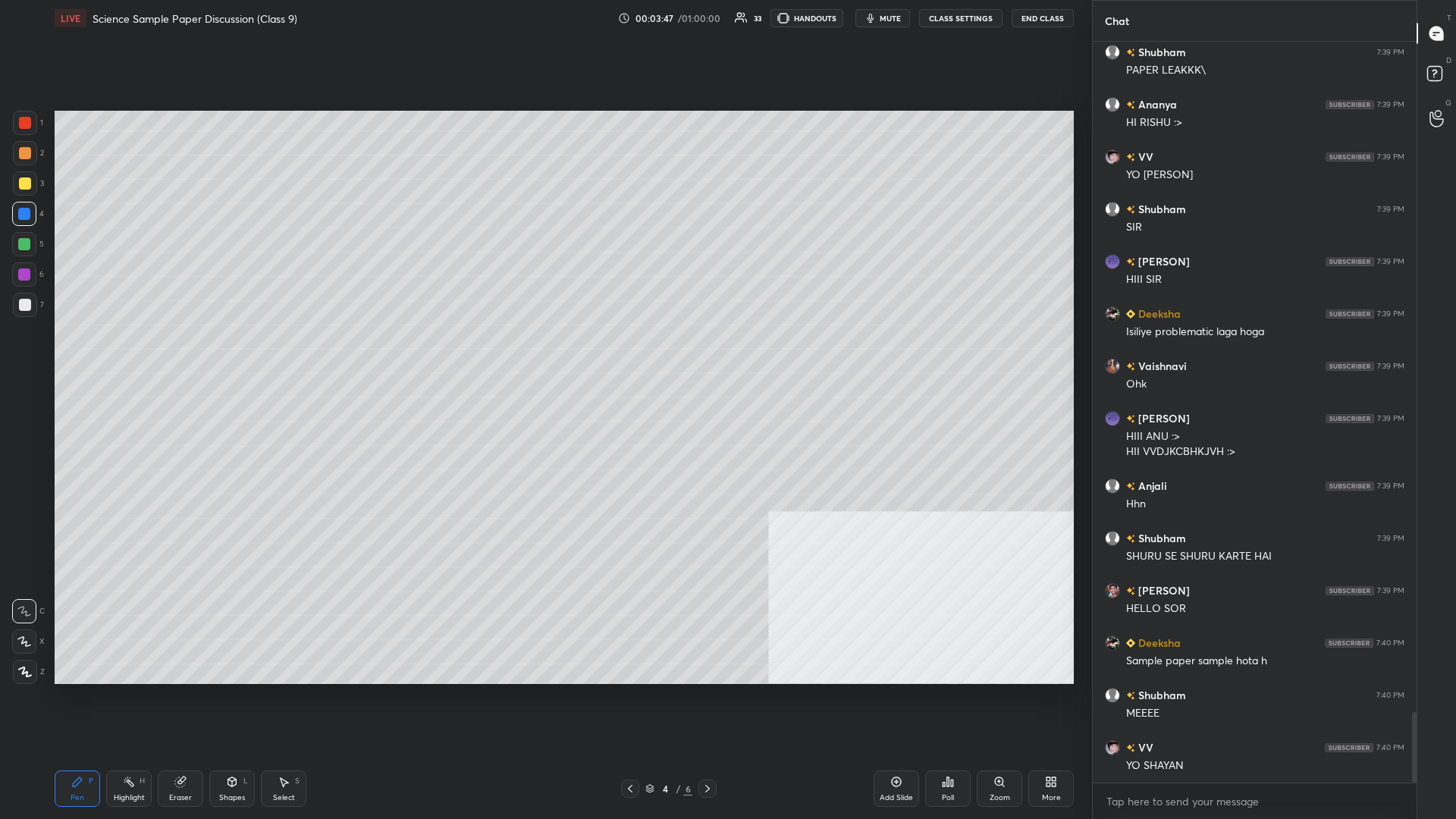 click on "1 2 3 4 5 6 7 C X Z C X Z E E Erase all   H H LIVE Science Sample Paper Discussion (Class 9) 00:03:47 /  01:00:00 33 HANDOUTS mute CLASS SETTINGS End Class Setting up your live class Poll for   secs No correct answer Start poll Back Science Sample Paper Discussion (Class 9) Ajinkya Solunke Pen P Highlight H Eraser Shapes L Select S 4 / 6 Add Slide Poll Zoom More" at bounding box center [540, 410] 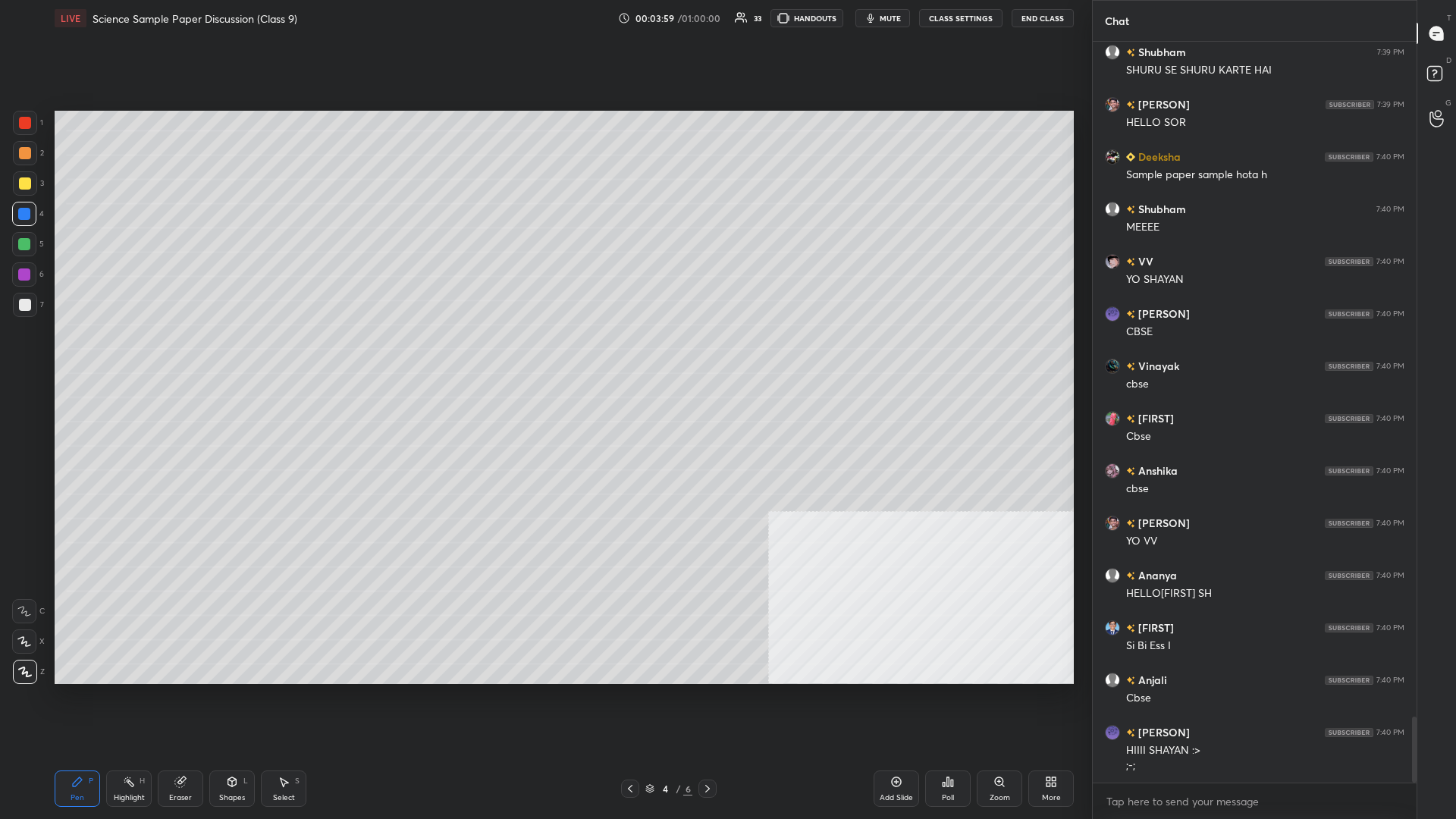 scroll, scrollTop: 7549, scrollLeft: 0, axis: vertical 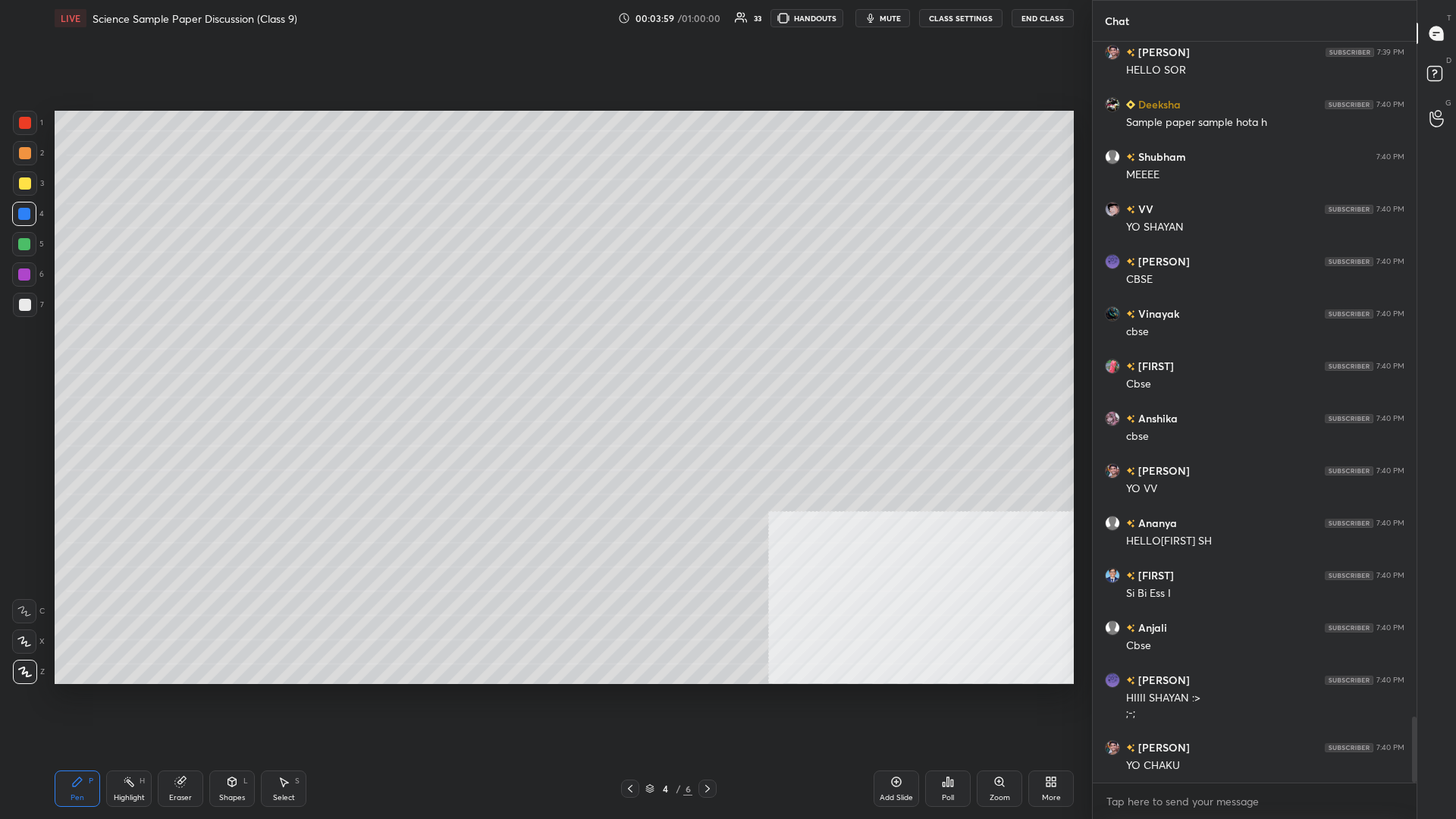 click at bounding box center [25, 153] 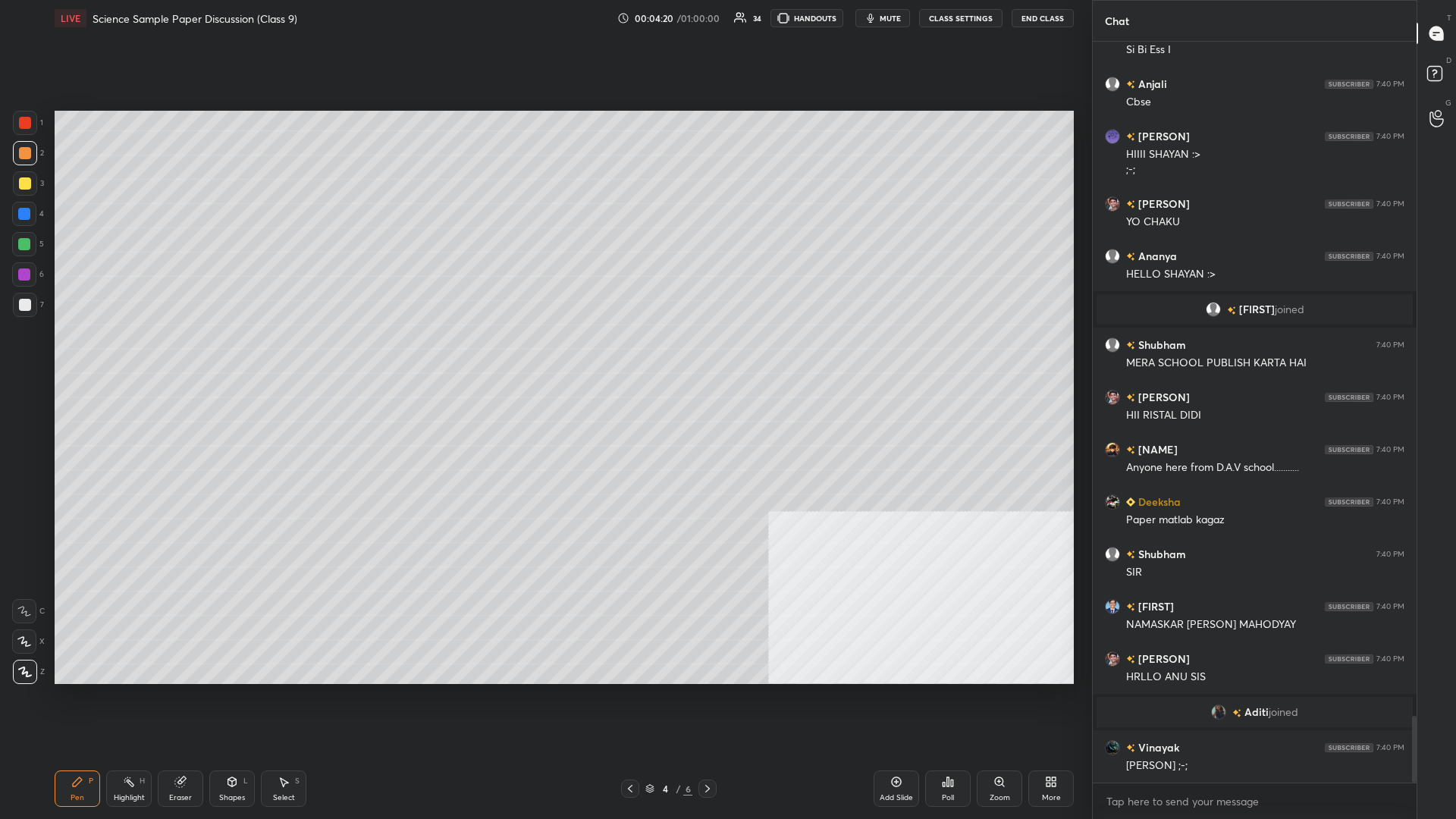 scroll, scrollTop: 7518, scrollLeft: 0, axis: vertical 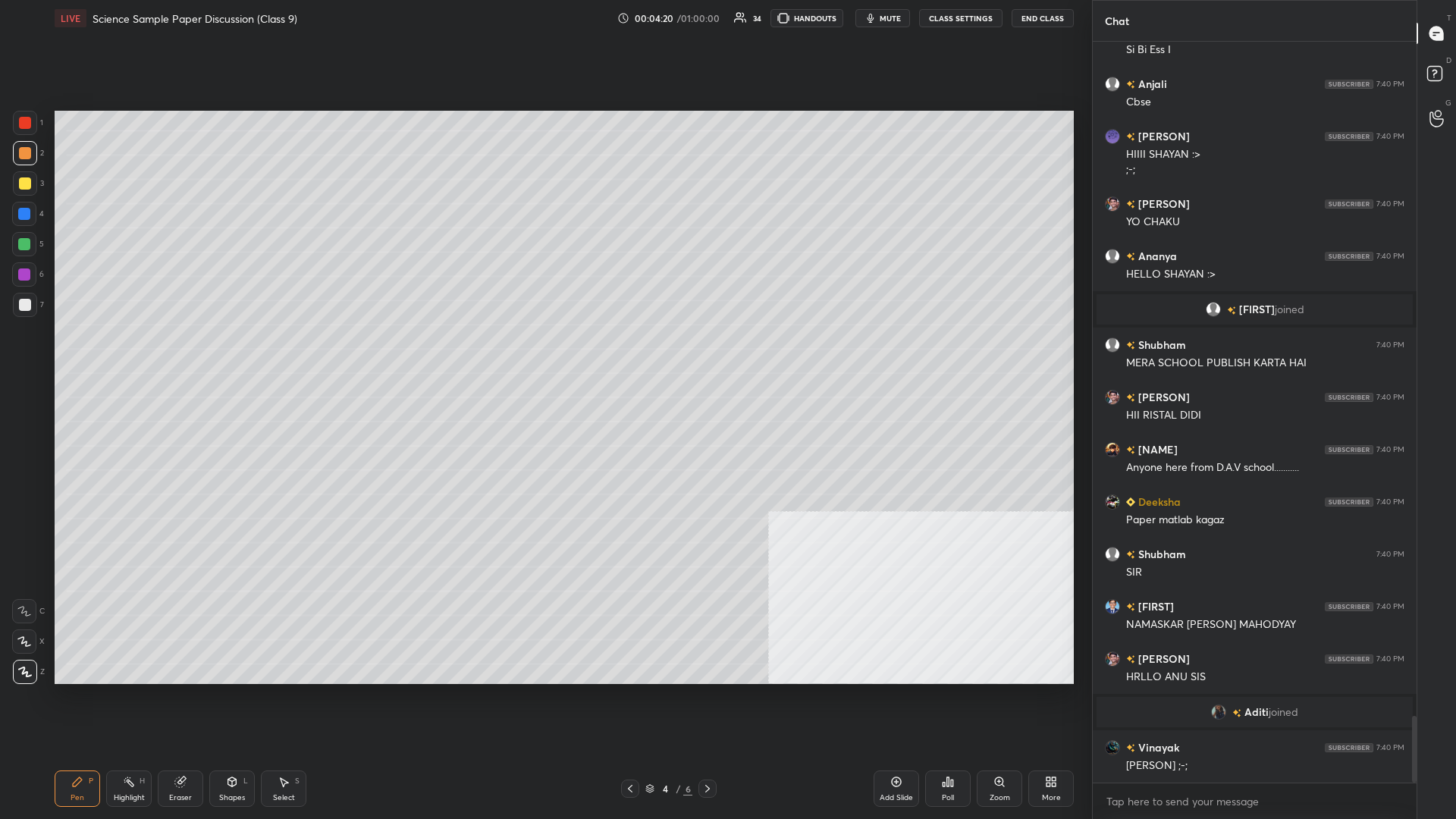 click on "1 2 3 4 5 6 7 C X Z C X Z E E Erase all   H H" at bounding box center (24, 397) 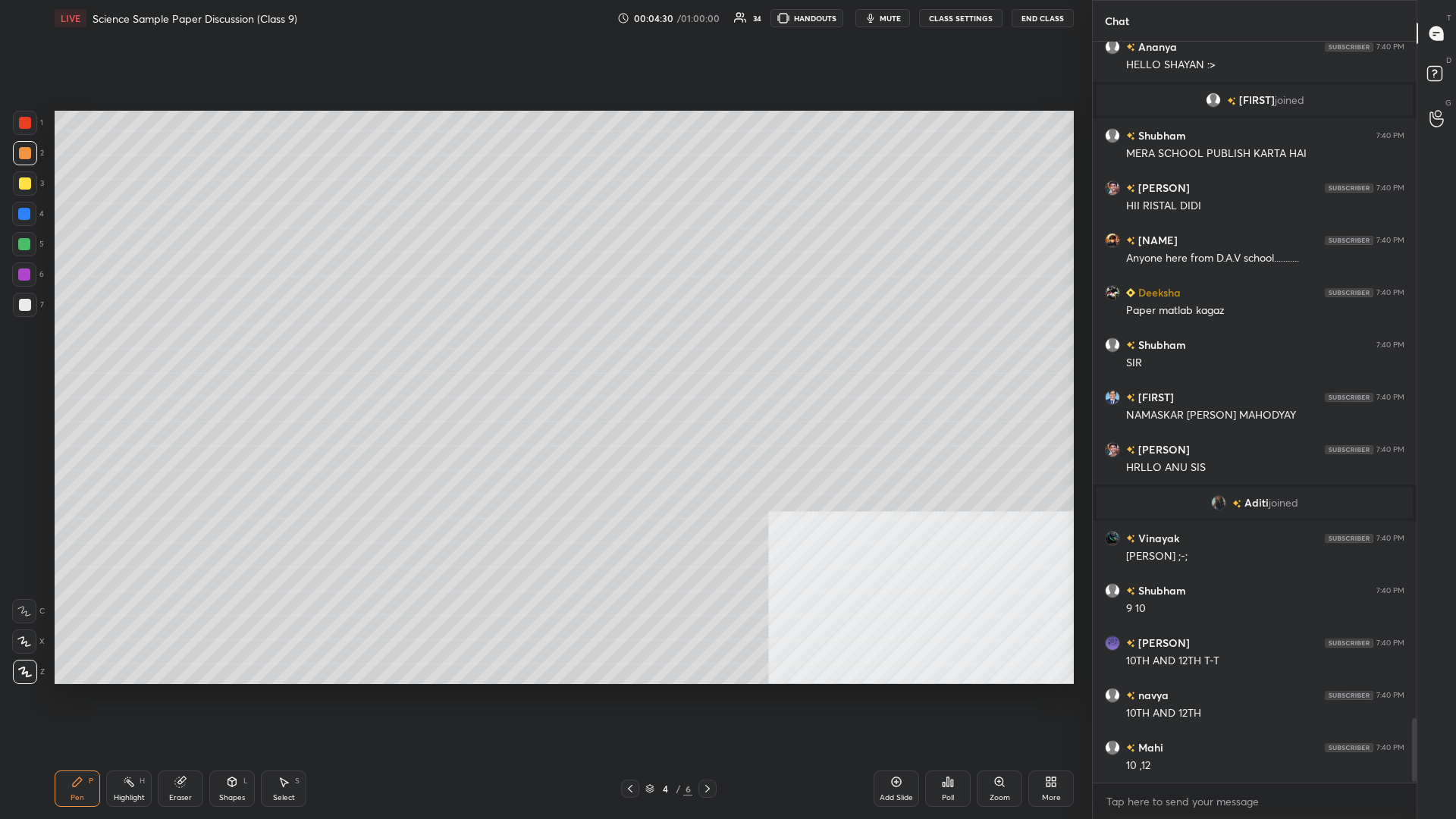 scroll, scrollTop: 7780, scrollLeft: 0, axis: vertical 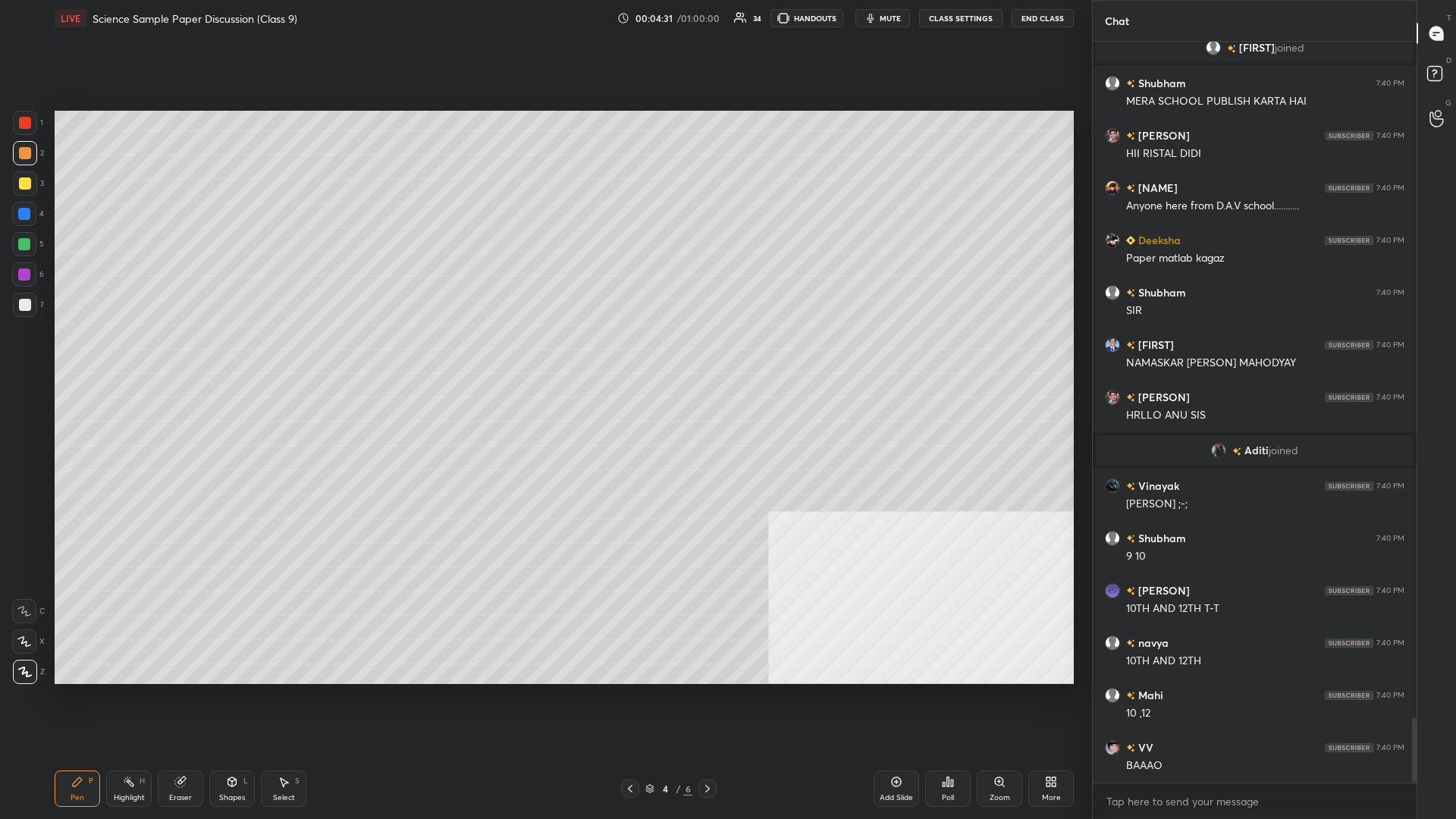 click on "1 2 3 4 5 6 7" at bounding box center (28, 217) 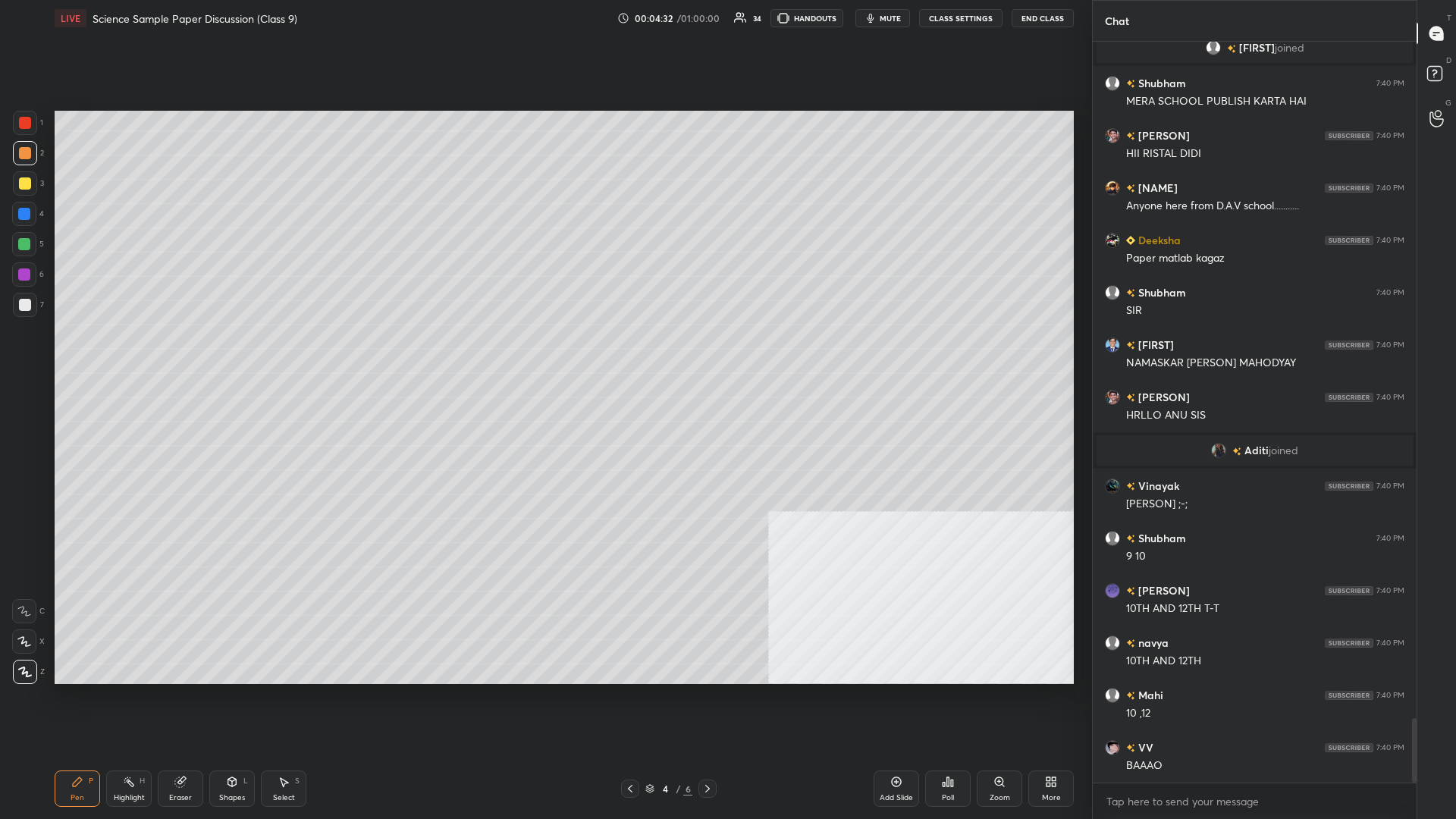 click at bounding box center (25, 123) 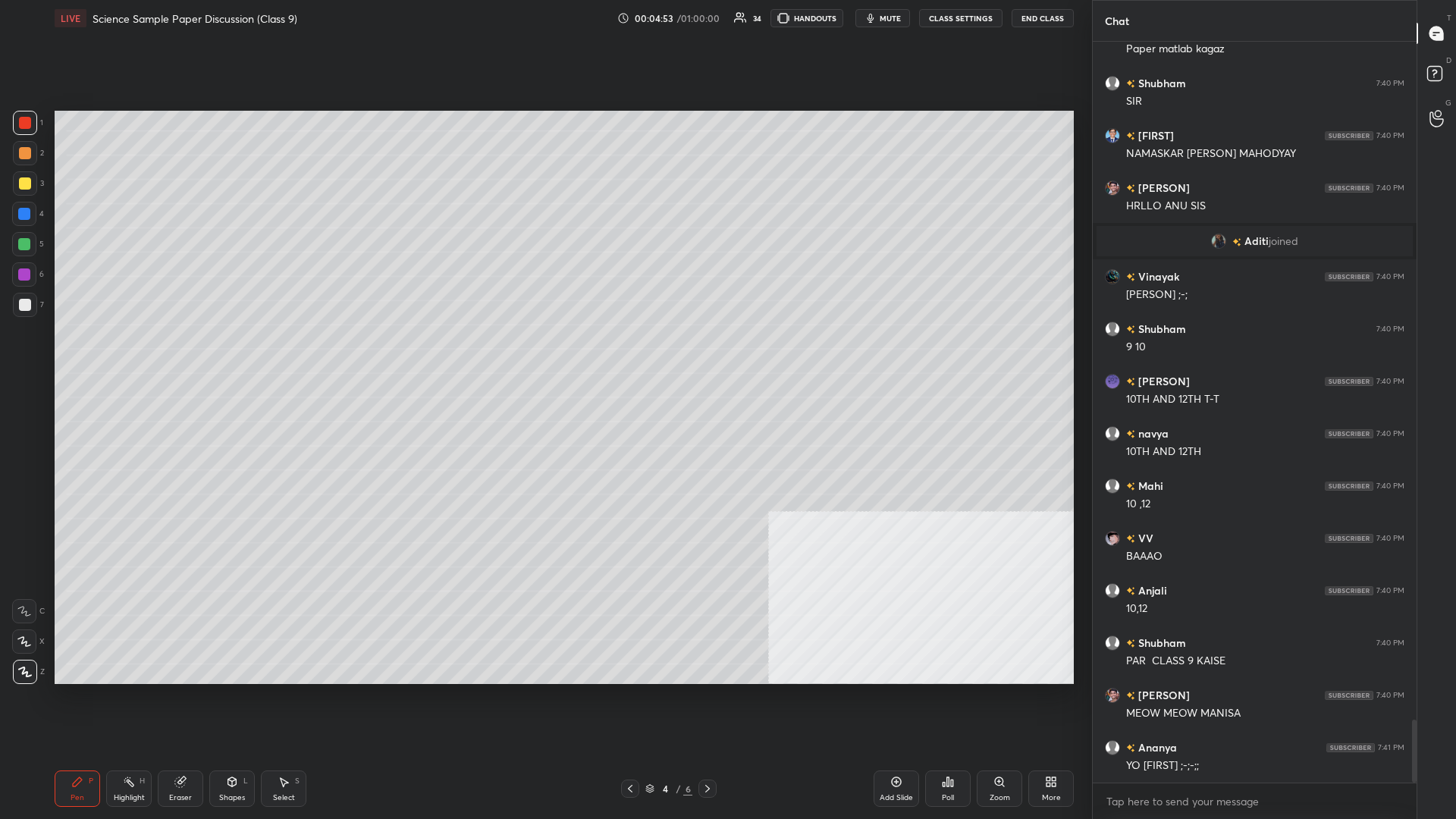 scroll, scrollTop: 8041, scrollLeft: 0, axis: vertical 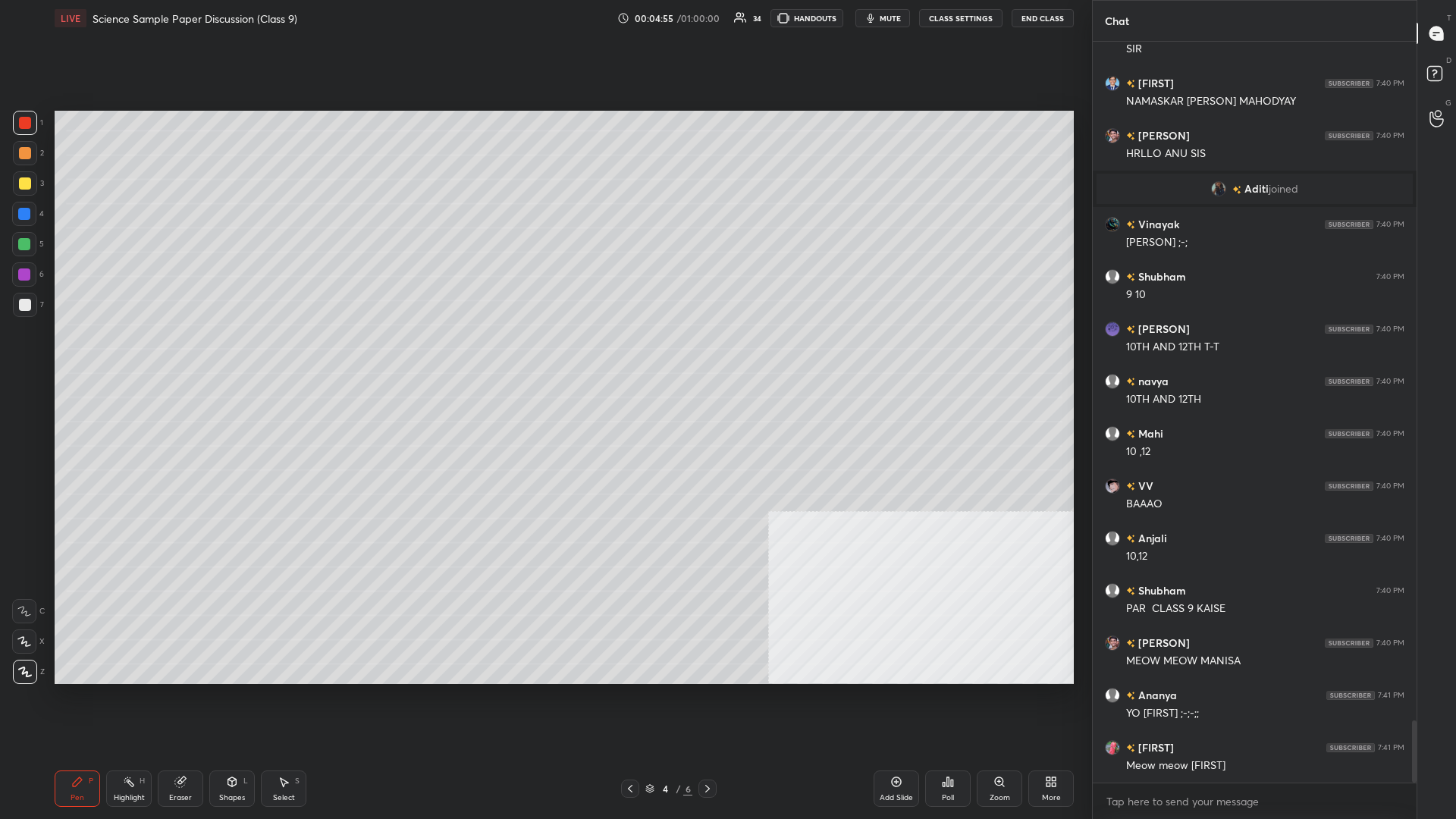 click on "Highlight H" at bounding box center (129, 789) 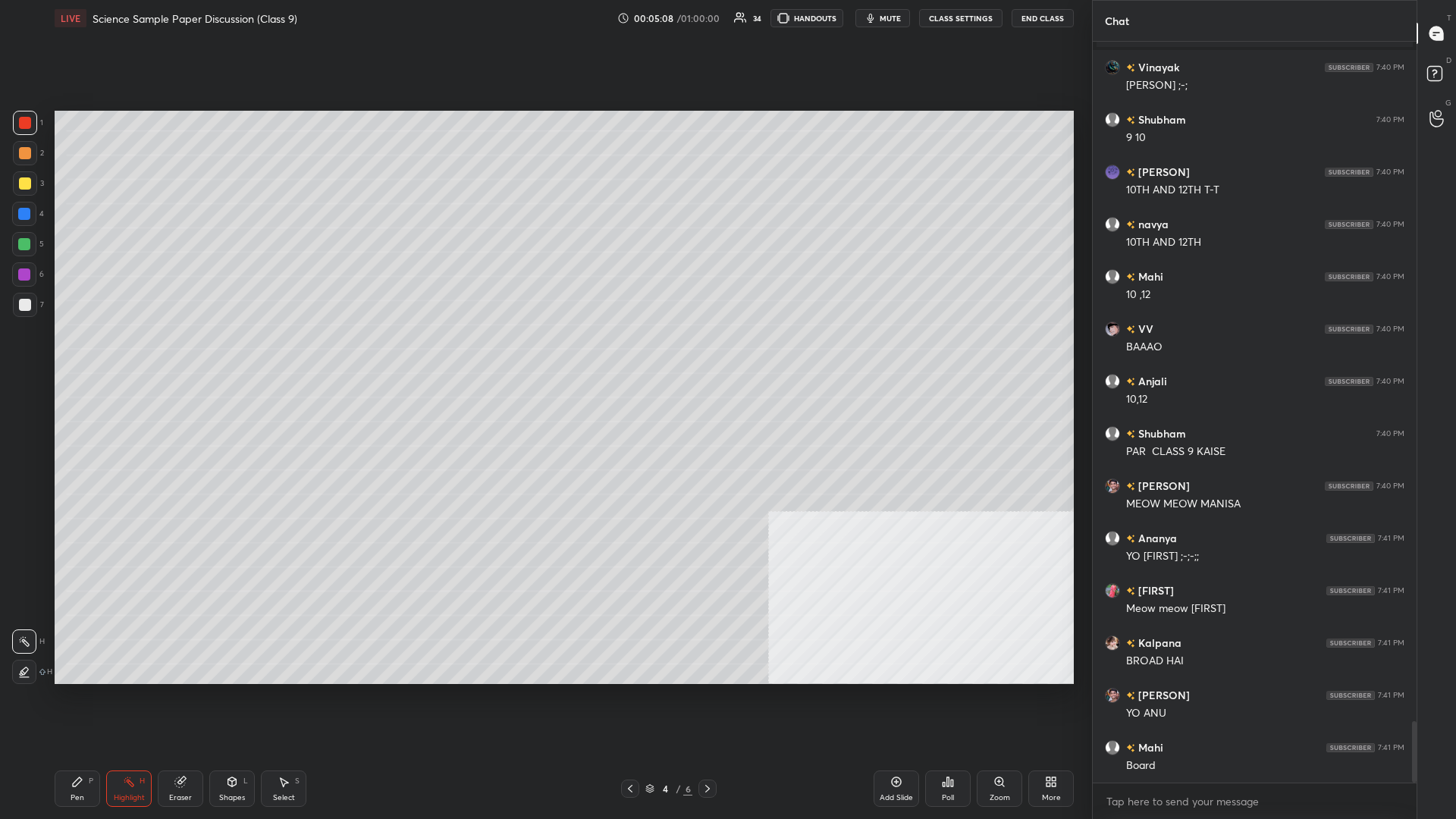 scroll, scrollTop: 8251, scrollLeft: 0, axis: vertical 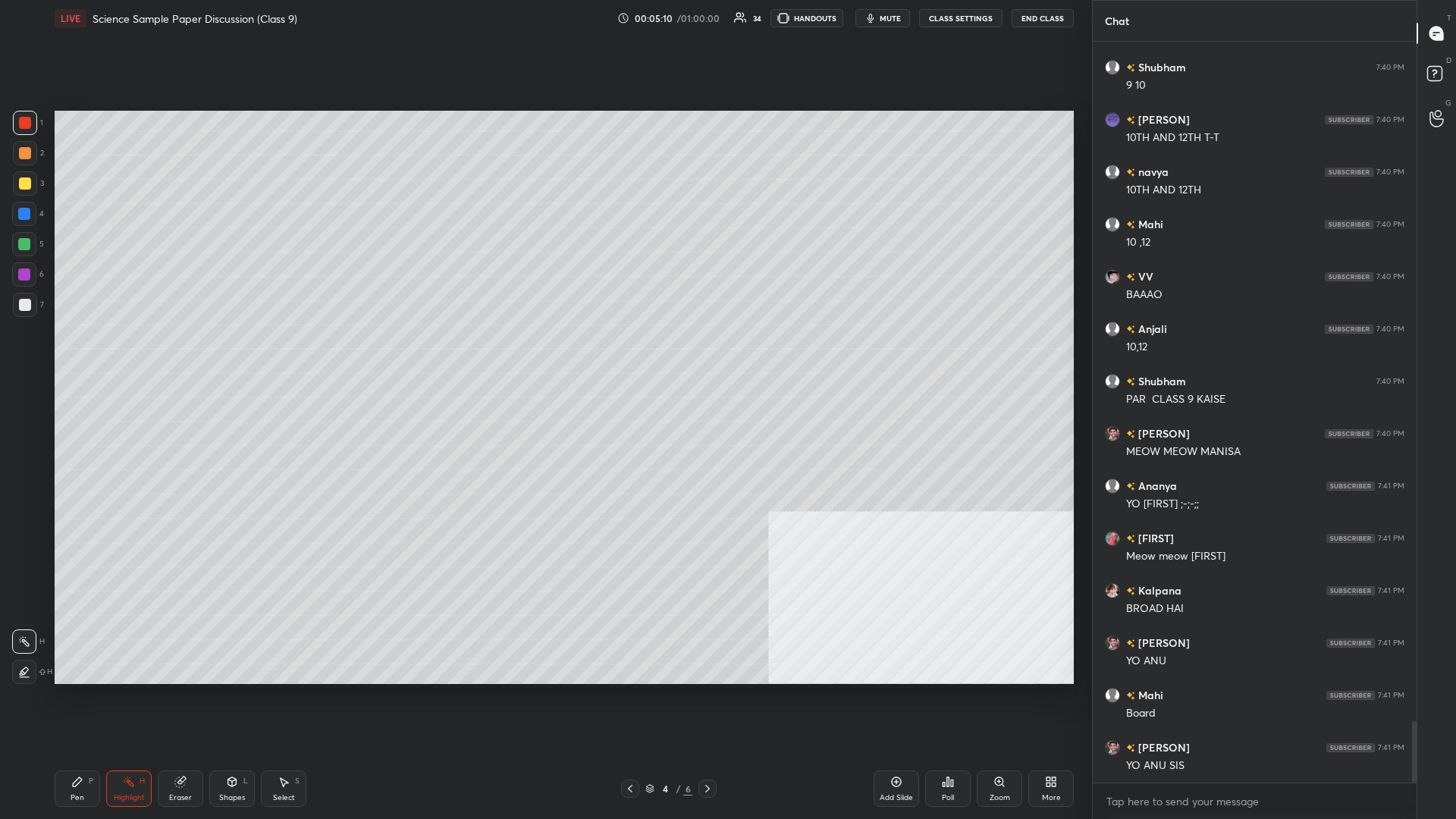 click 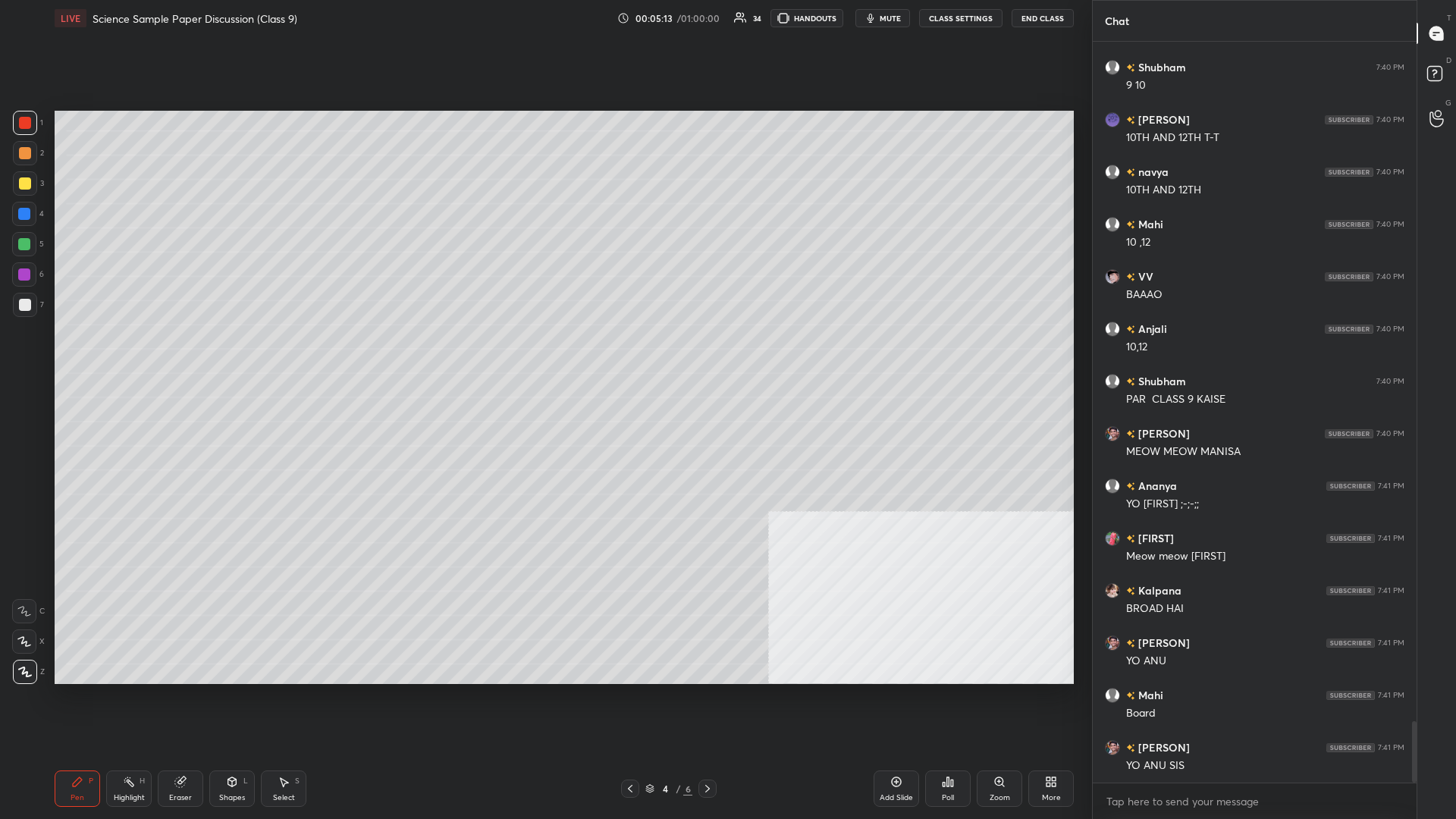 click at bounding box center [25, 153] 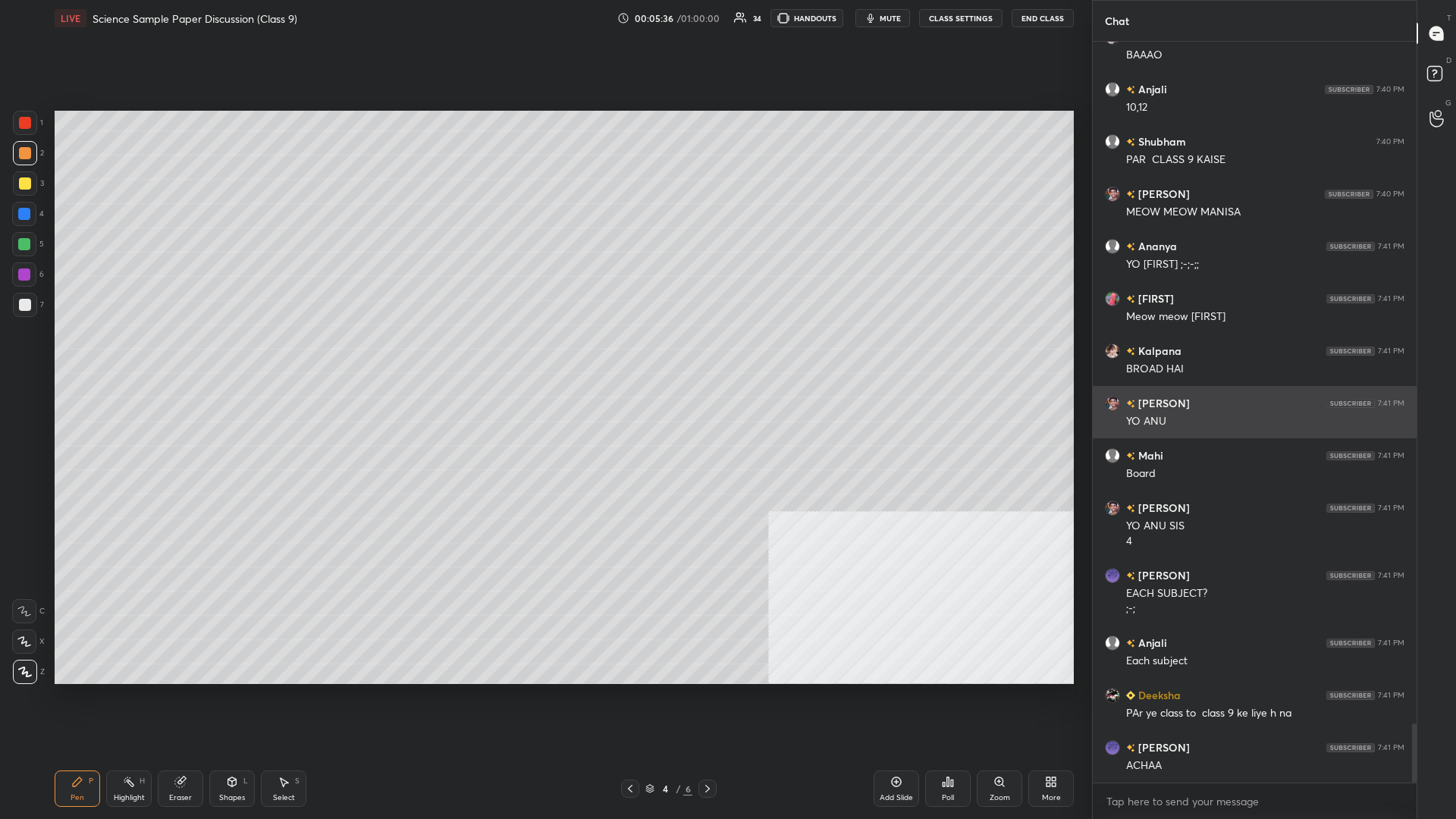 scroll, scrollTop: 8543, scrollLeft: 0, axis: vertical 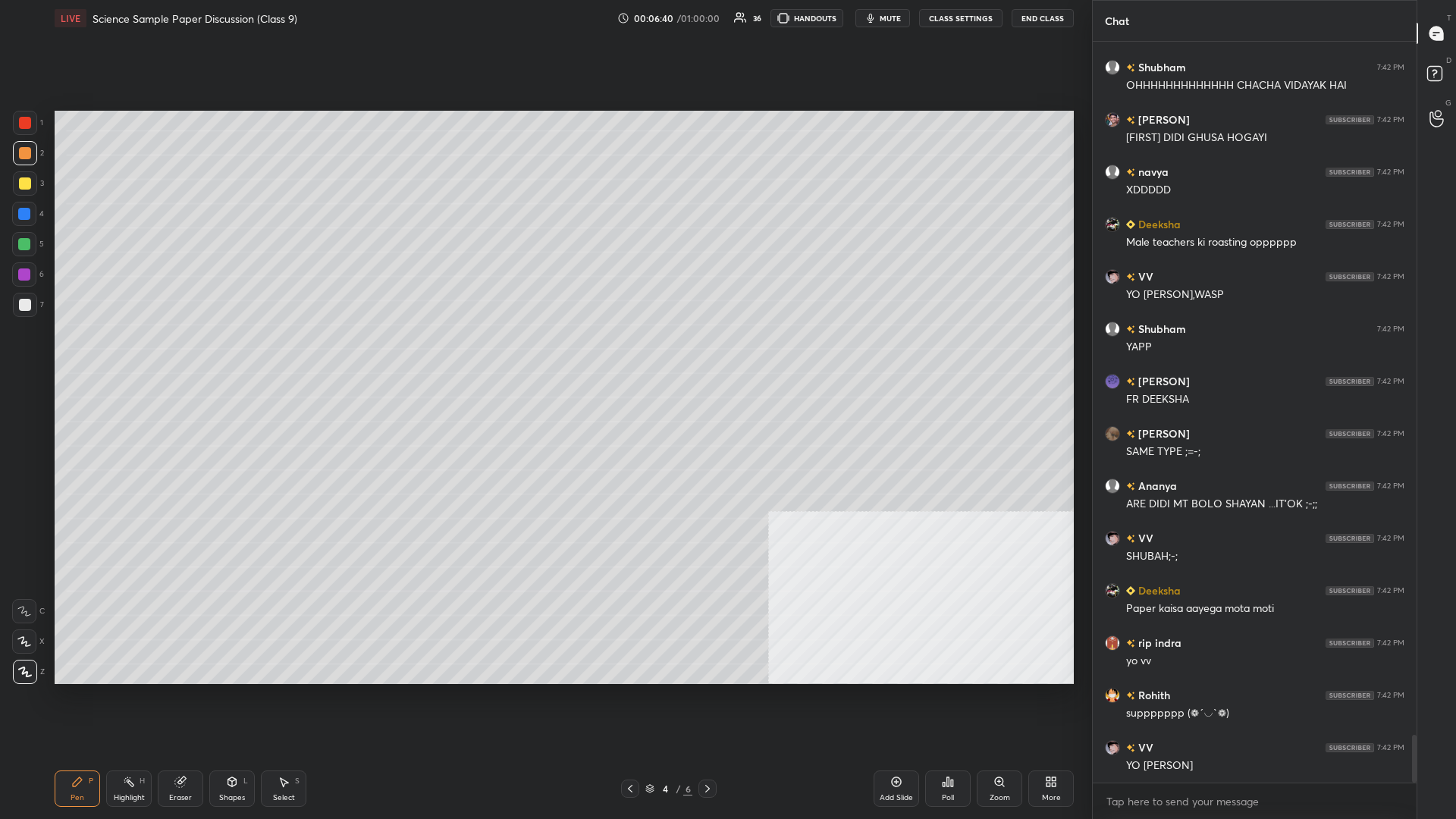 click at bounding box center (25, 305) 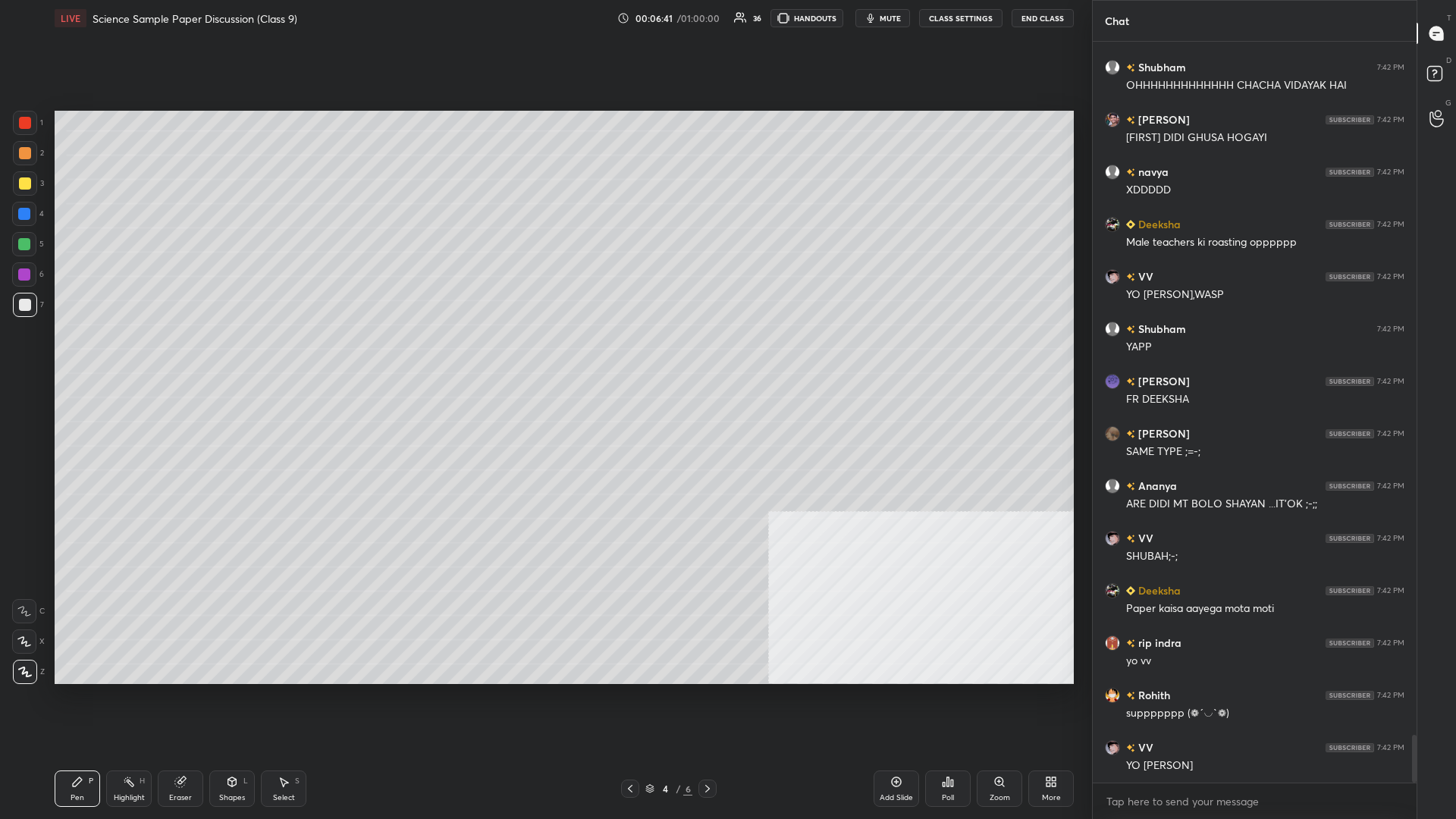 click on "Add Slide" at bounding box center [896, 789] 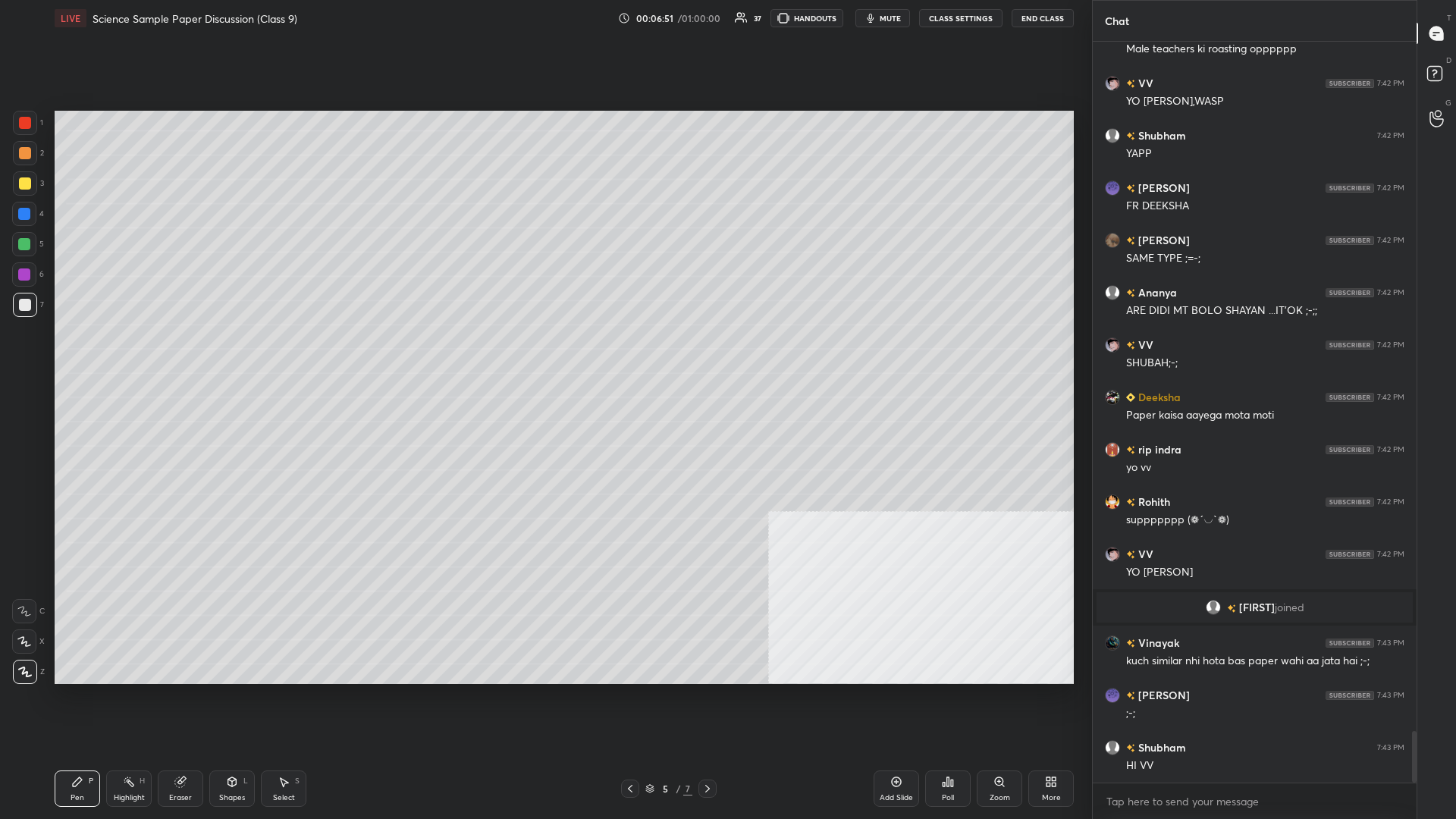 scroll, scrollTop: 9957, scrollLeft: 0, axis: vertical 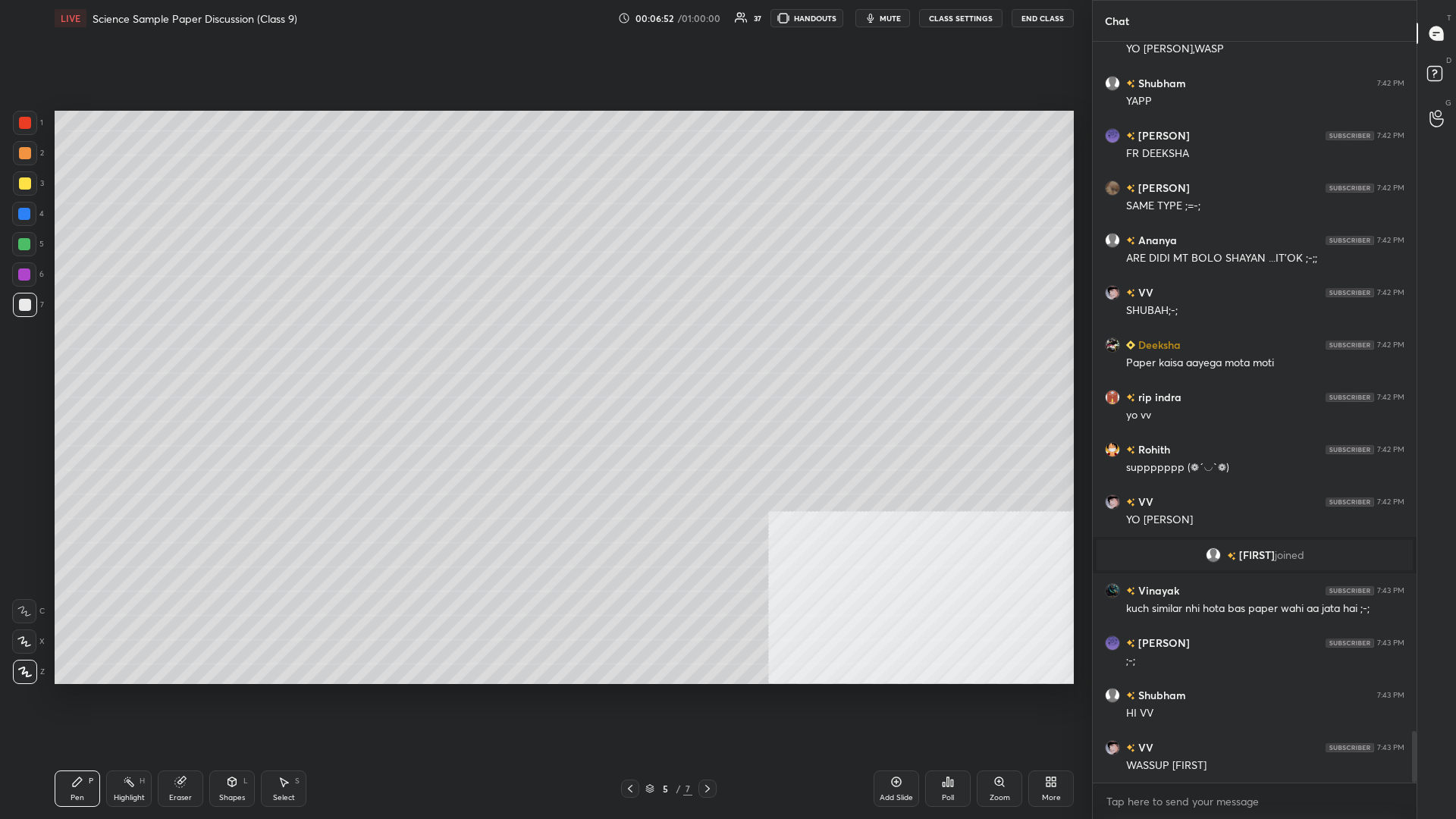 click at bounding box center [24, 214] 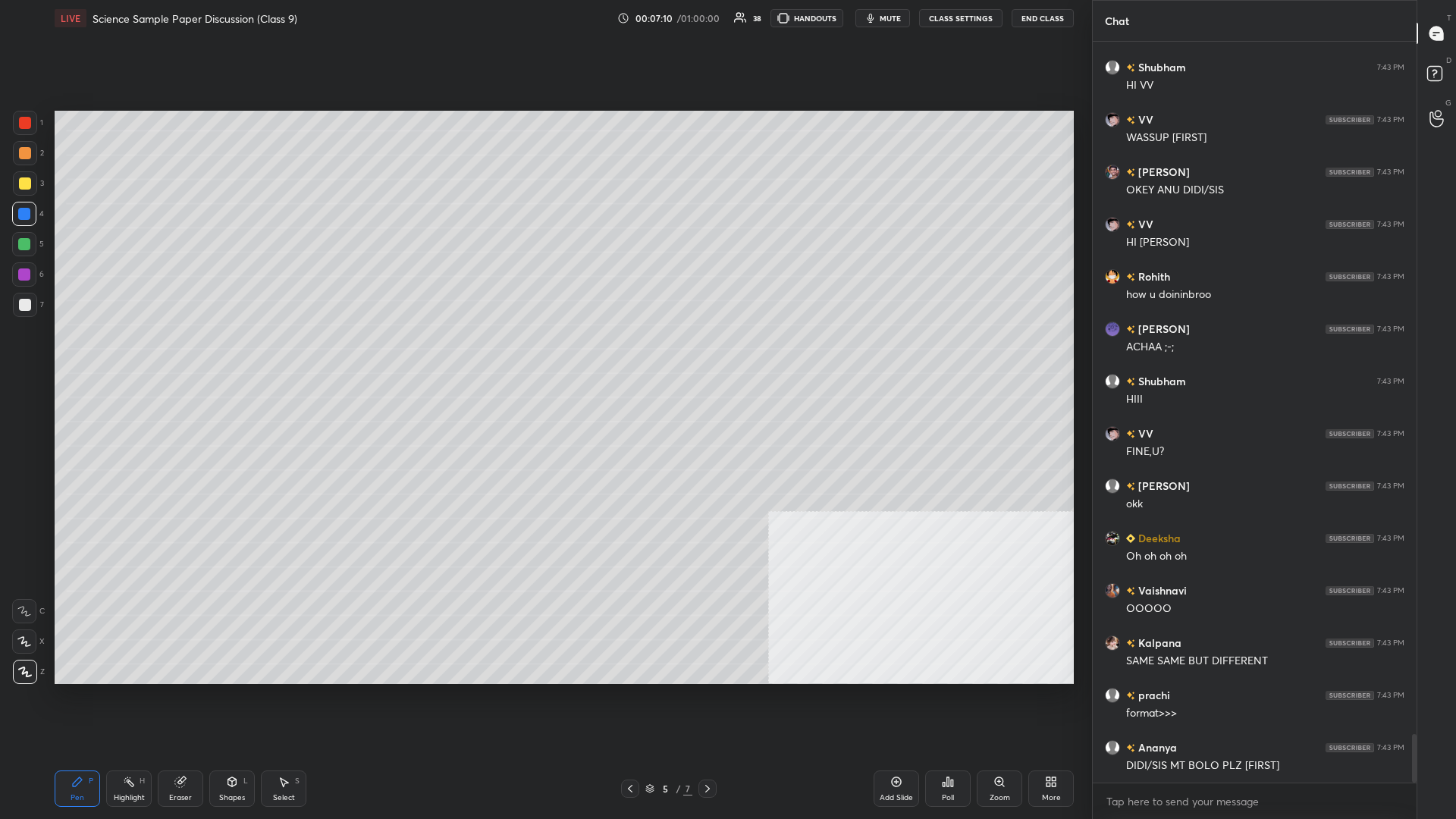 scroll, scrollTop: 10637, scrollLeft: 0, axis: vertical 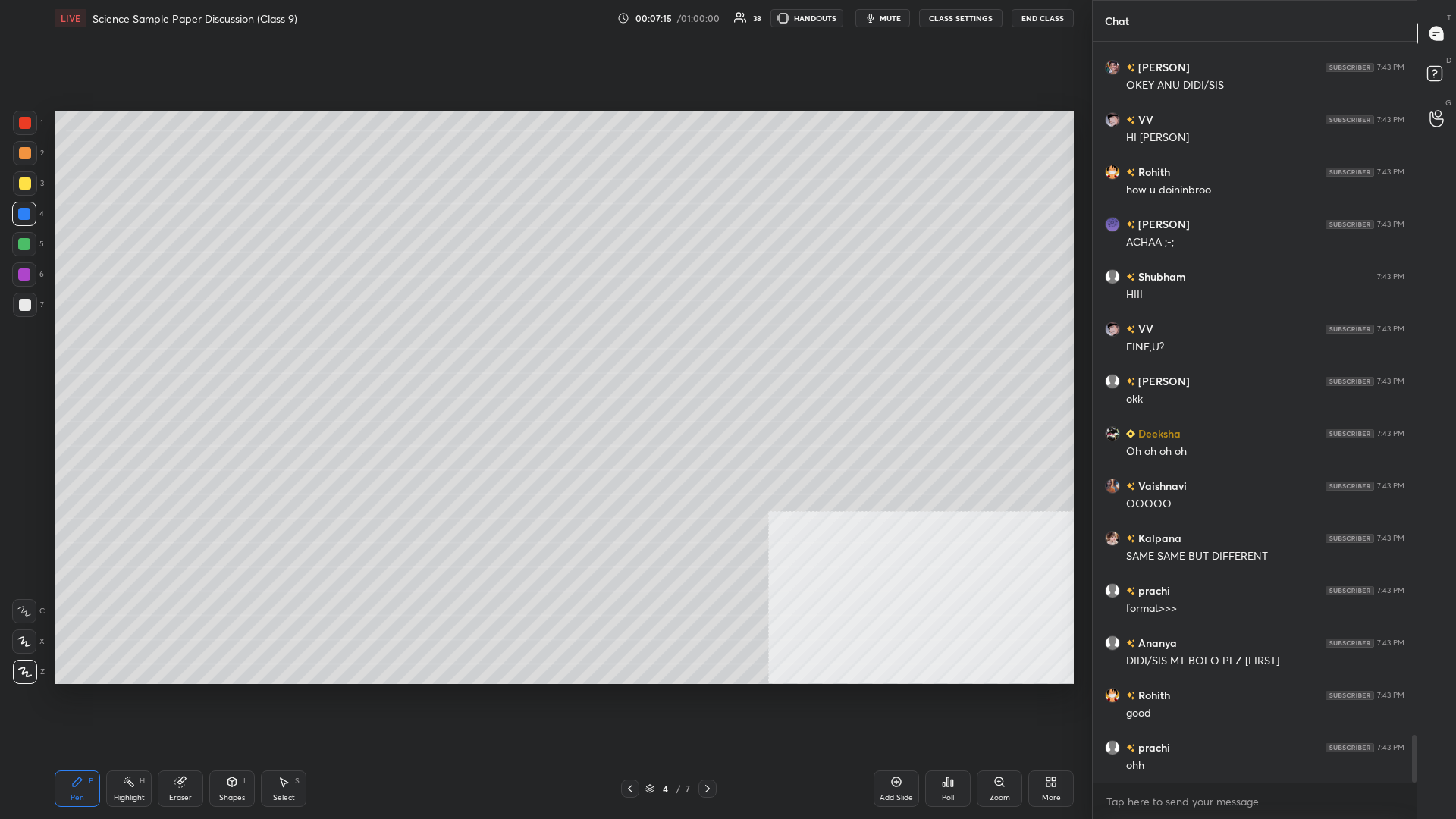 click at bounding box center [25, 184] 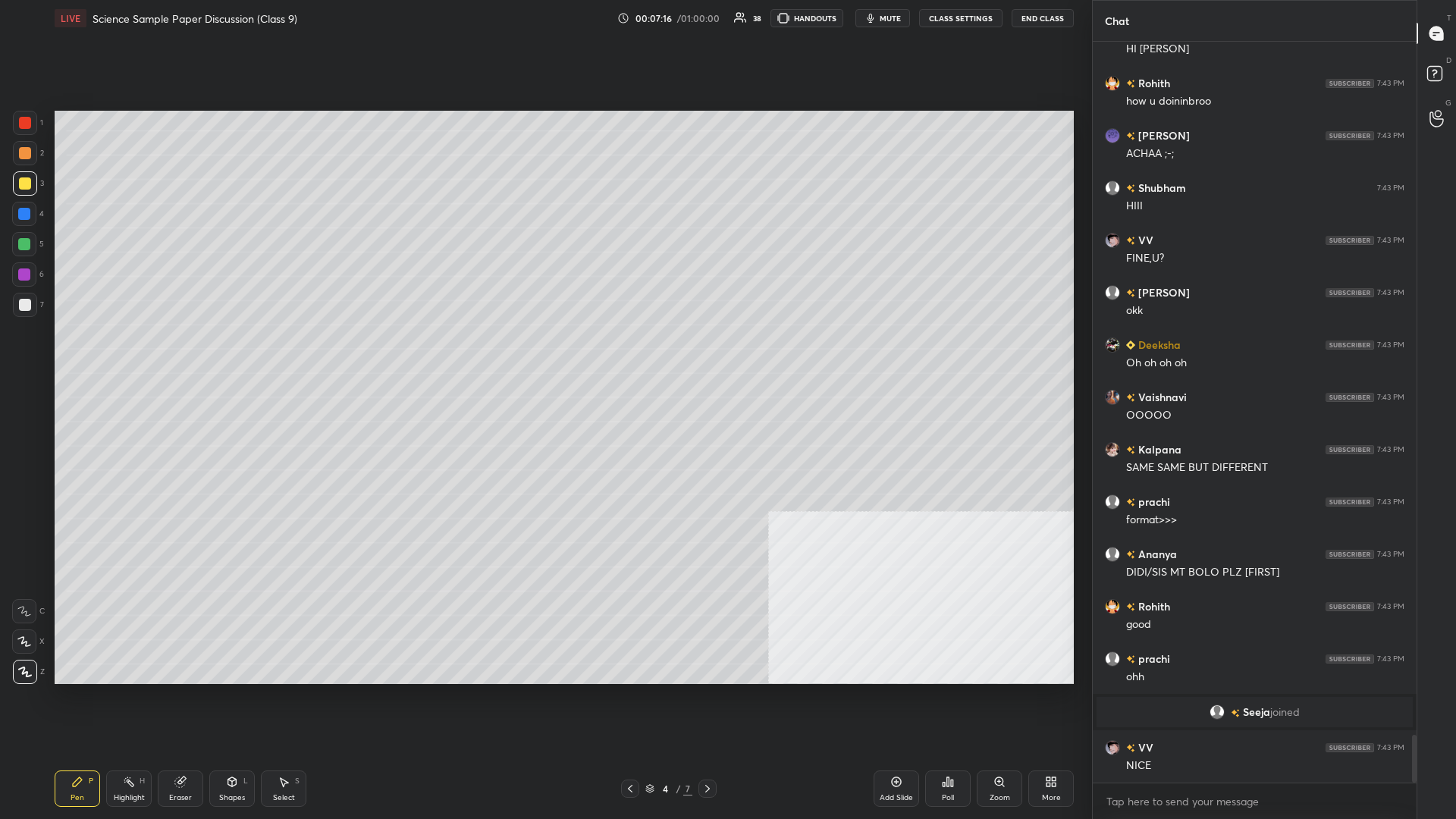 scroll, scrollTop: 10815, scrollLeft: 0, axis: vertical 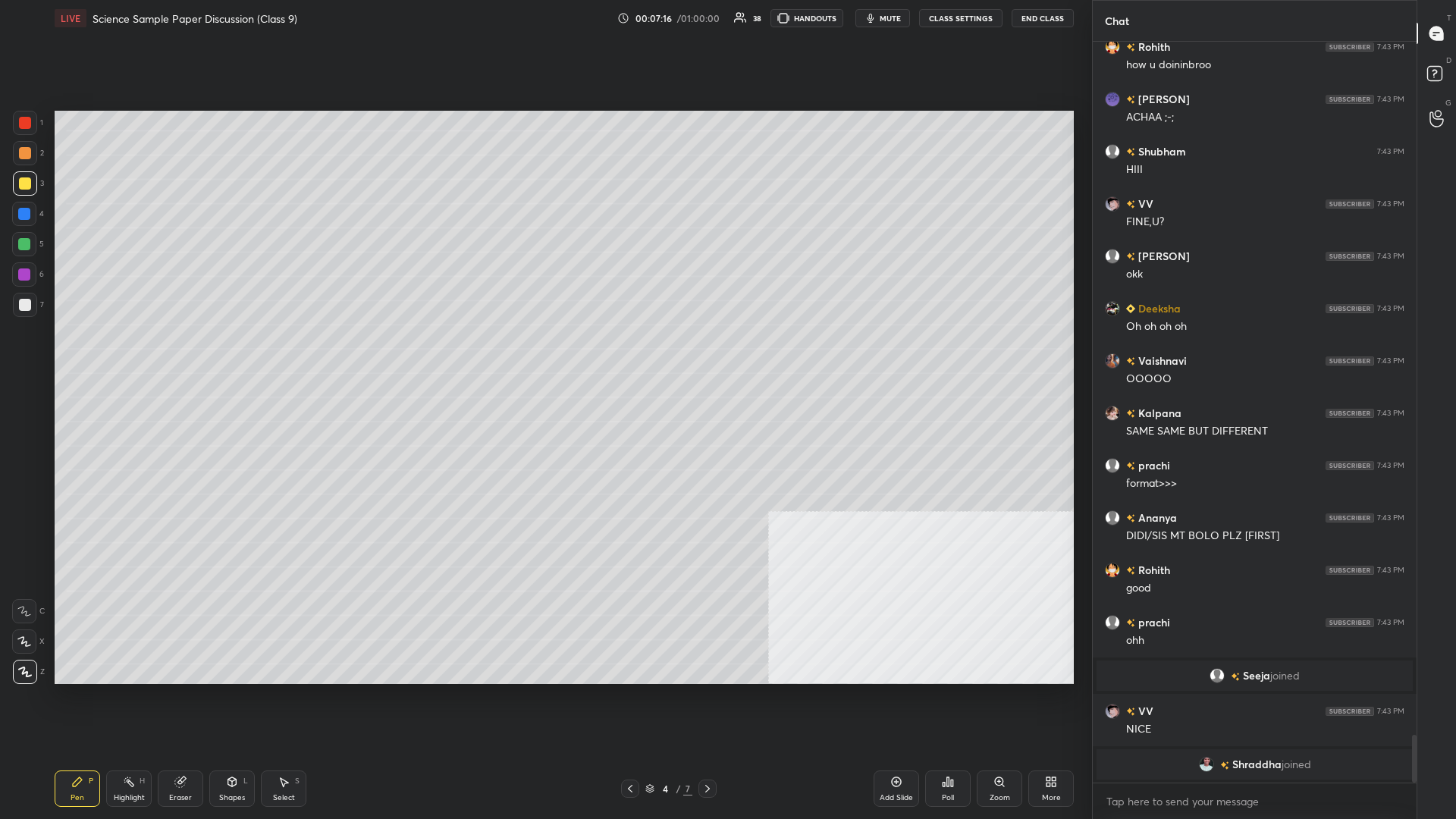 click at bounding box center [25, 305] 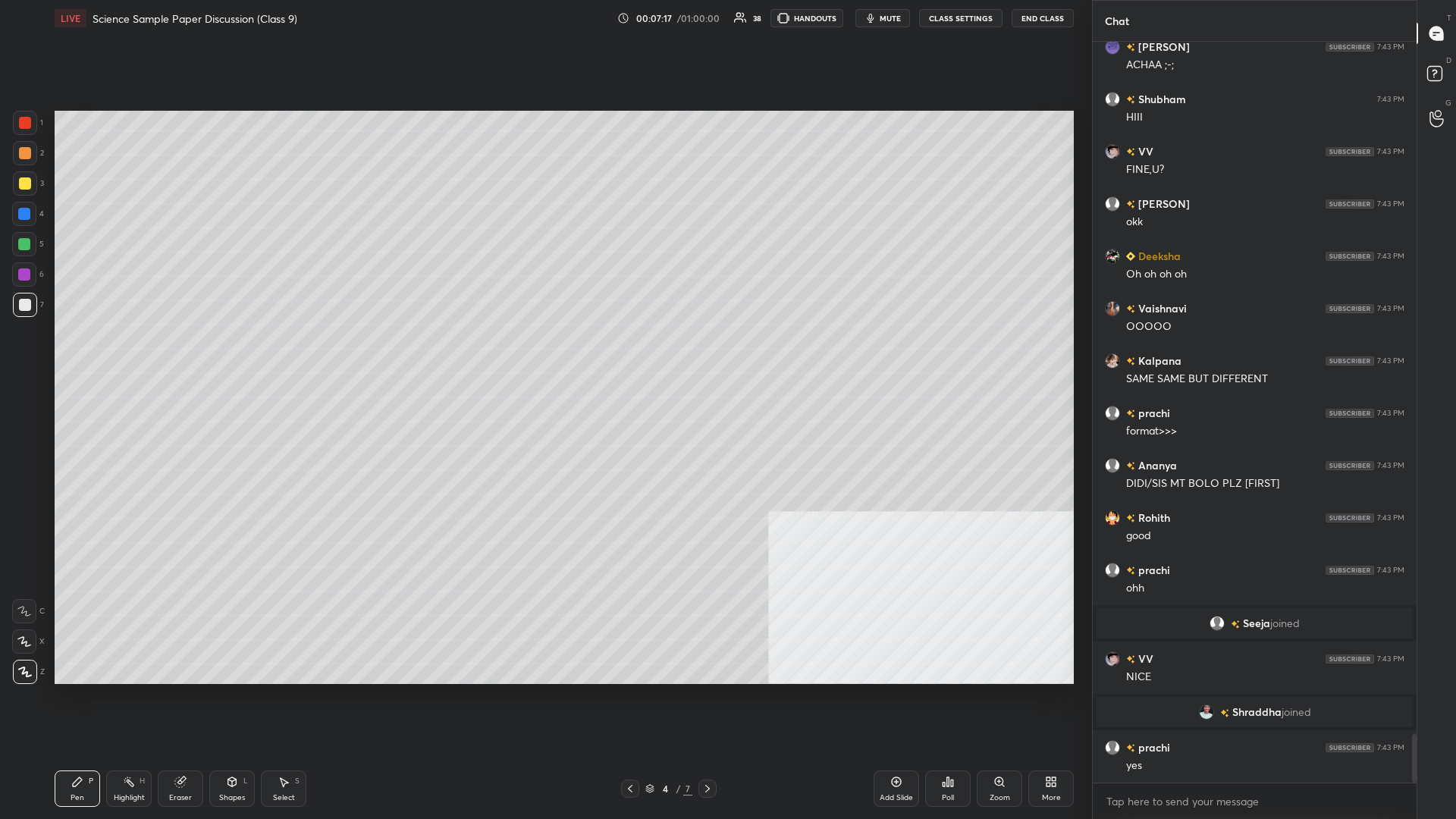 scroll, scrollTop: 10649, scrollLeft: 0, axis: vertical 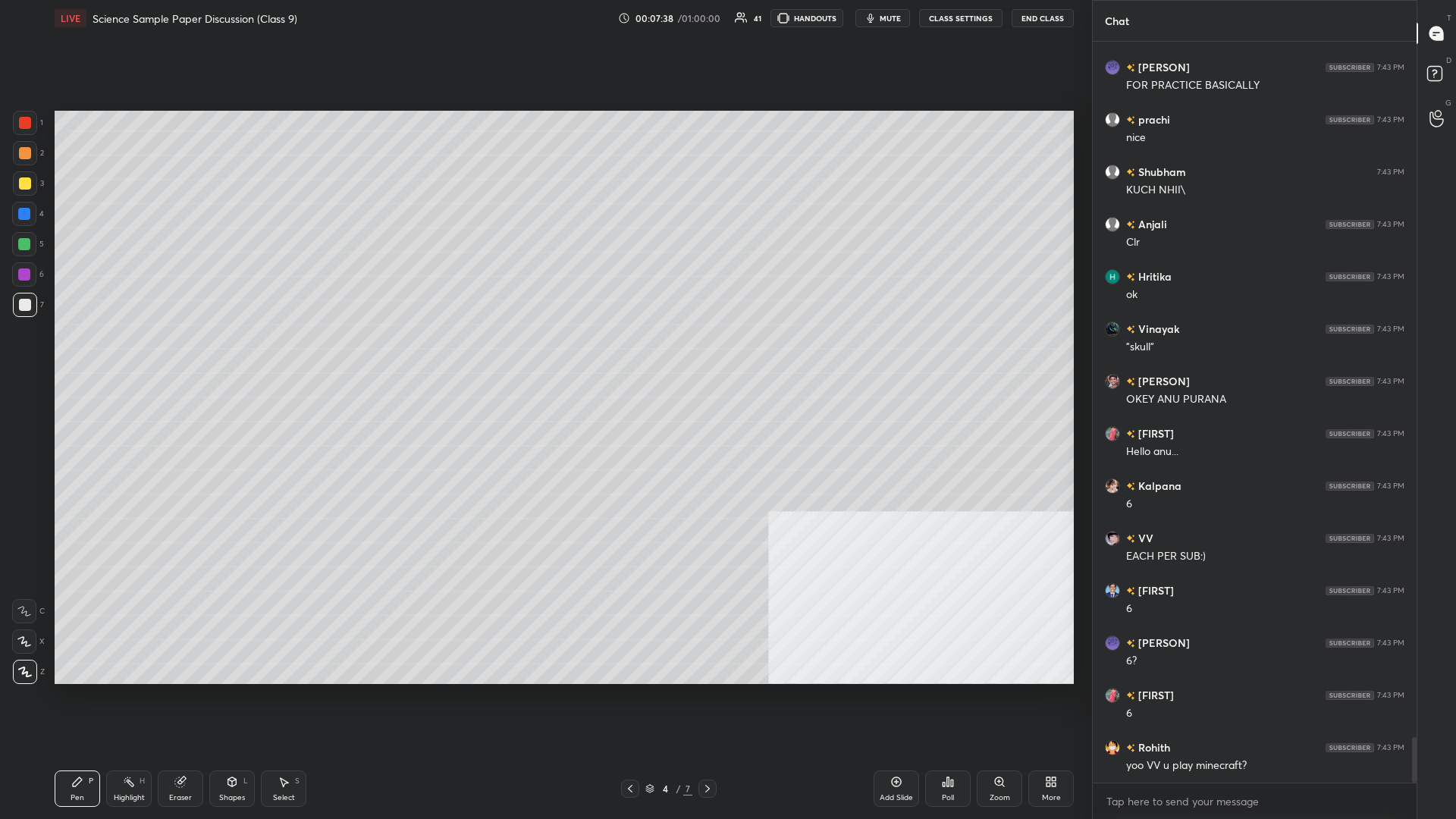 click on "More" at bounding box center (1051, 789) 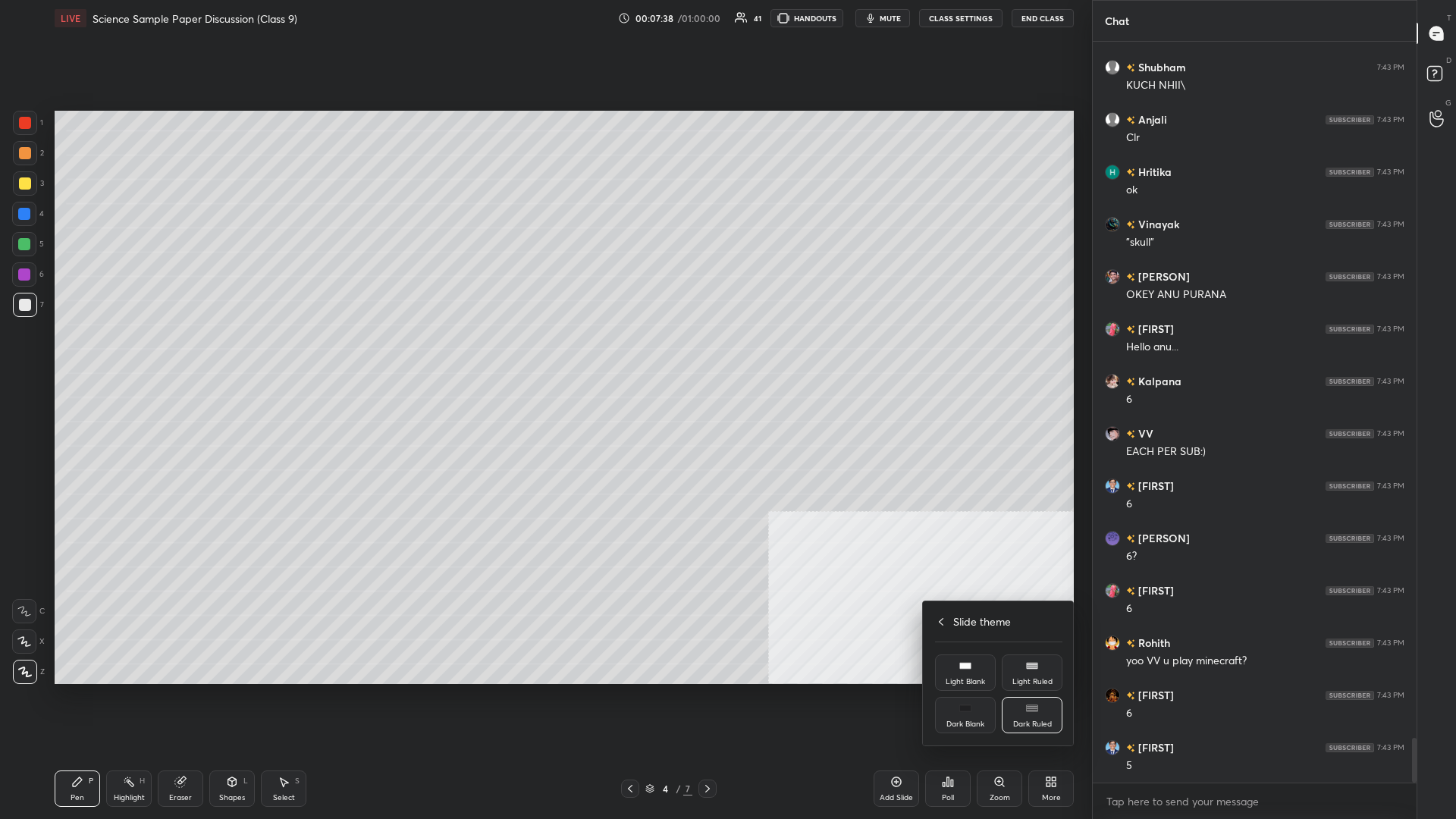 click on "Slide theme" at bounding box center [982, 621] 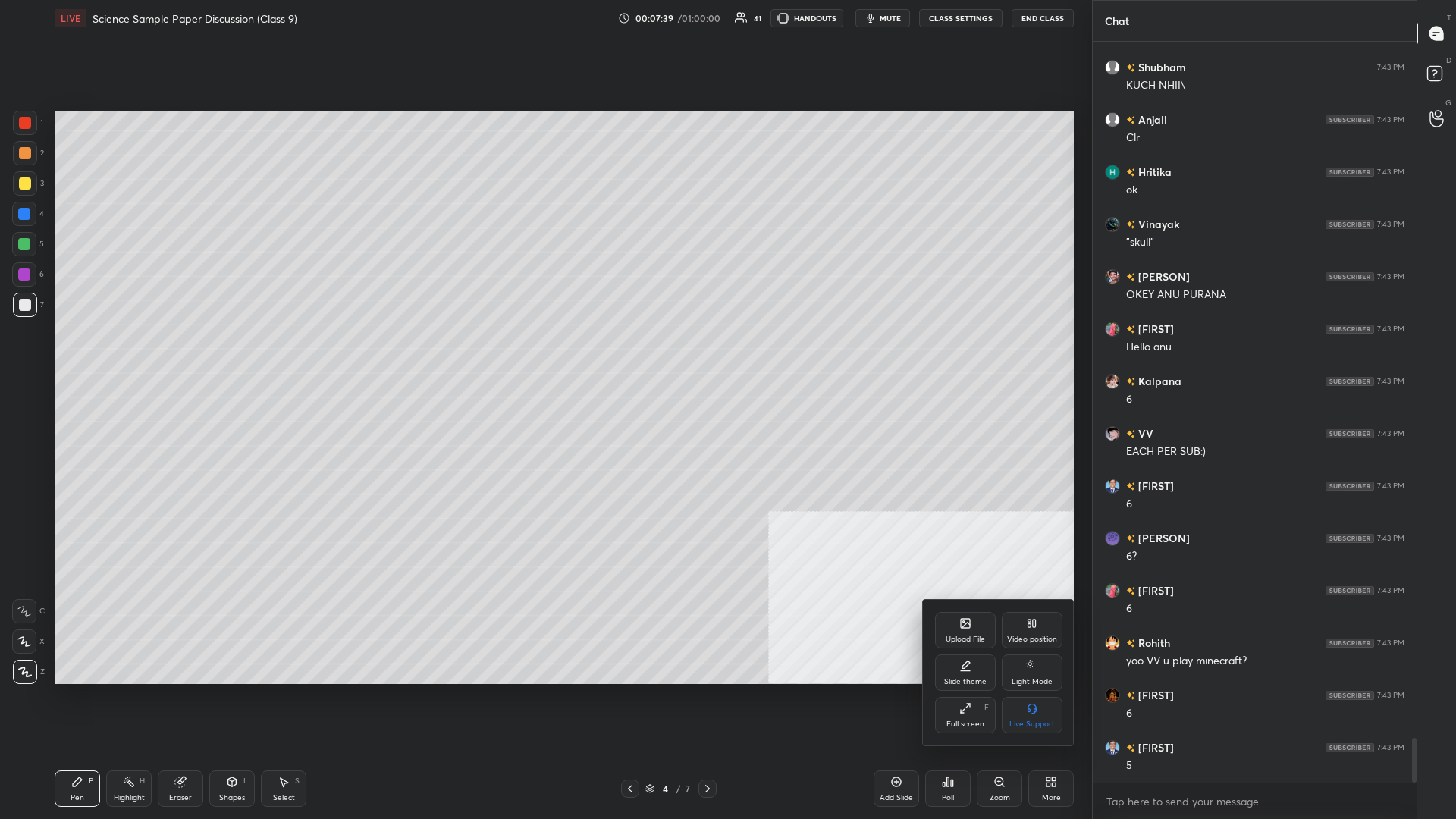 click on "Upload File" at bounding box center [965, 630] 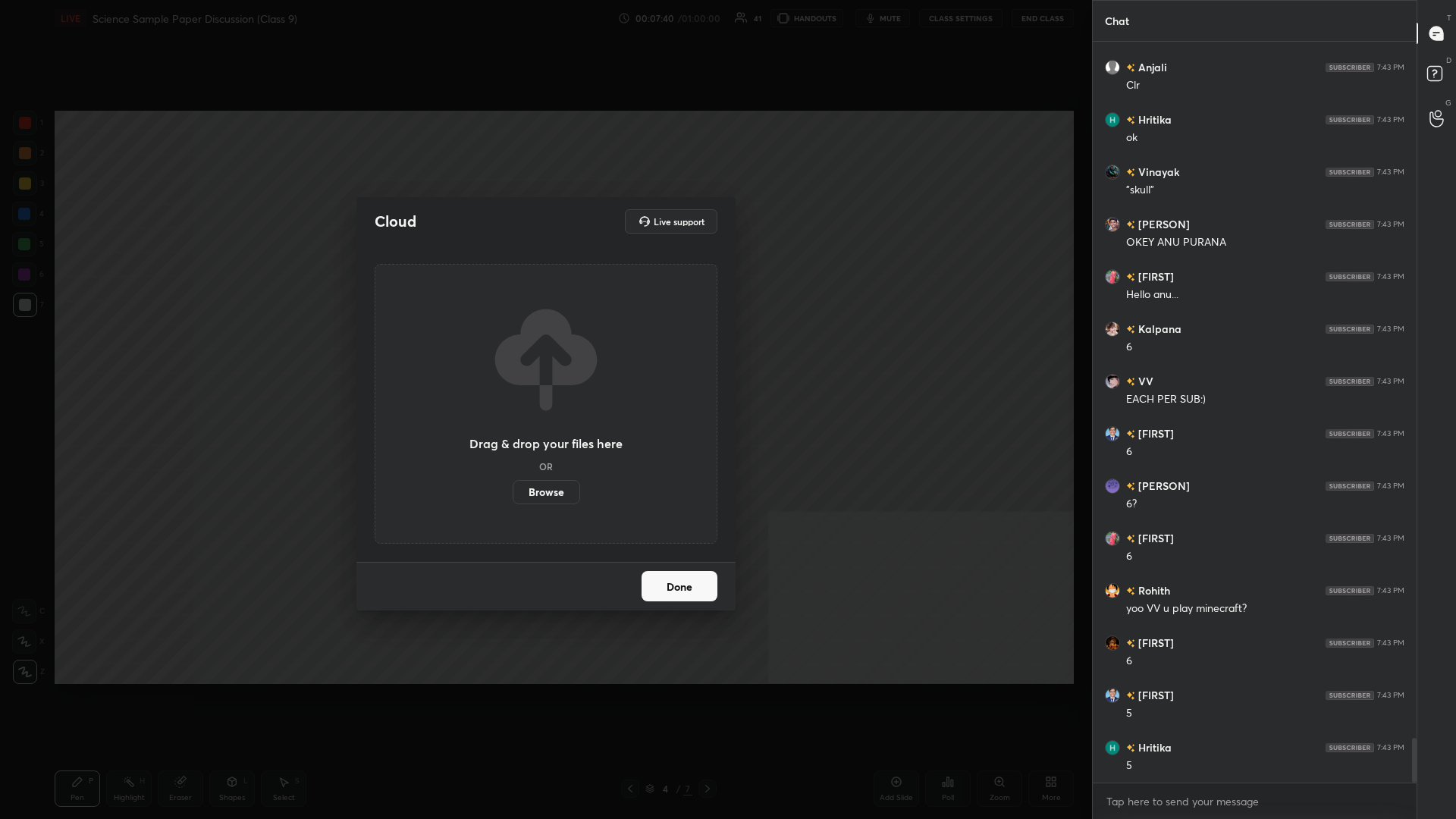 click on "Browse" at bounding box center [546, 492] 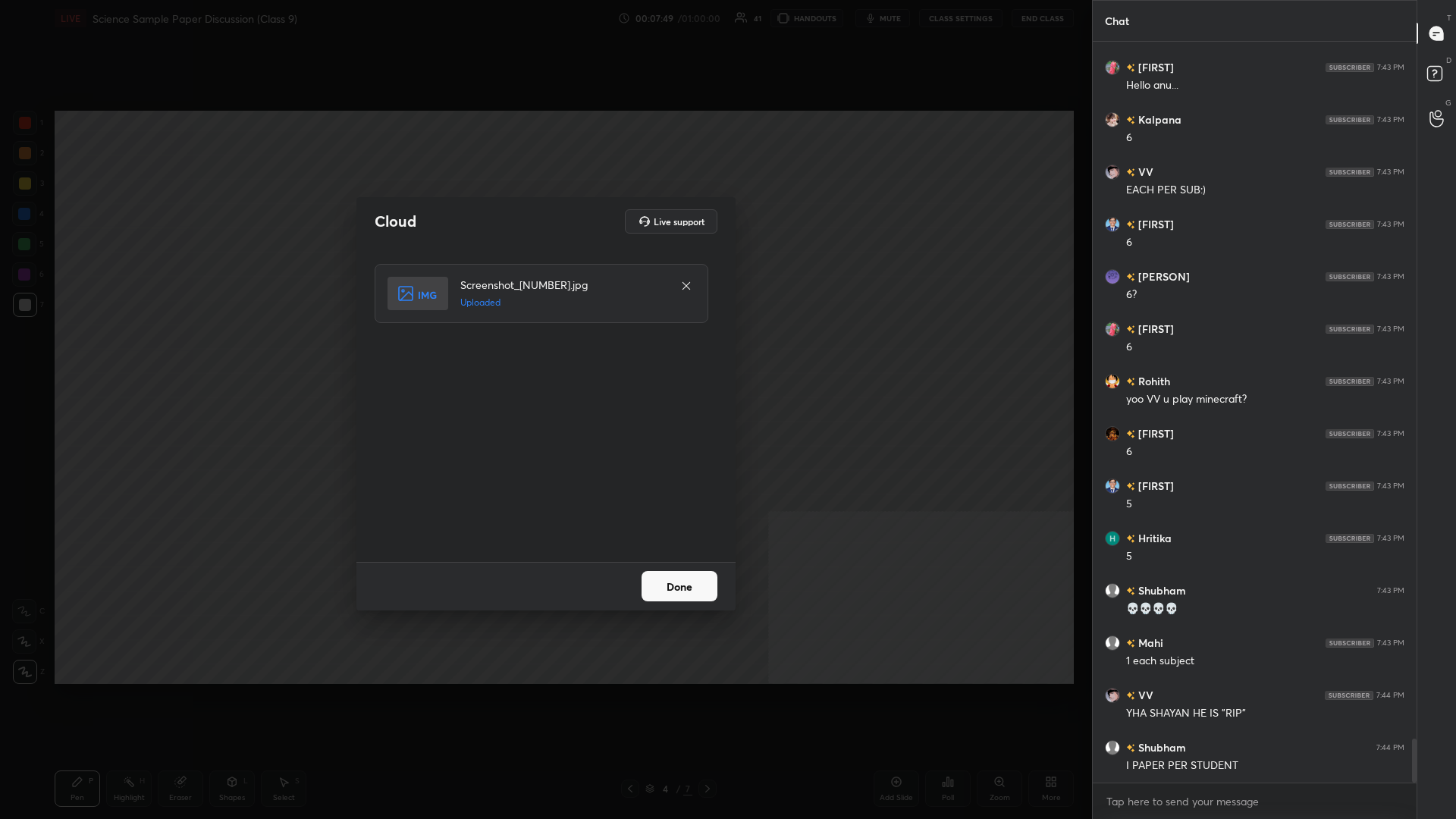 click on "Done" at bounding box center [679, 586] 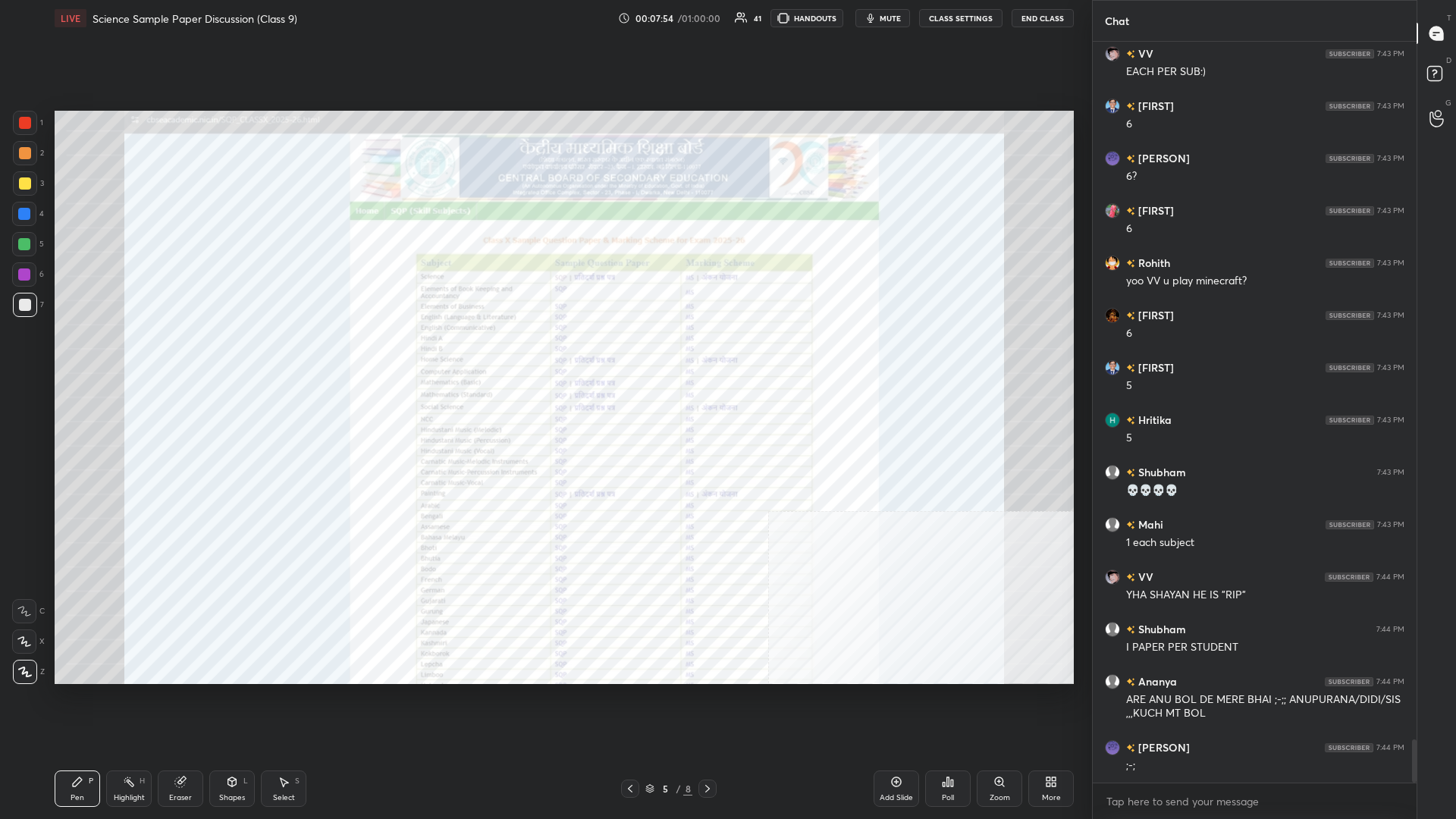 click at bounding box center [25, 123] 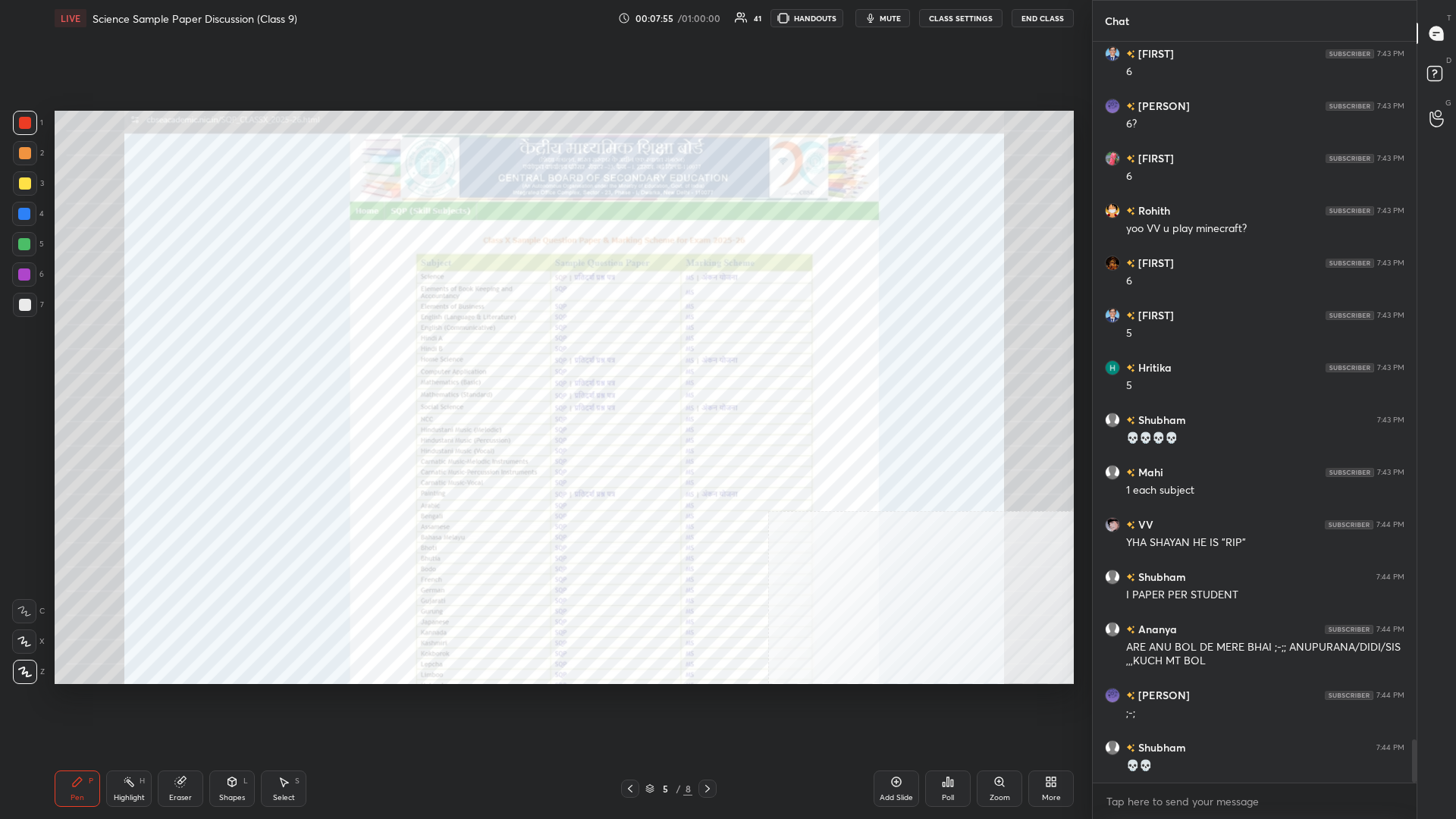click on "Zoom" at bounding box center [999, 798] 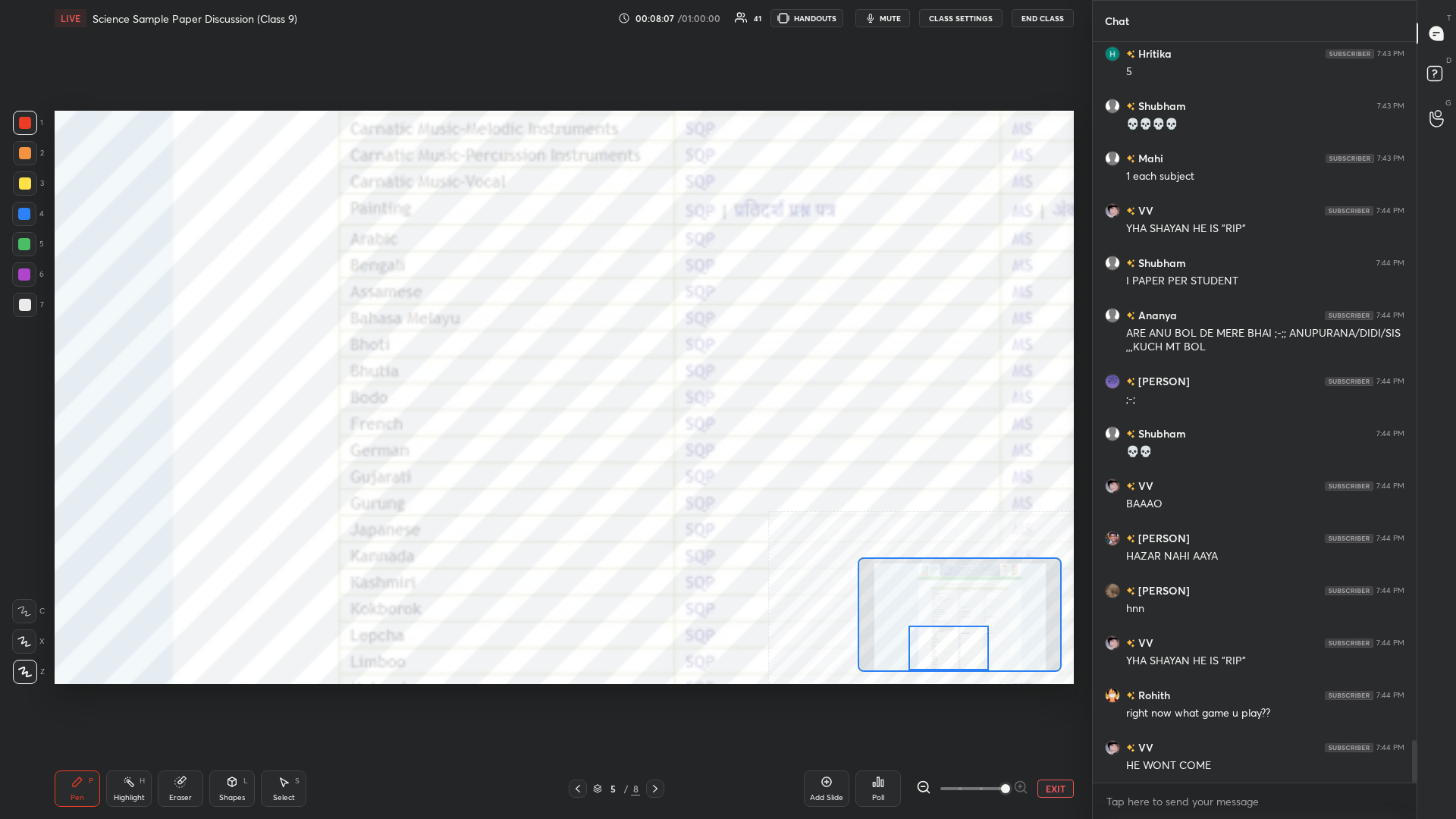 click on "EXIT" at bounding box center [1056, 789] 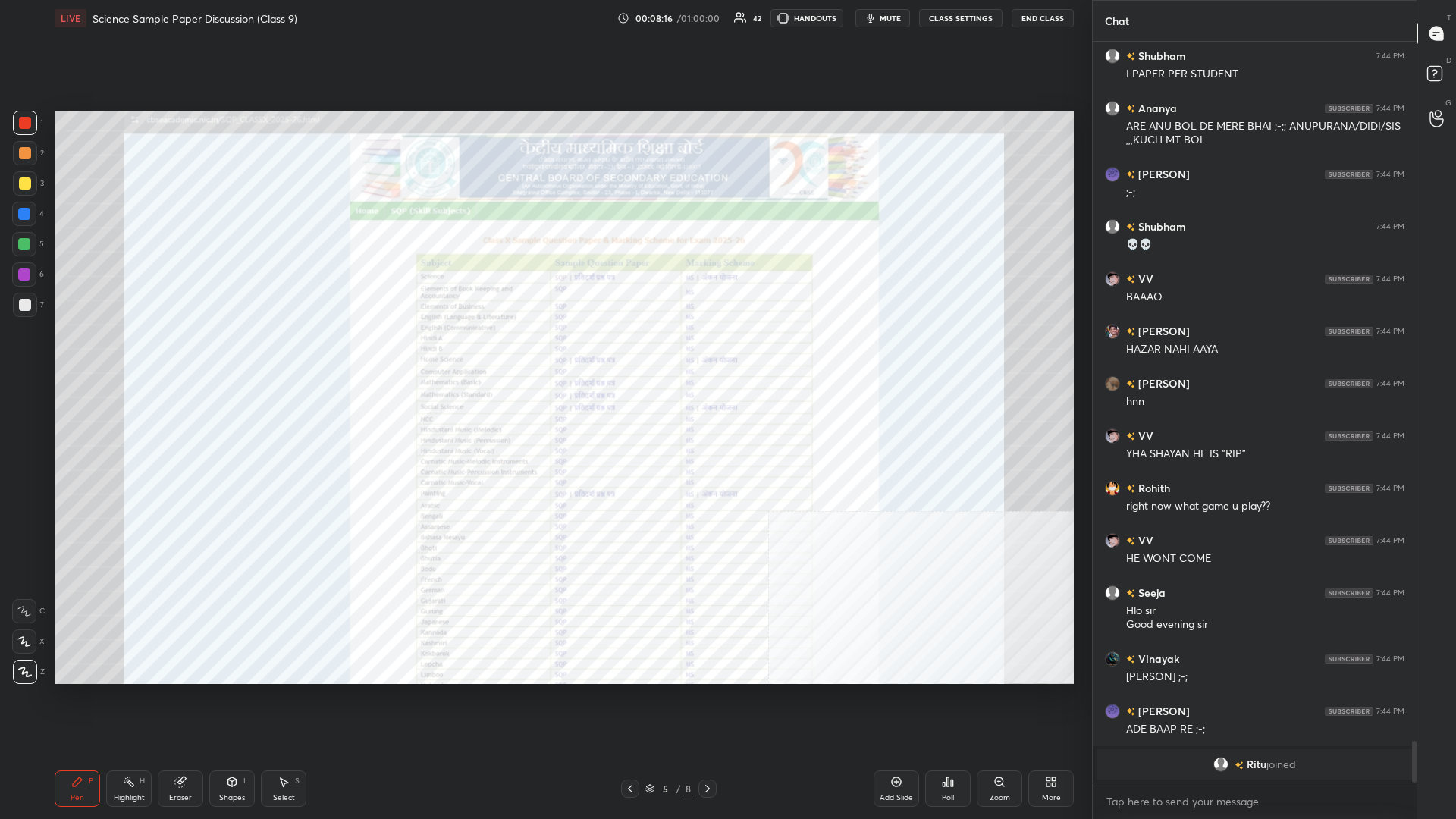 scroll, scrollTop: 12020, scrollLeft: 0, axis: vertical 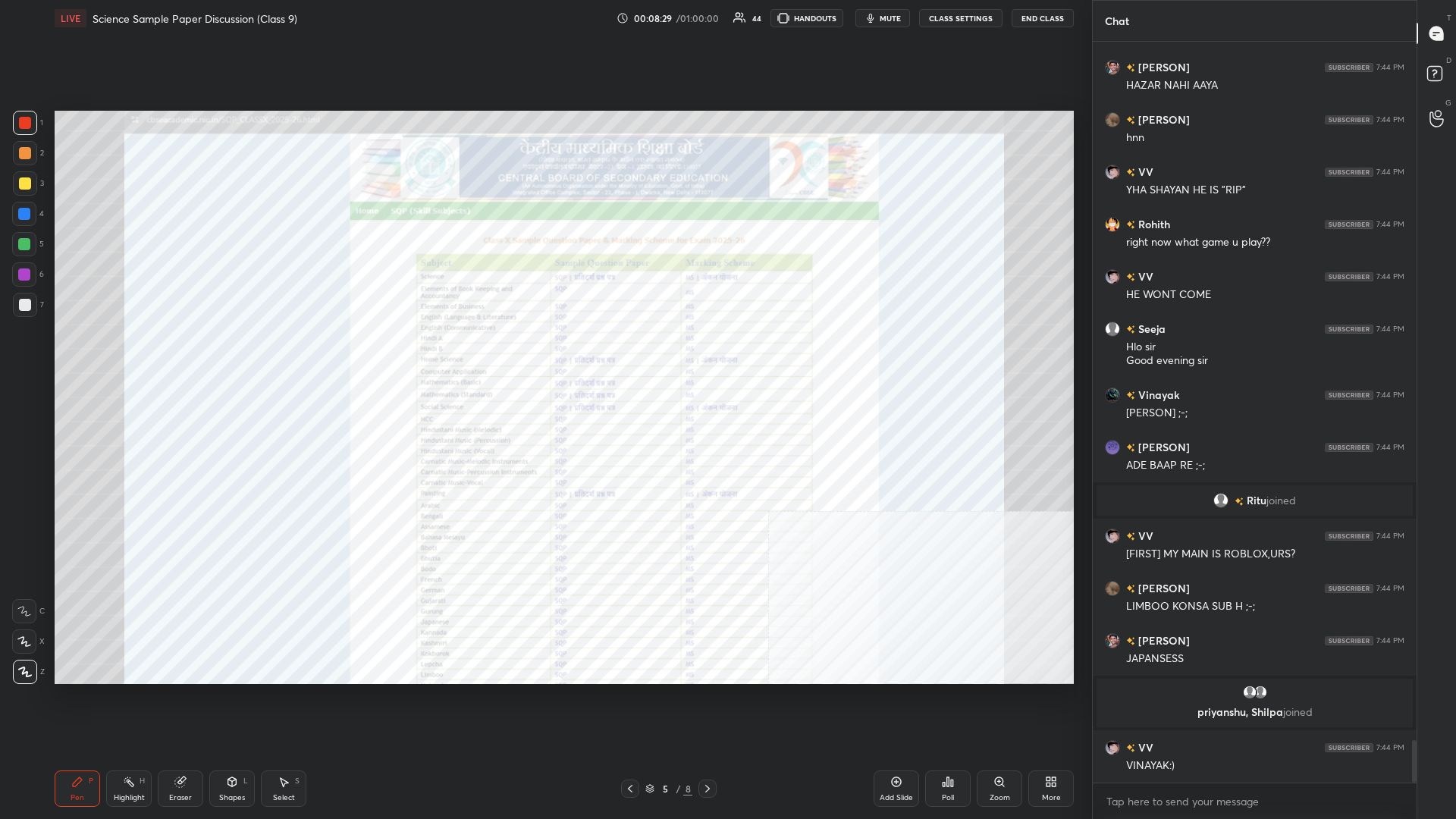 click 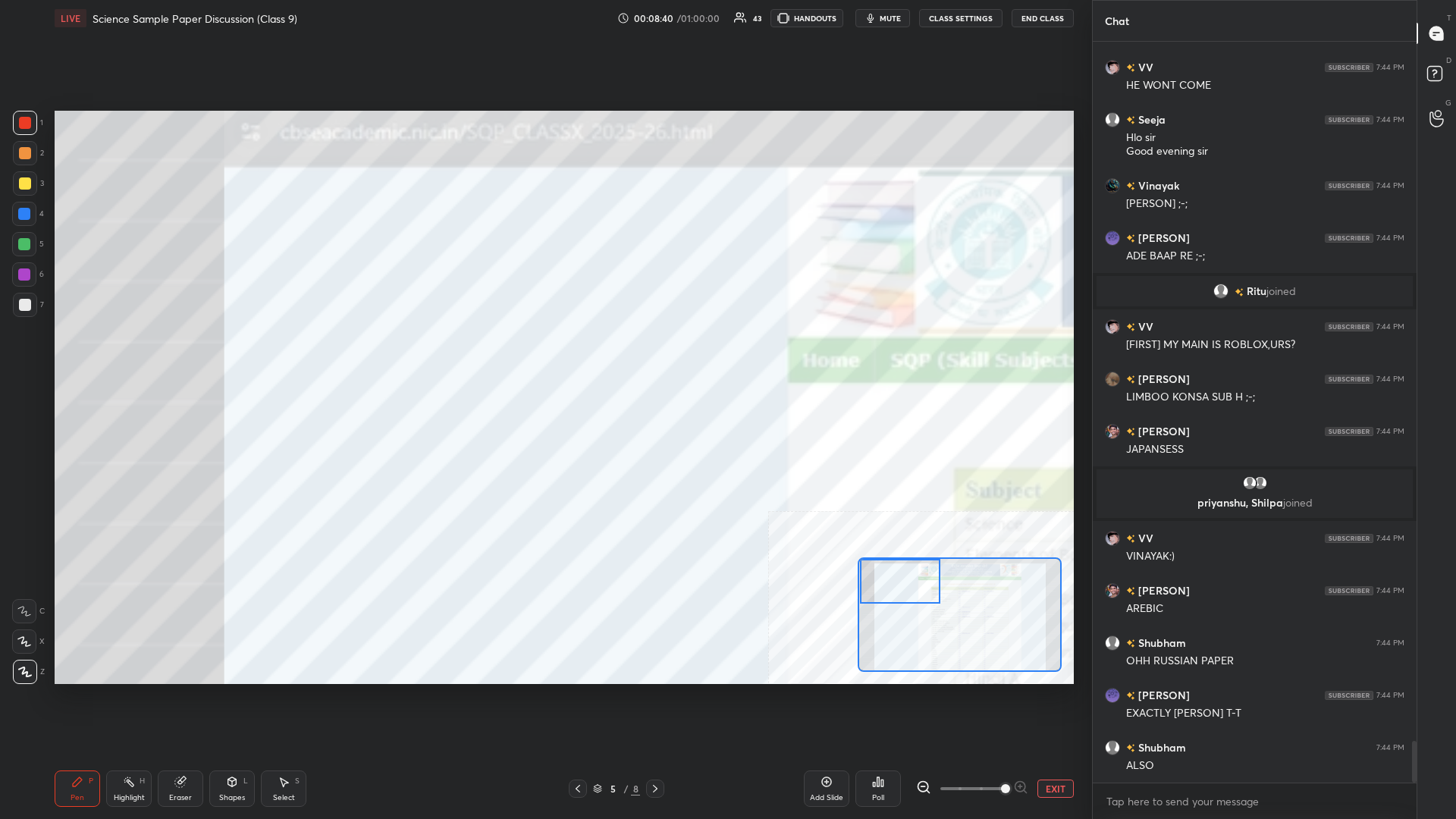 scroll, scrollTop: 12450, scrollLeft: 0, axis: vertical 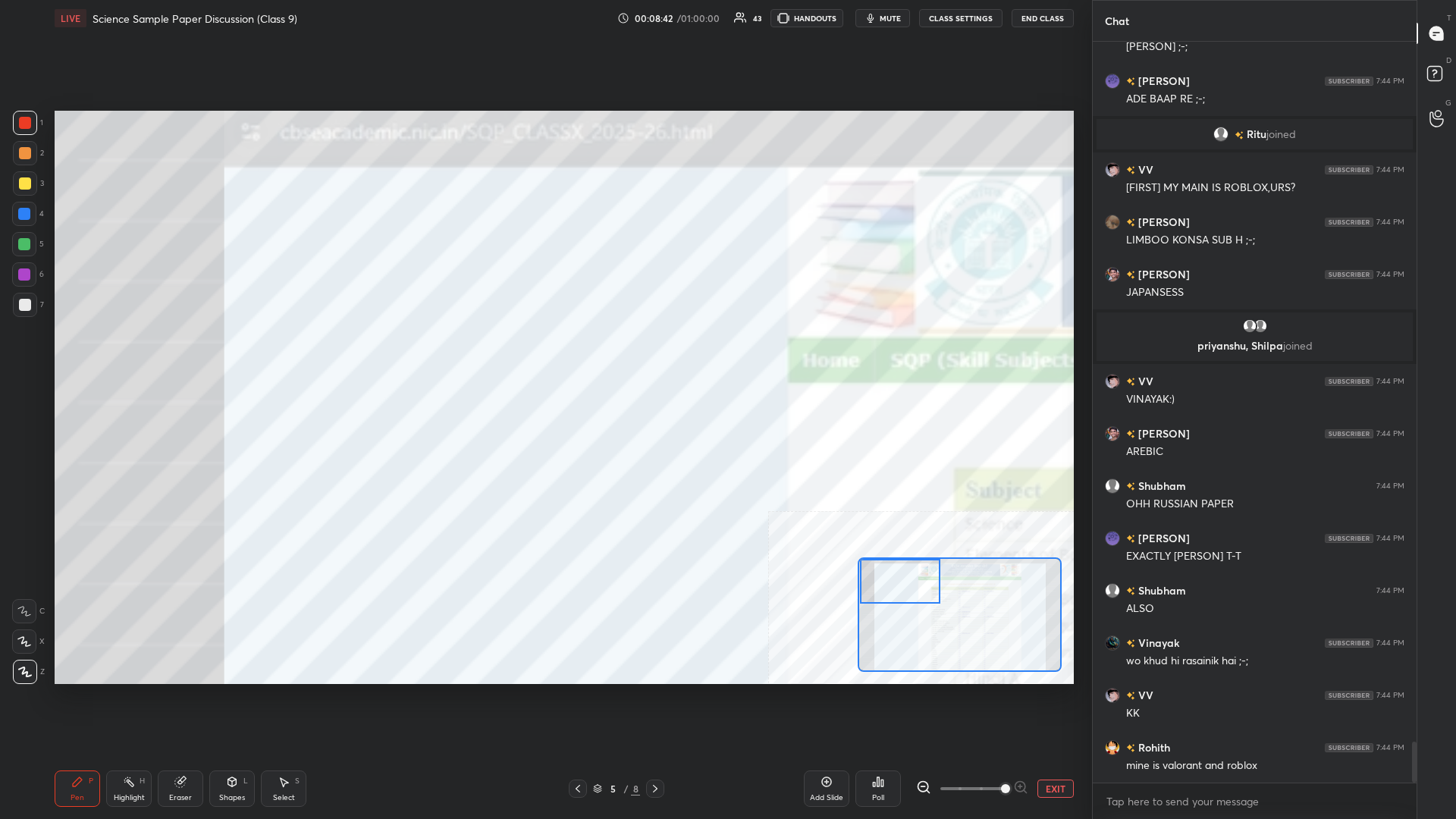 click on "EXIT" at bounding box center (1056, 789) 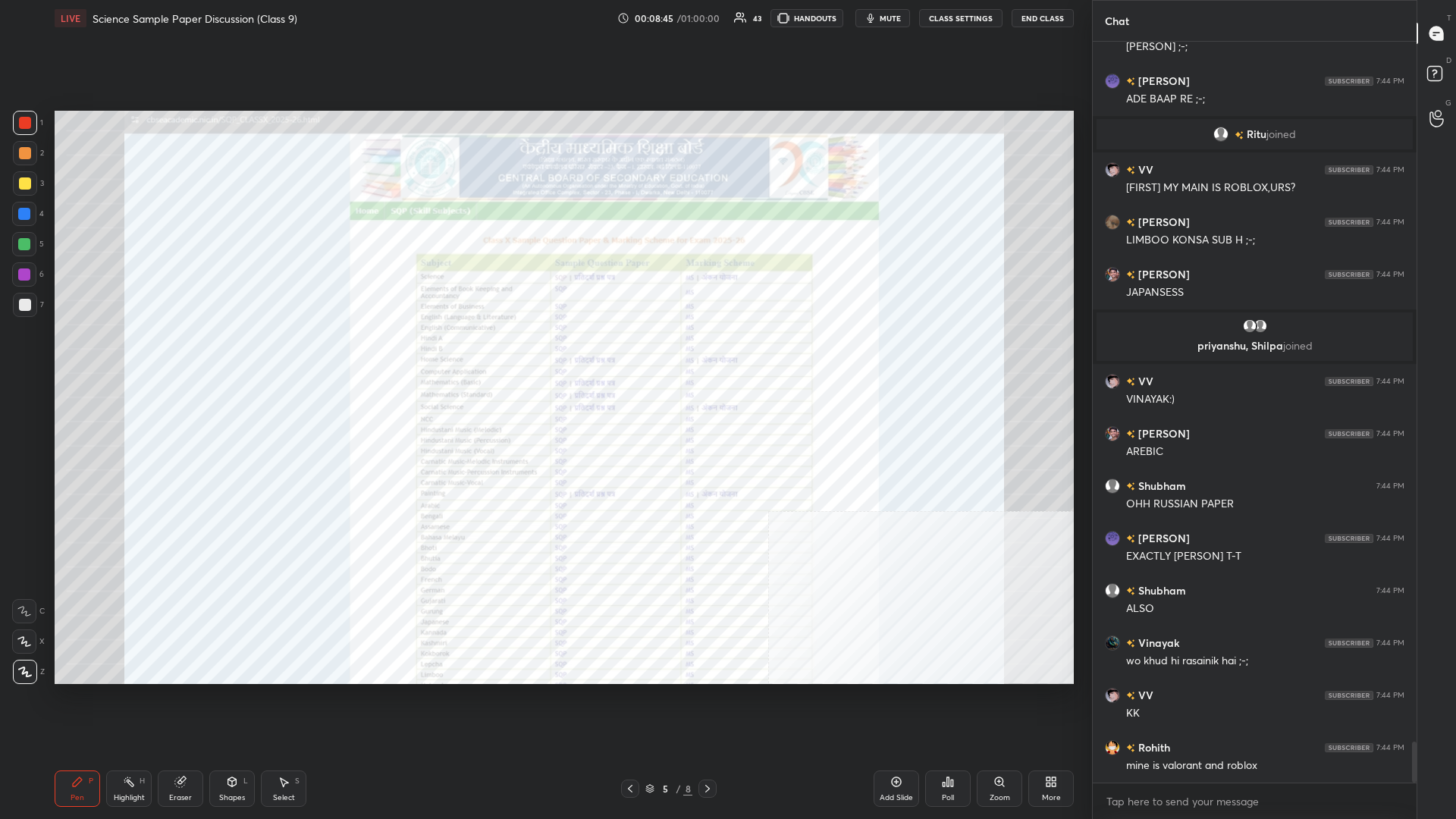 scroll, scrollTop: 12621, scrollLeft: 0, axis: vertical 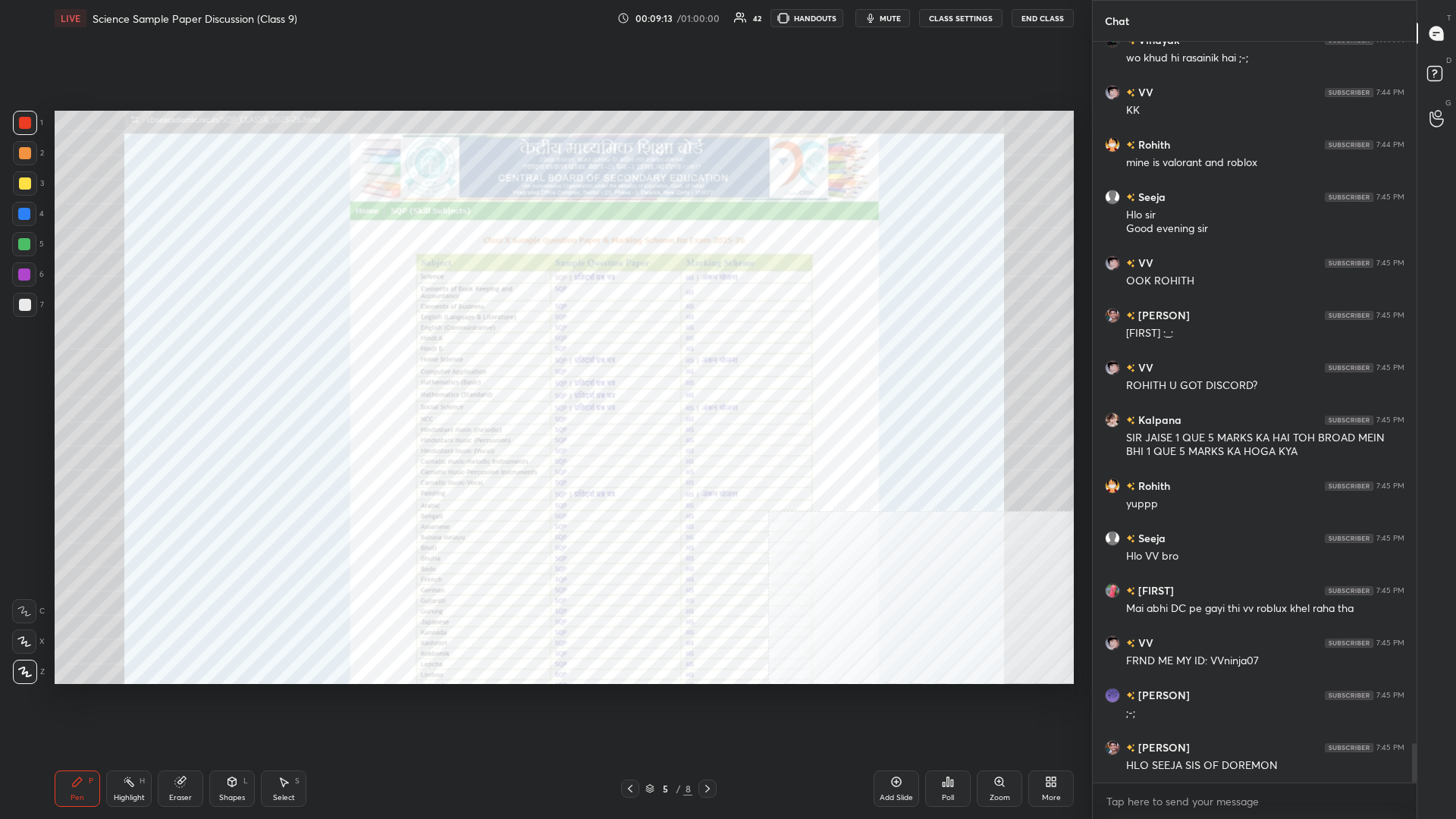 click on "1 2 3 4 5 6 7 C X Z C X Z E E Erase all   H H LIVE Science Sample Paper Discussion (Class 9) 00:09:13 /  01:00:00 42 HANDOUTS mute CLASS SETTINGS End Class Setting up your live class Poll for   secs No correct answer Start poll Back Science Sample Paper Discussion (Class 9) [PERSON] Pen P Highlight H Eraser Shapes L Select S 5 / 8 Add Slide Poll Zoom More" at bounding box center [546, 410] 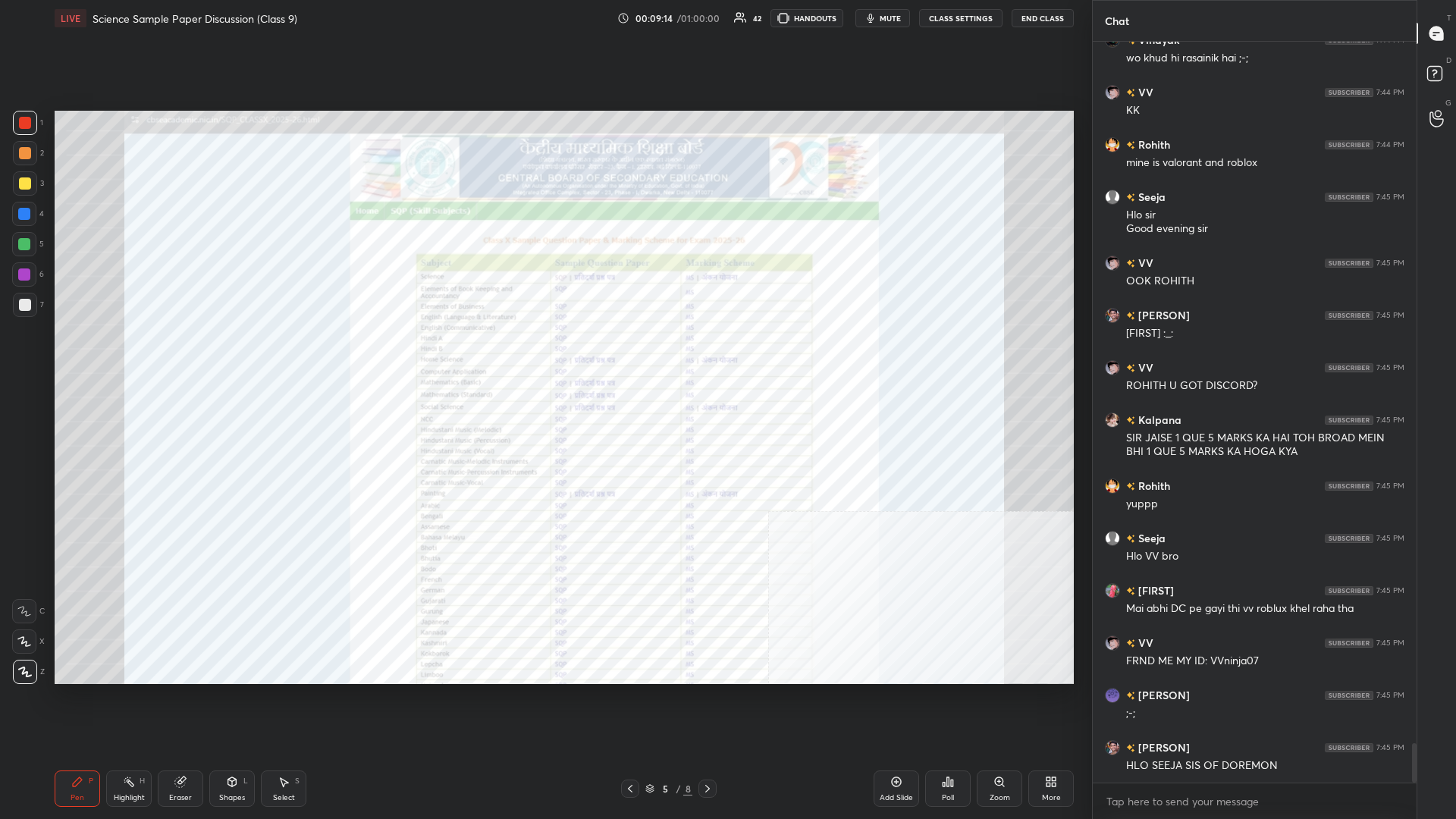 click on "More" at bounding box center (1051, 789) 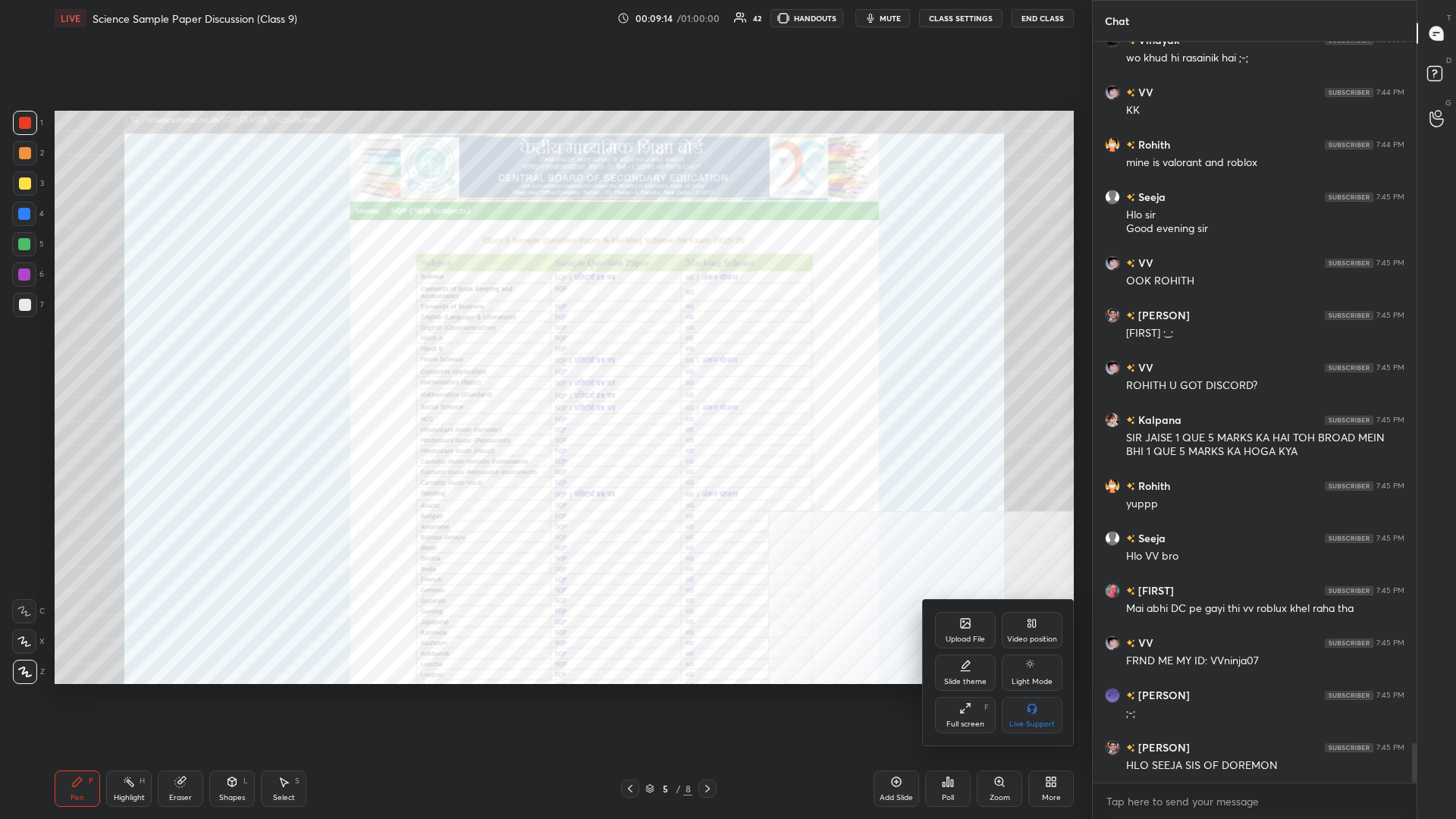 click 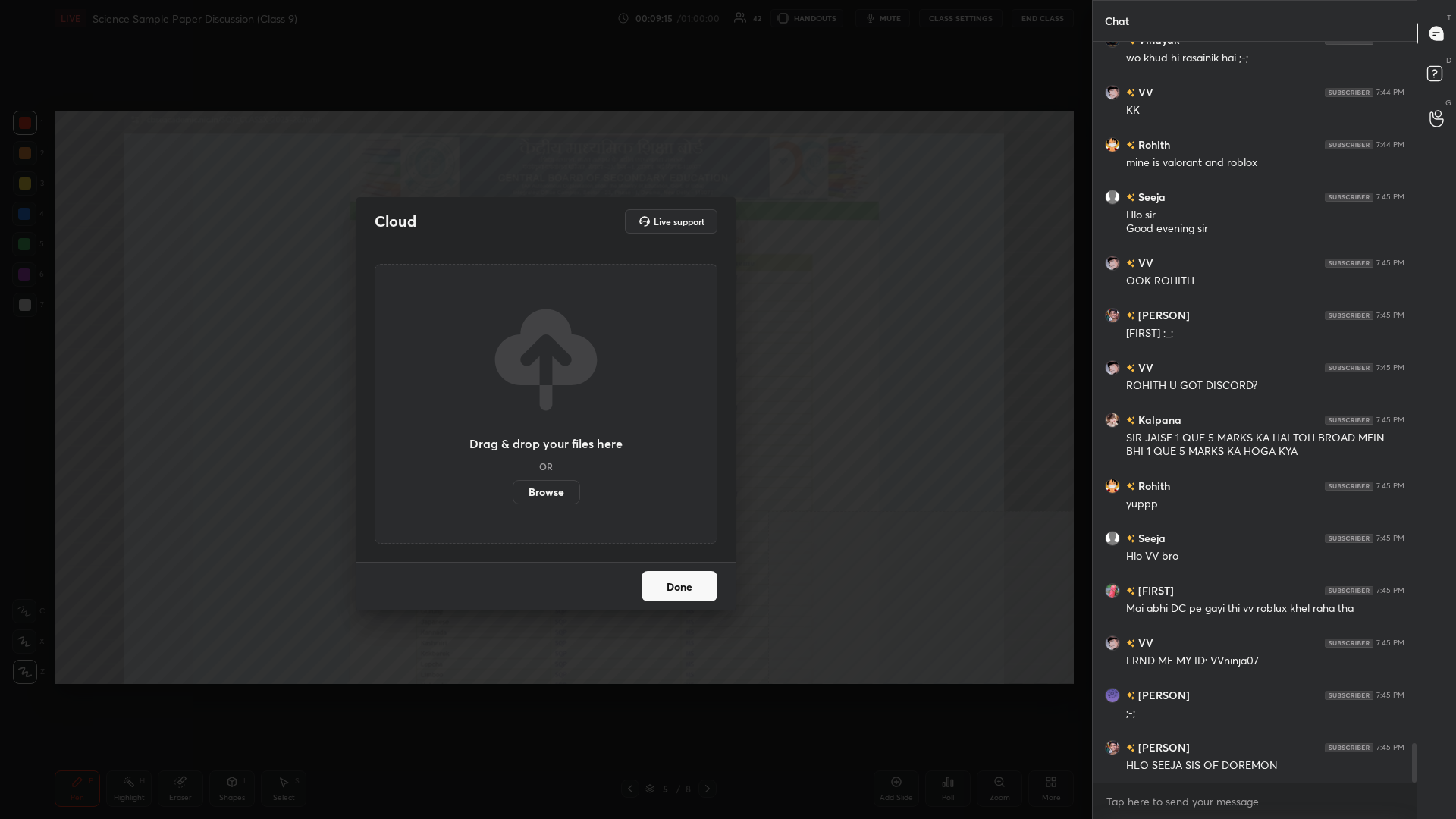 click on "Browse" at bounding box center (546, 492) 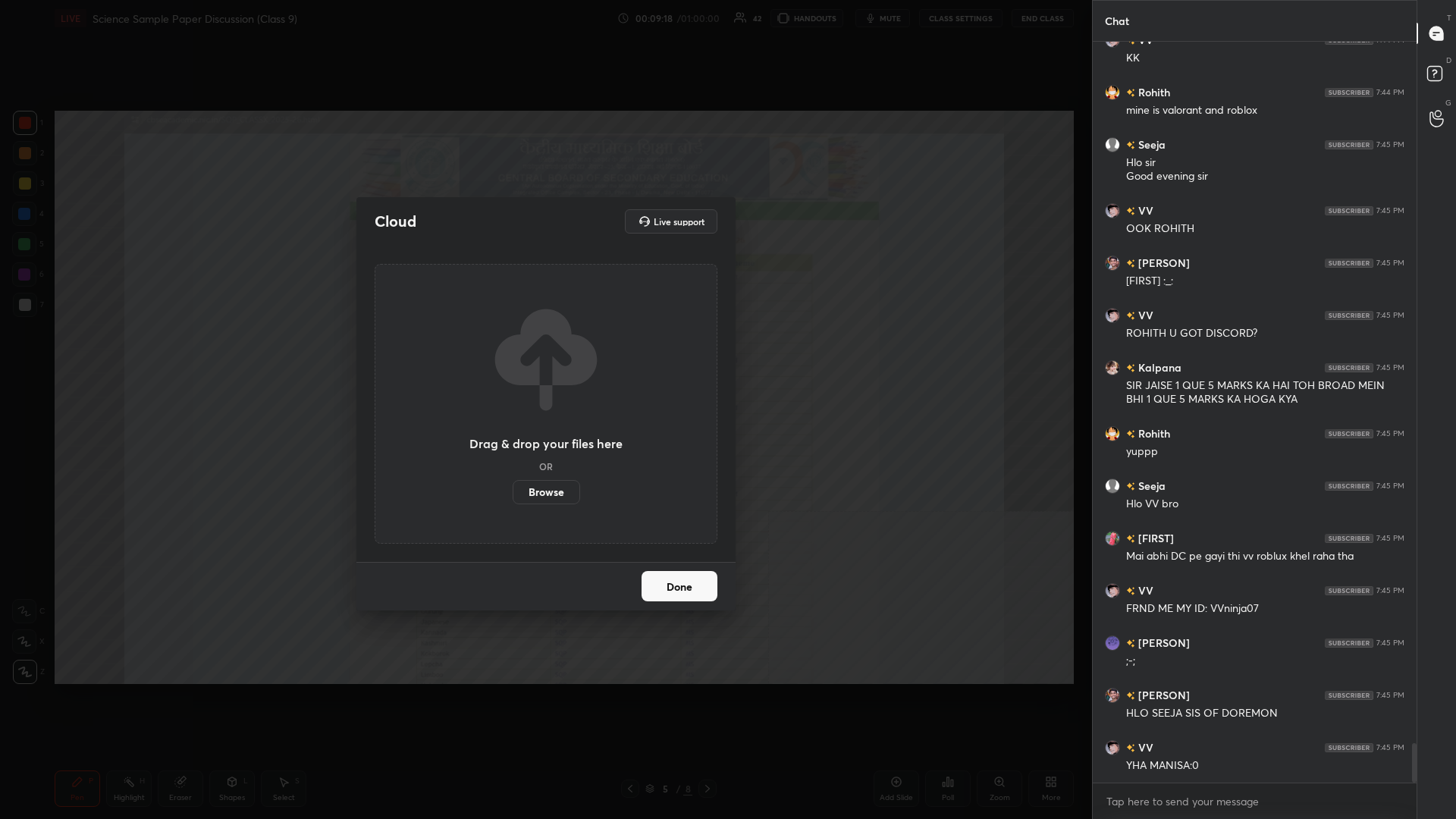 scroll, scrollTop: 13262, scrollLeft: 0, axis: vertical 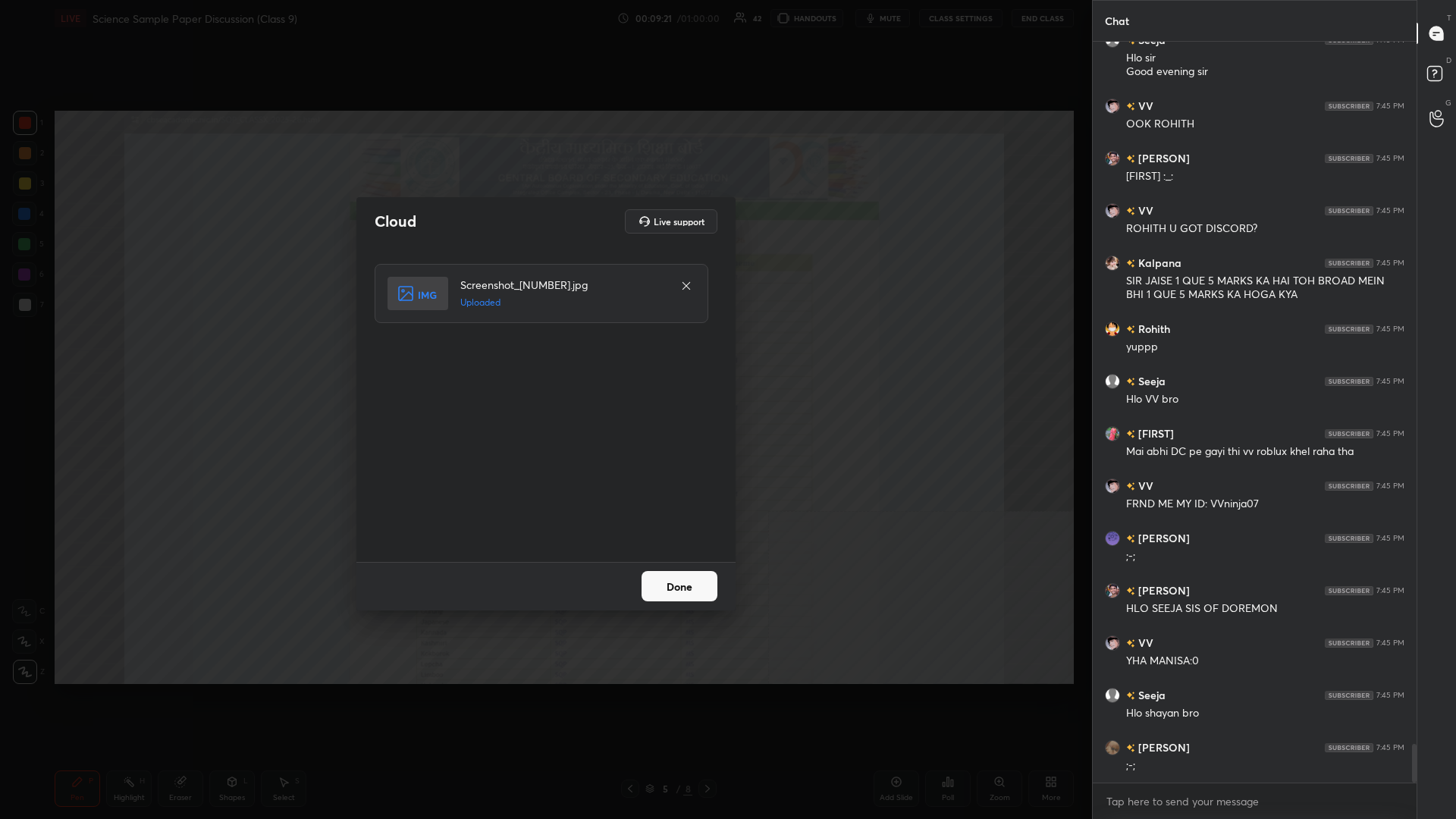 click on "Done" at bounding box center (679, 586) 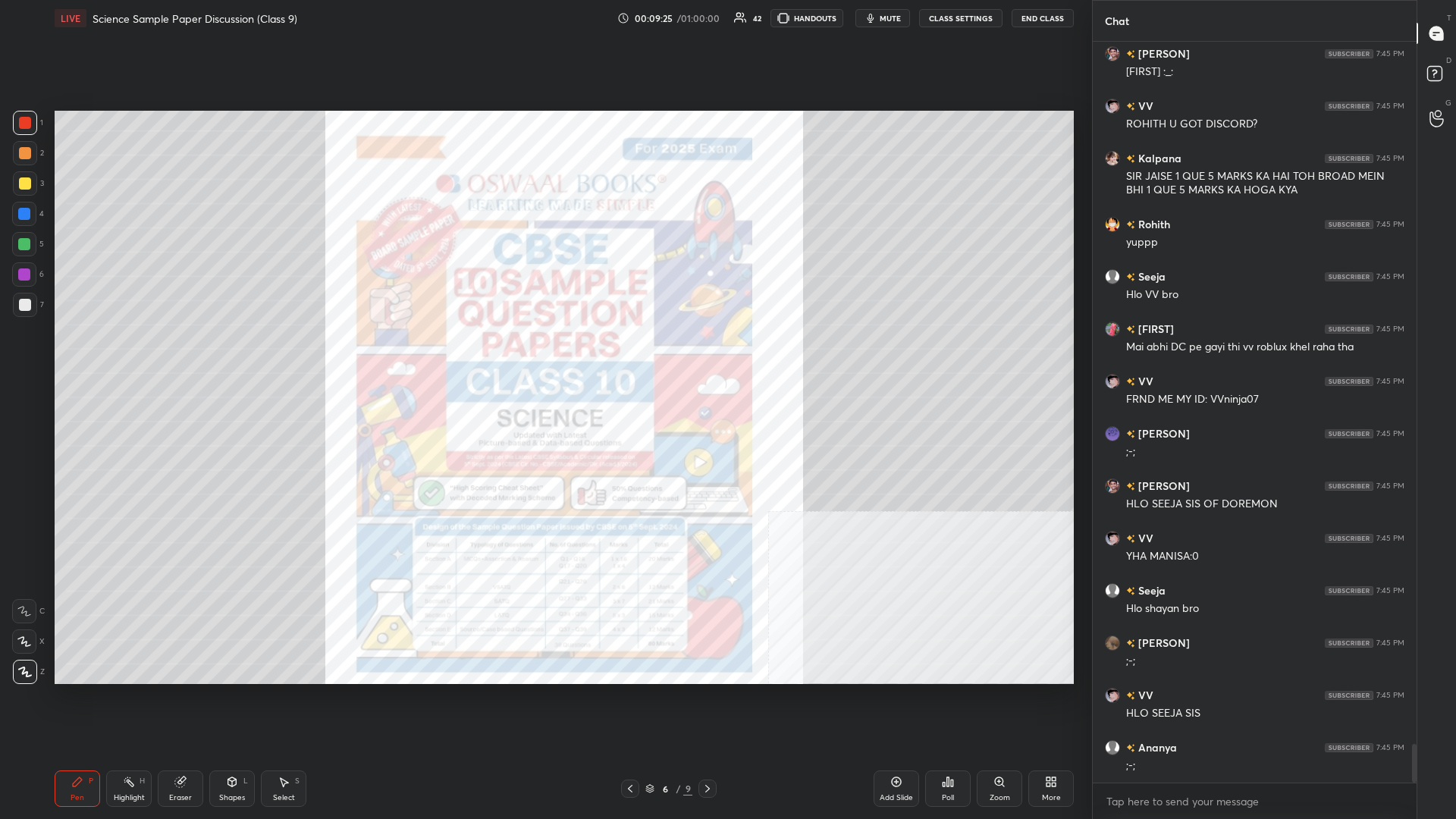 scroll, scrollTop: 13472, scrollLeft: 0, axis: vertical 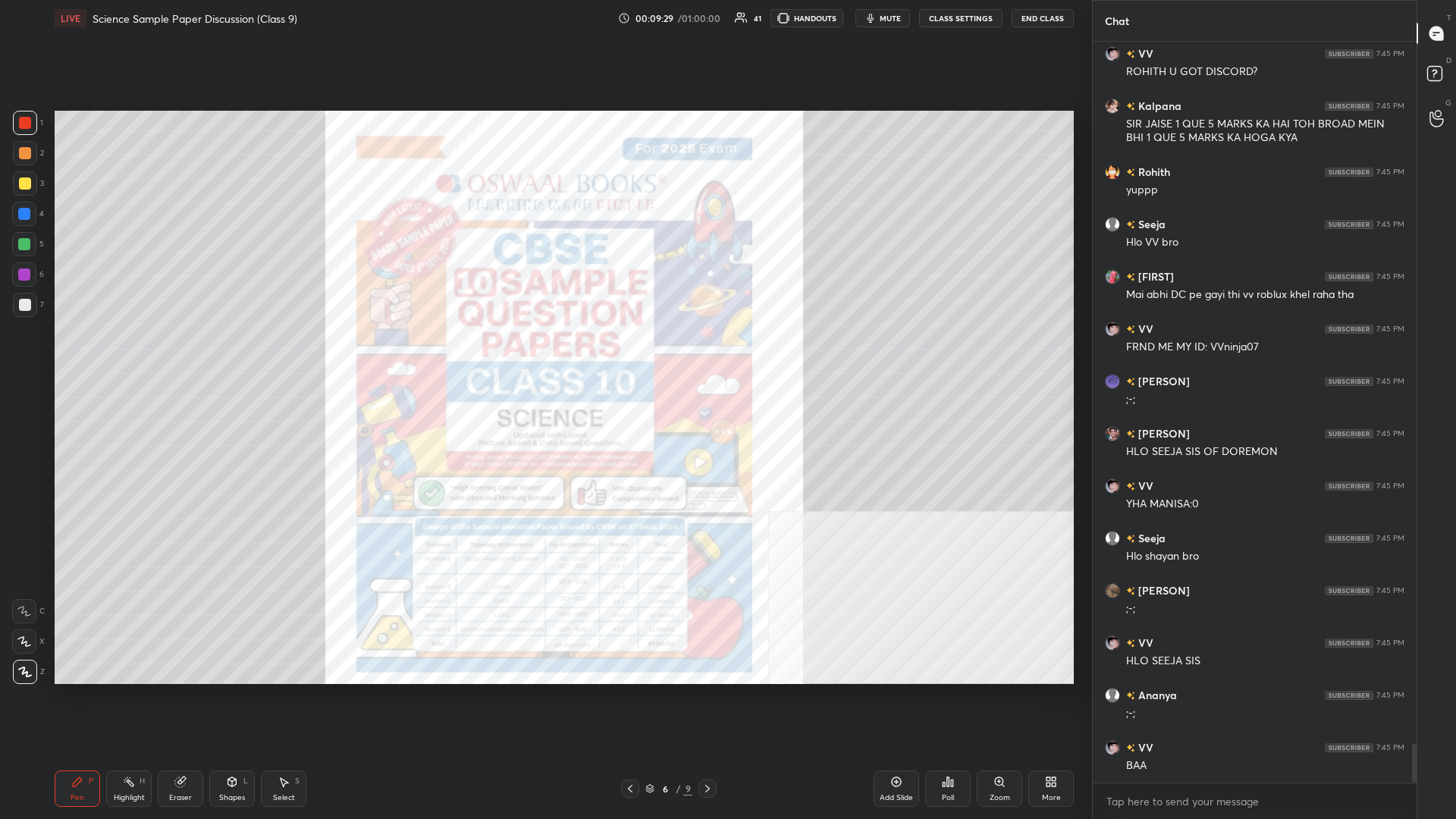 click at bounding box center (25, 123) 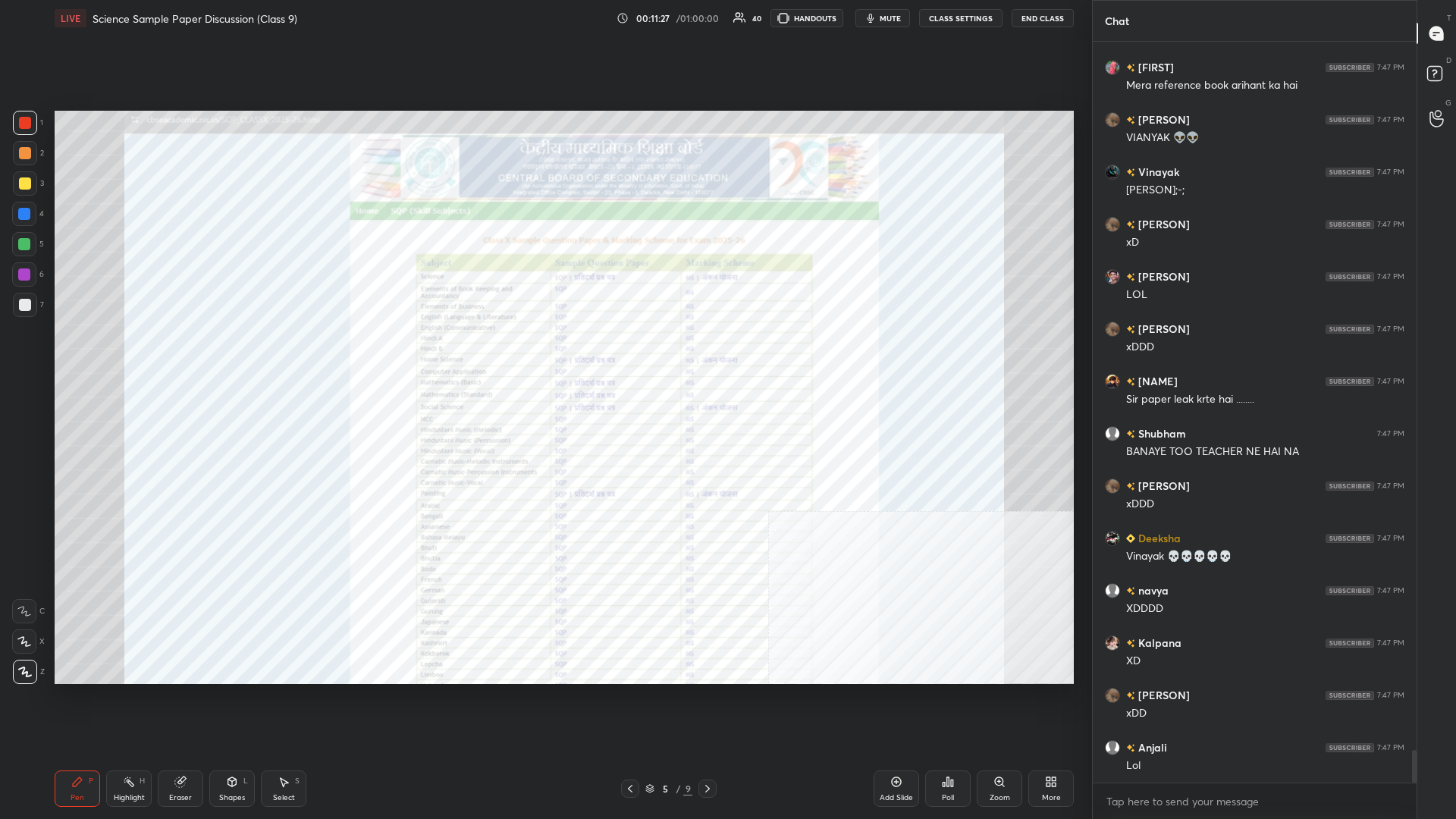 scroll, scrollTop: 16240, scrollLeft: 0, axis: vertical 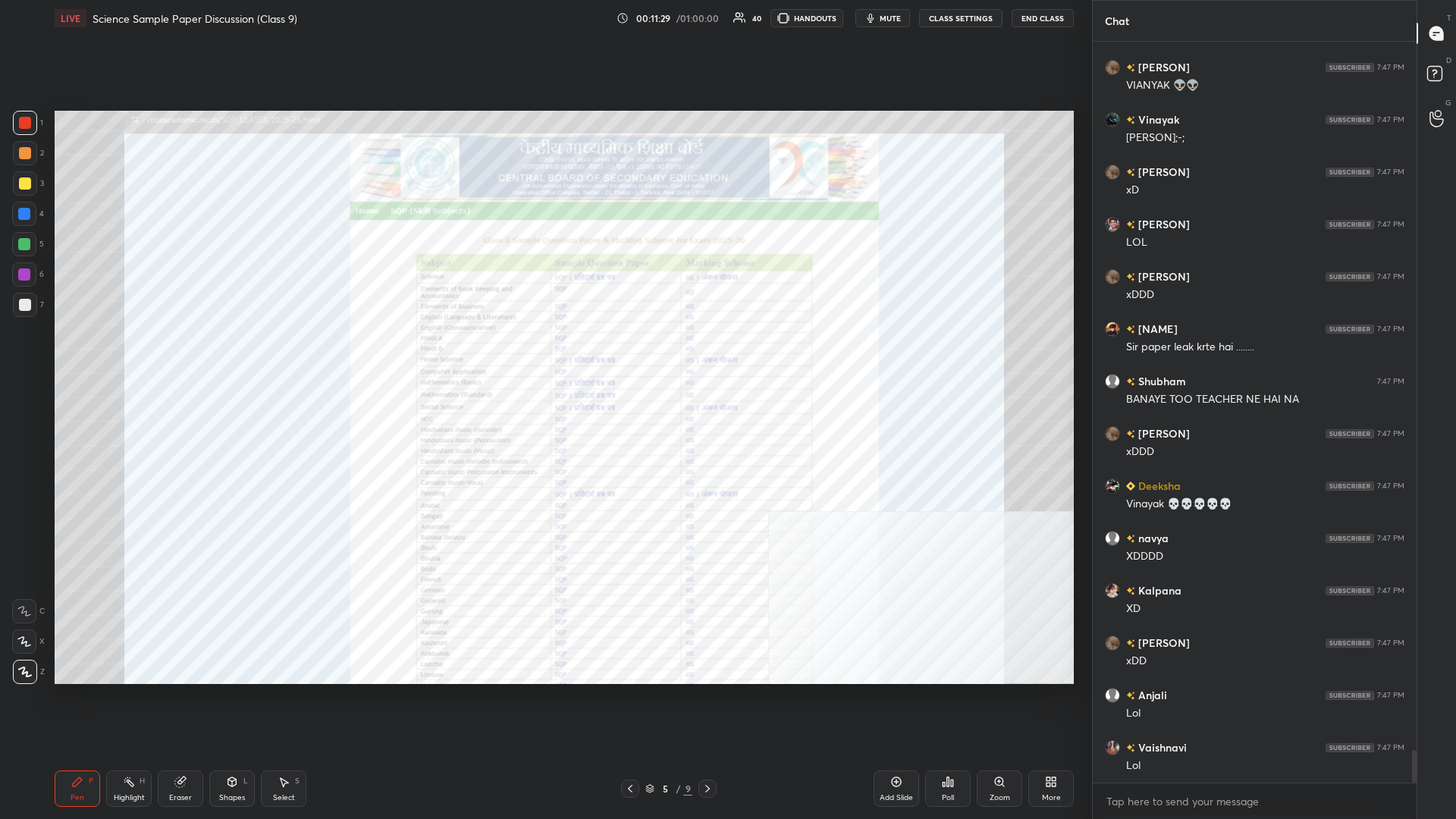 click on "Add Slide" at bounding box center [896, 789] 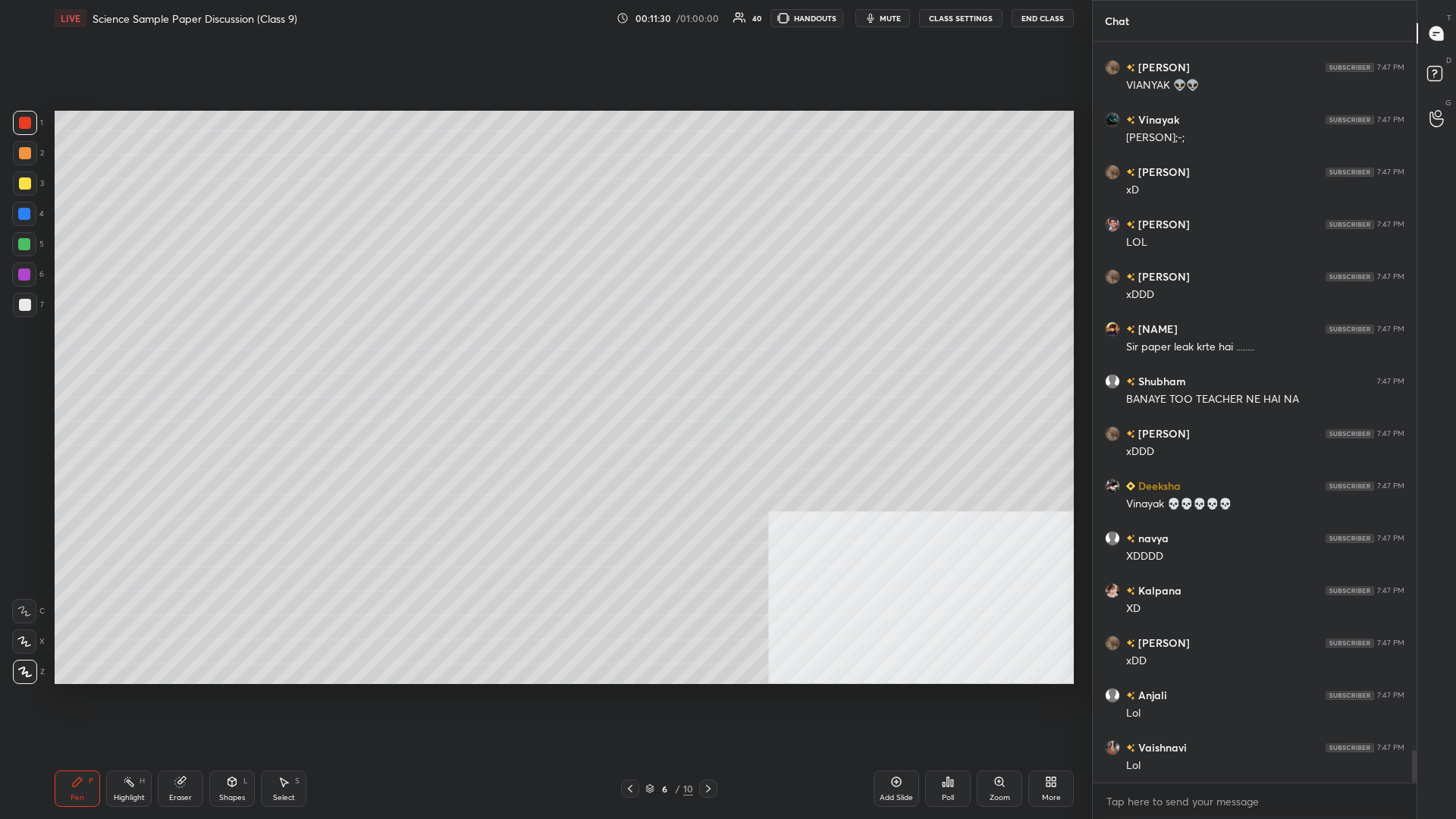 click at bounding box center [24, 214] 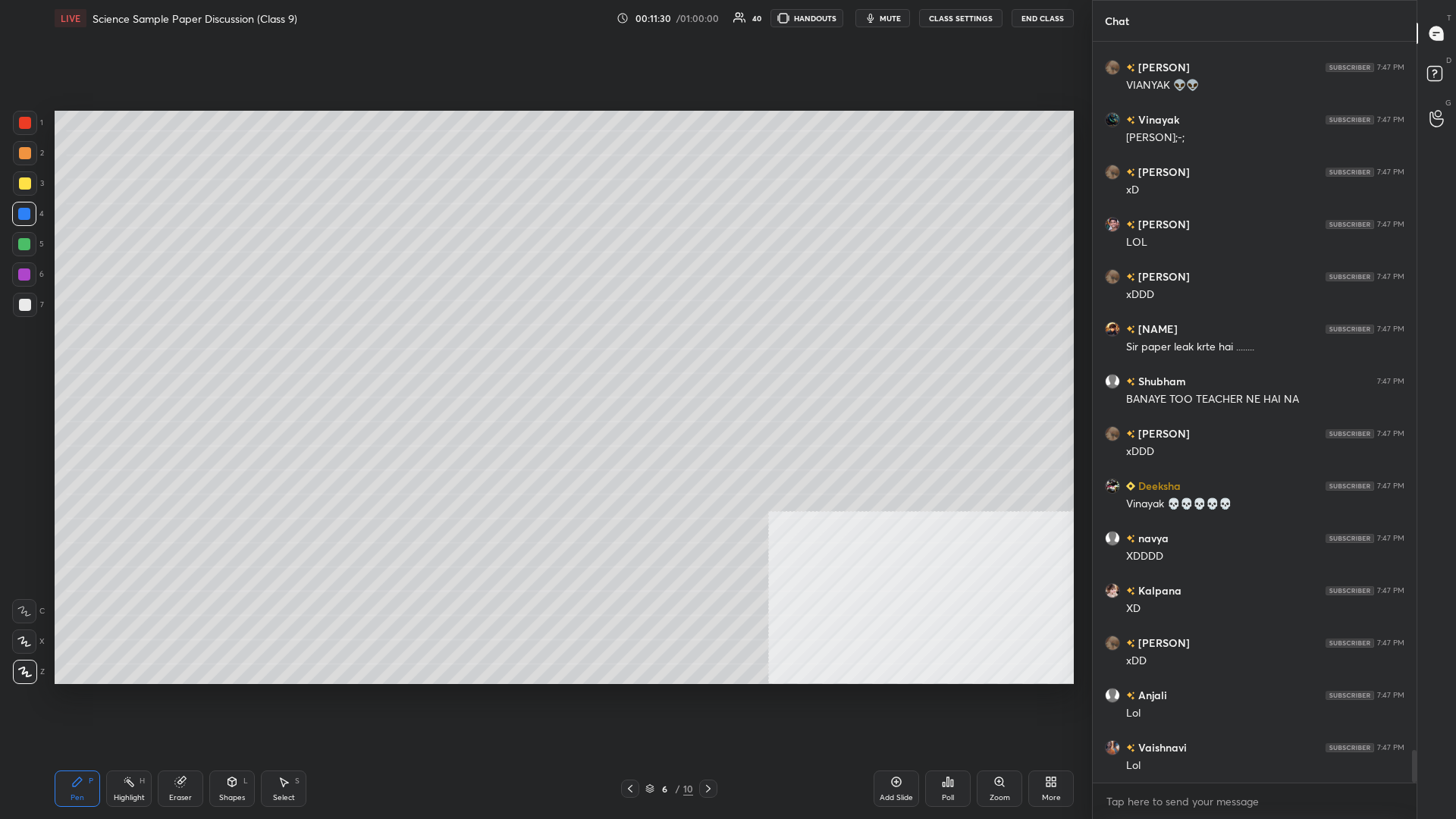 click at bounding box center (25, 184) 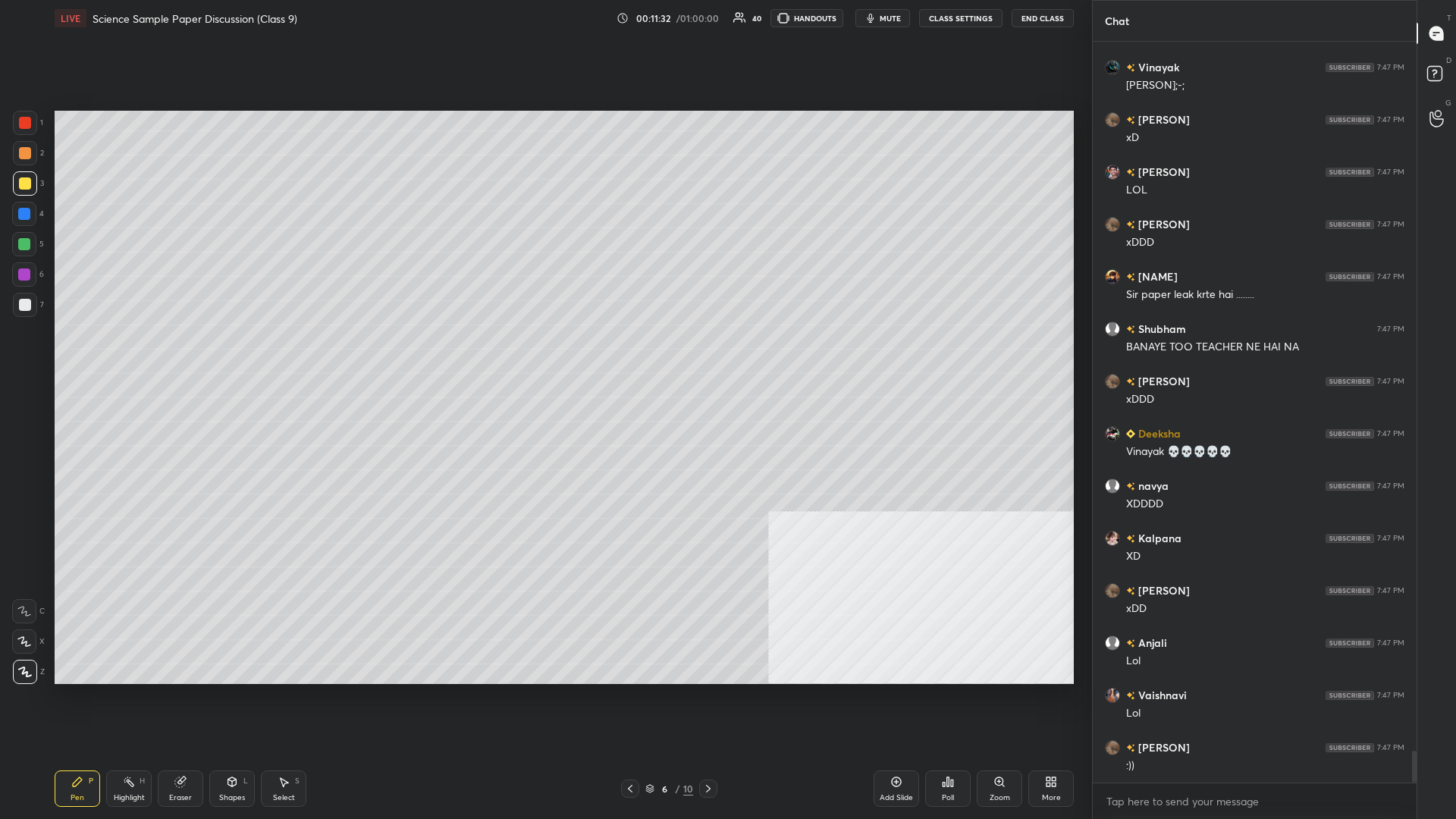 click at bounding box center (24, 244) 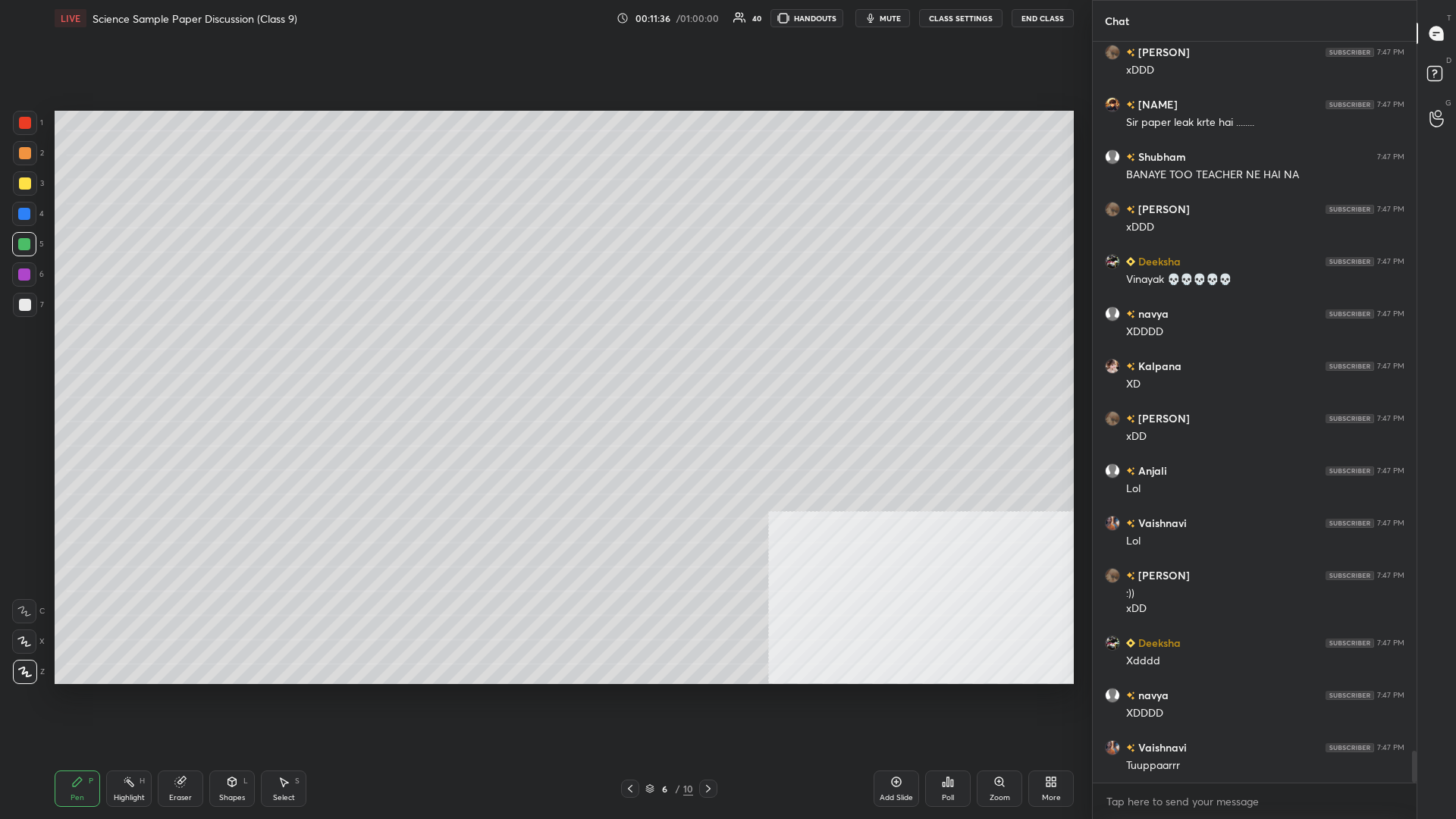 scroll, scrollTop: 16516, scrollLeft: 0, axis: vertical 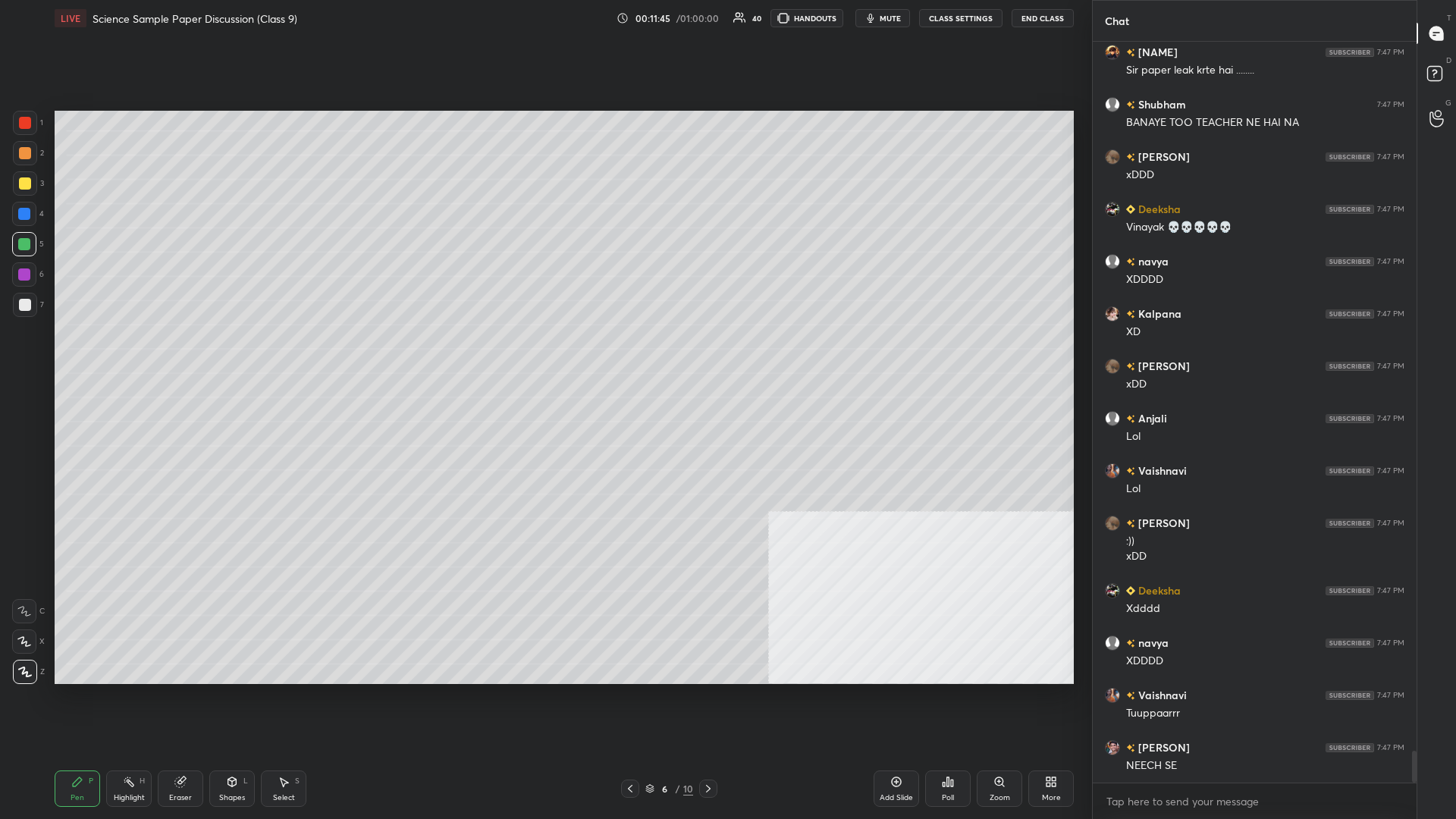 click at bounding box center [25, 123] 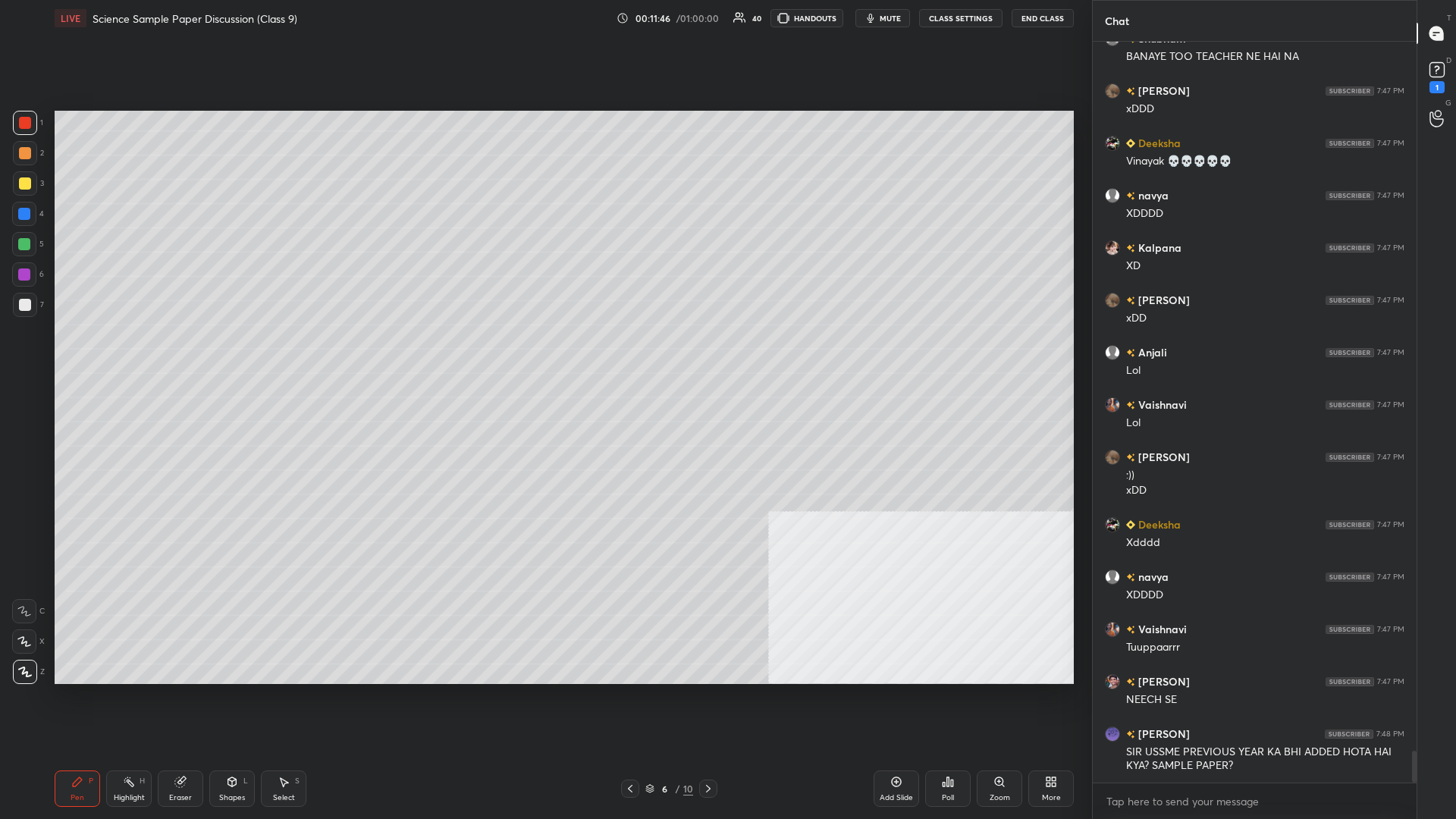 scroll, scrollTop: 16648, scrollLeft: 0, axis: vertical 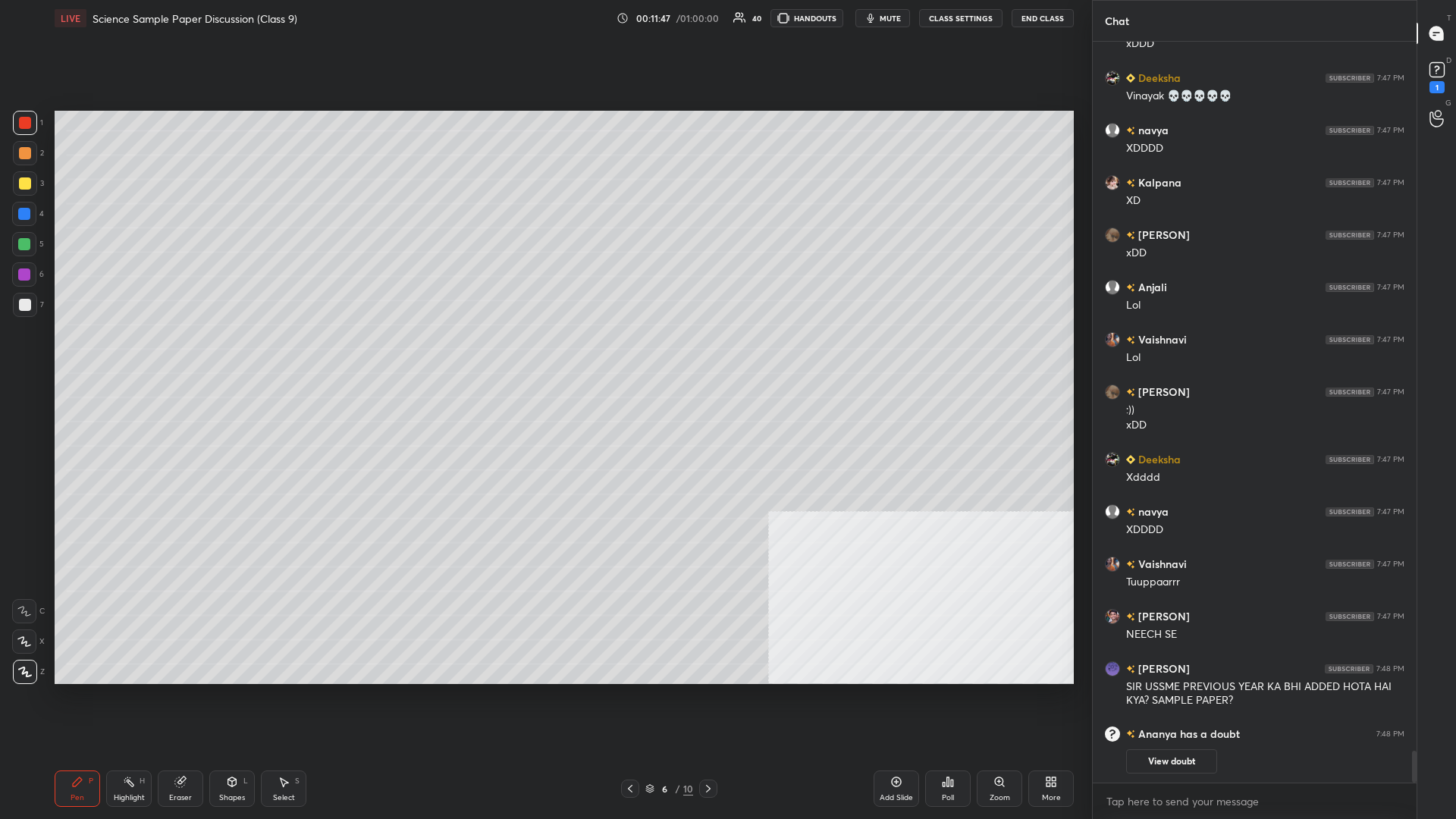 click at bounding box center [24, 244] 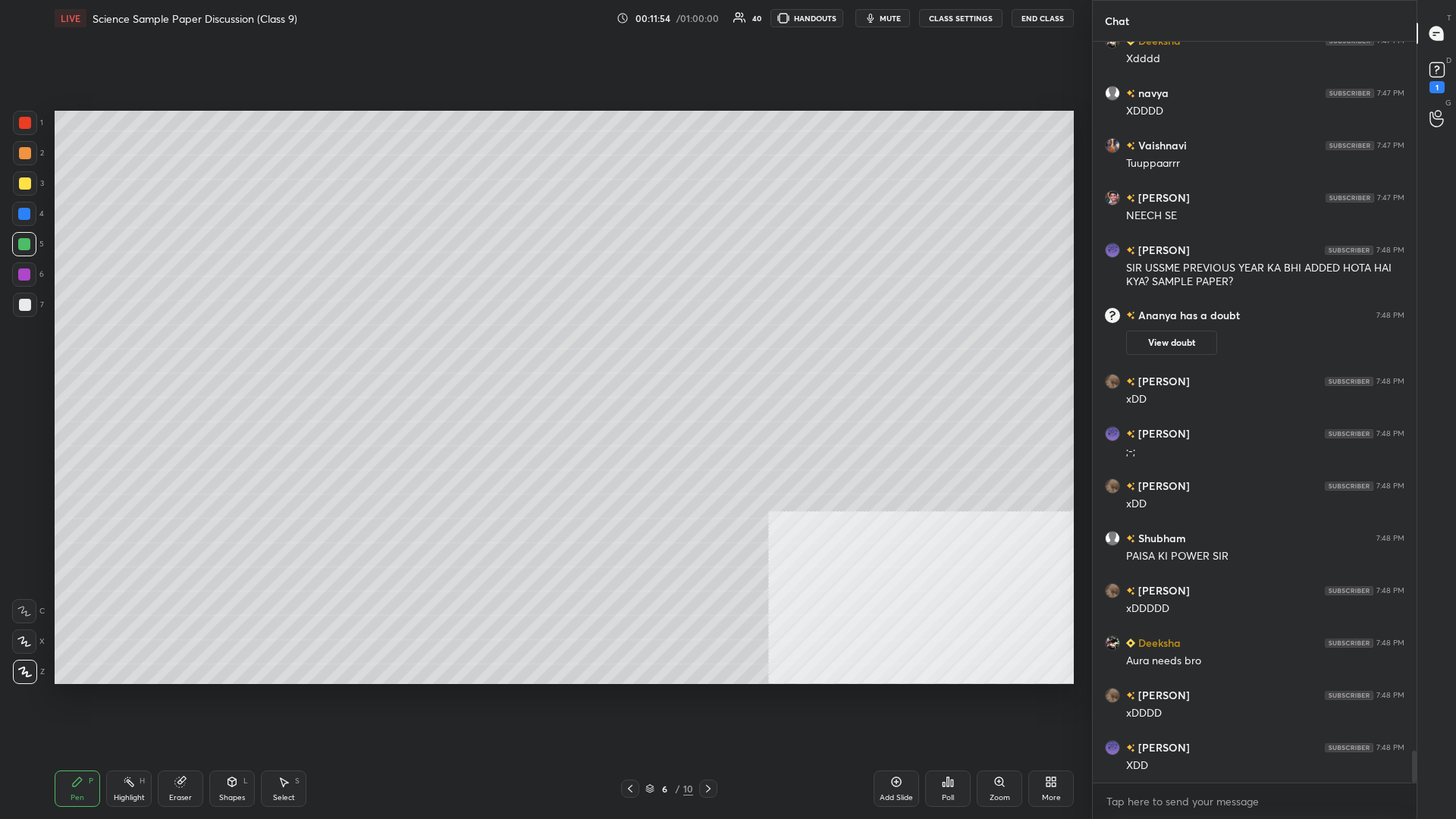 scroll, scrollTop: 16736, scrollLeft: 0, axis: vertical 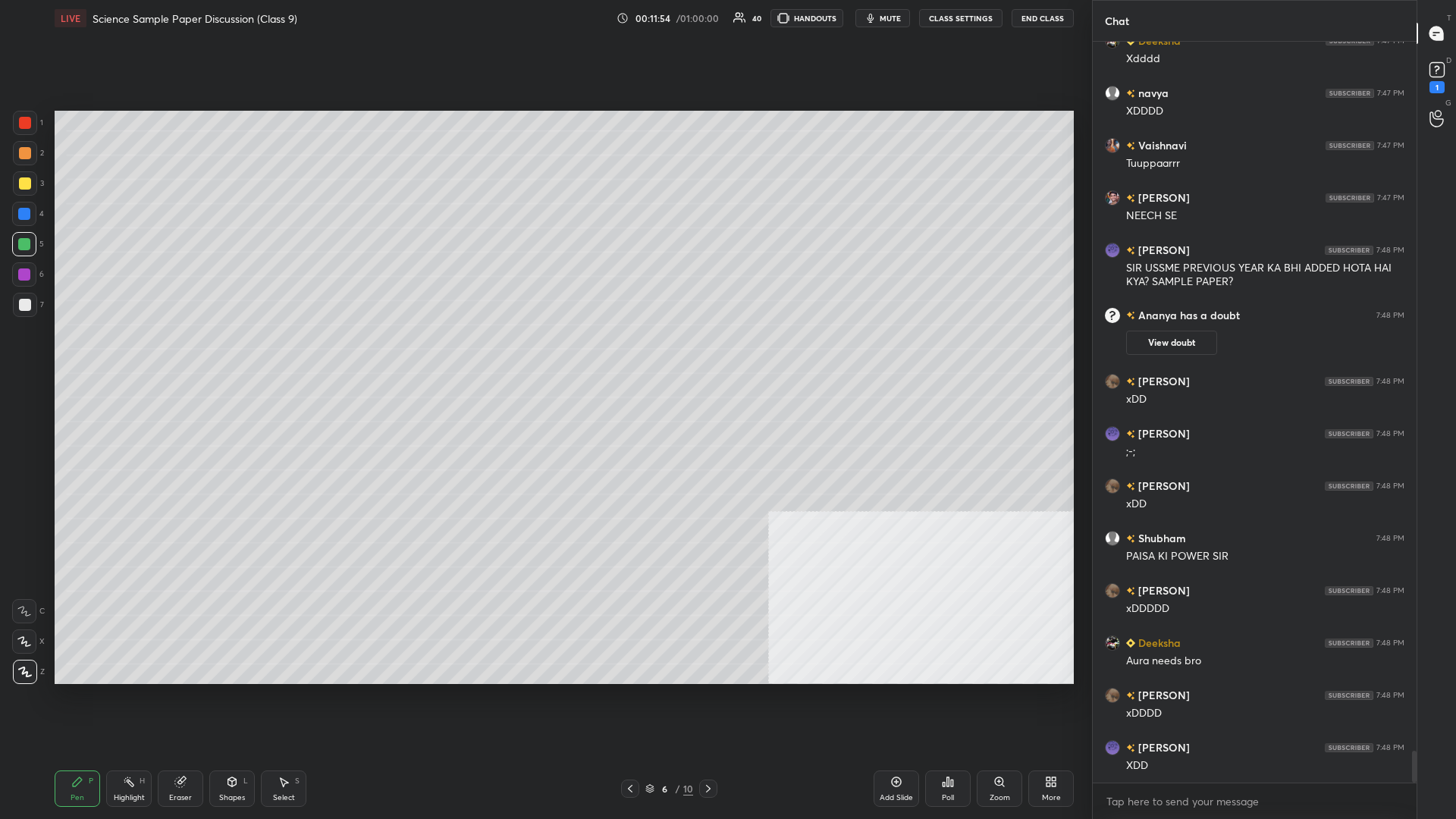 click on "1 2 3 4 5 6 7 C X Z C X Z E E Erase all   H H" at bounding box center (24, 397) 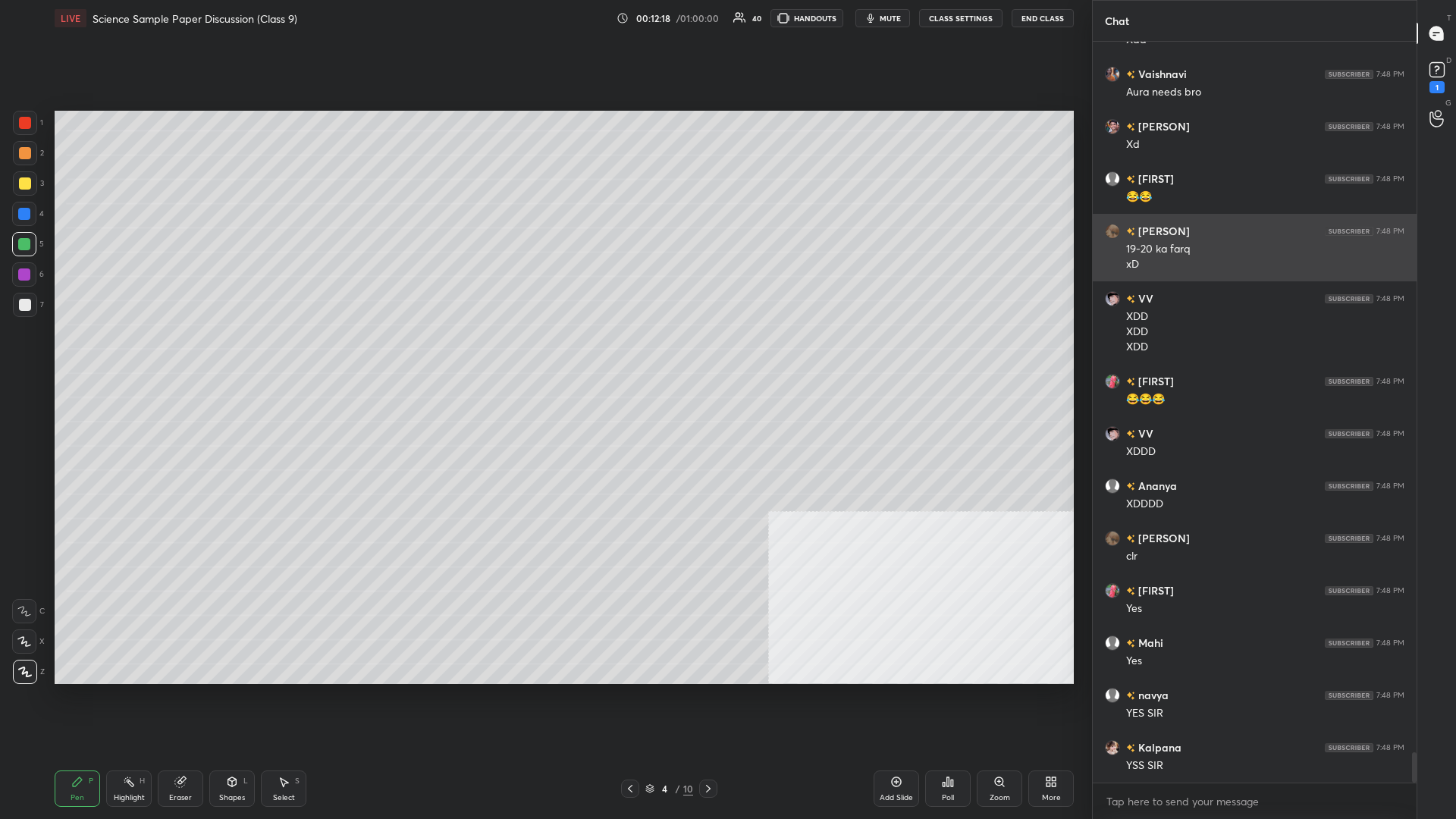 scroll, scrollTop: 17595, scrollLeft: 0, axis: vertical 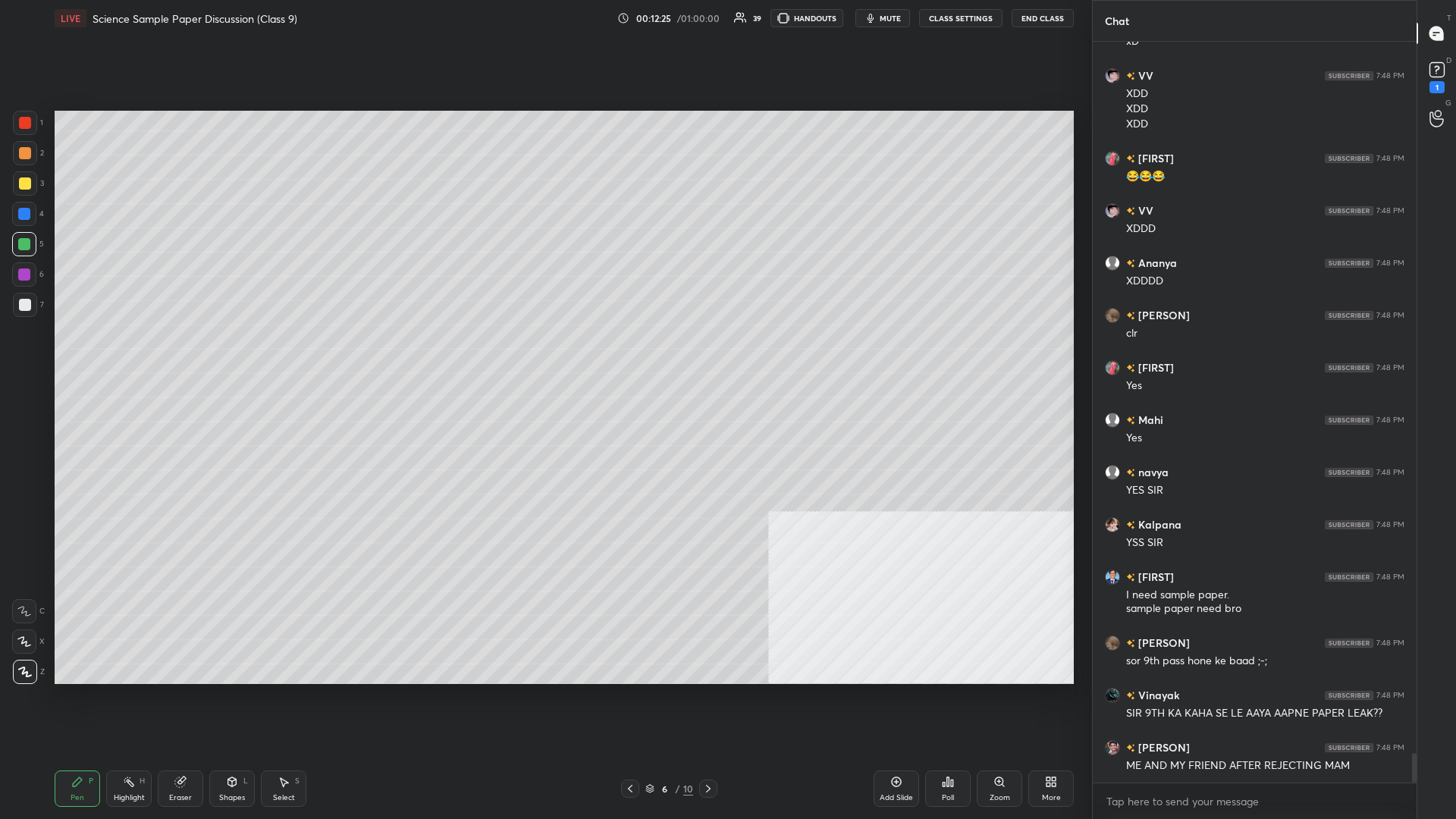 click on "Add Slide" at bounding box center (896, 789) 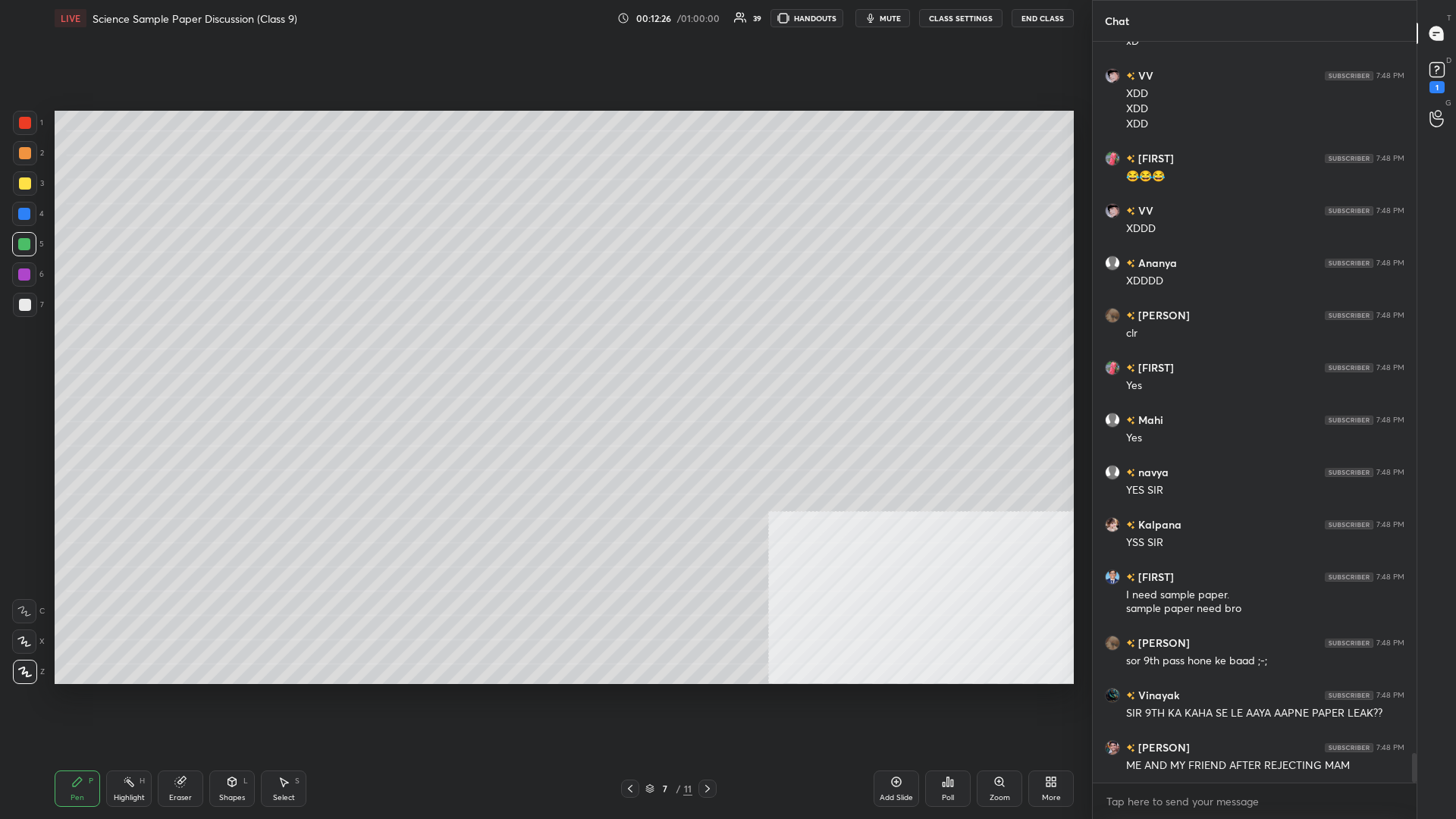 click on "More" at bounding box center [1051, 789] 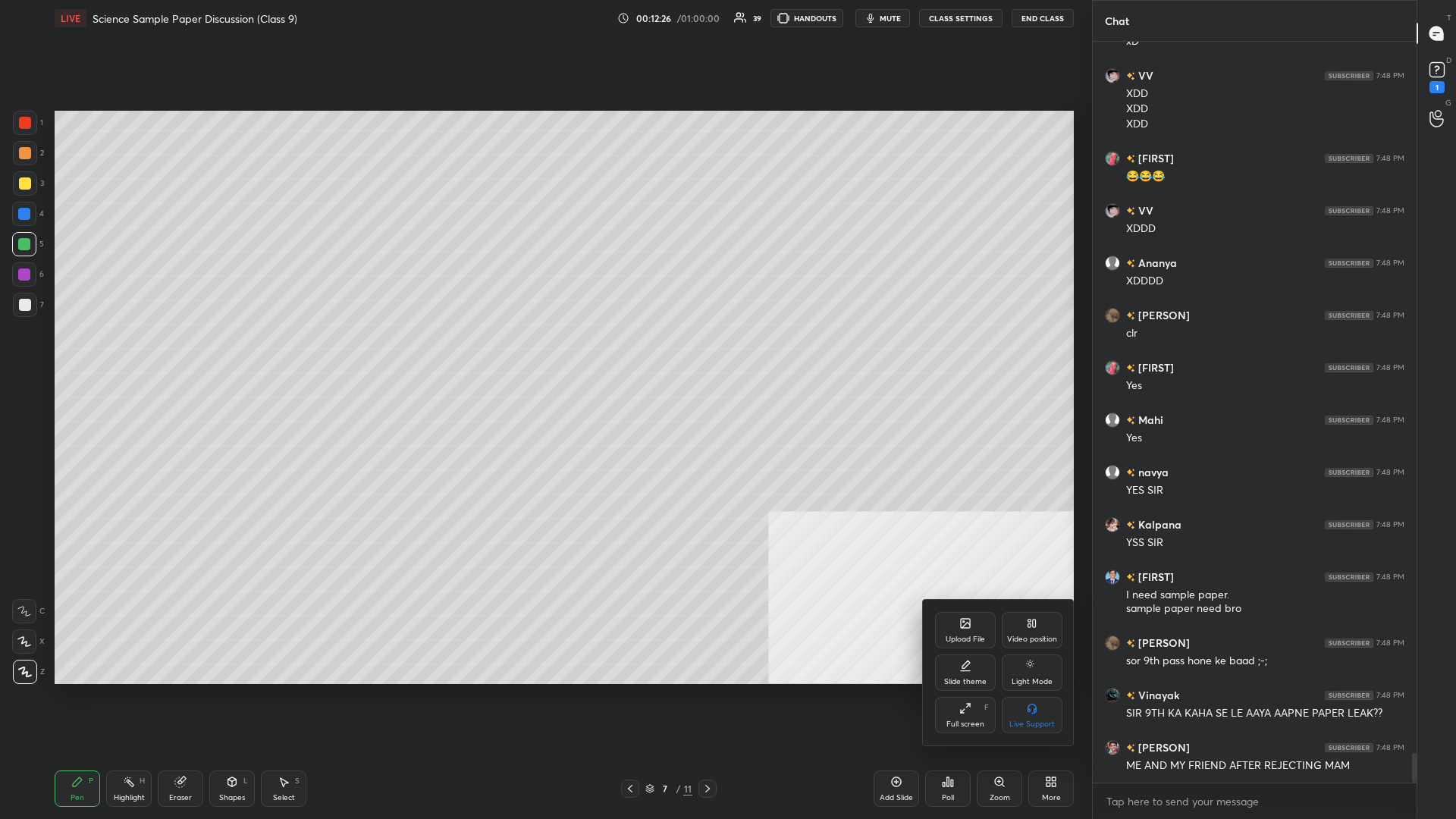 scroll, scrollTop: 17831, scrollLeft: 0, axis: vertical 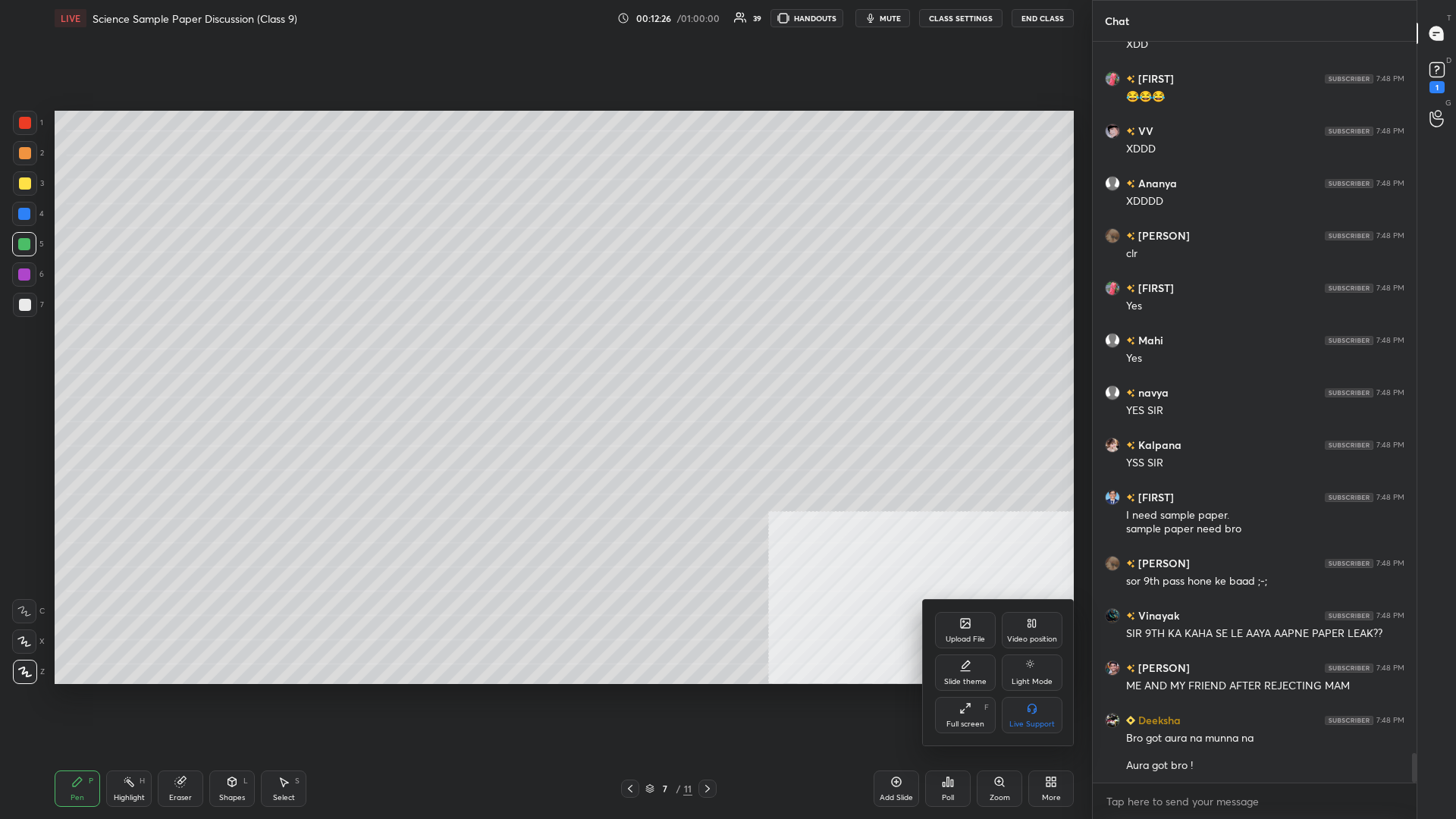 click on "Upload File" at bounding box center [965, 630] 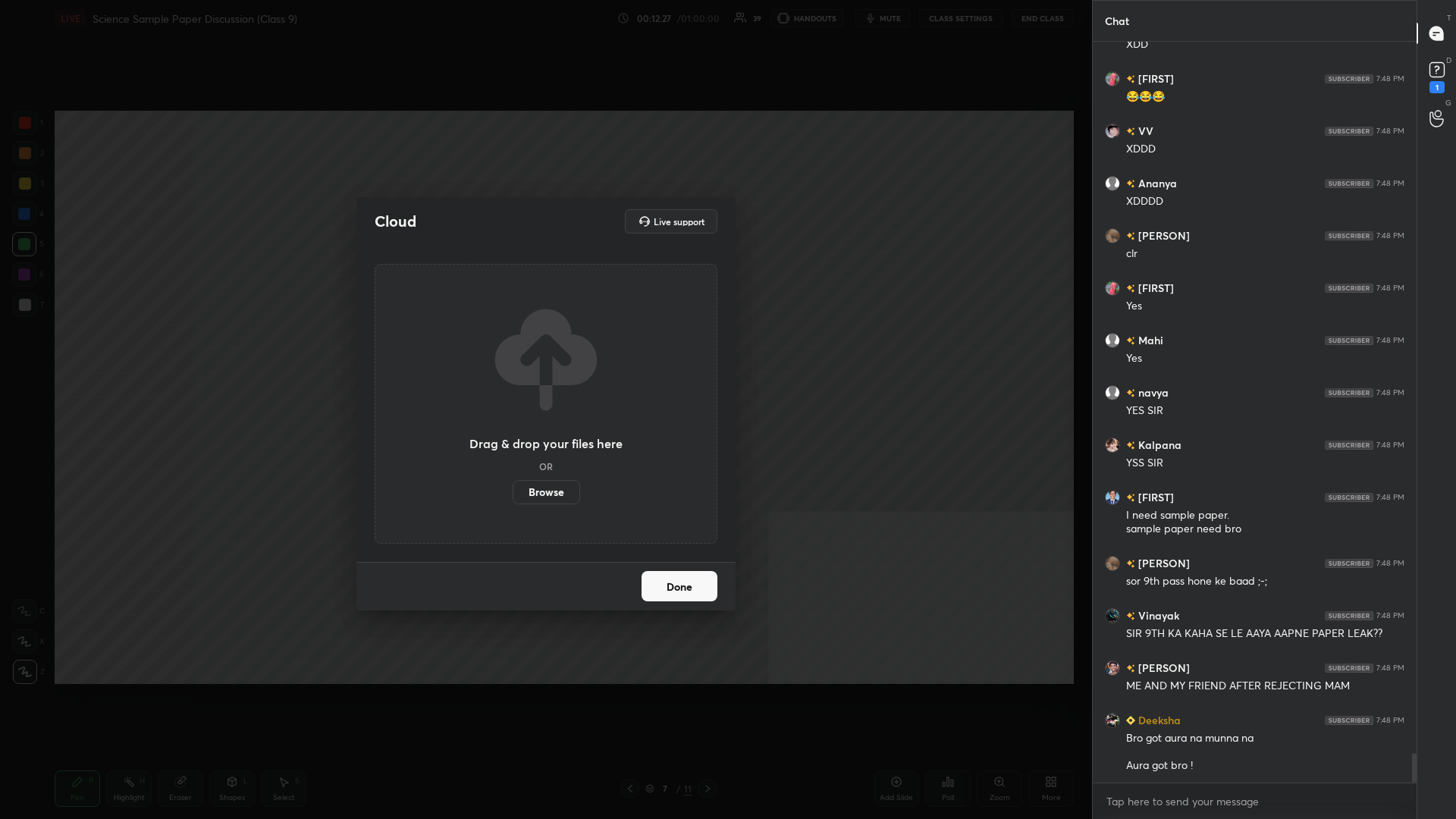 click on "Cloud Live support Drag & drop your files here OR Browse Done" at bounding box center [546, 410] 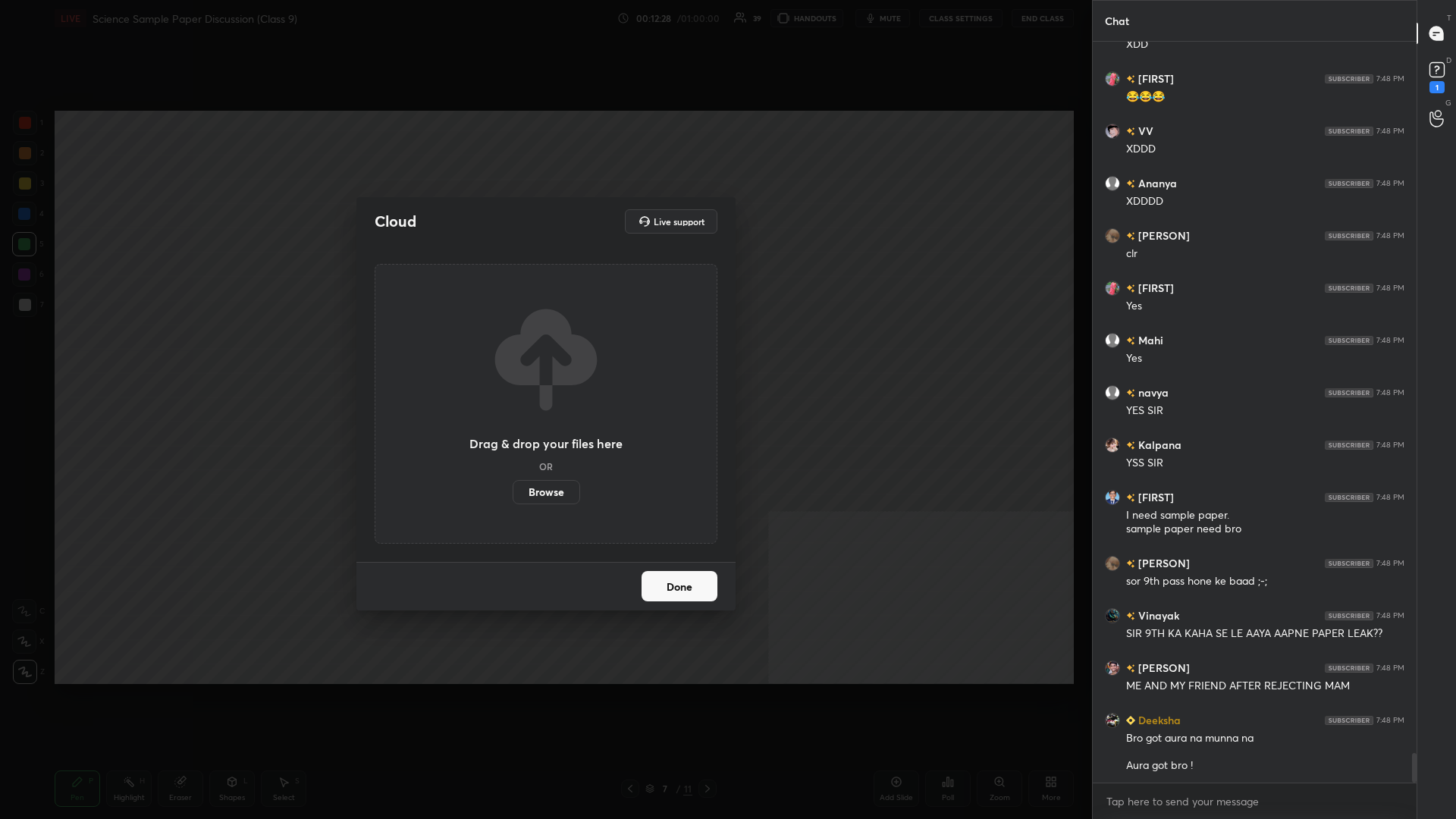 click on "Done" at bounding box center [679, 586] 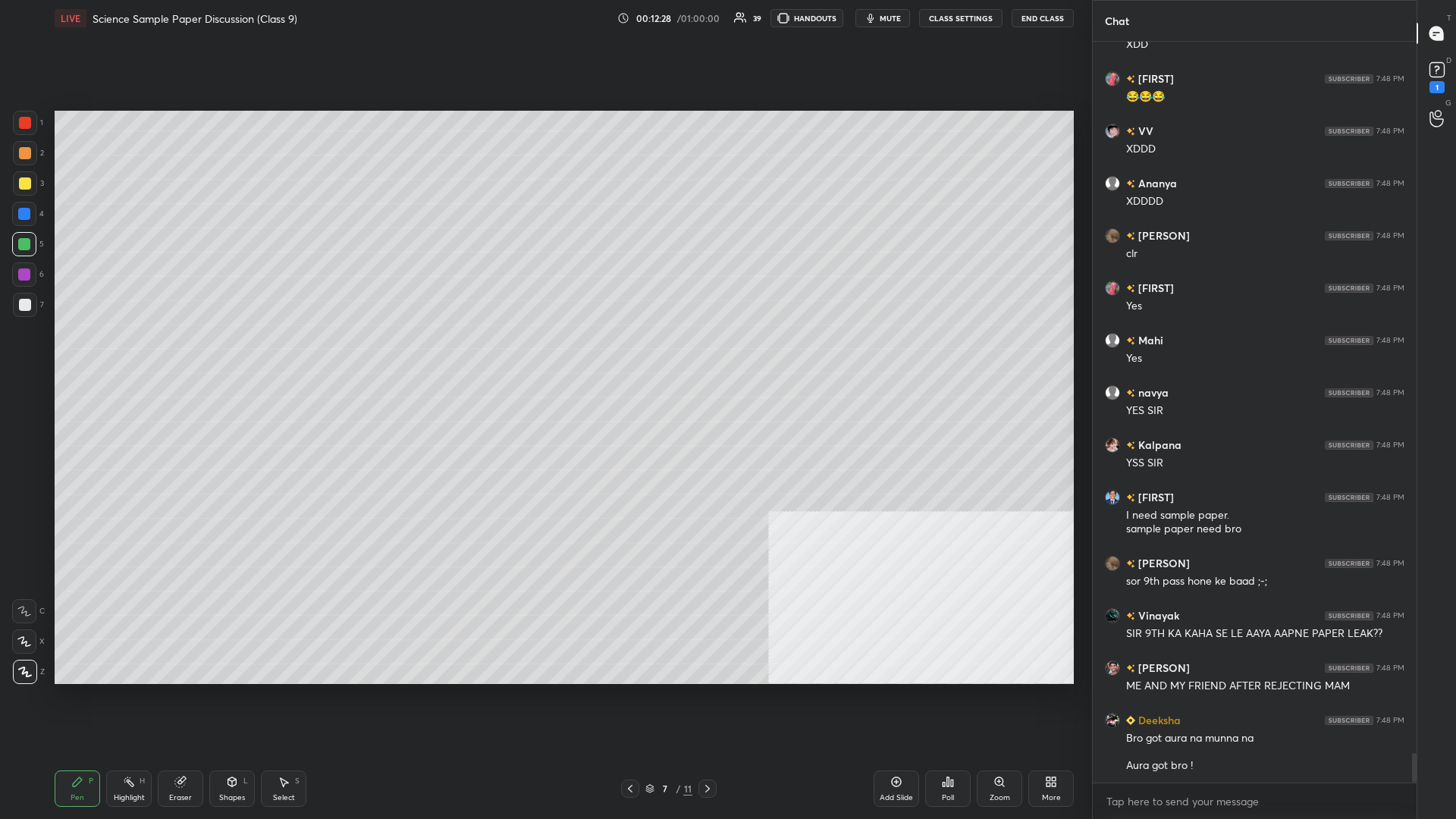 click on "7 / 11" at bounding box center (669, 789) 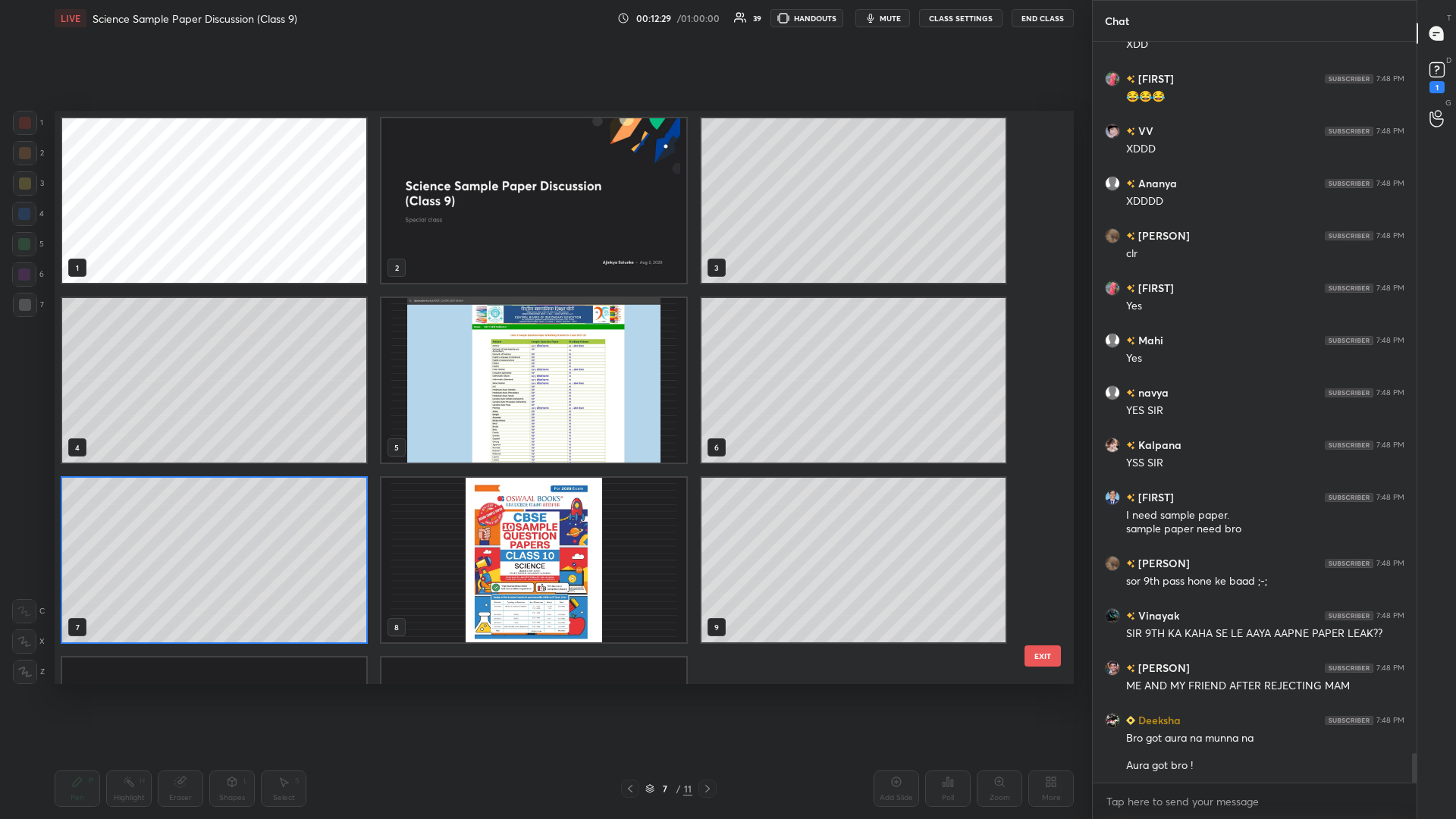 scroll, scrollTop: 1, scrollLeft: 1, axis: both 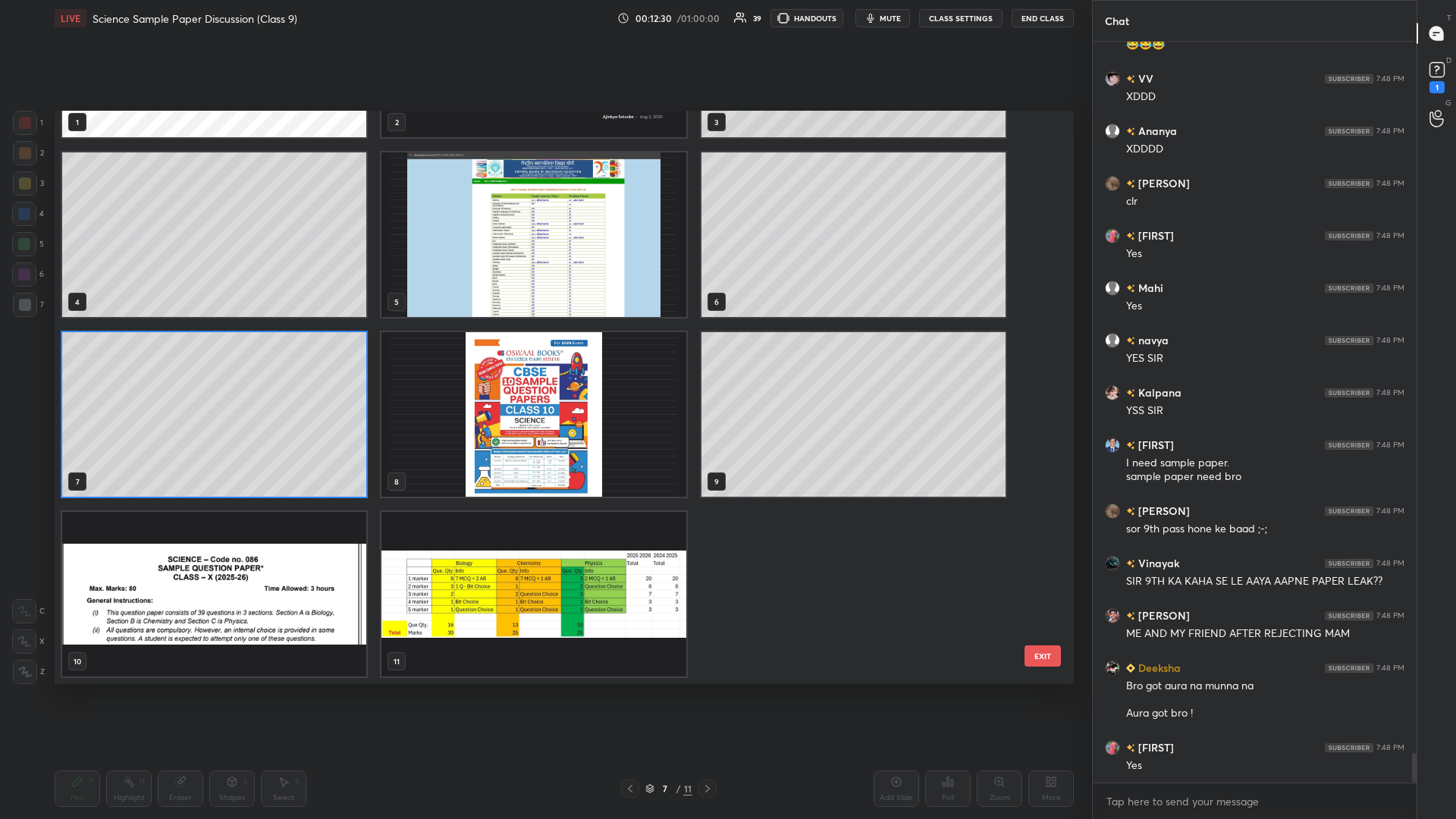 click at bounding box center [533, 594] 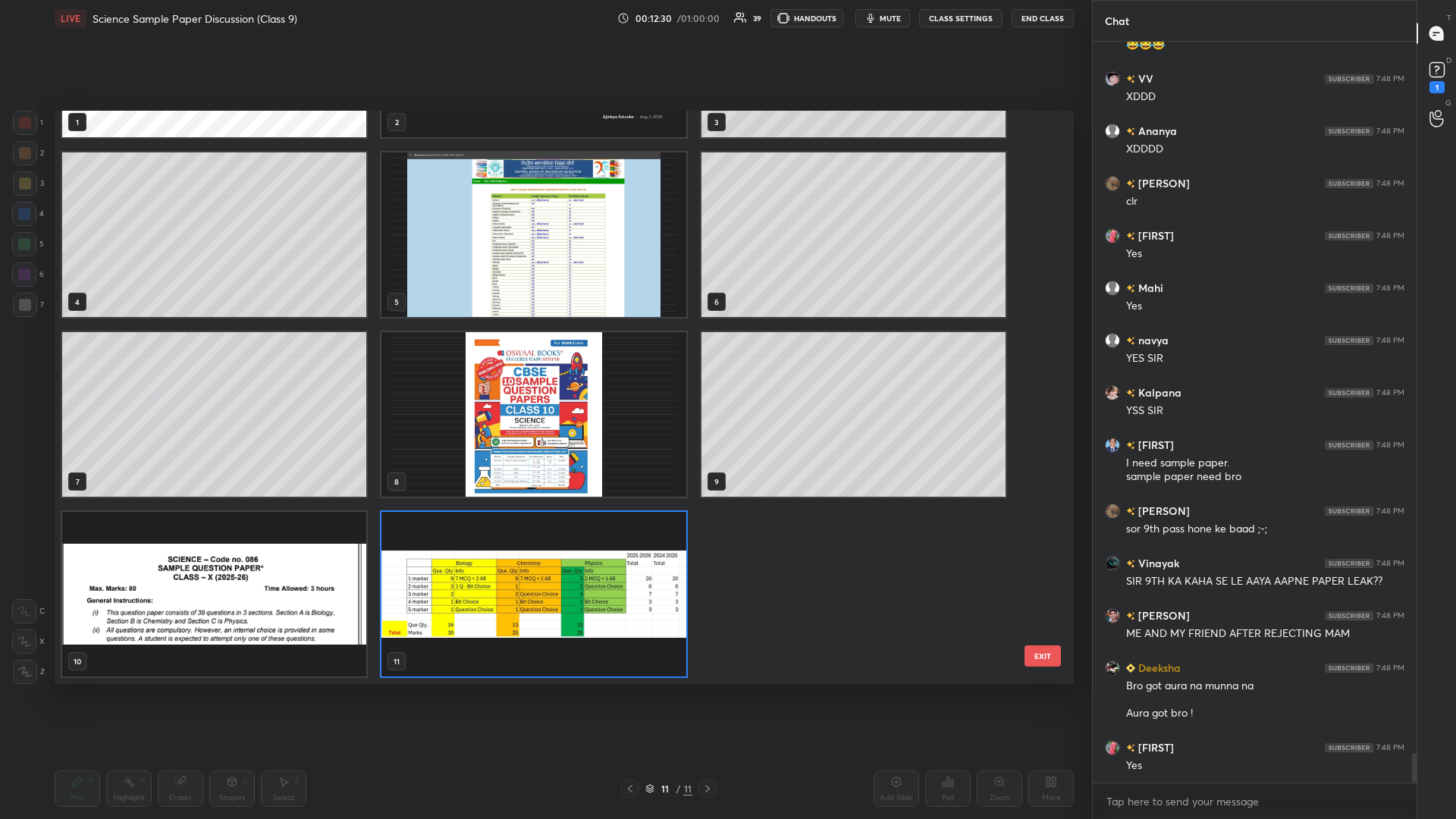 click at bounding box center (533, 594) 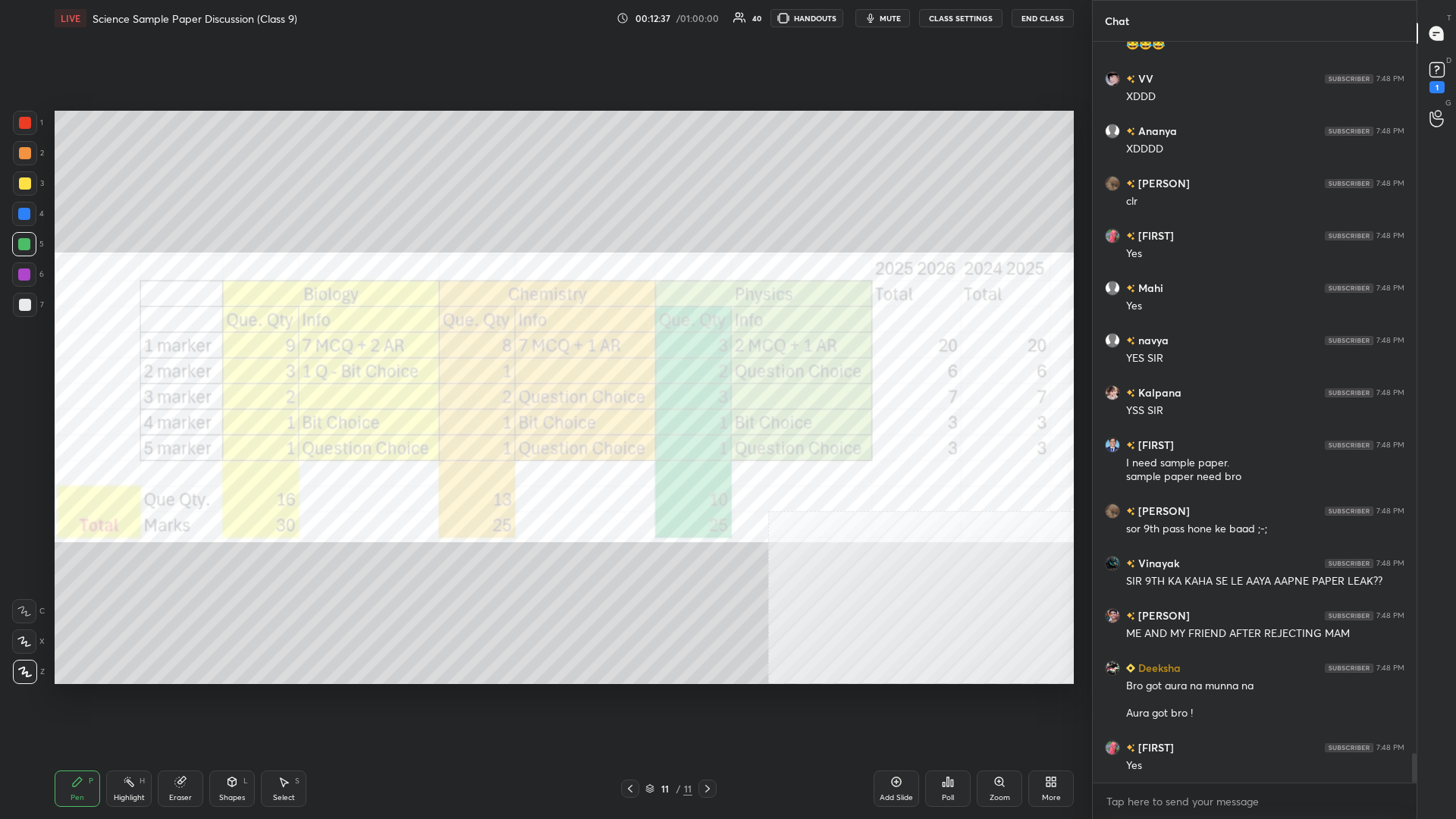click at bounding box center [25, 123] 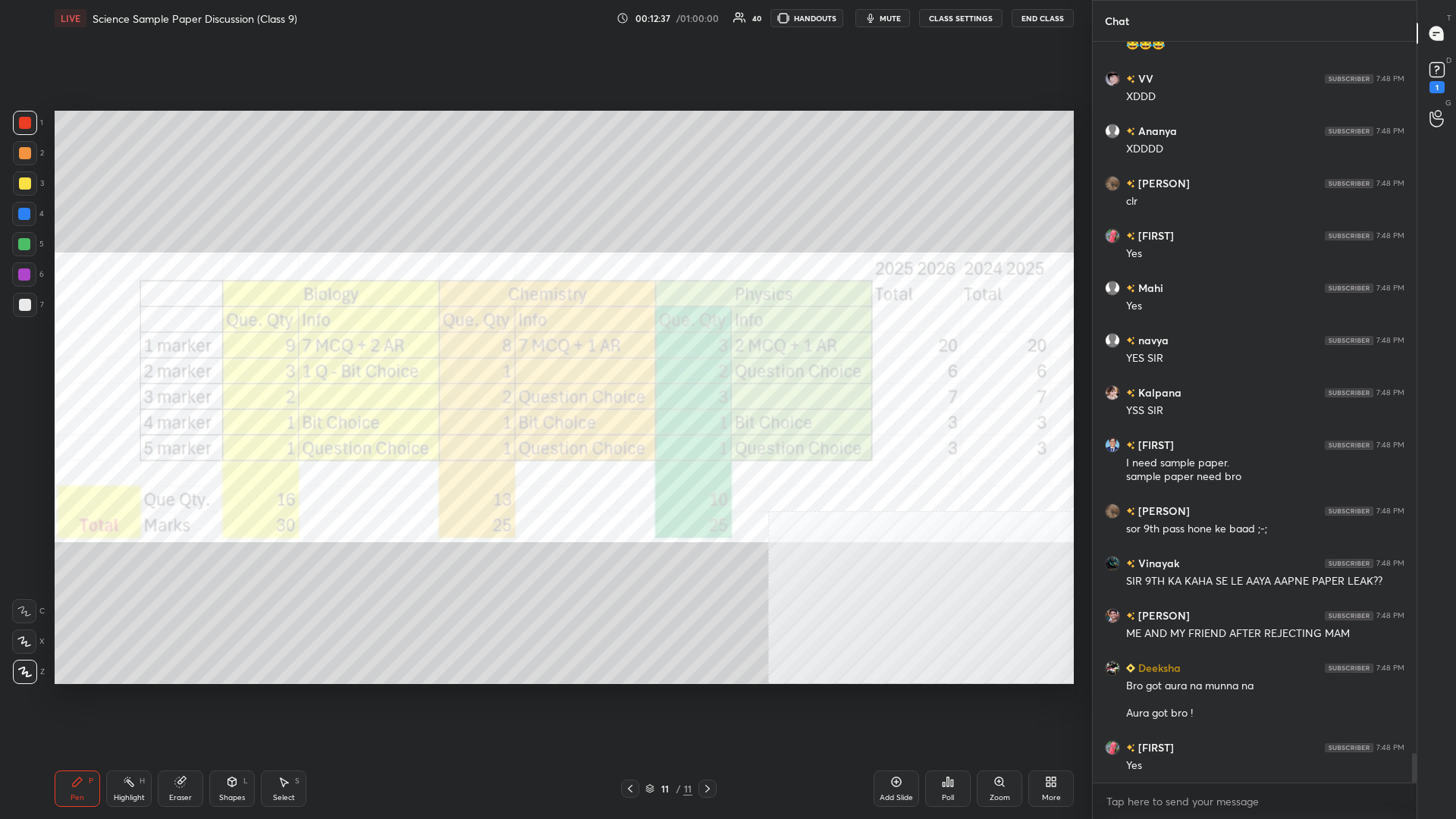click at bounding box center (25, 123) 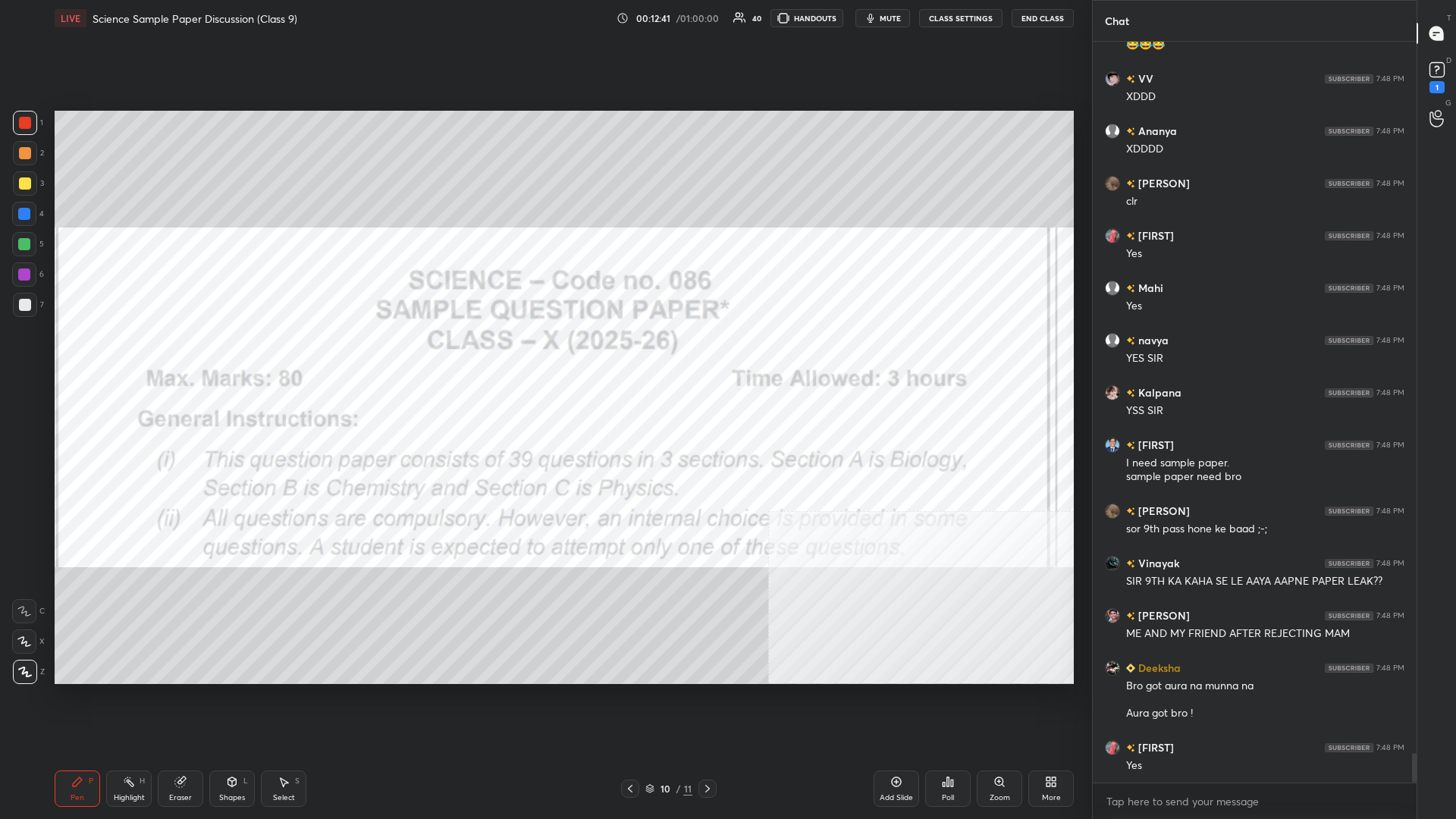 click on "Add Slide" at bounding box center (896, 789) 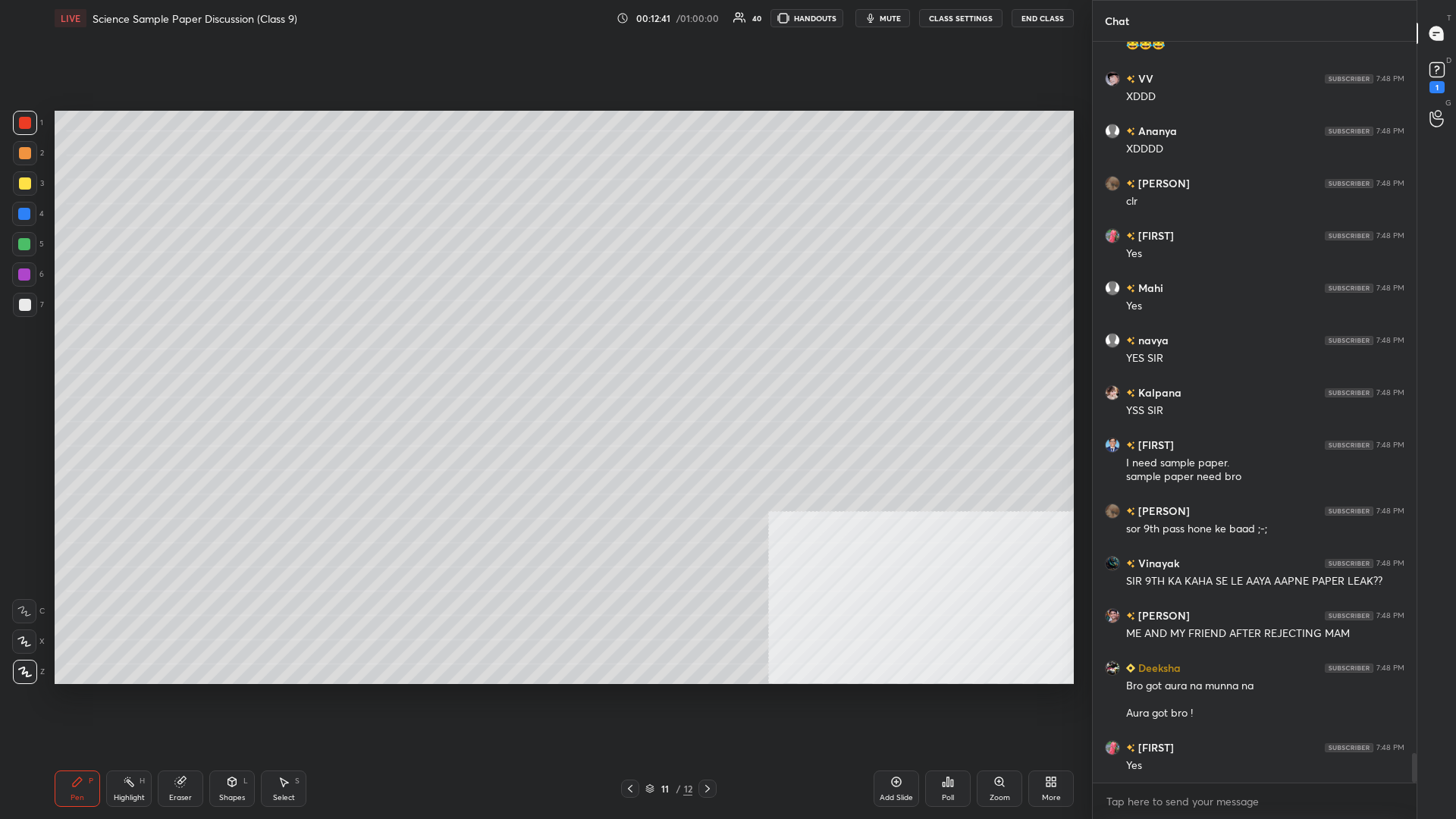 scroll, scrollTop: 17936, scrollLeft: 0, axis: vertical 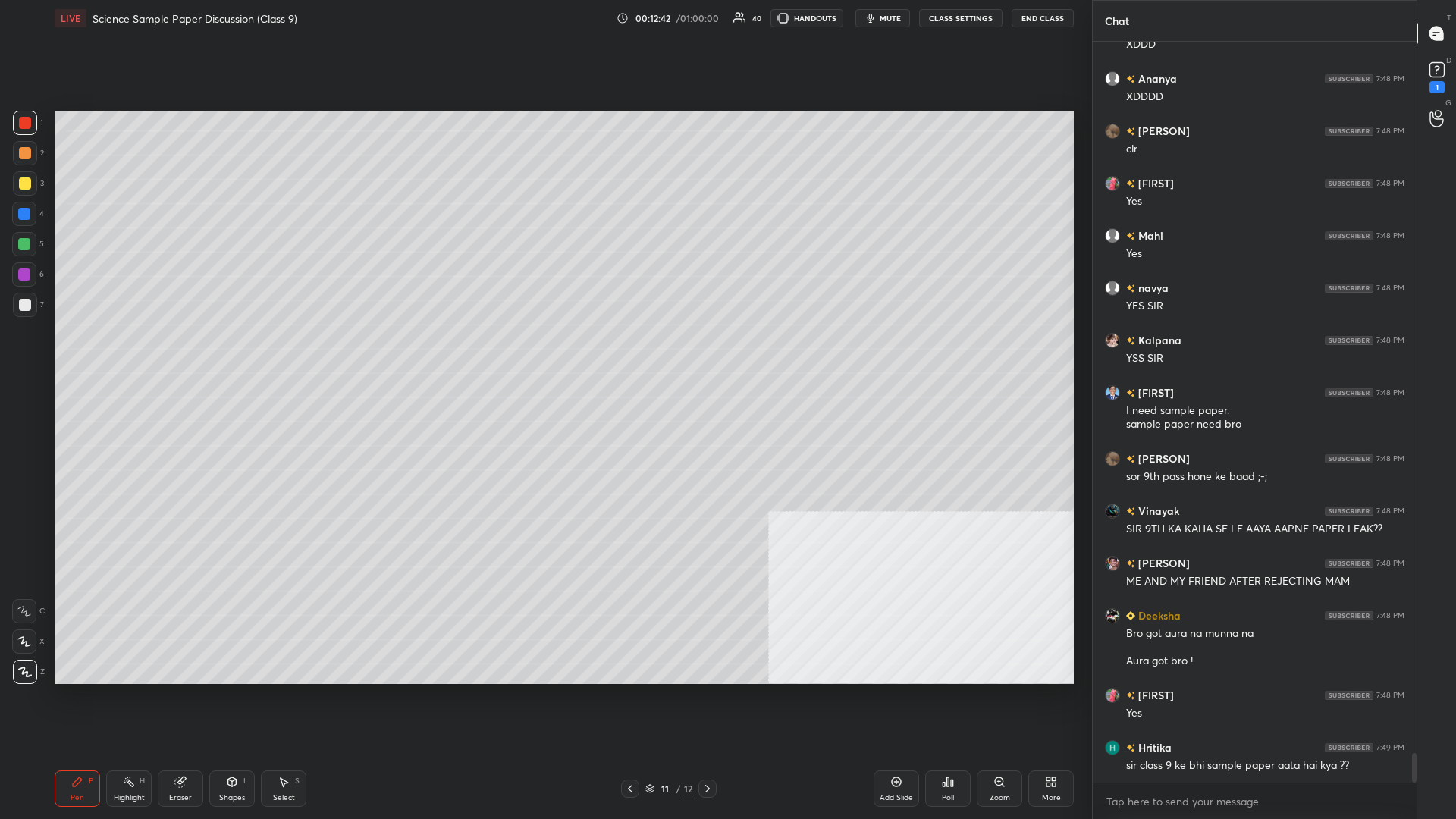click at bounding box center [25, 184] 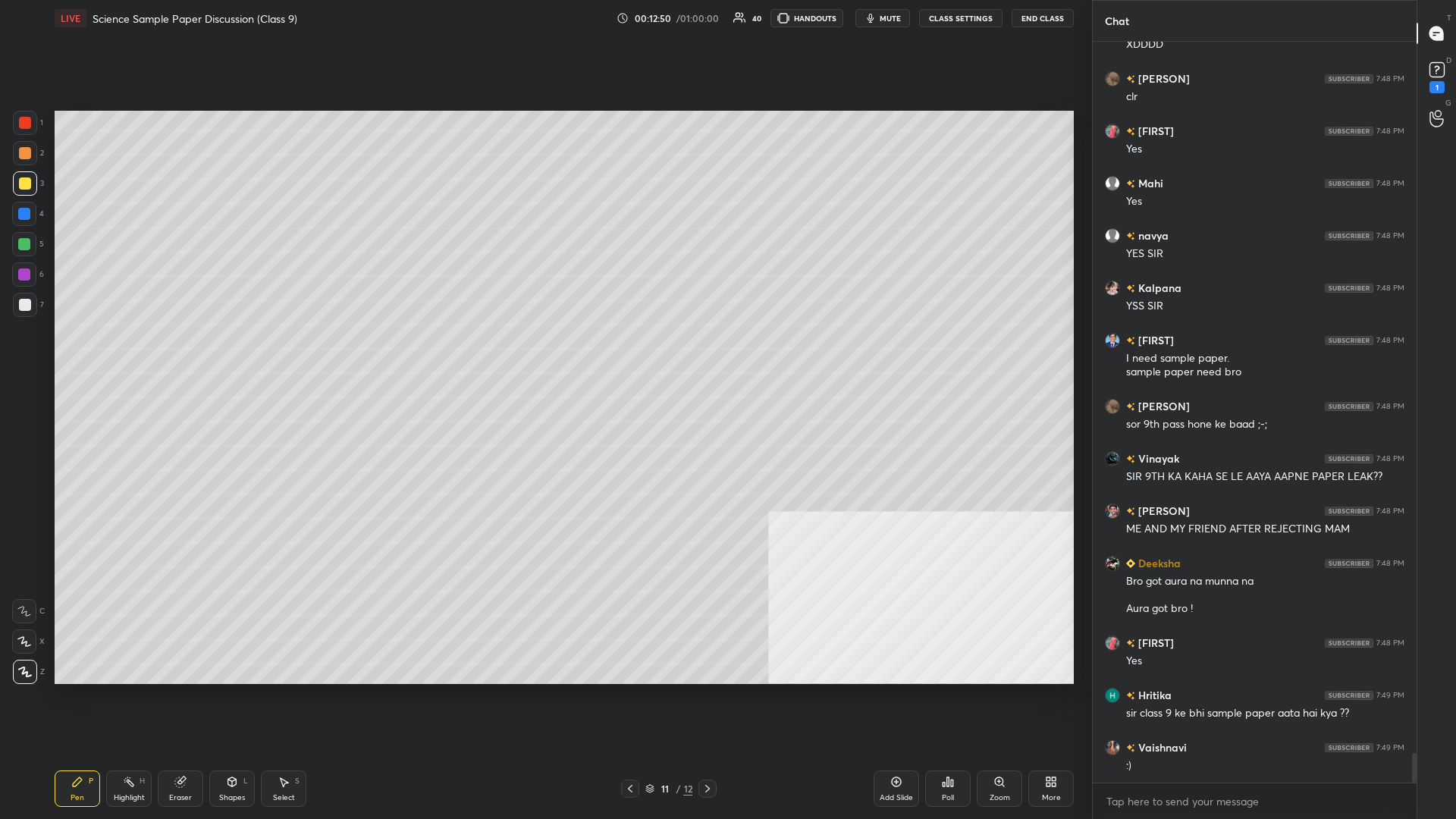 scroll, scrollTop: 18041, scrollLeft: 0, axis: vertical 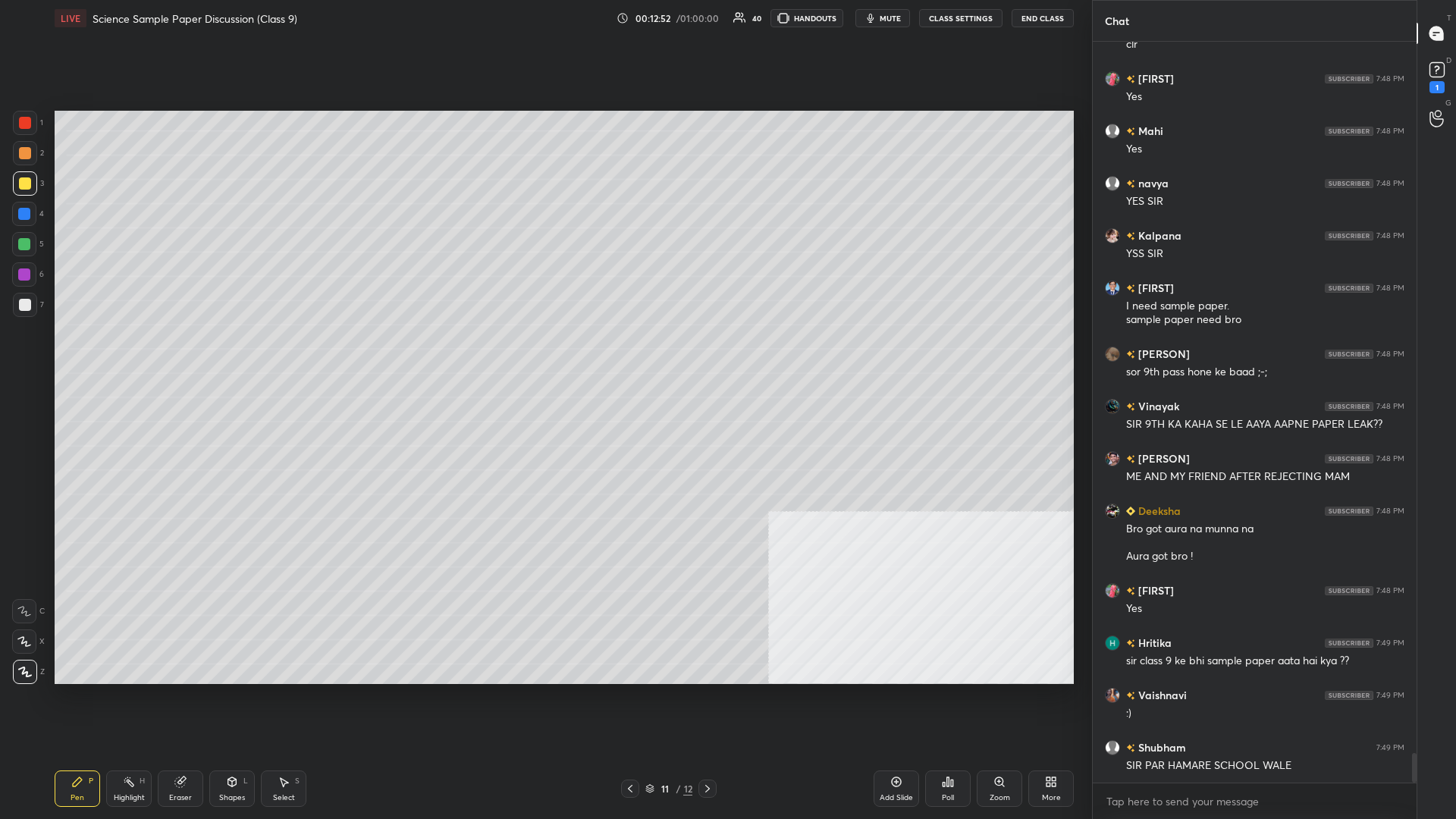 click at bounding box center [24, 244] 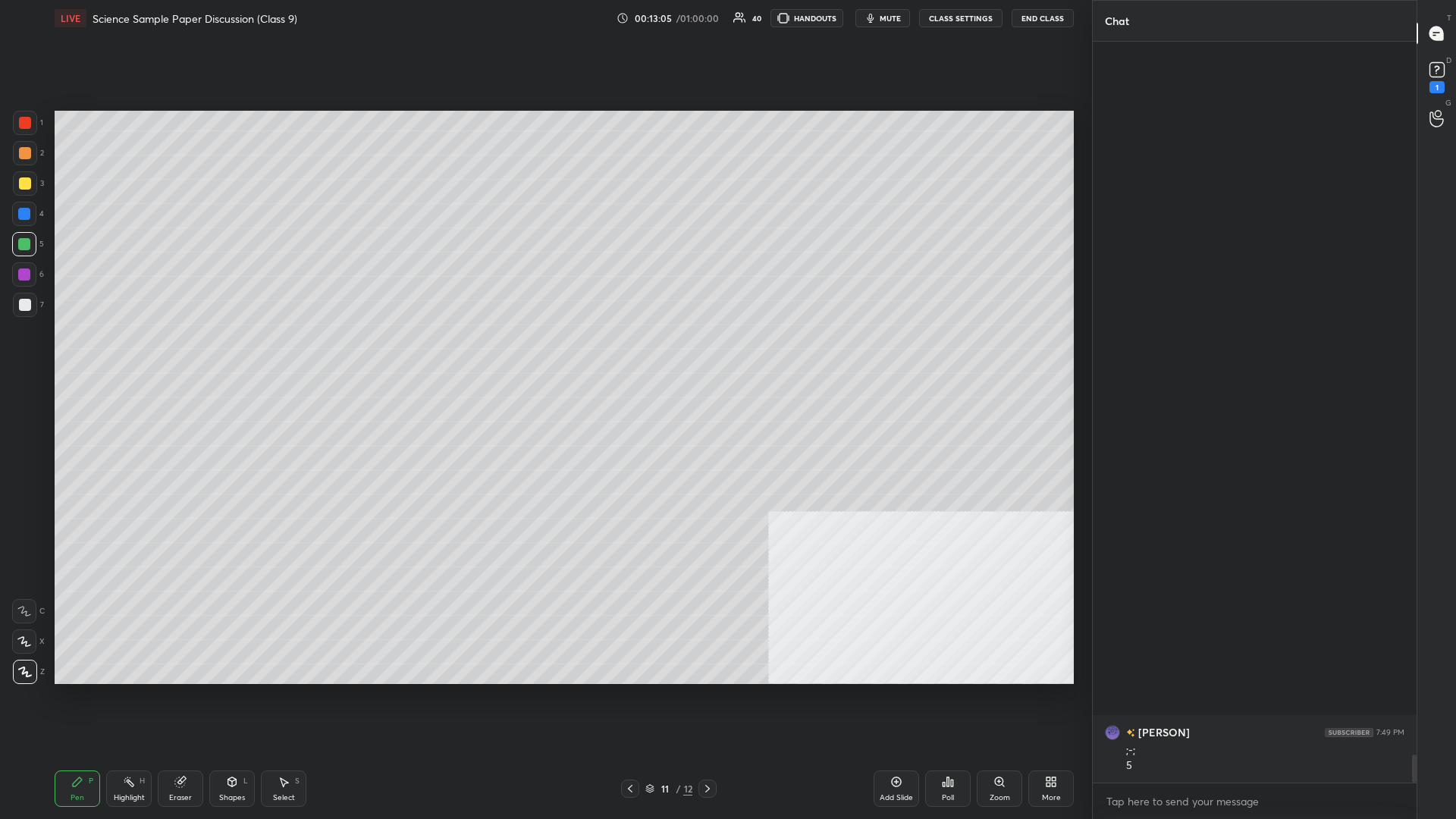 scroll, scrollTop: 18939, scrollLeft: 0, axis: vertical 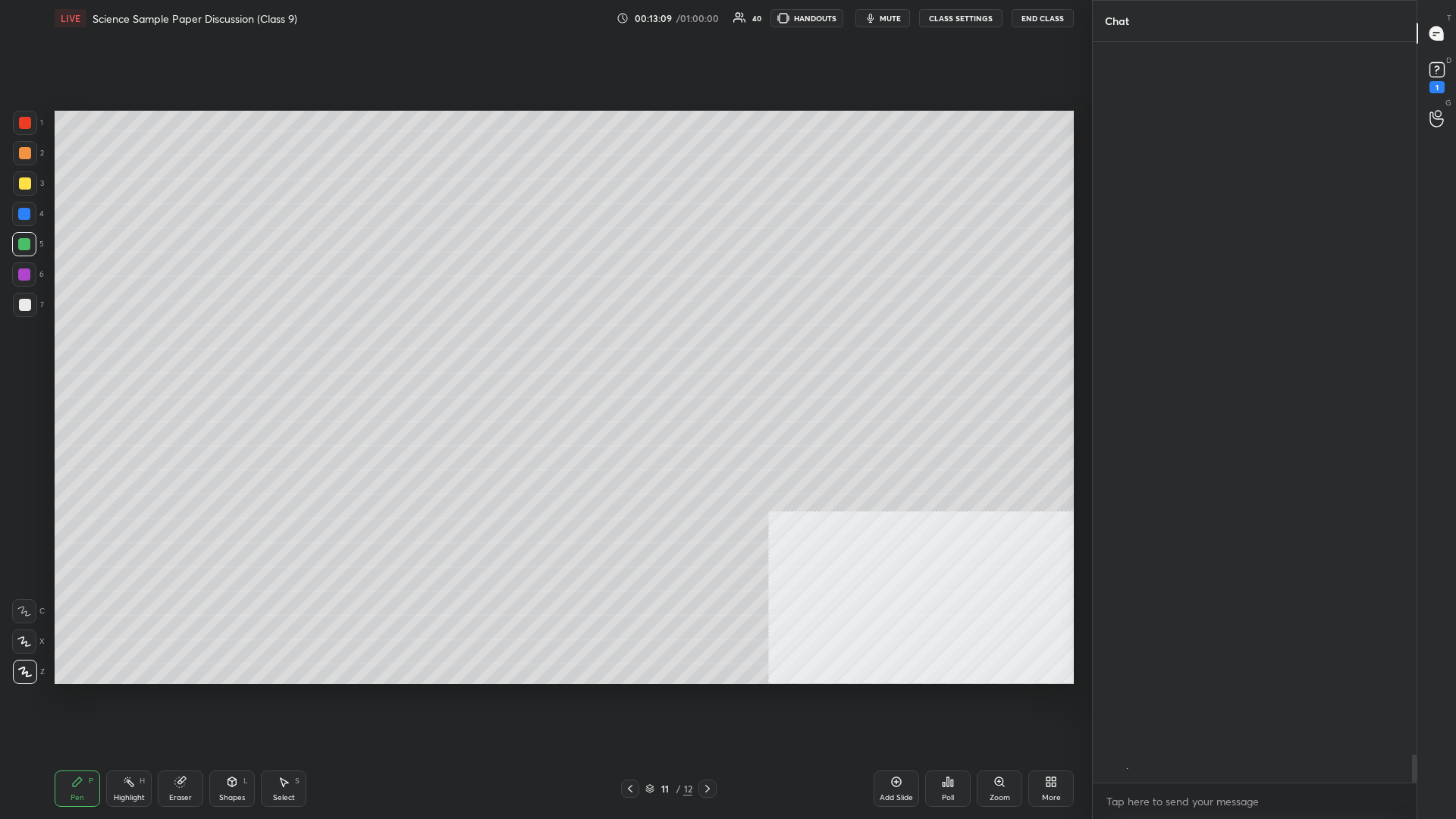 click on "1" at bounding box center (28, 126) 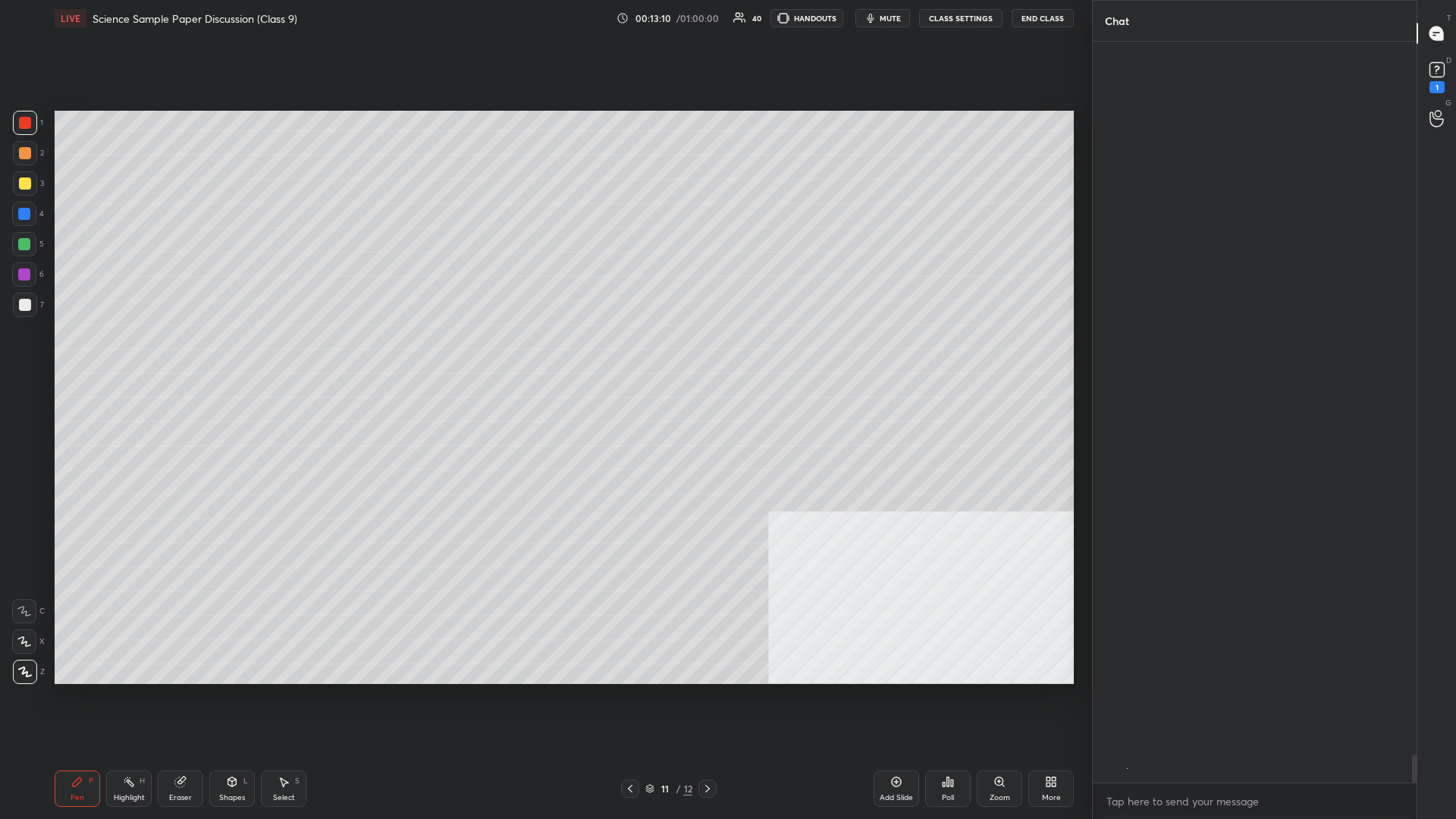 click at bounding box center (25, 123) 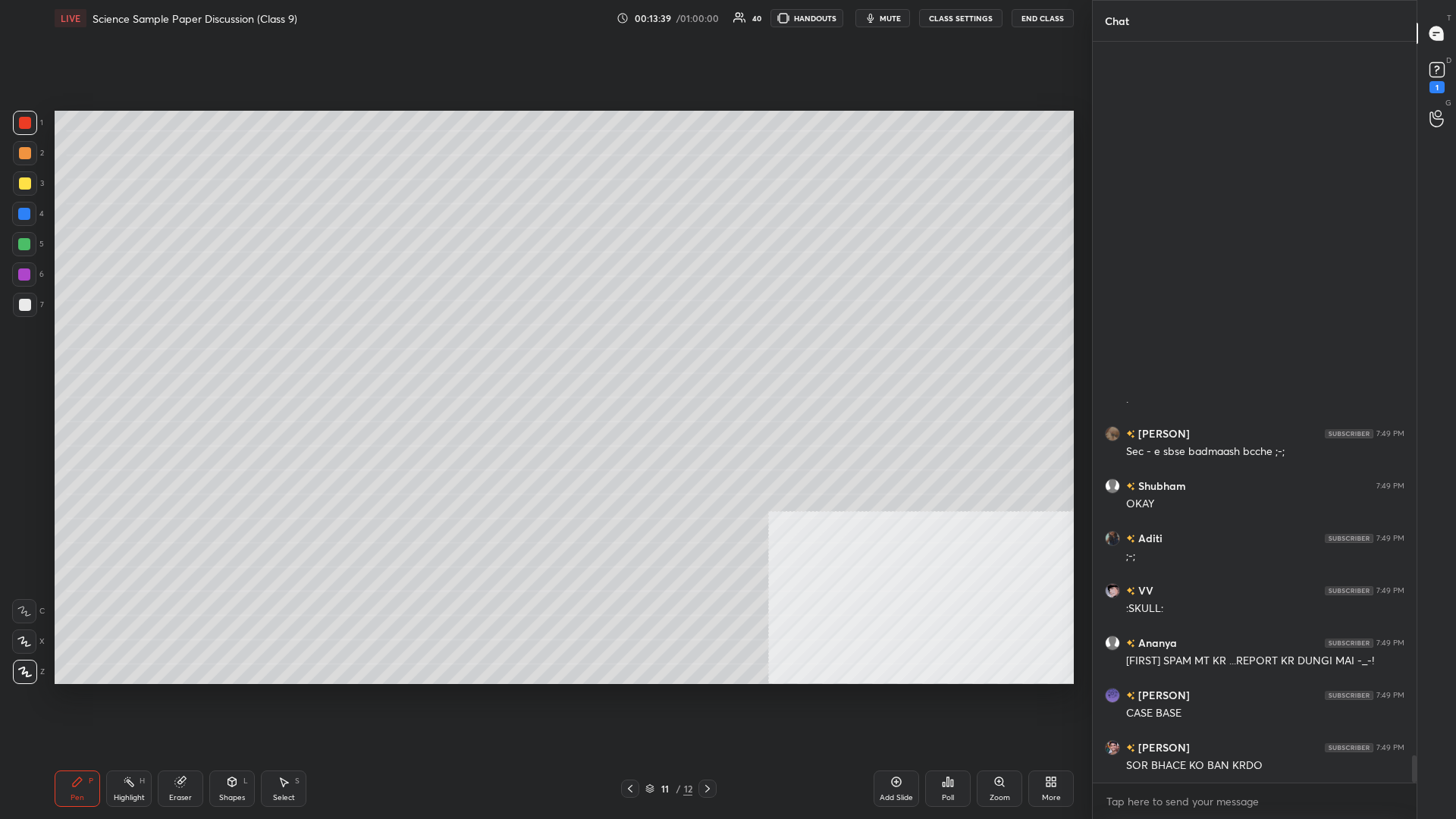 scroll, scrollTop: 19357, scrollLeft: 0, axis: vertical 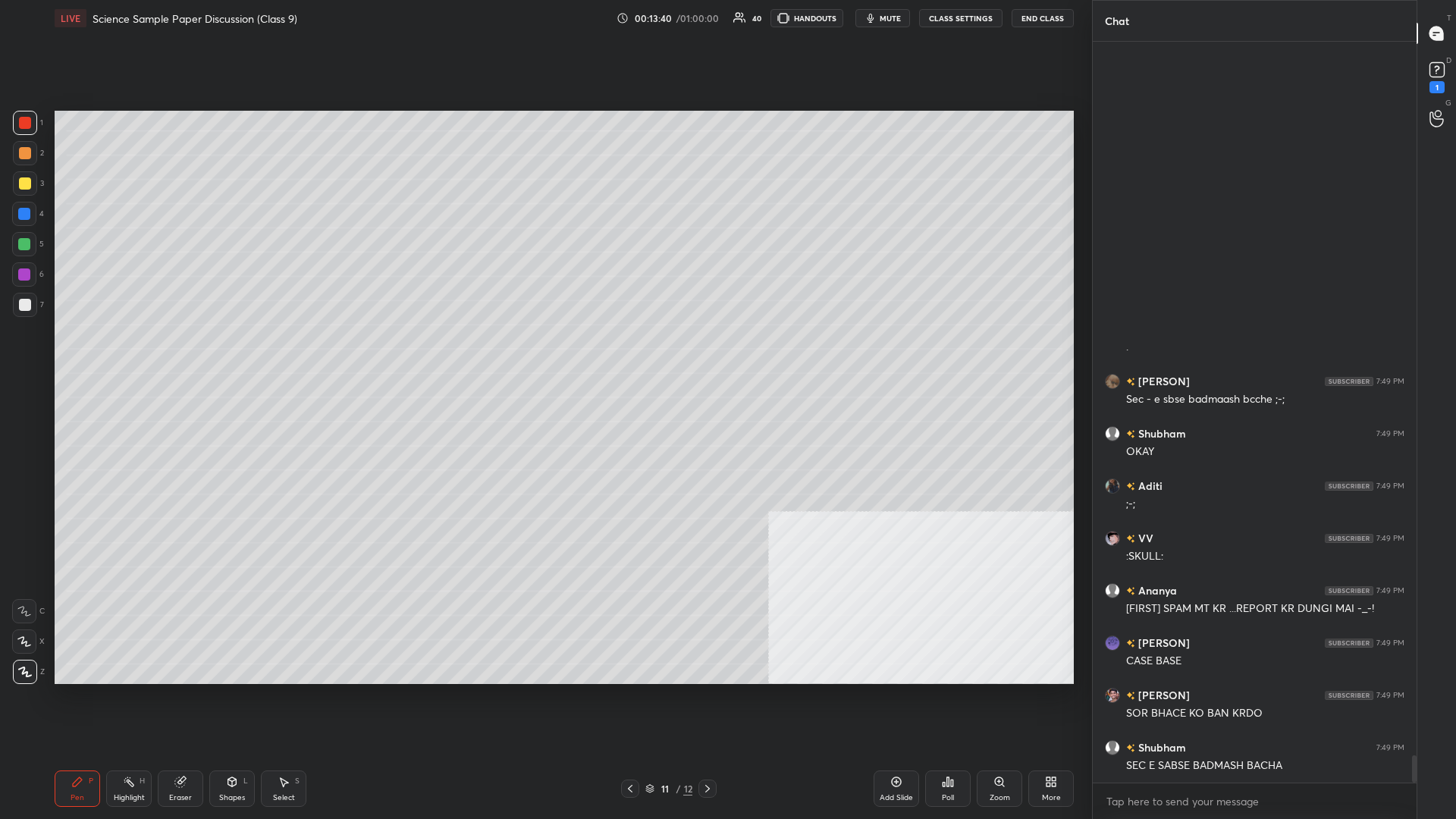 click at bounding box center [25, 184] 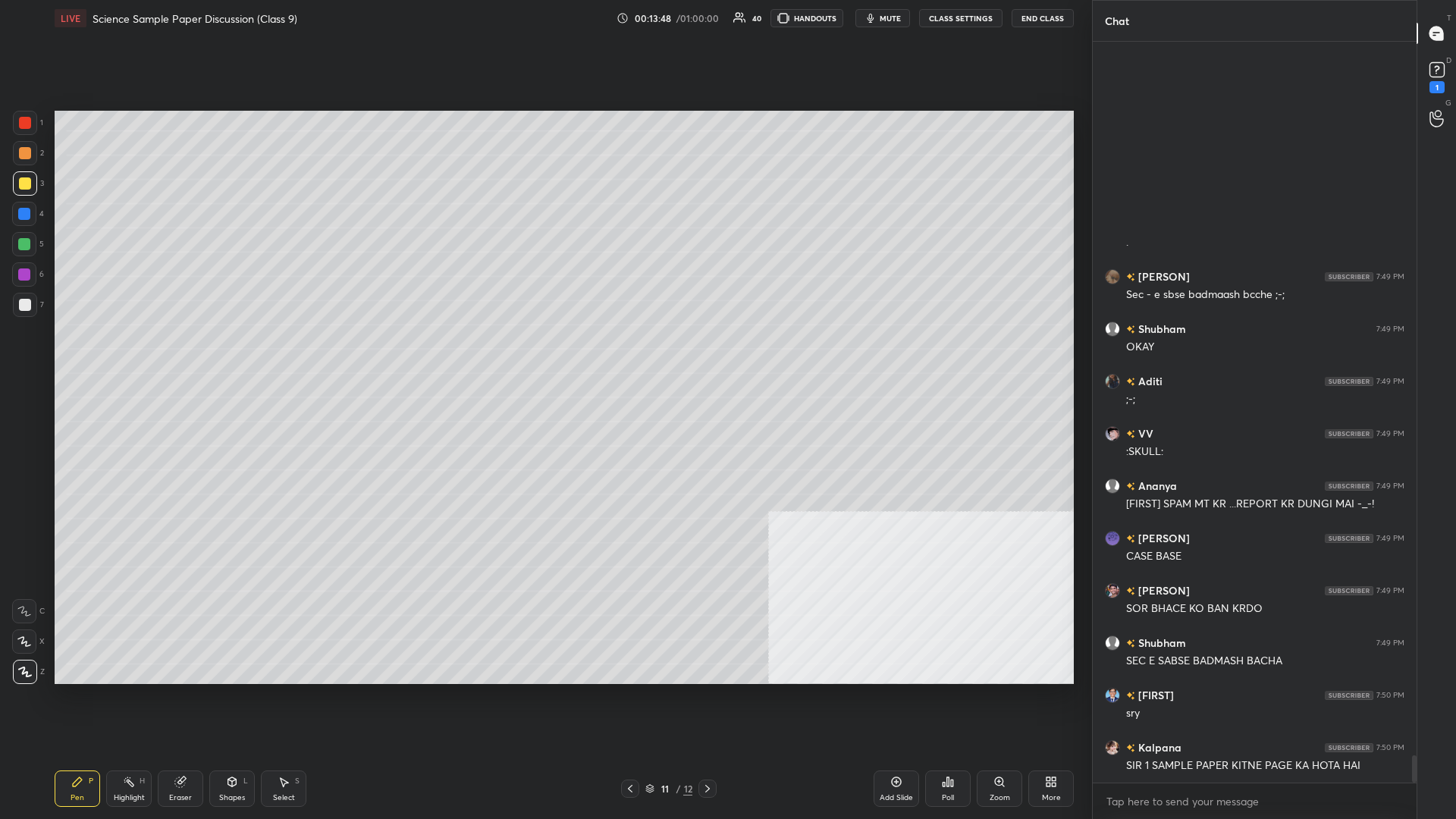 scroll, scrollTop: 19514, scrollLeft: 0, axis: vertical 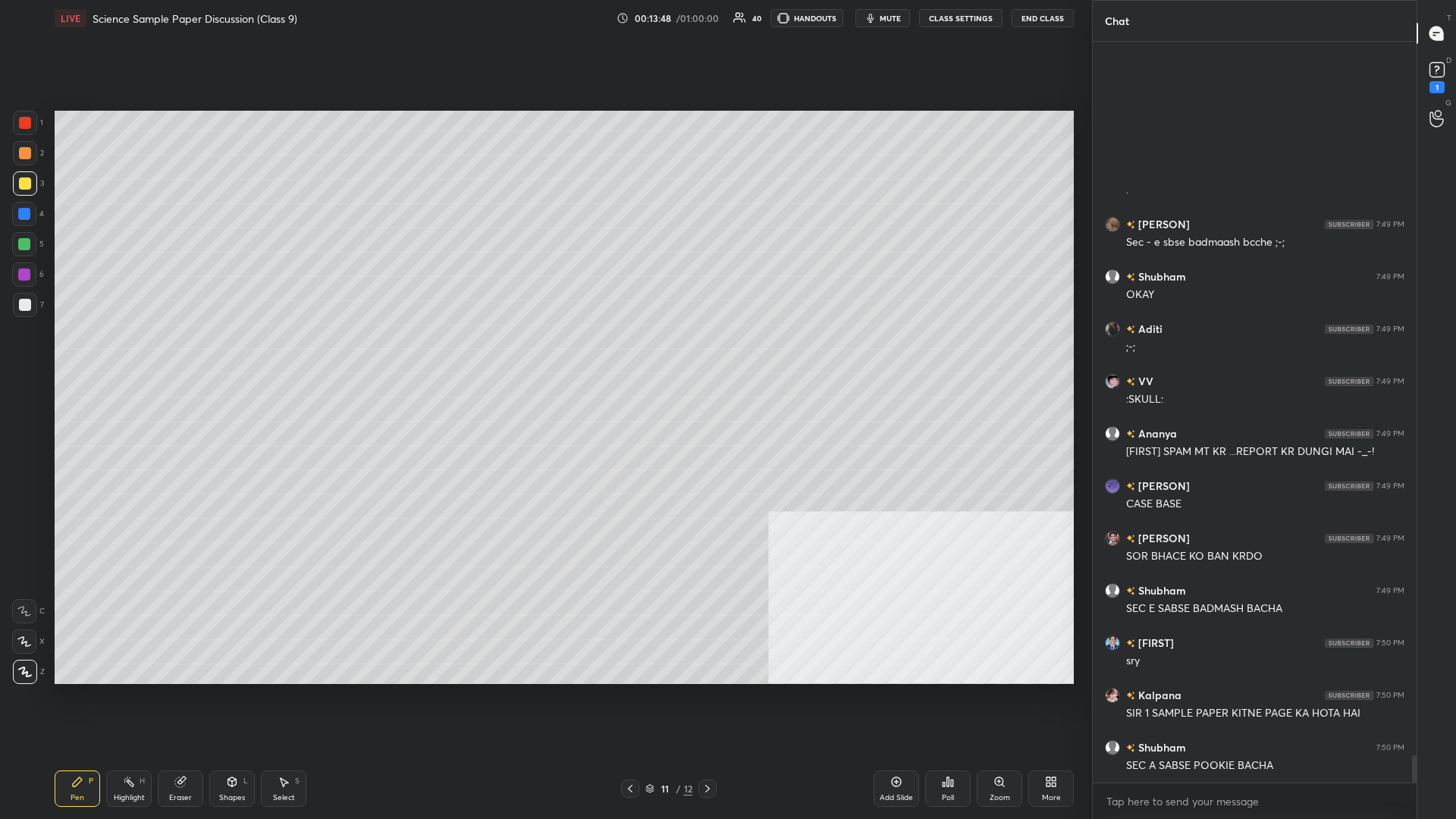 click on "Setting up your live class Poll for   secs No correct answer Start poll" at bounding box center [564, 397] 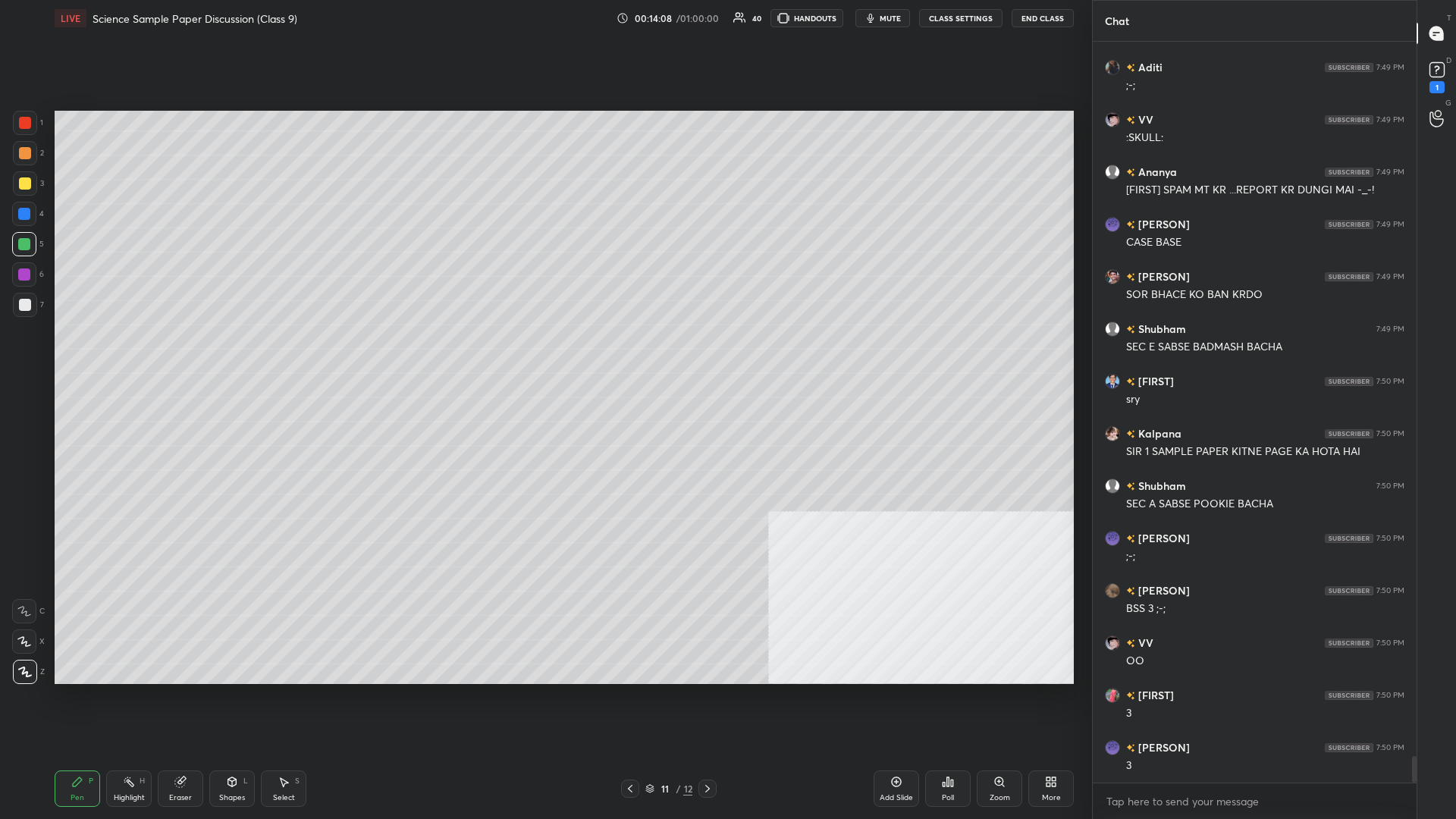scroll, scrollTop: 19828, scrollLeft: 0, axis: vertical 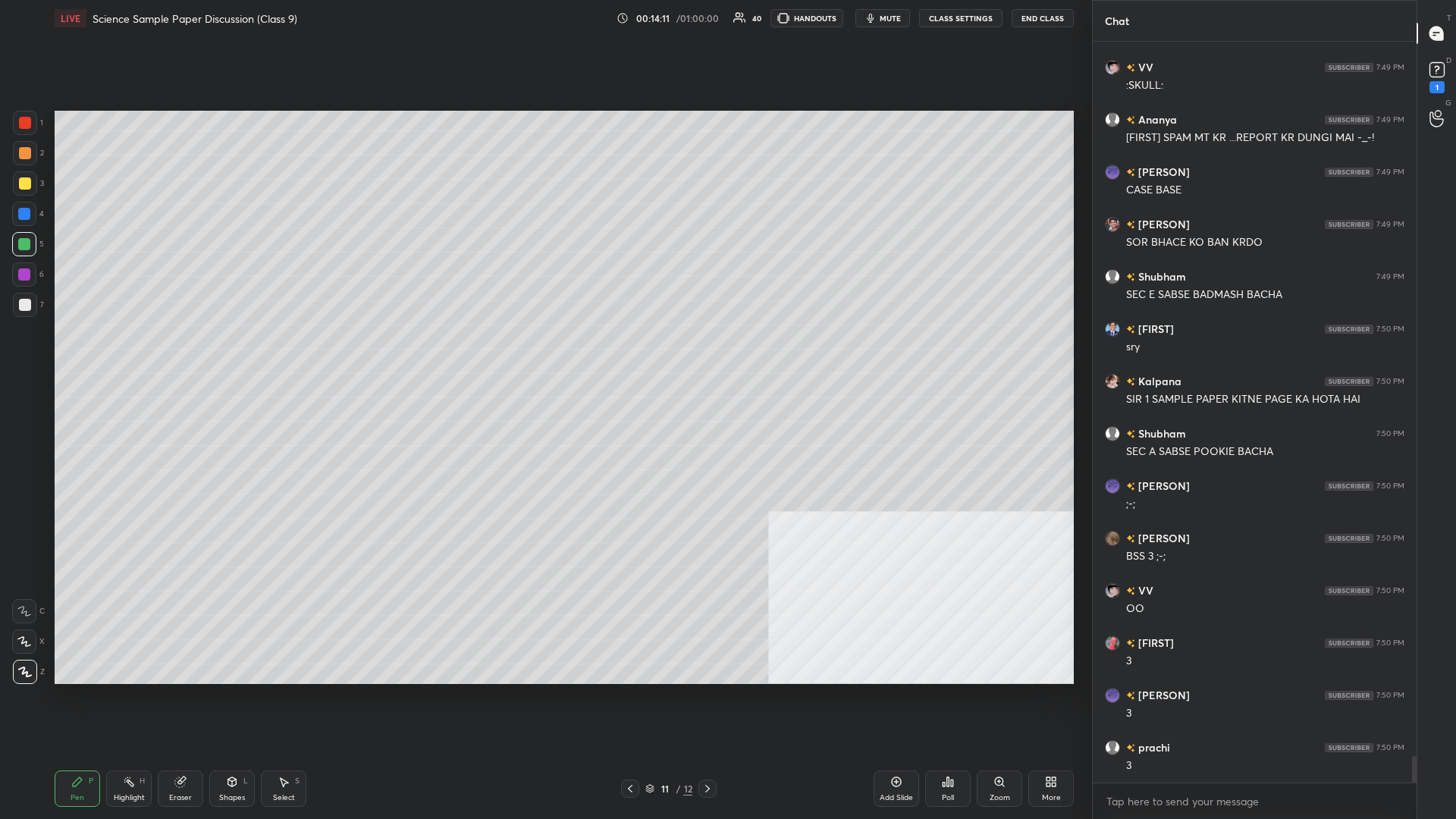 click at bounding box center [25, 123] 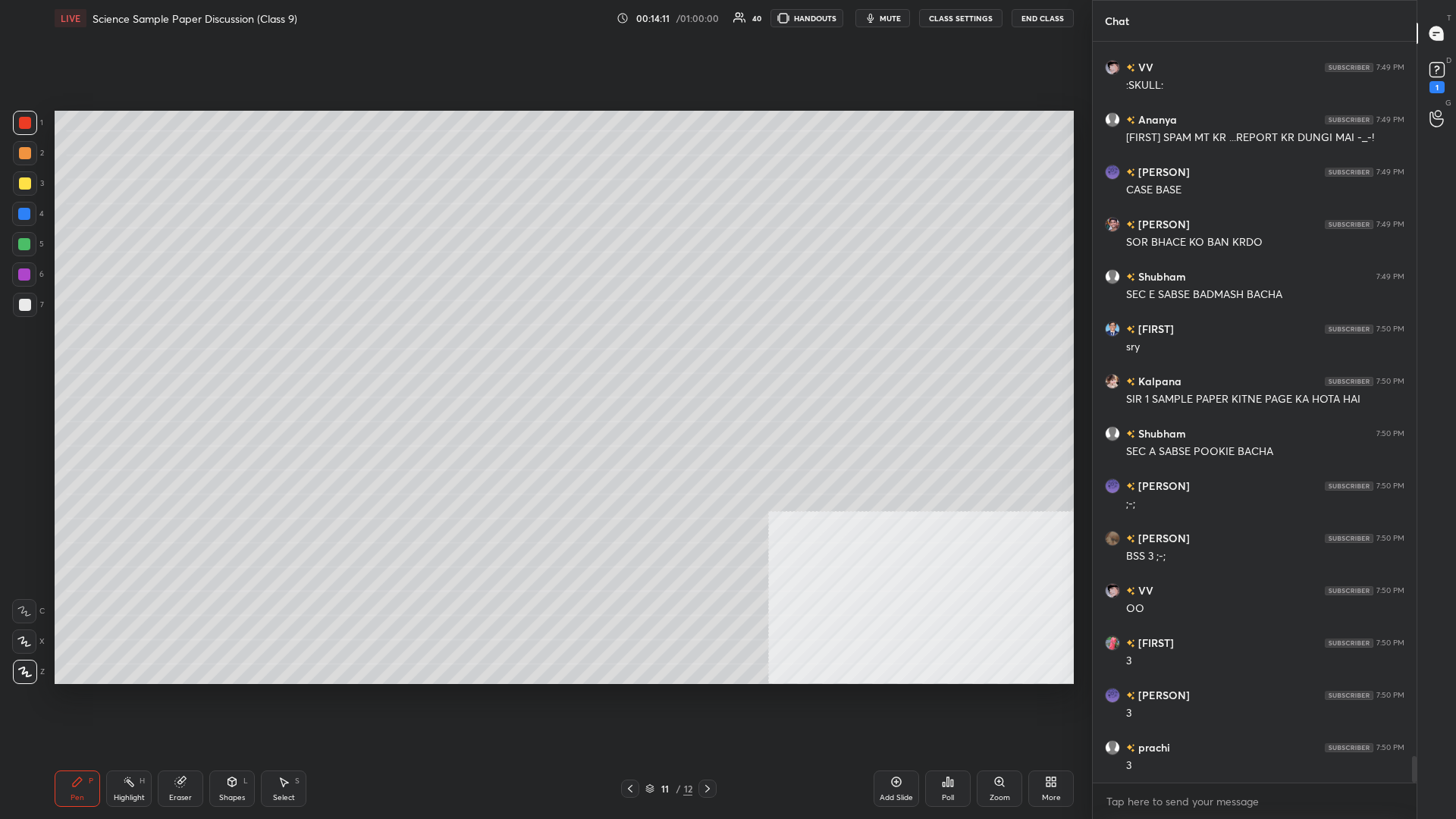 click at bounding box center (25, 123) 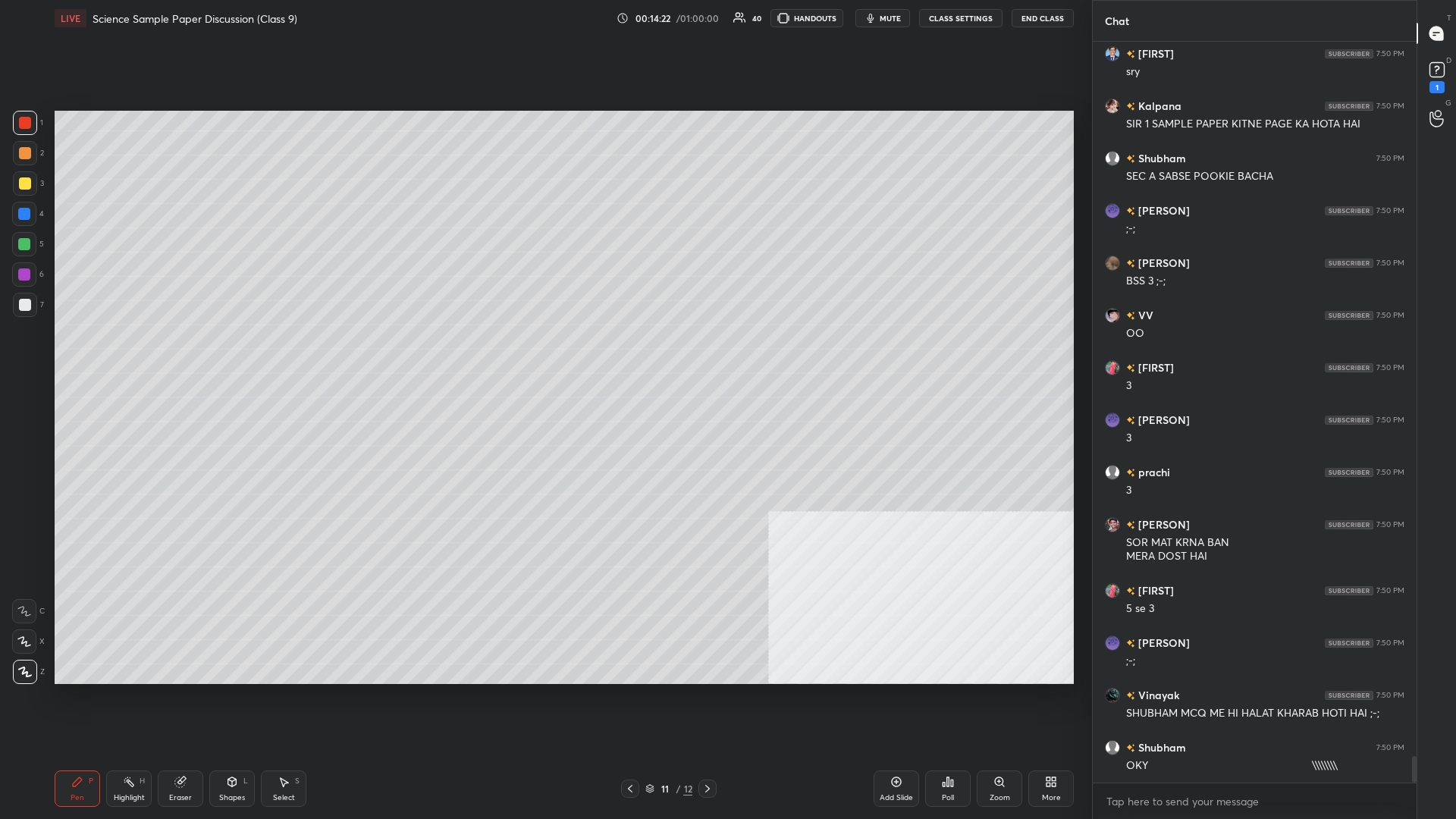 scroll, scrollTop: 20156, scrollLeft: 0, axis: vertical 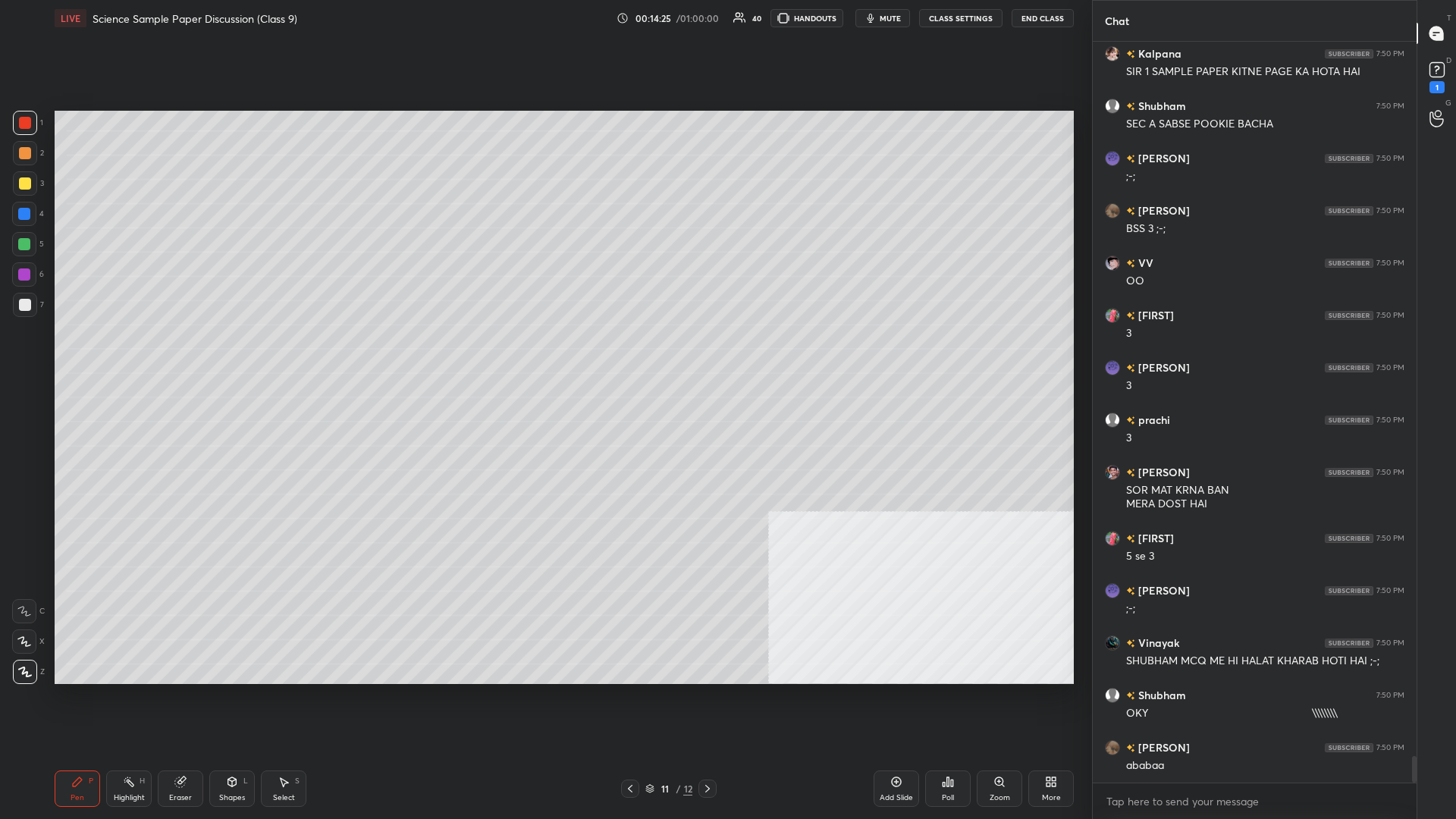 click on "Highlight H" at bounding box center [129, 789] 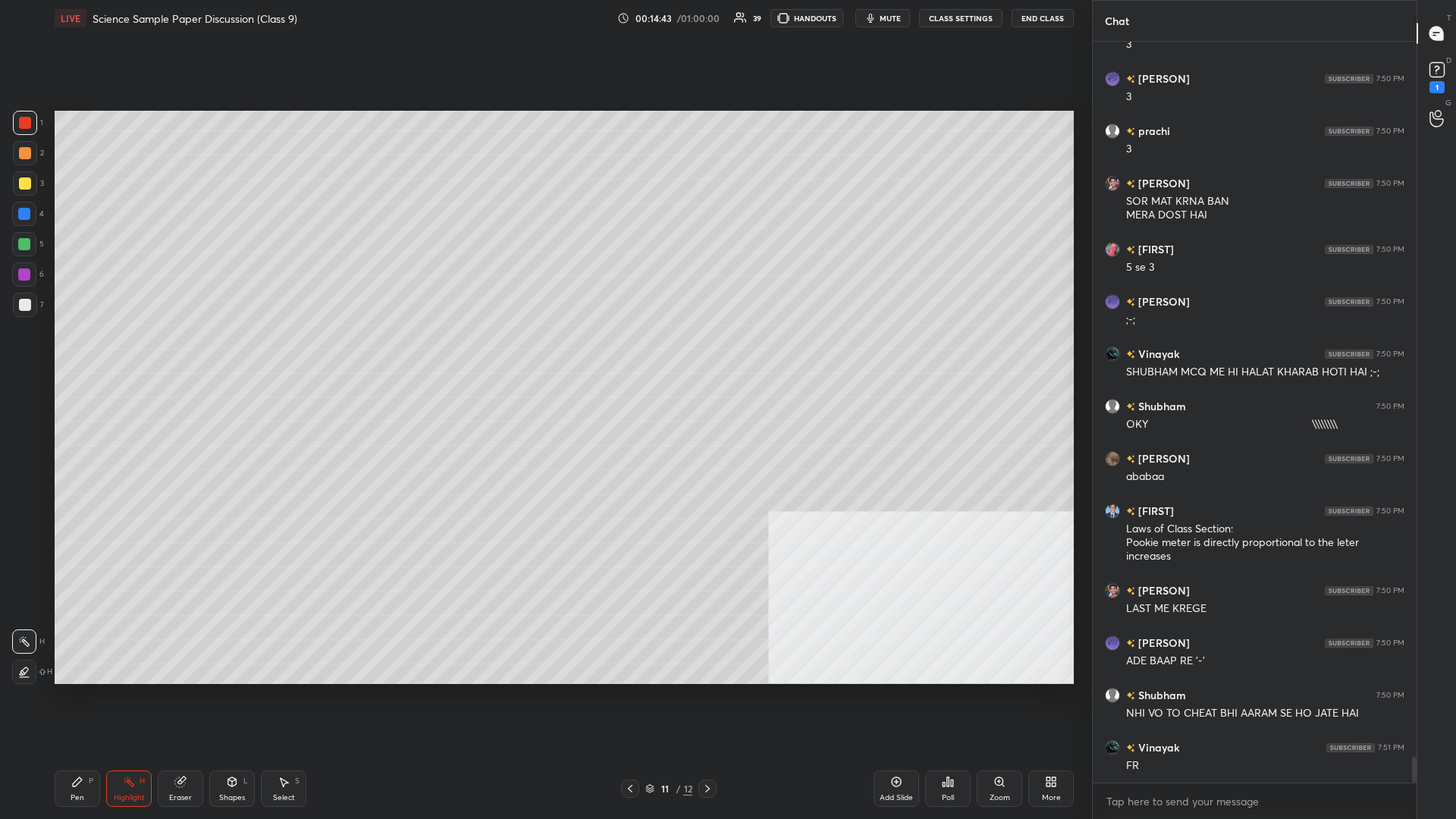 scroll, scrollTop: 20497, scrollLeft: 0, axis: vertical 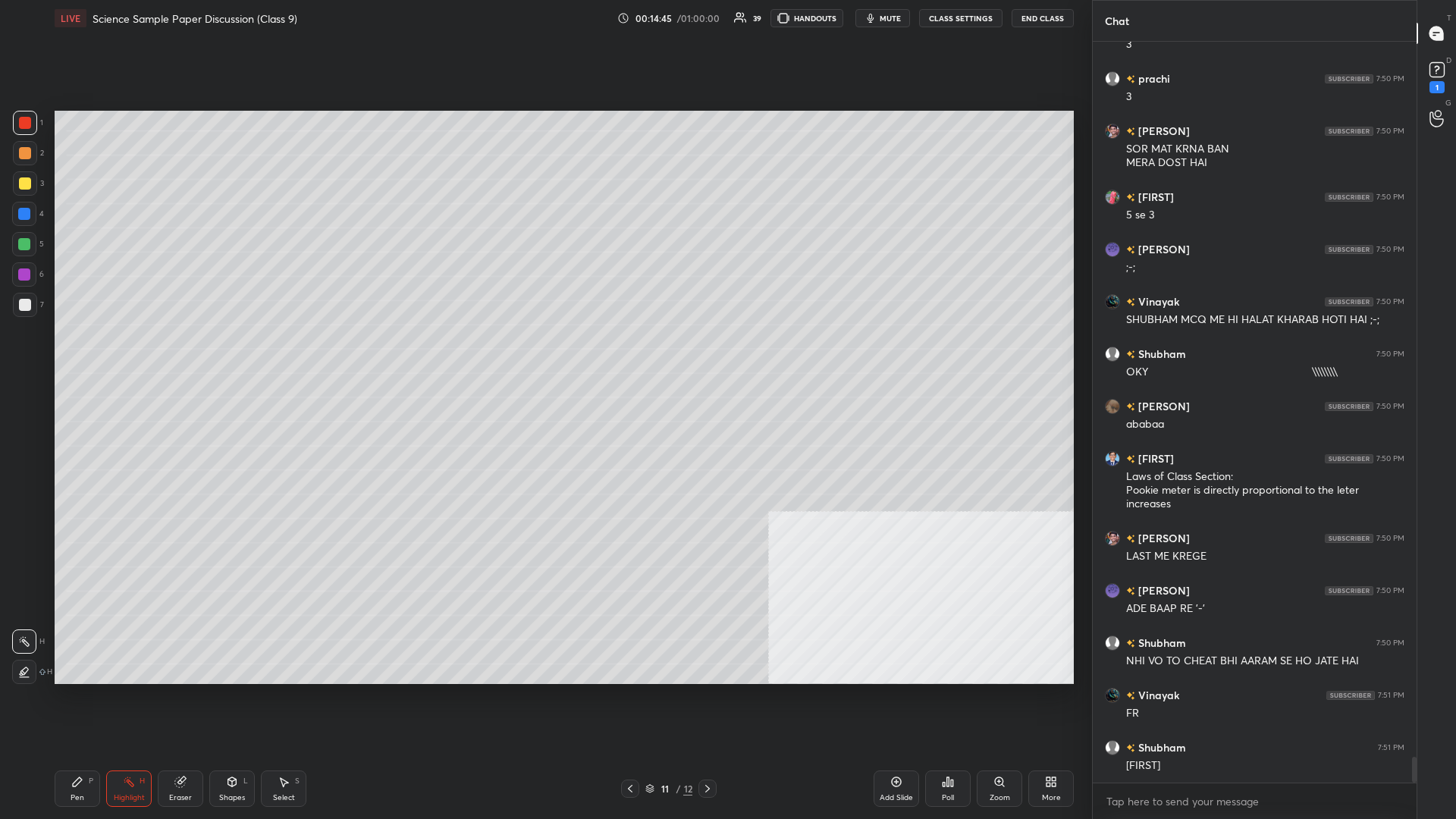 click 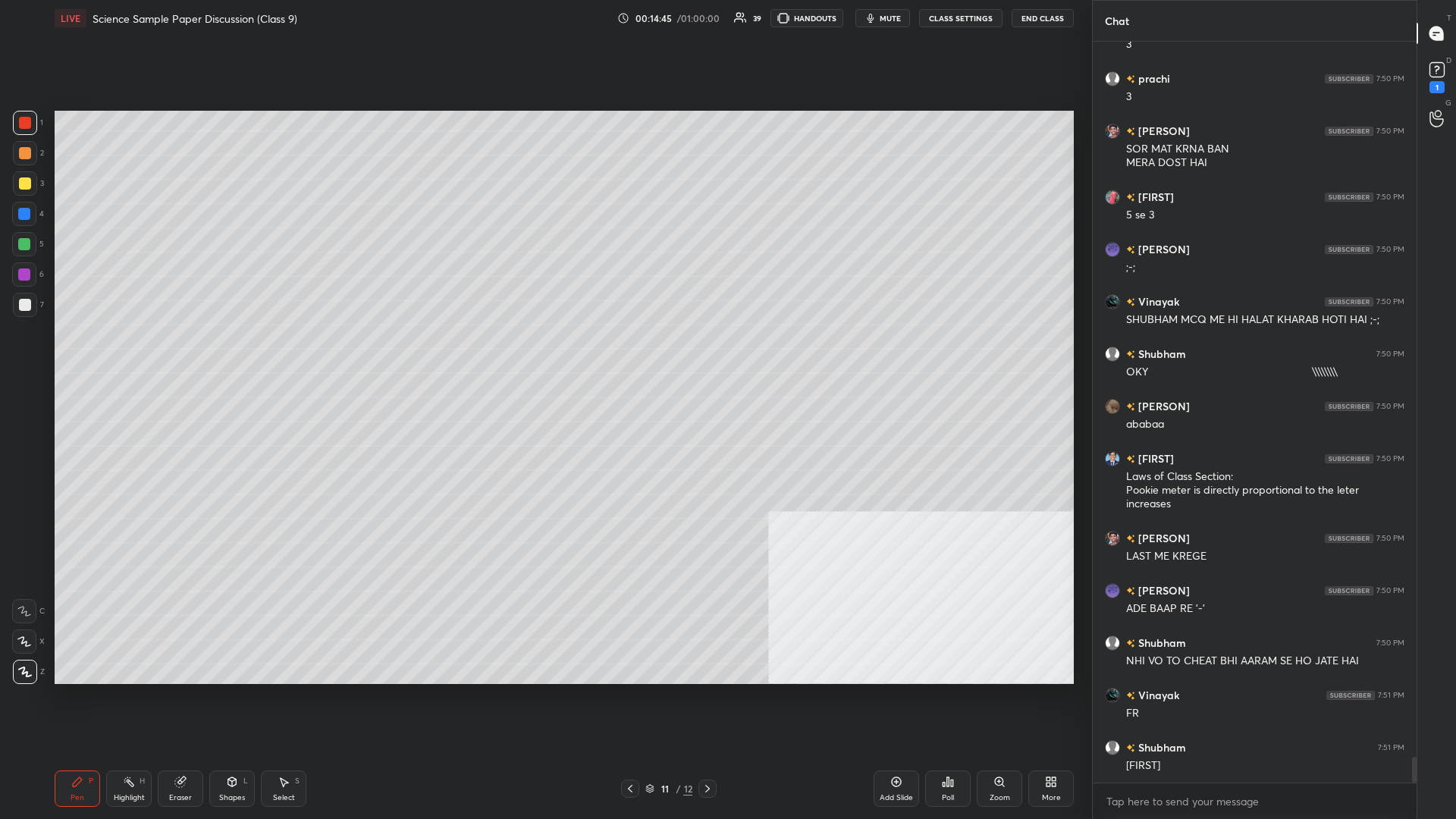 click on "Pen P" at bounding box center (77, 789) 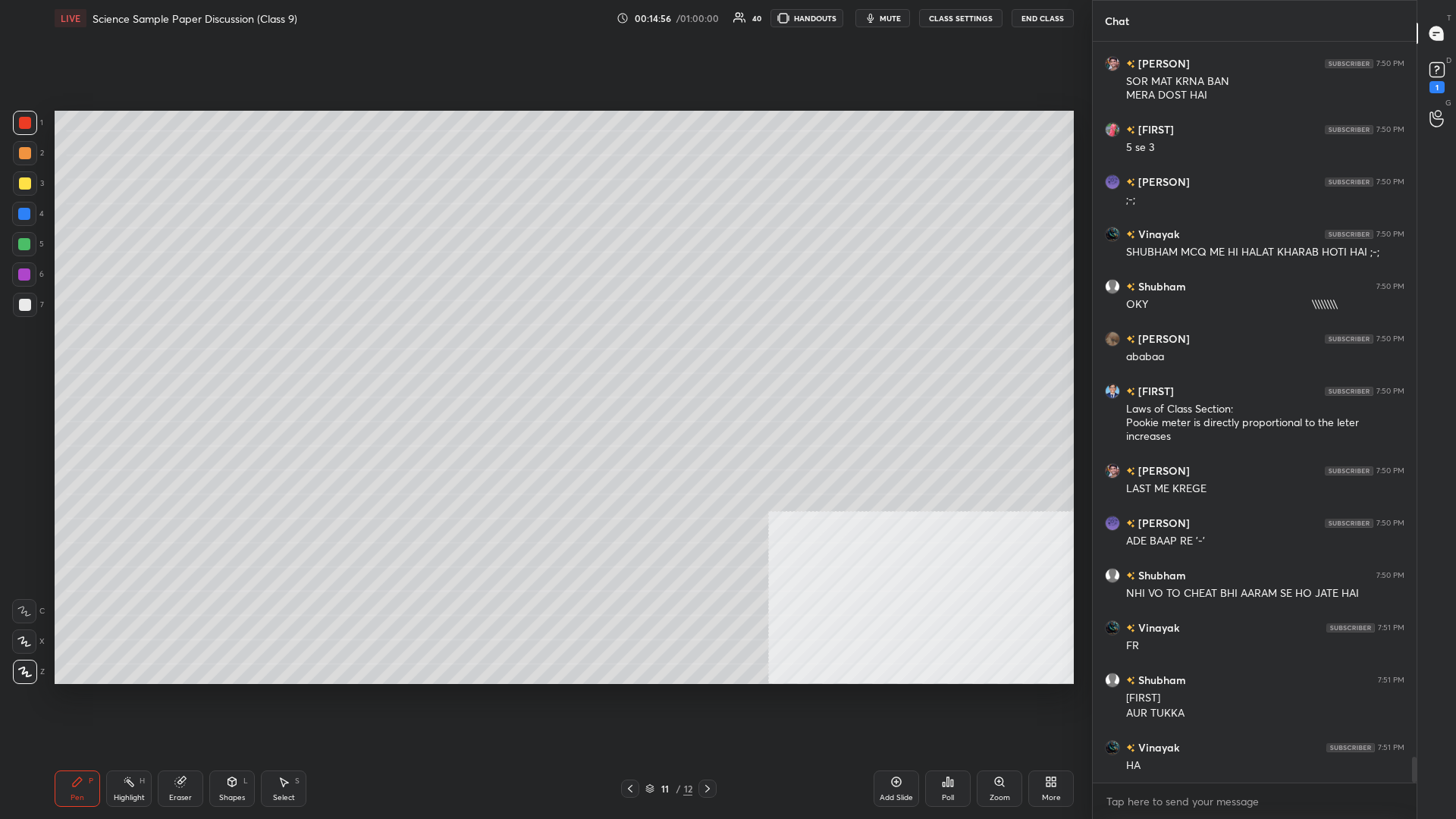 scroll, scrollTop: 20617, scrollLeft: 0, axis: vertical 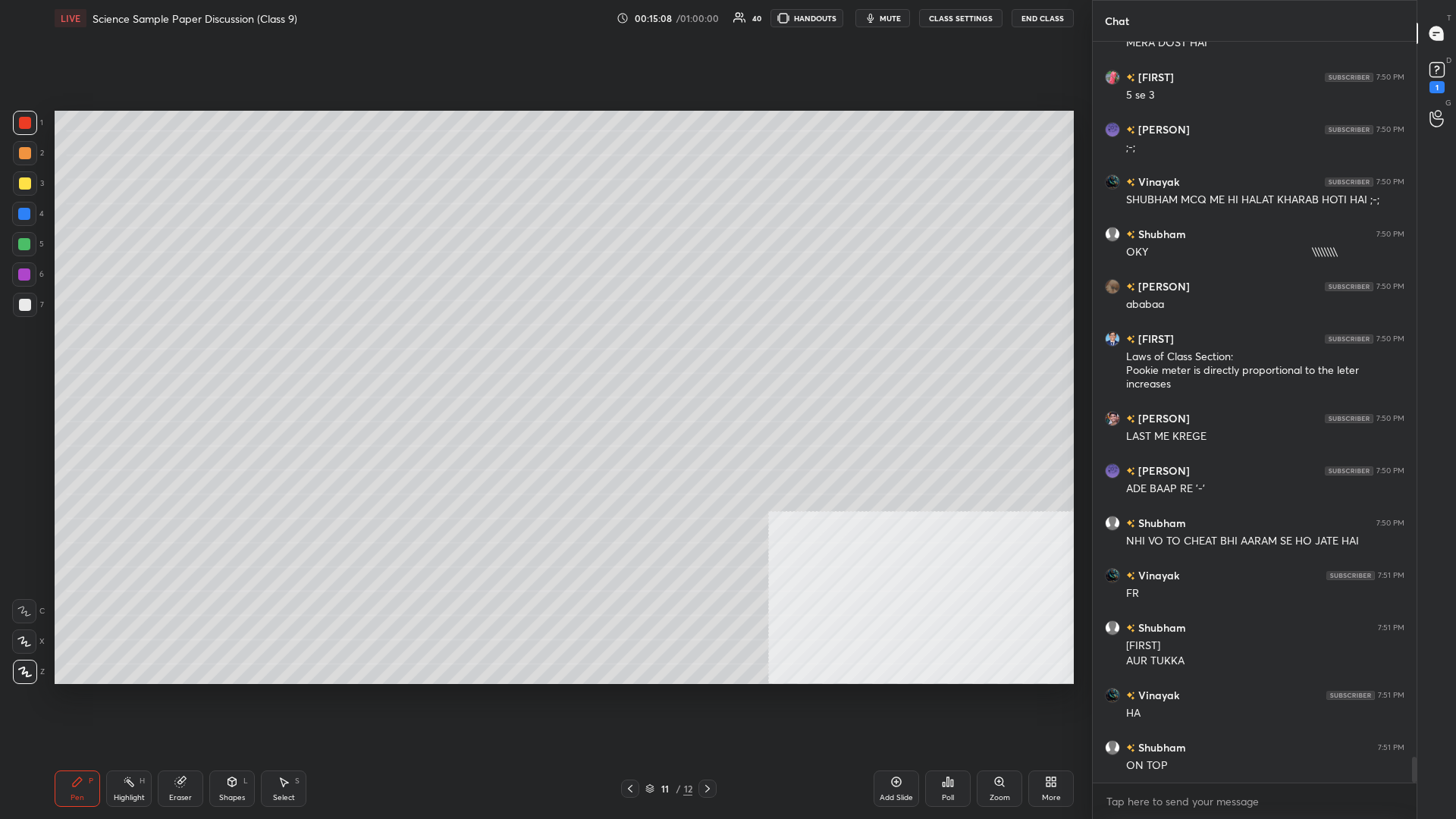 click on "Highlight H" at bounding box center (129, 789) 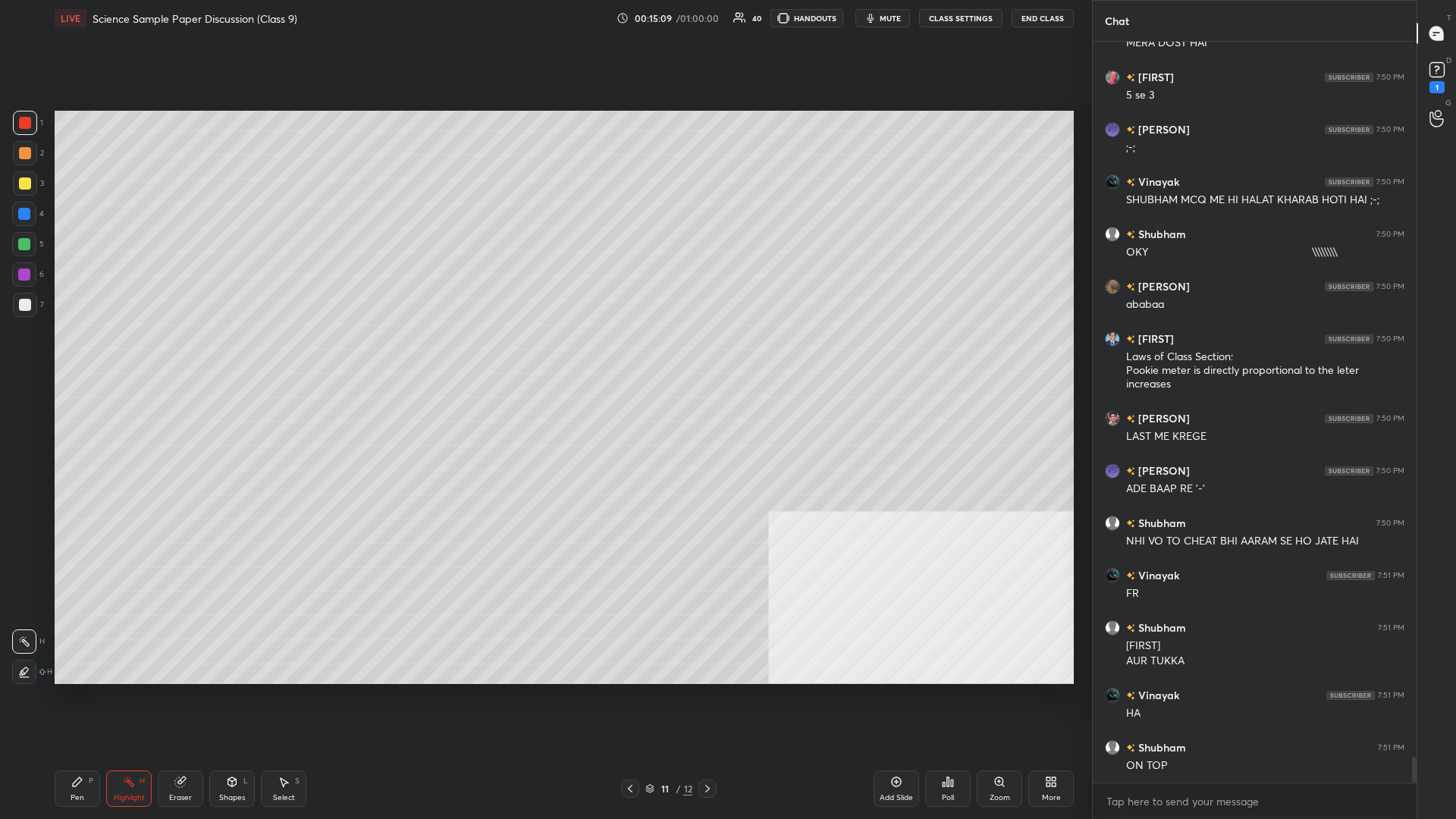 click on "Highlight H" at bounding box center [129, 789] 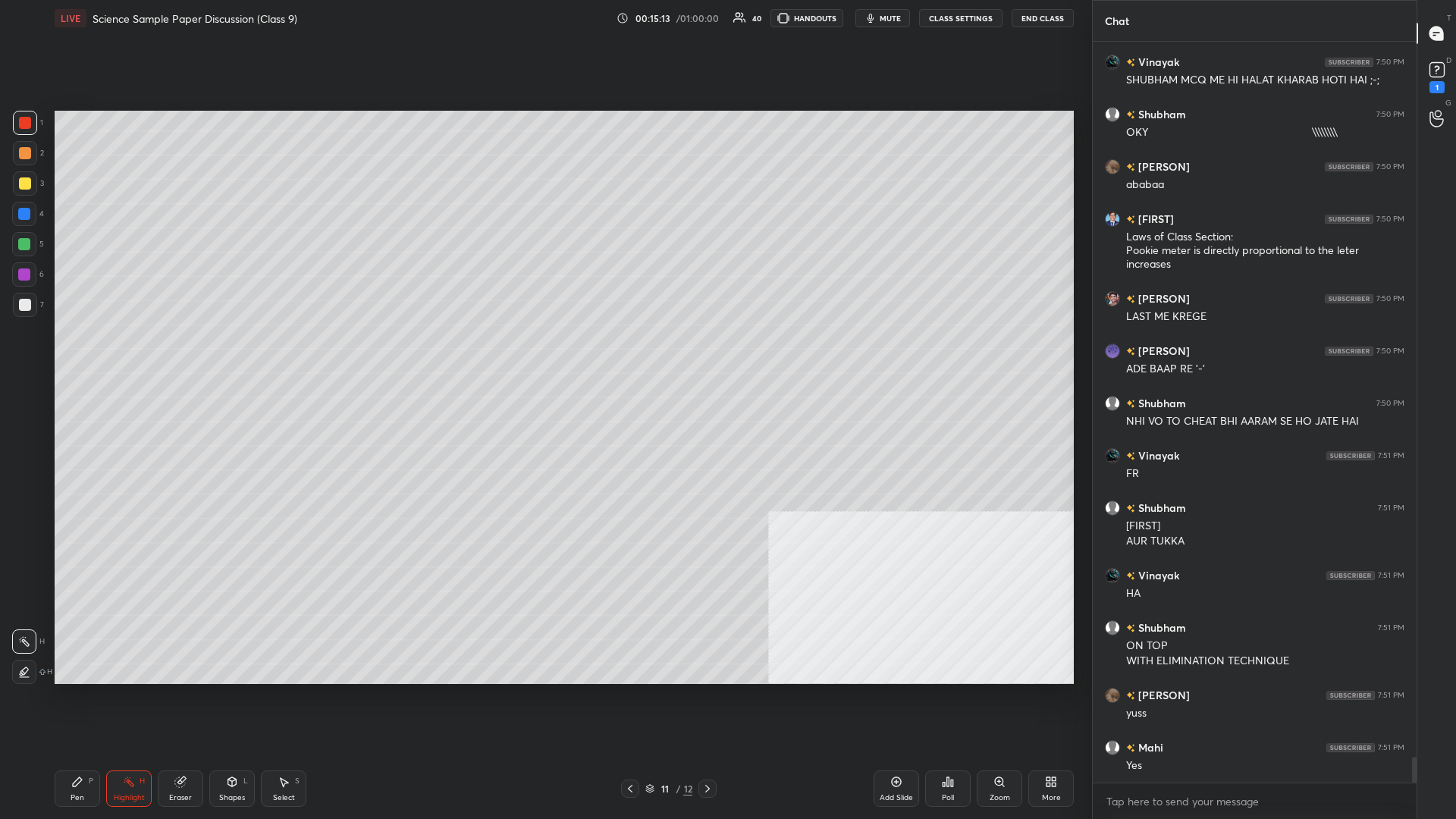 scroll, scrollTop: 20789, scrollLeft: 0, axis: vertical 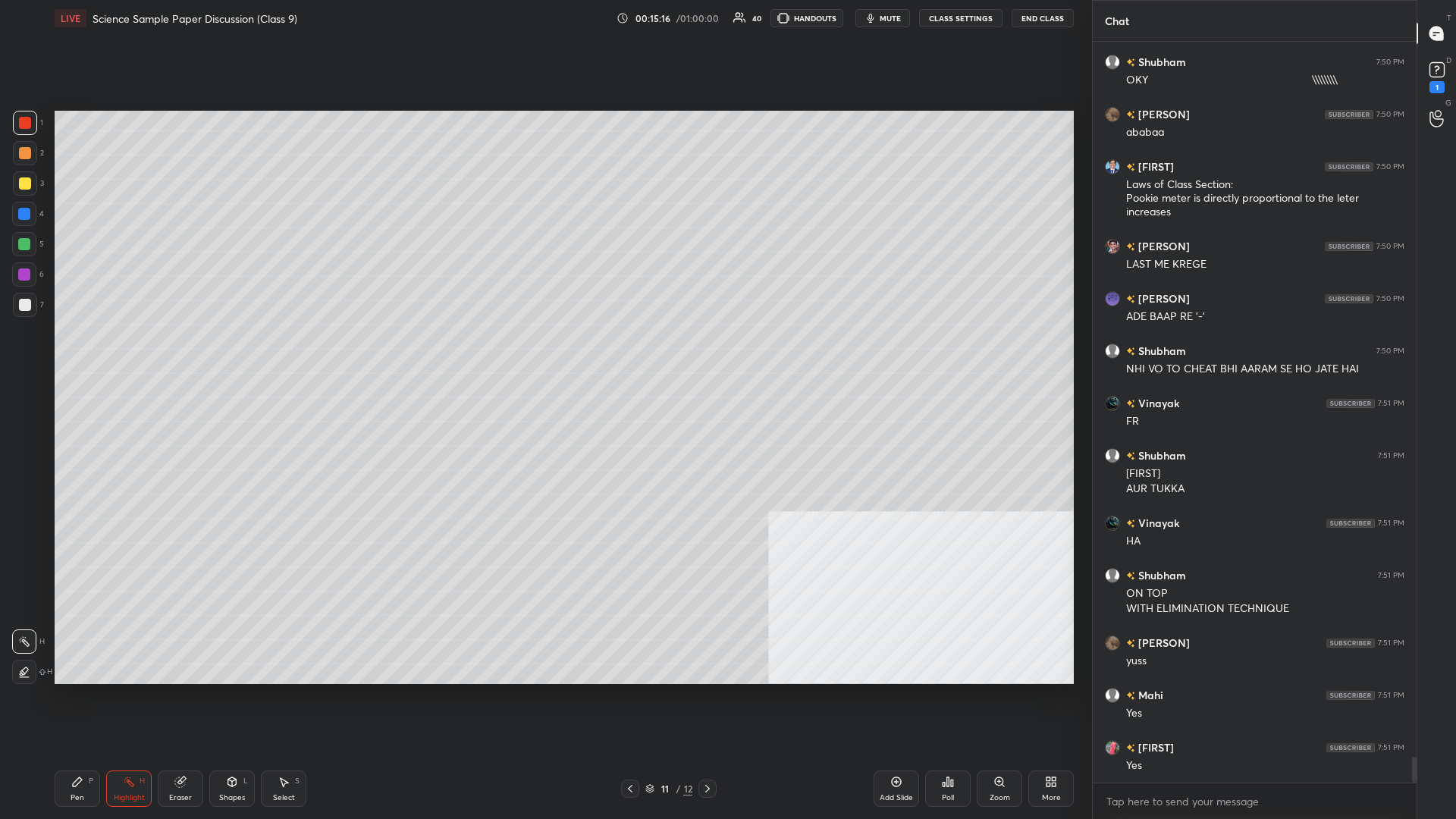 click on "Pen P" at bounding box center [77, 789] 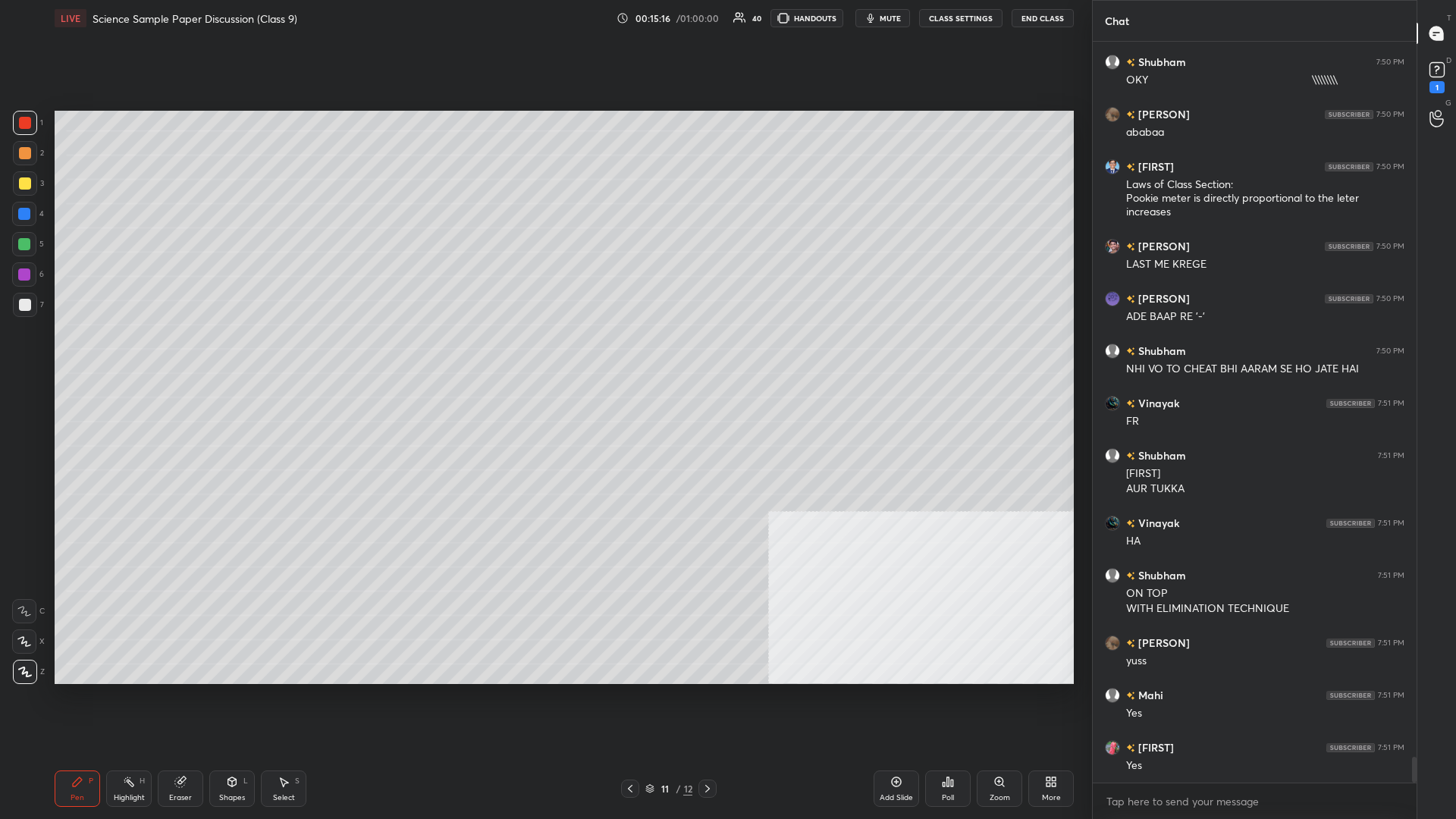 click 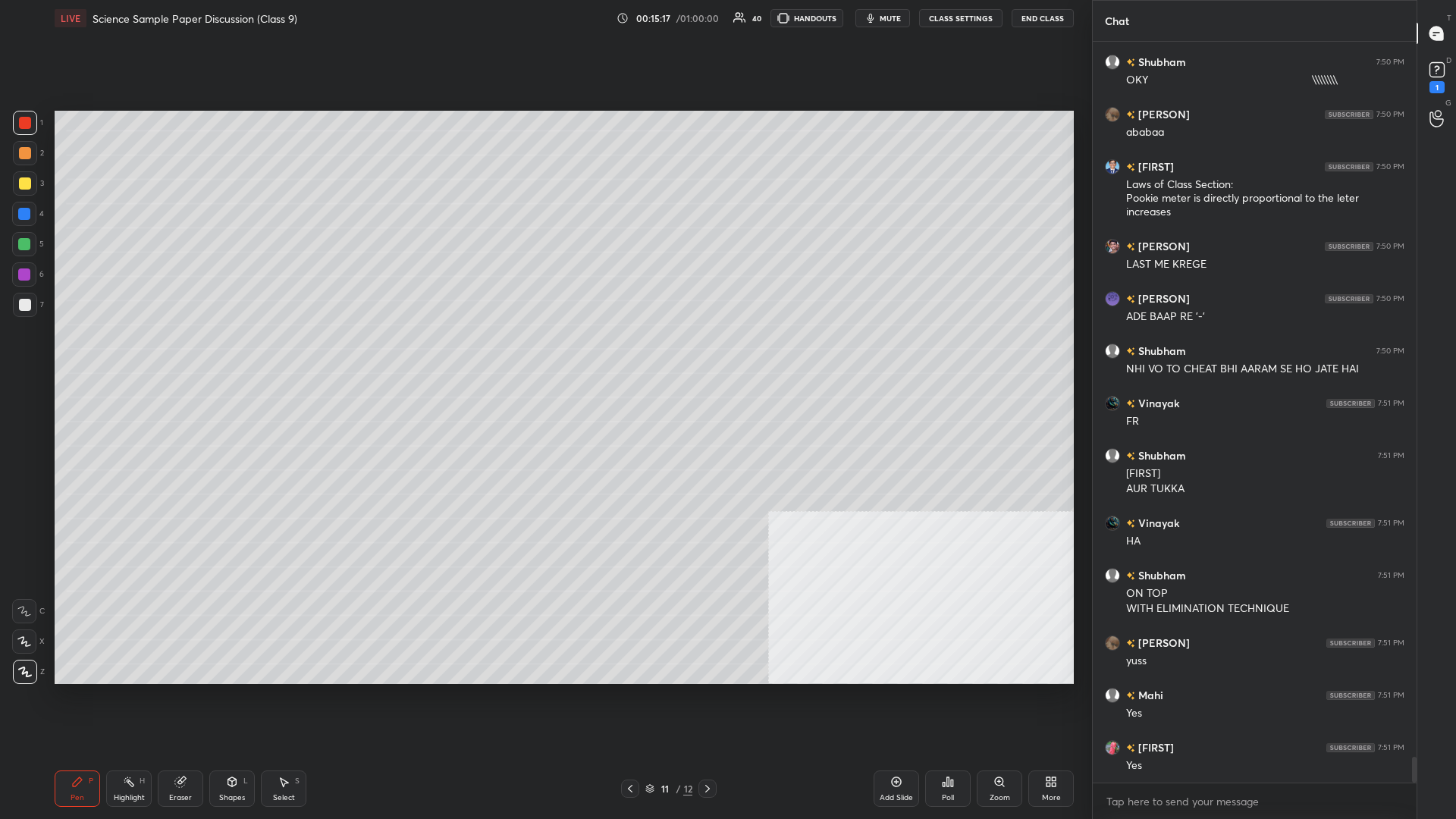 scroll, scrollTop: 20841, scrollLeft: 0, axis: vertical 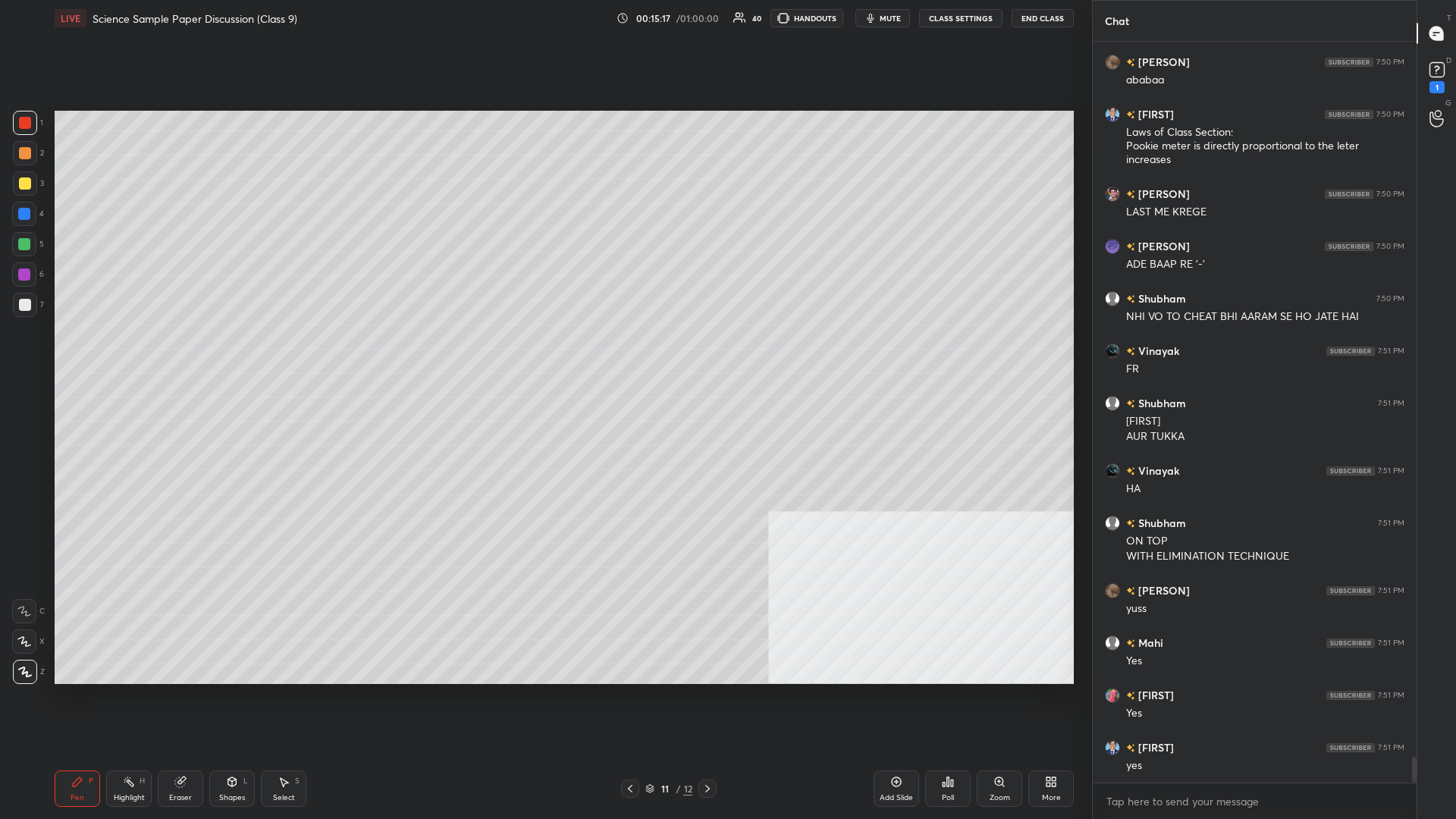 click at bounding box center (24, 244) 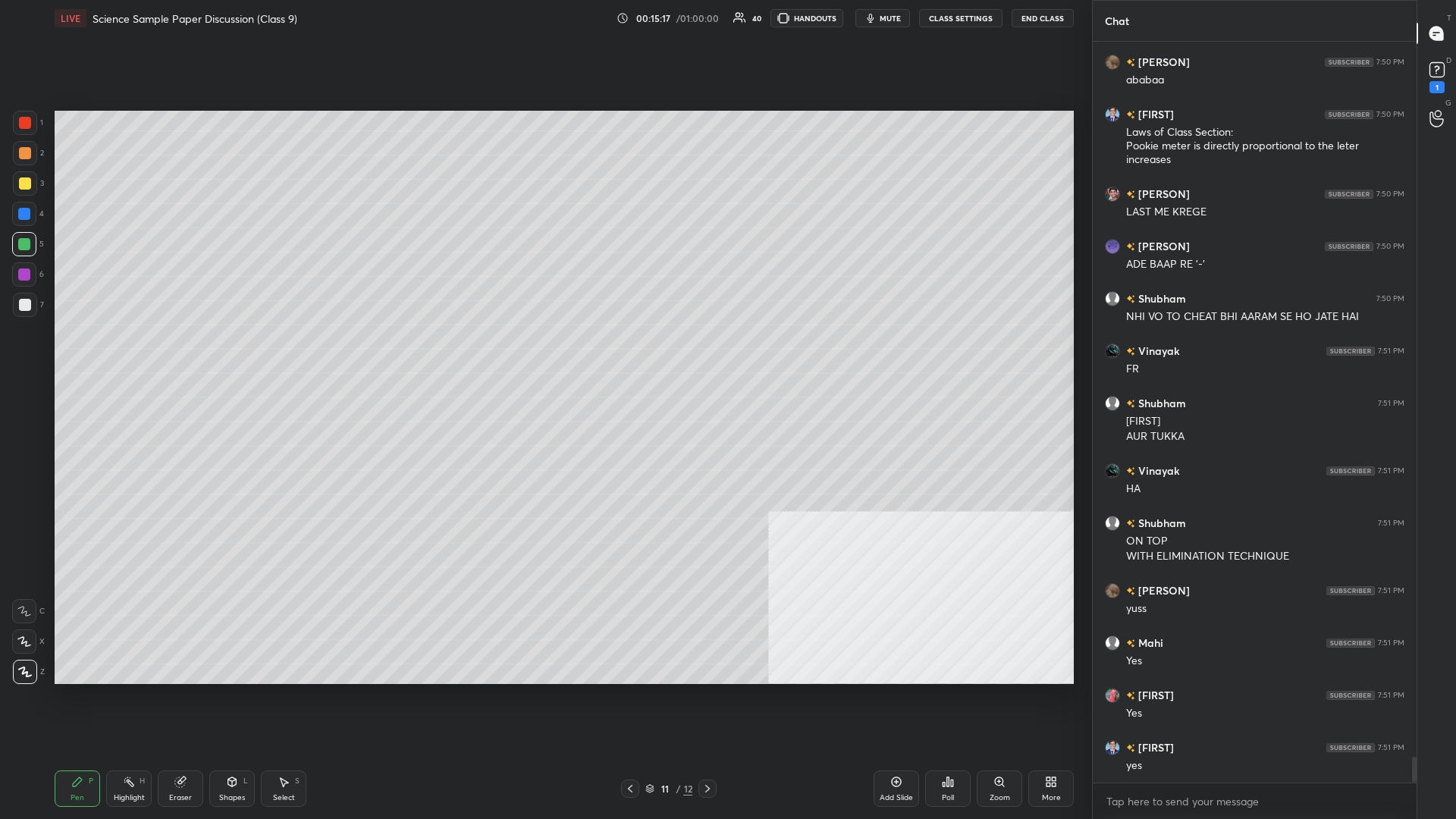 click at bounding box center (24, 214) 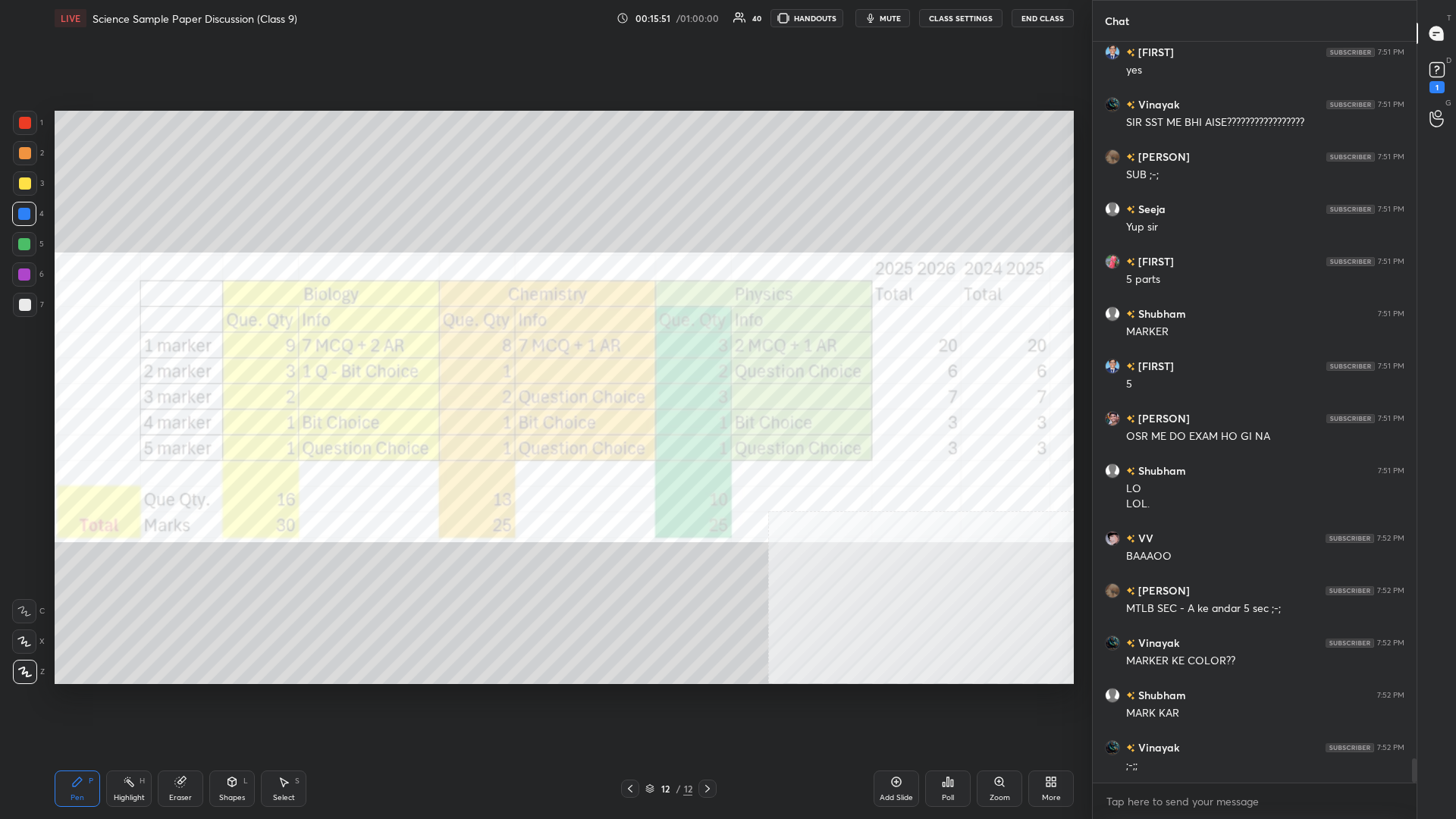 scroll, scrollTop: 21589, scrollLeft: 0, axis: vertical 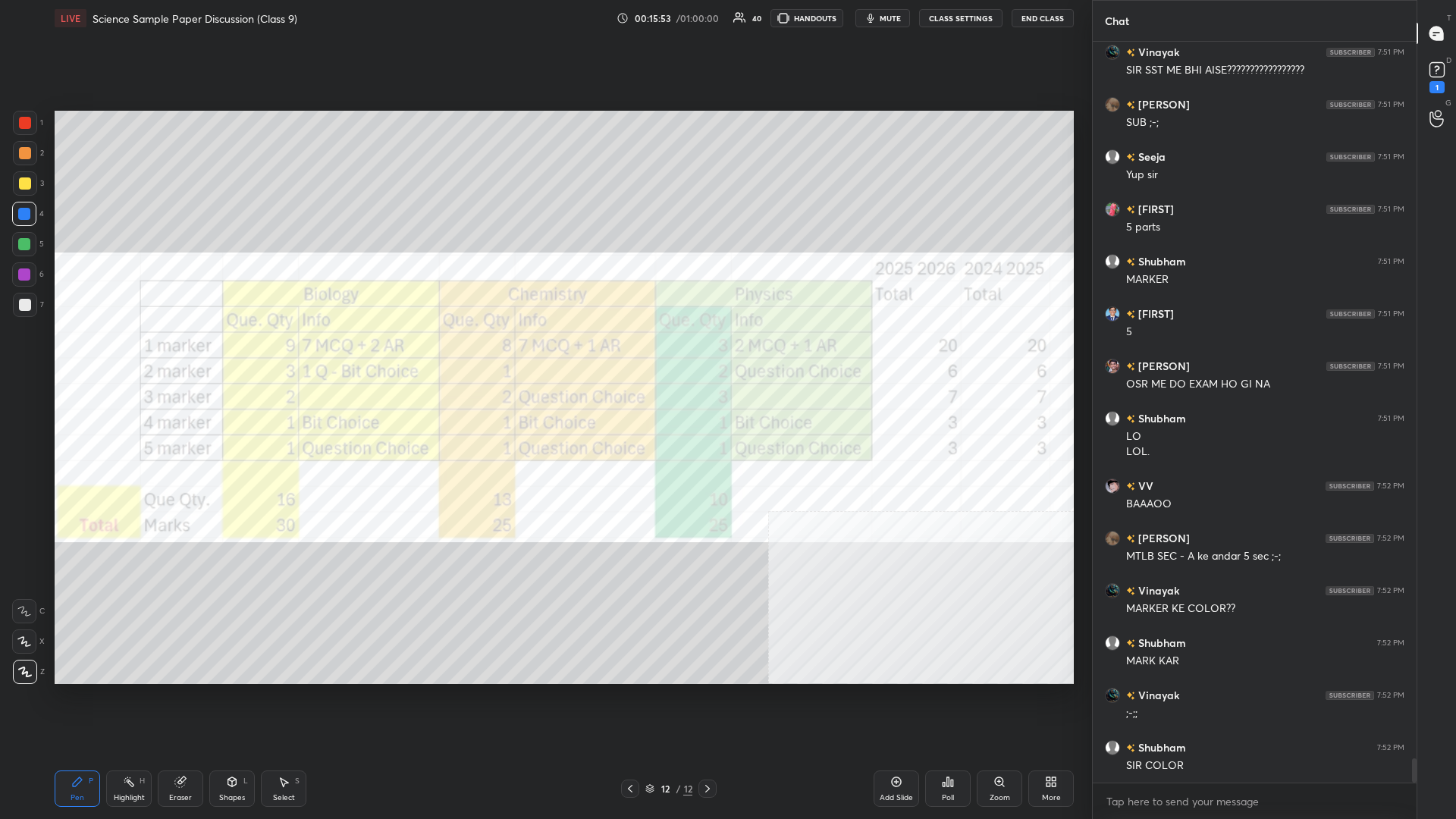click on "Highlight H" at bounding box center (129, 789) 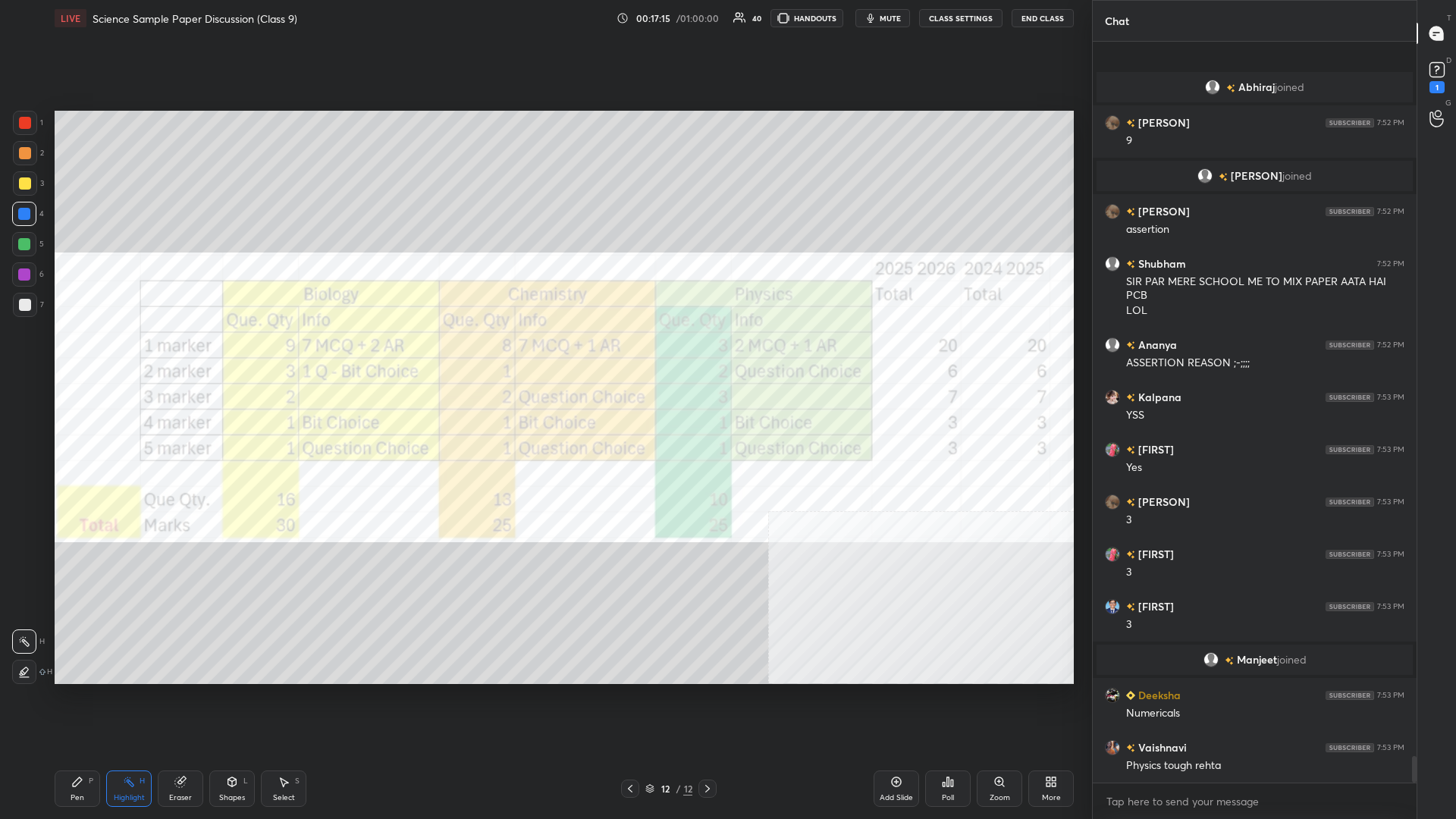 scroll, scrollTop: 20077, scrollLeft: 0, axis: vertical 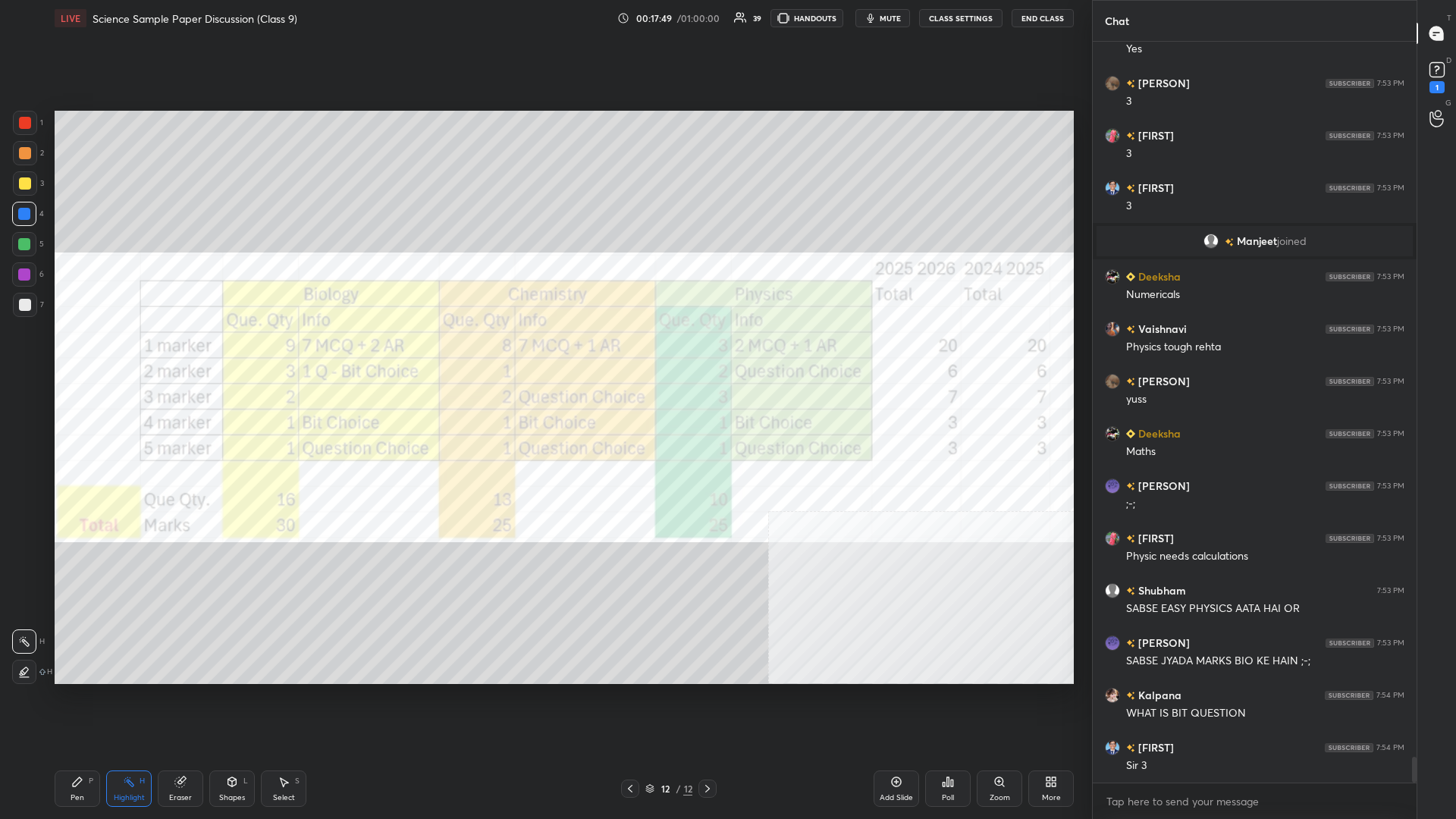 click on "Pen P" at bounding box center (77, 789) 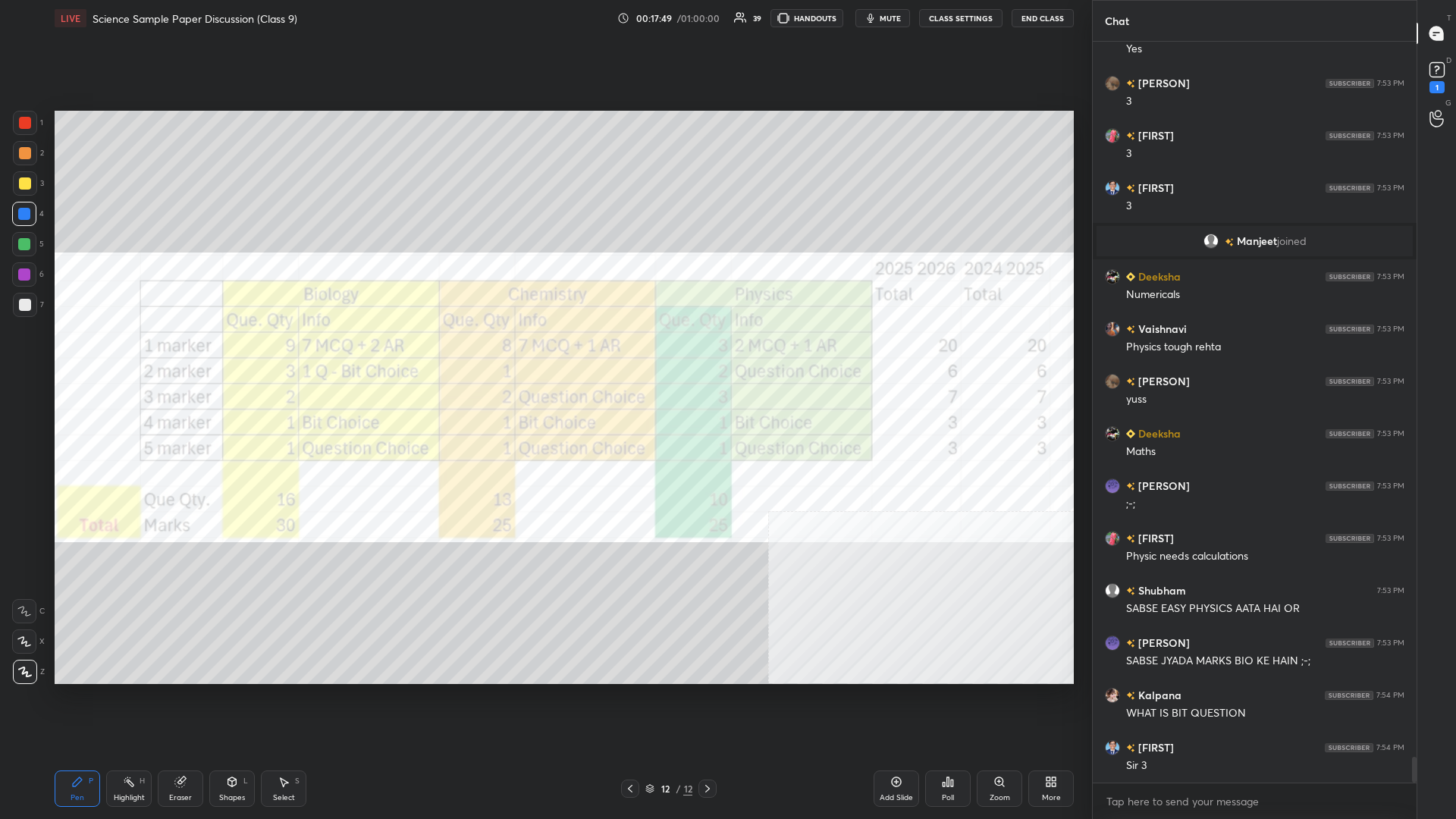 scroll, scrollTop: 20443, scrollLeft: 0, axis: vertical 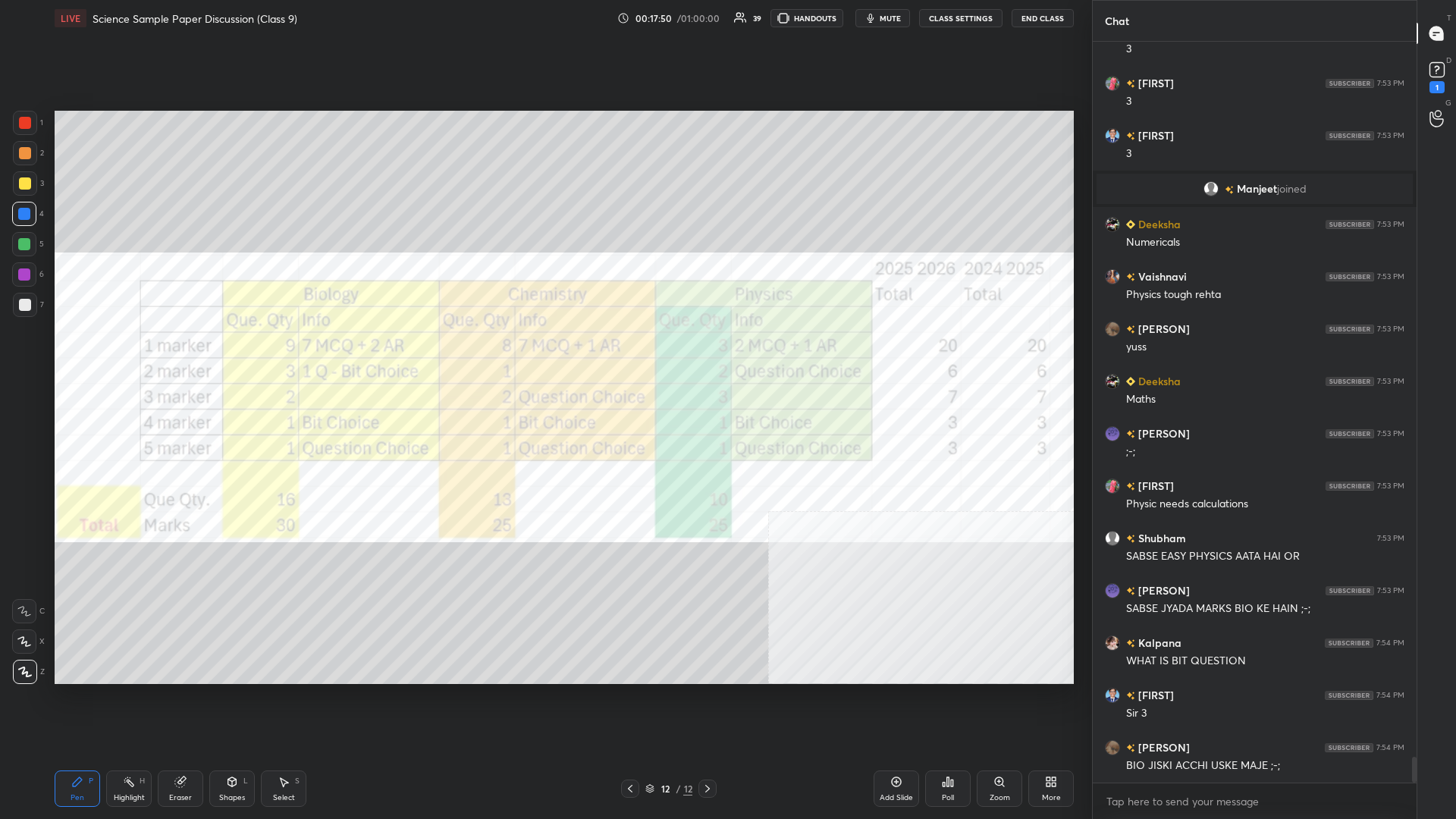click at bounding box center (25, 184) 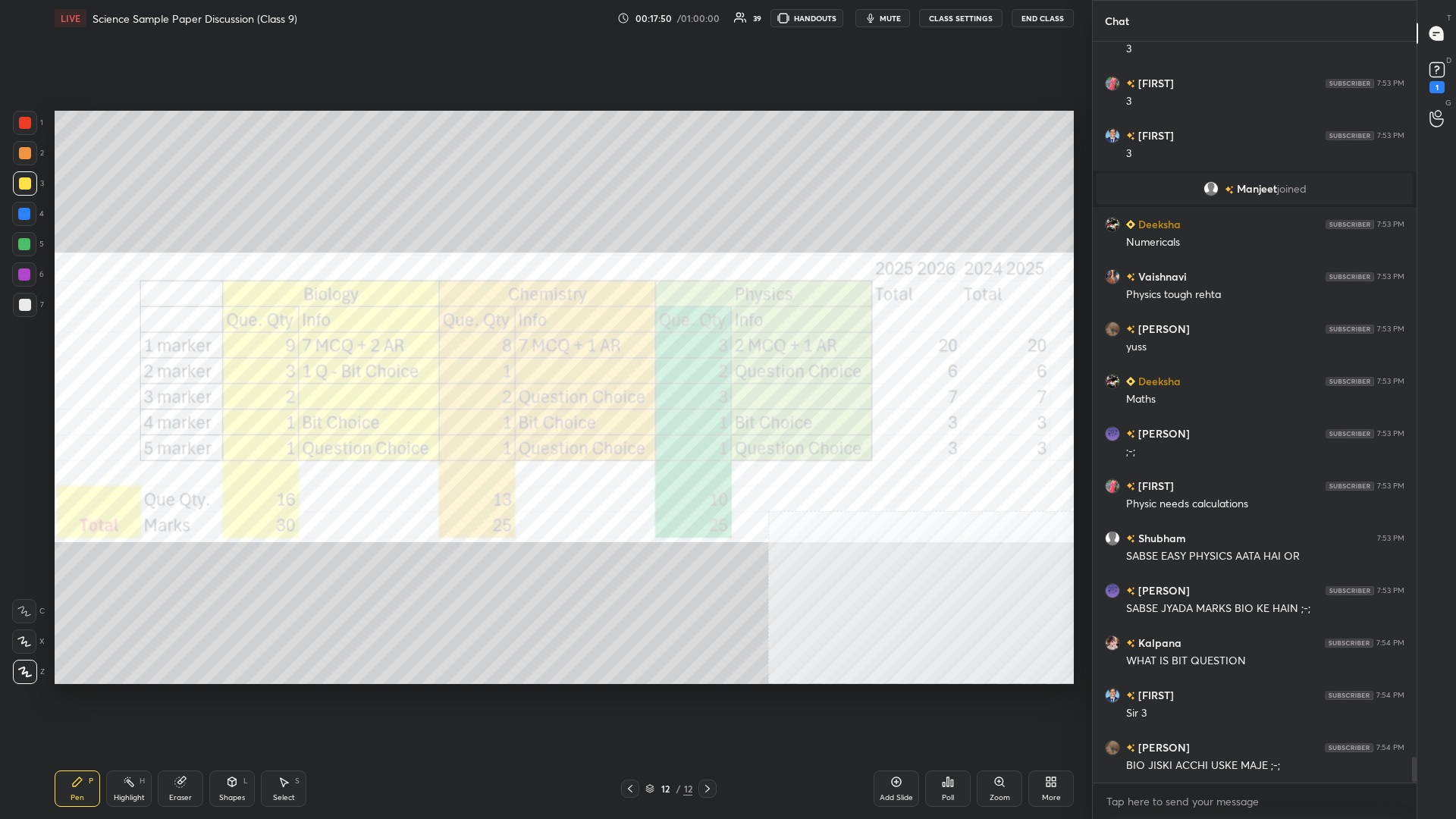 click at bounding box center (25, 184) 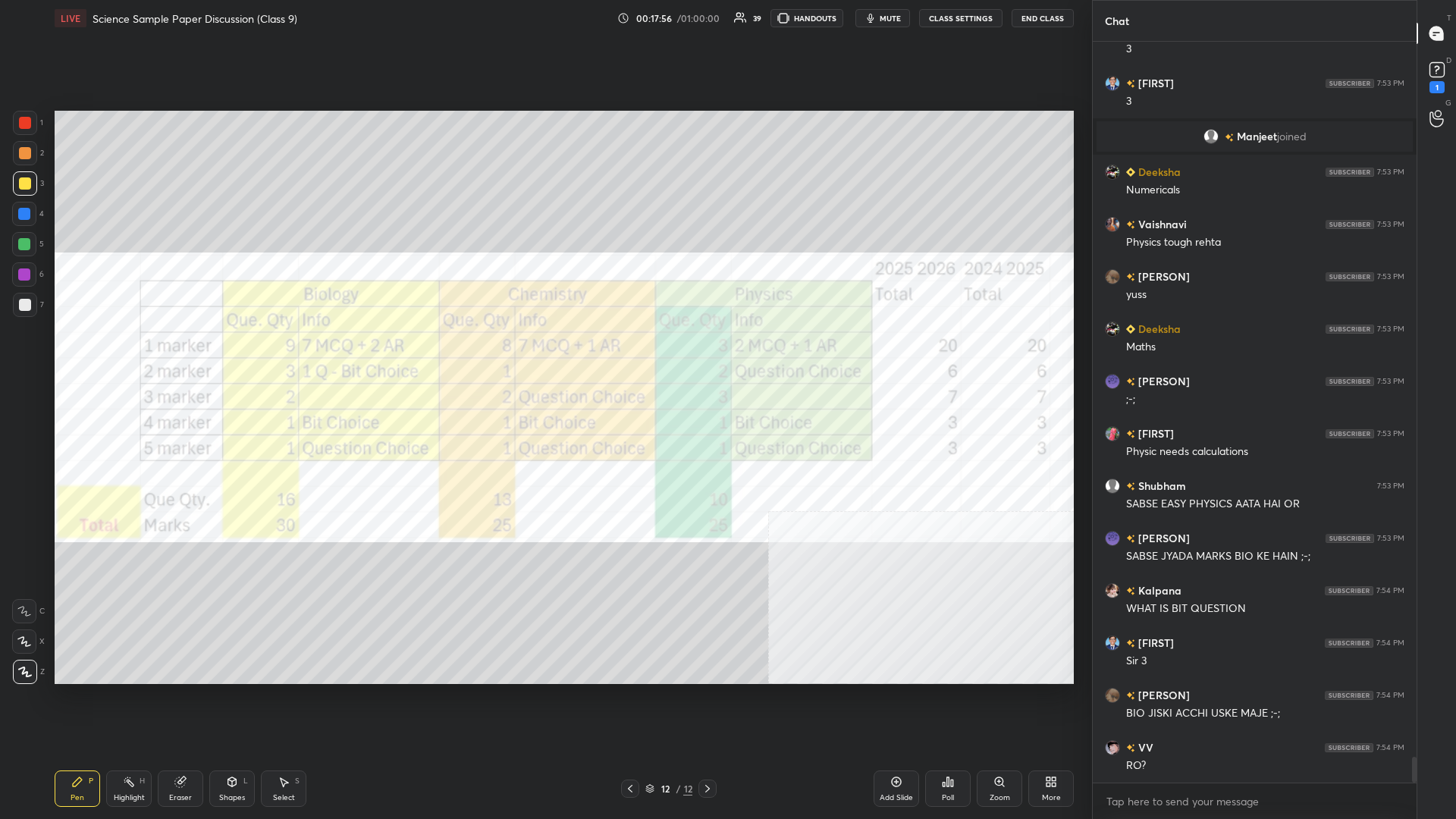 scroll, scrollTop: 20511, scrollLeft: 0, axis: vertical 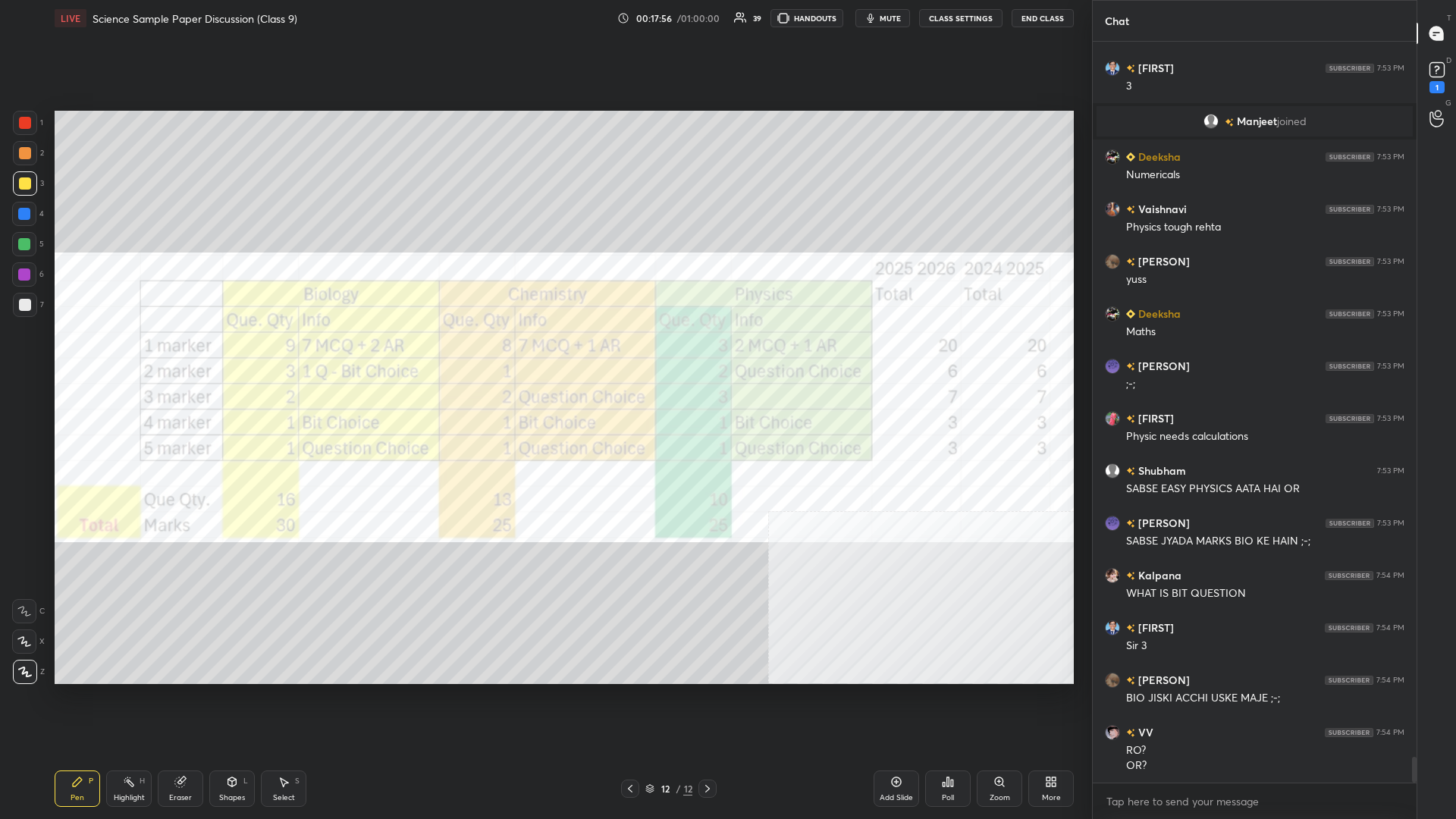 click at bounding box center (24, 214) 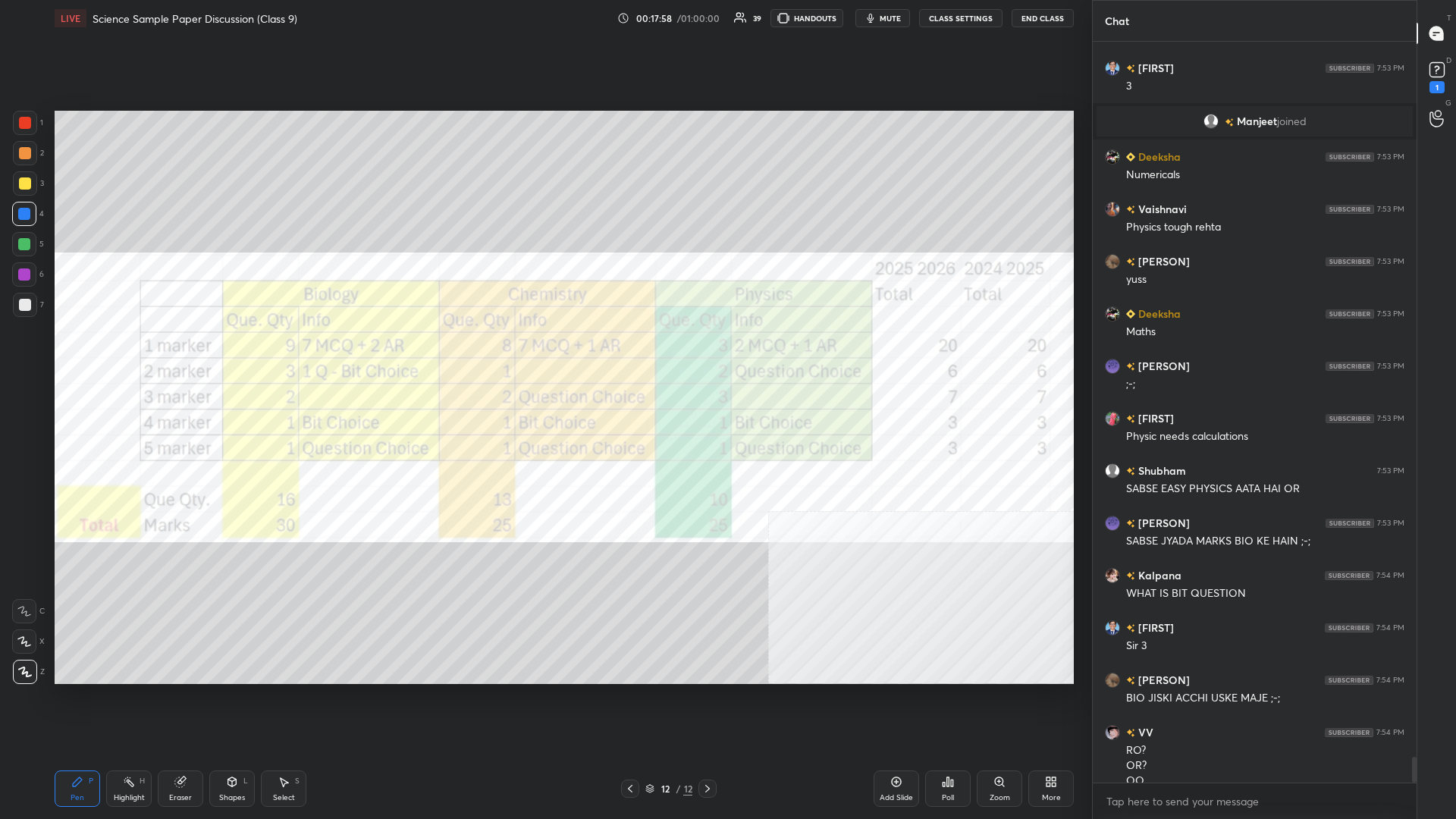 scroll, scrollTop: 20526, scrollLeft: 0, axis: vertical 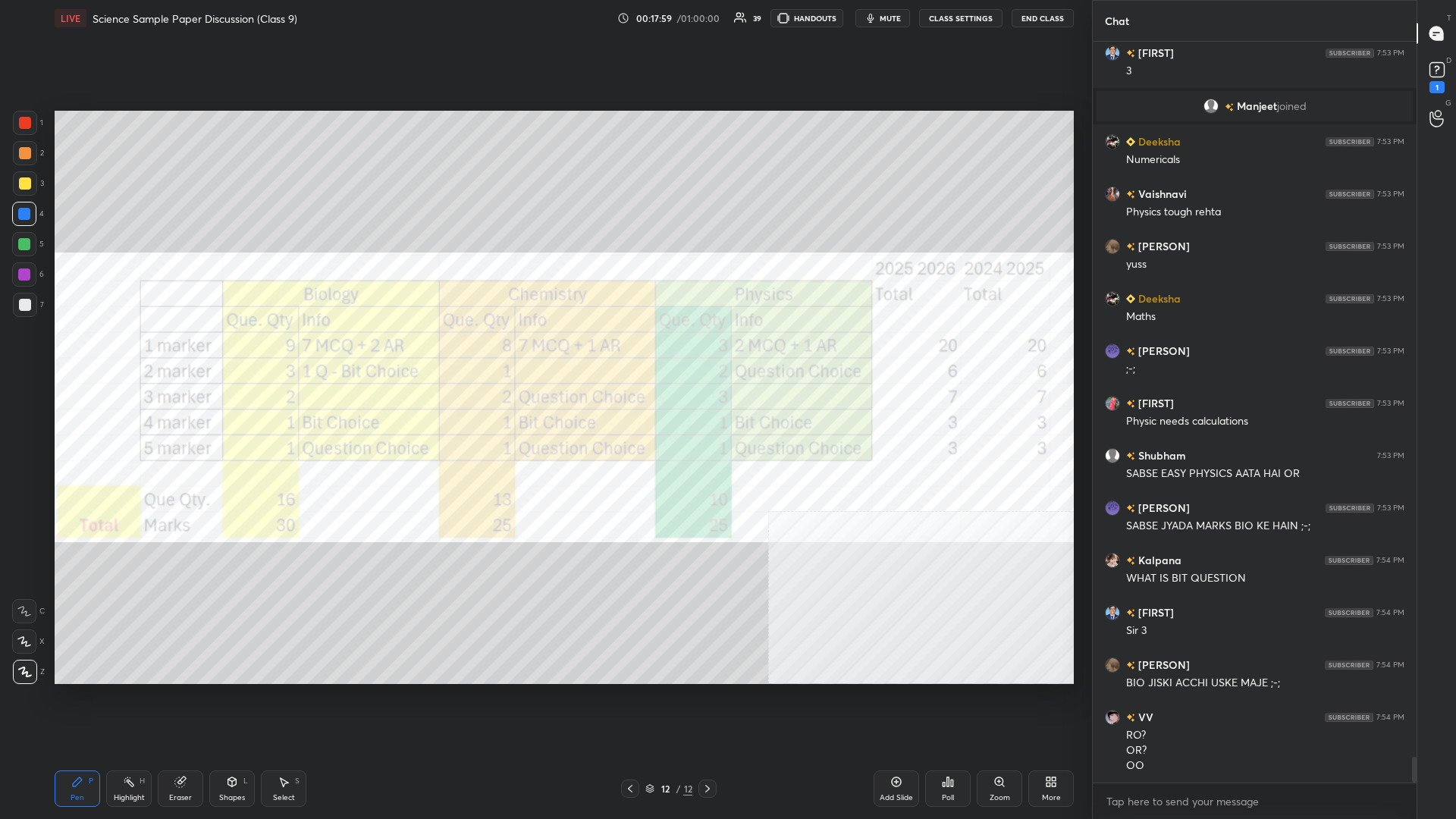 click at bounding box center [25, 123] 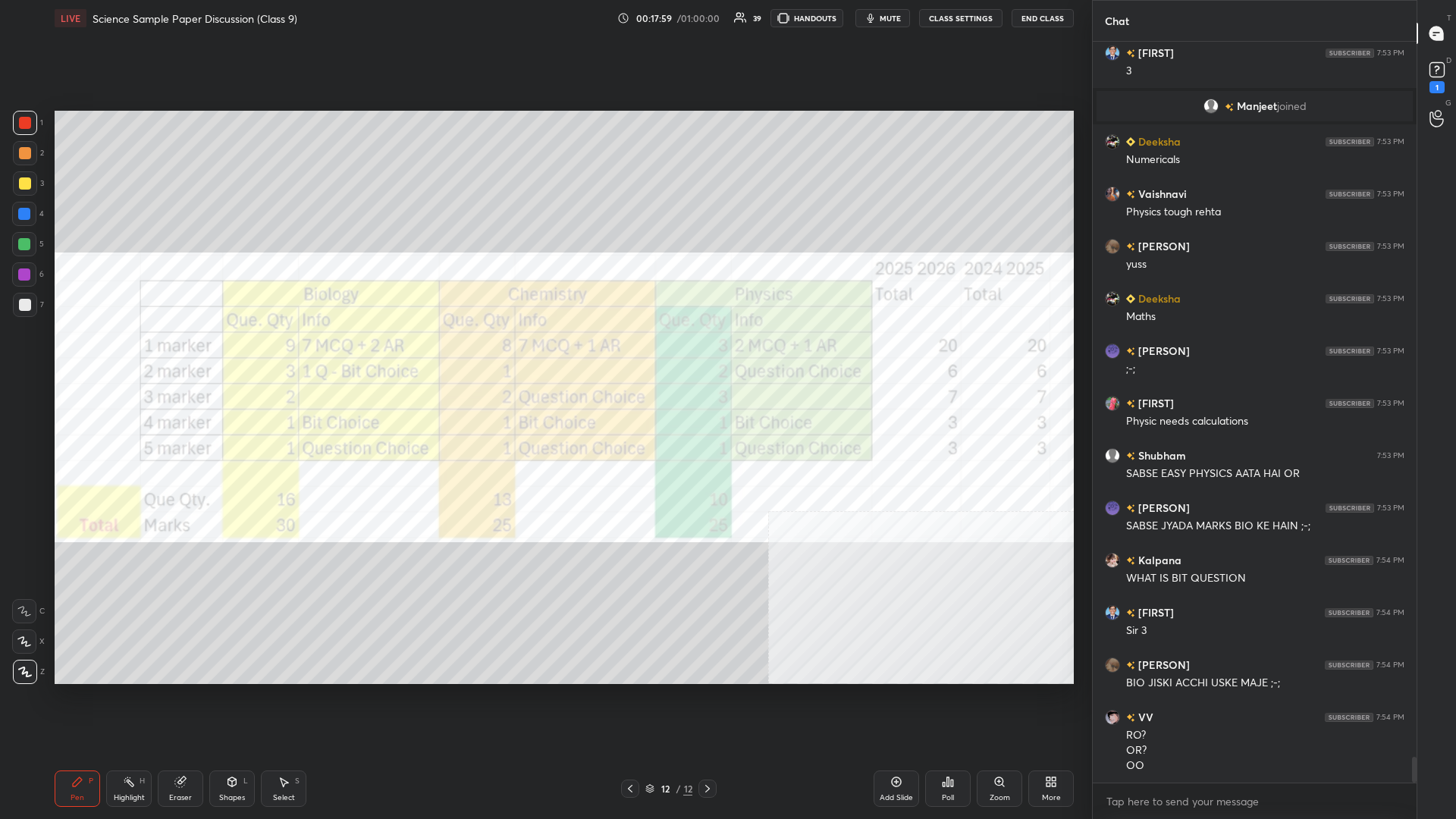 click at bounding box center [25, 123] 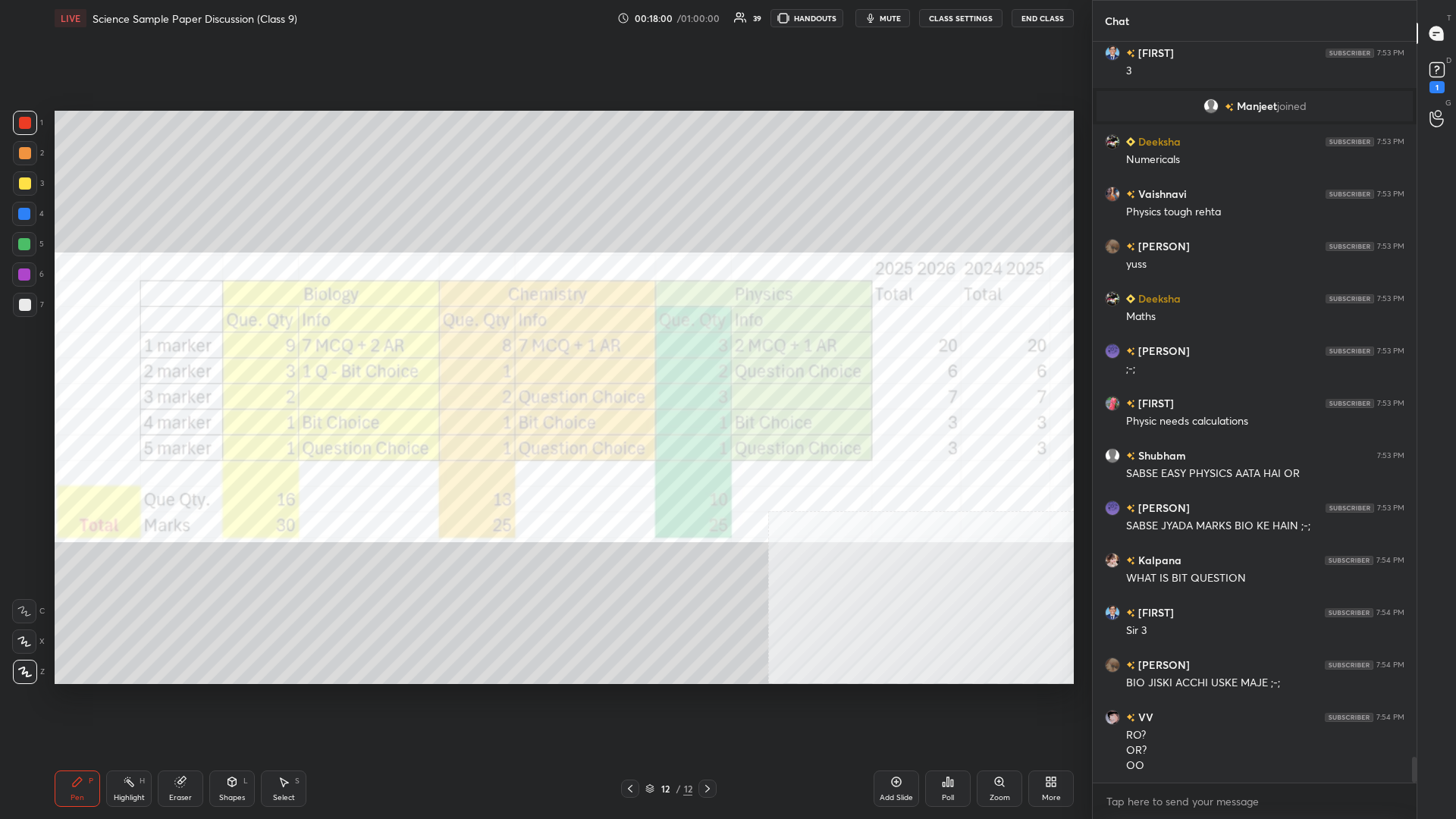 scroll, scrollTop: 20578, scrollLeft: 0, axis: vertical 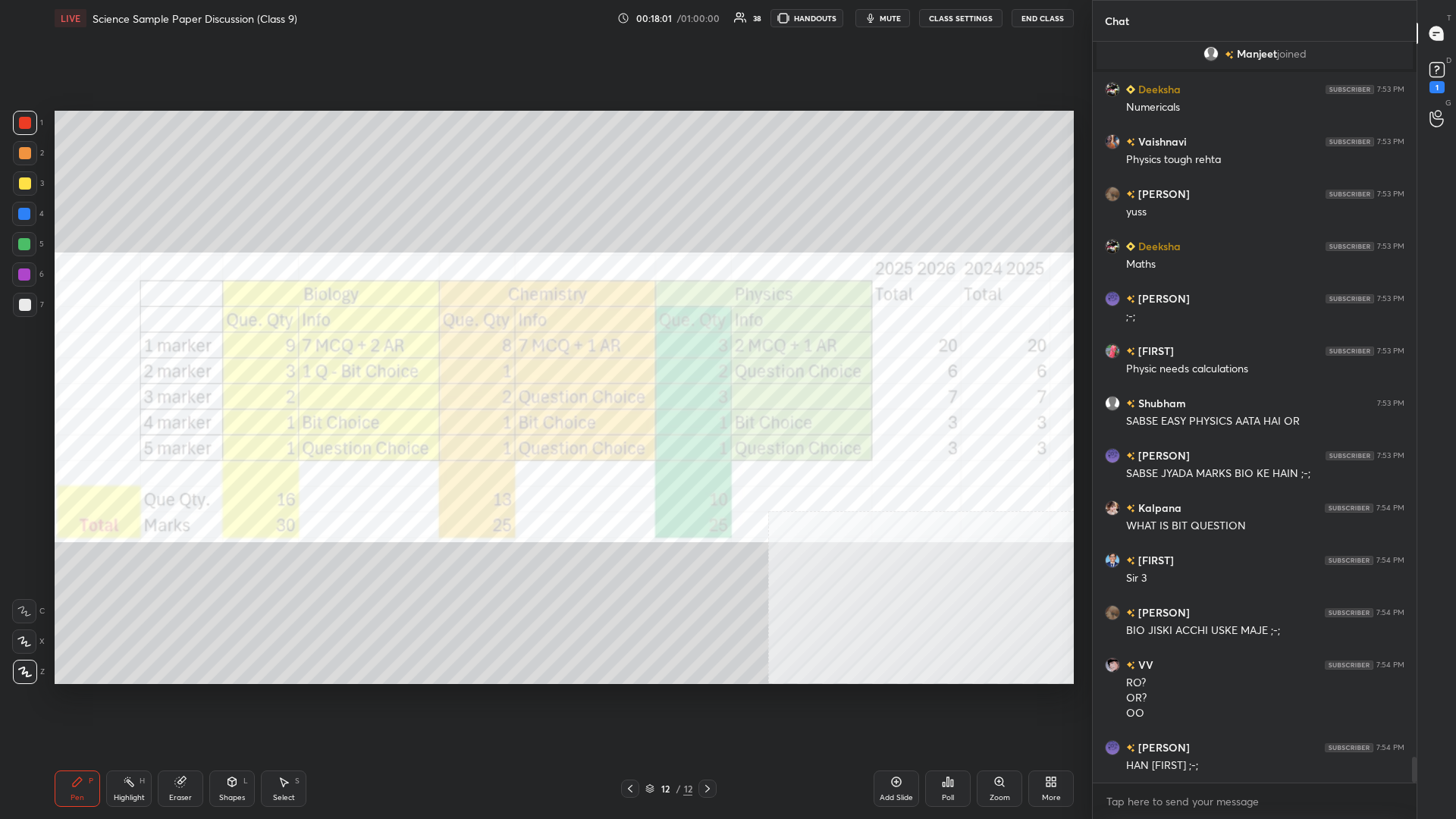 click on "6" at bounding box center [28, 275] 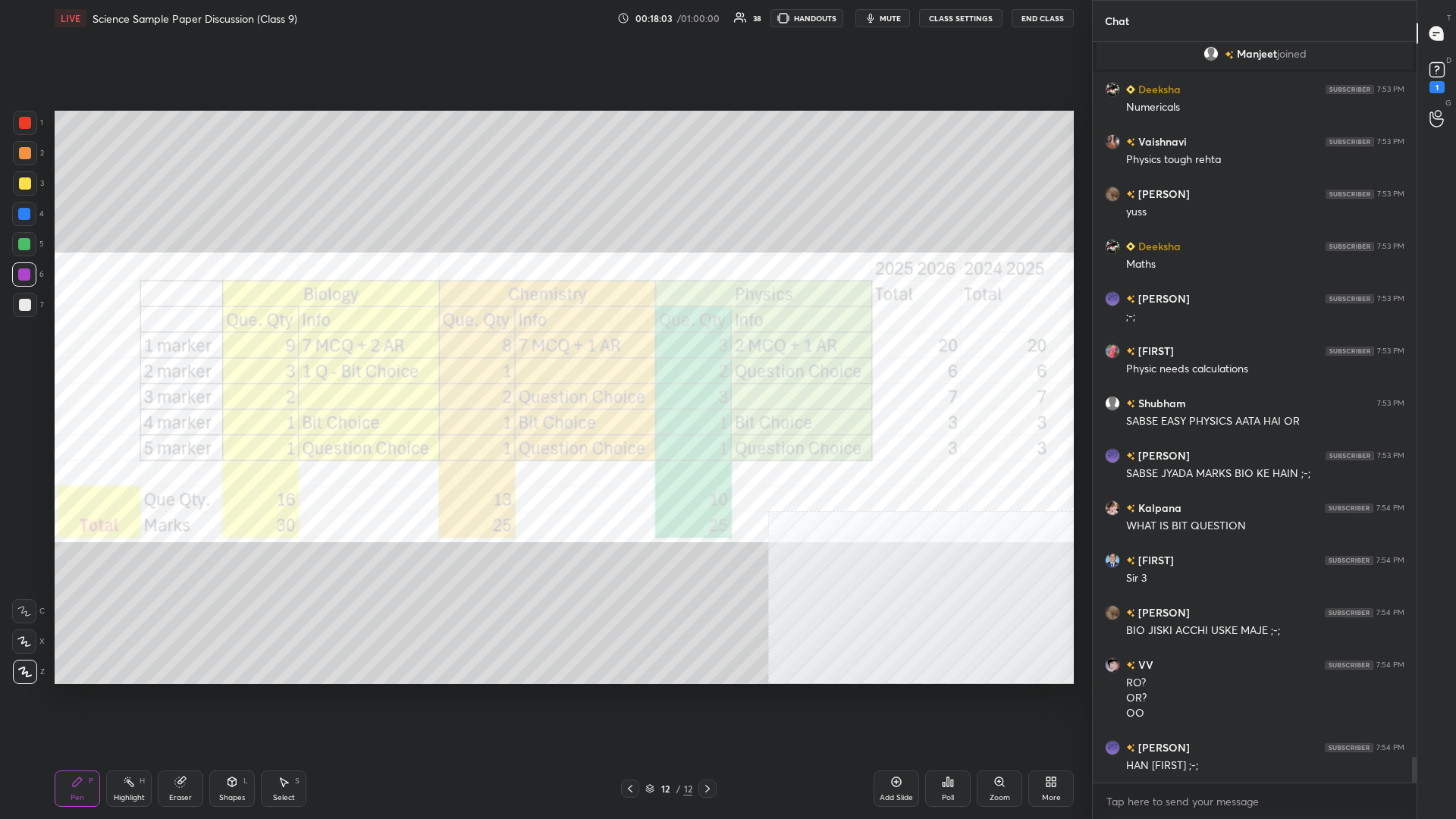scroll, scrollTop: 20630, scrollLeft: 0, axis: vertical 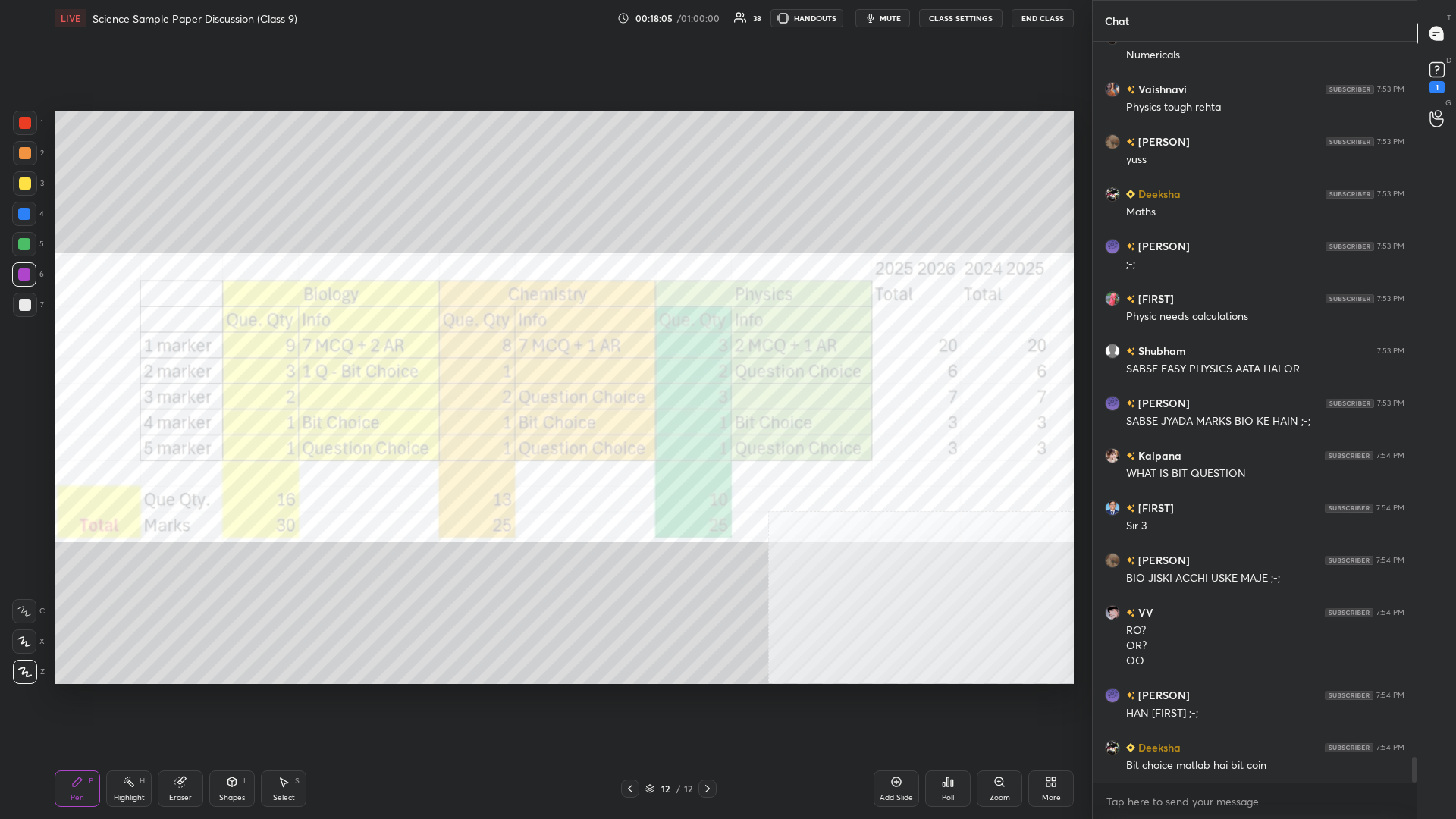 click 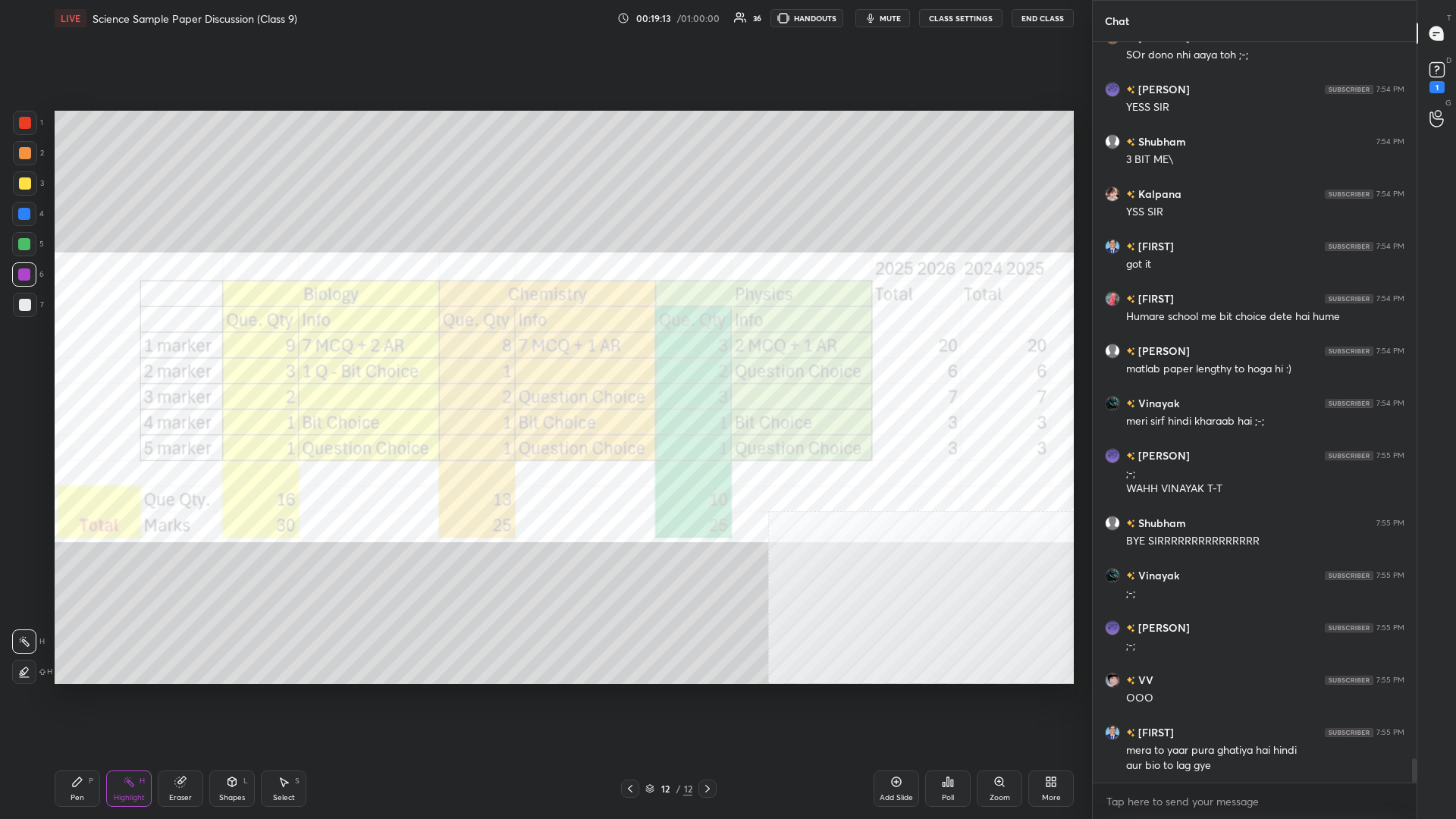 scroll, scrollTop: 21655, scrollLeft: 0, axis: vertical 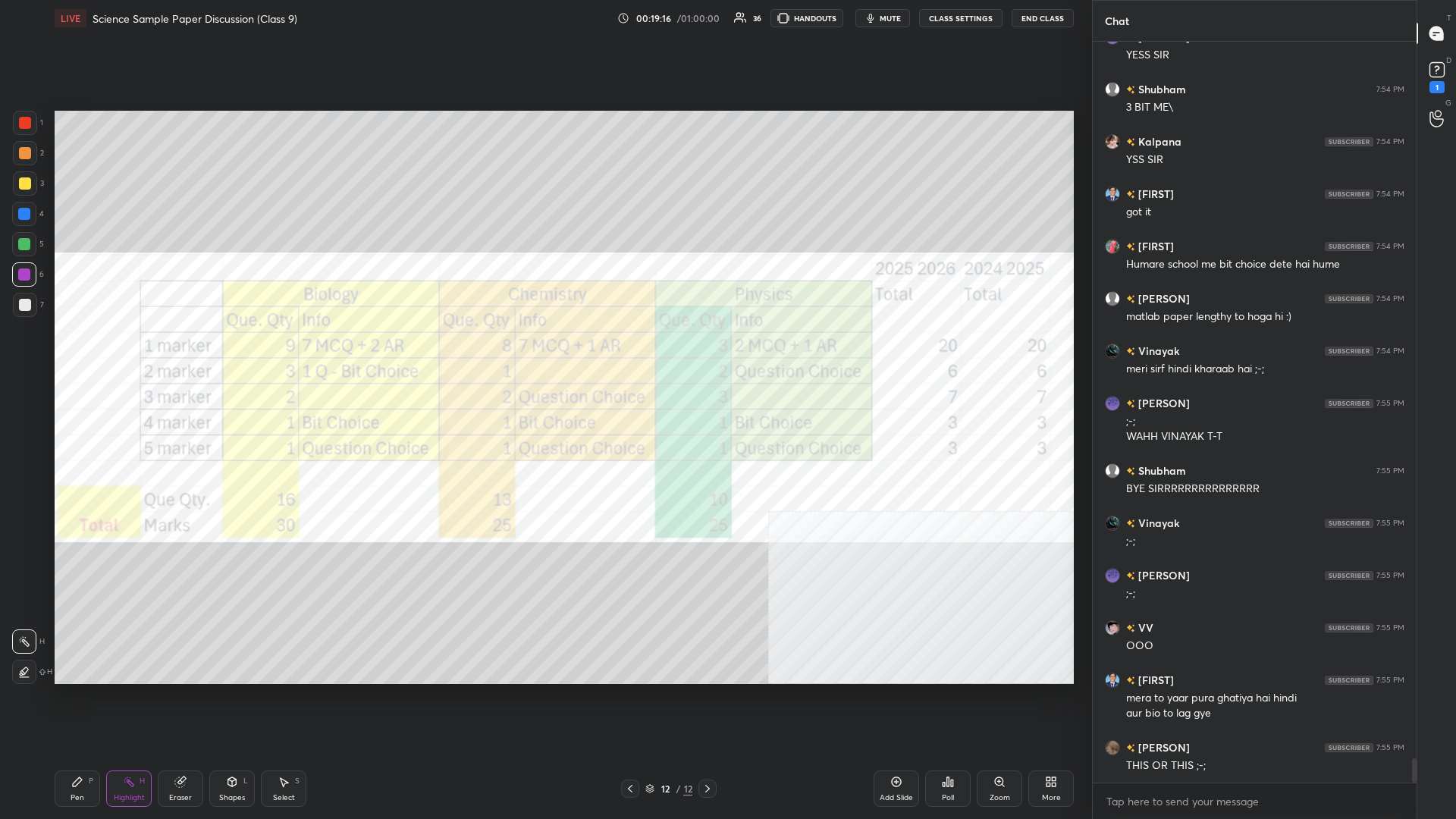 click on "LIVE Science Sample Paper Discussion (Class 9) 00:19:16 /  01:00:00 36 HANDOUTS mute CLASS SETTINGS End Class Setting up your live class Poll for   secs No correct answer Start poll Back Science Sample Paper Discussion (Class 9) Ajinkya Solunke Pen P Highlight H Eraser Shapes L Select S 12 / 12 Add Slide Poll Zoom More" at bounding box center (564, 410) 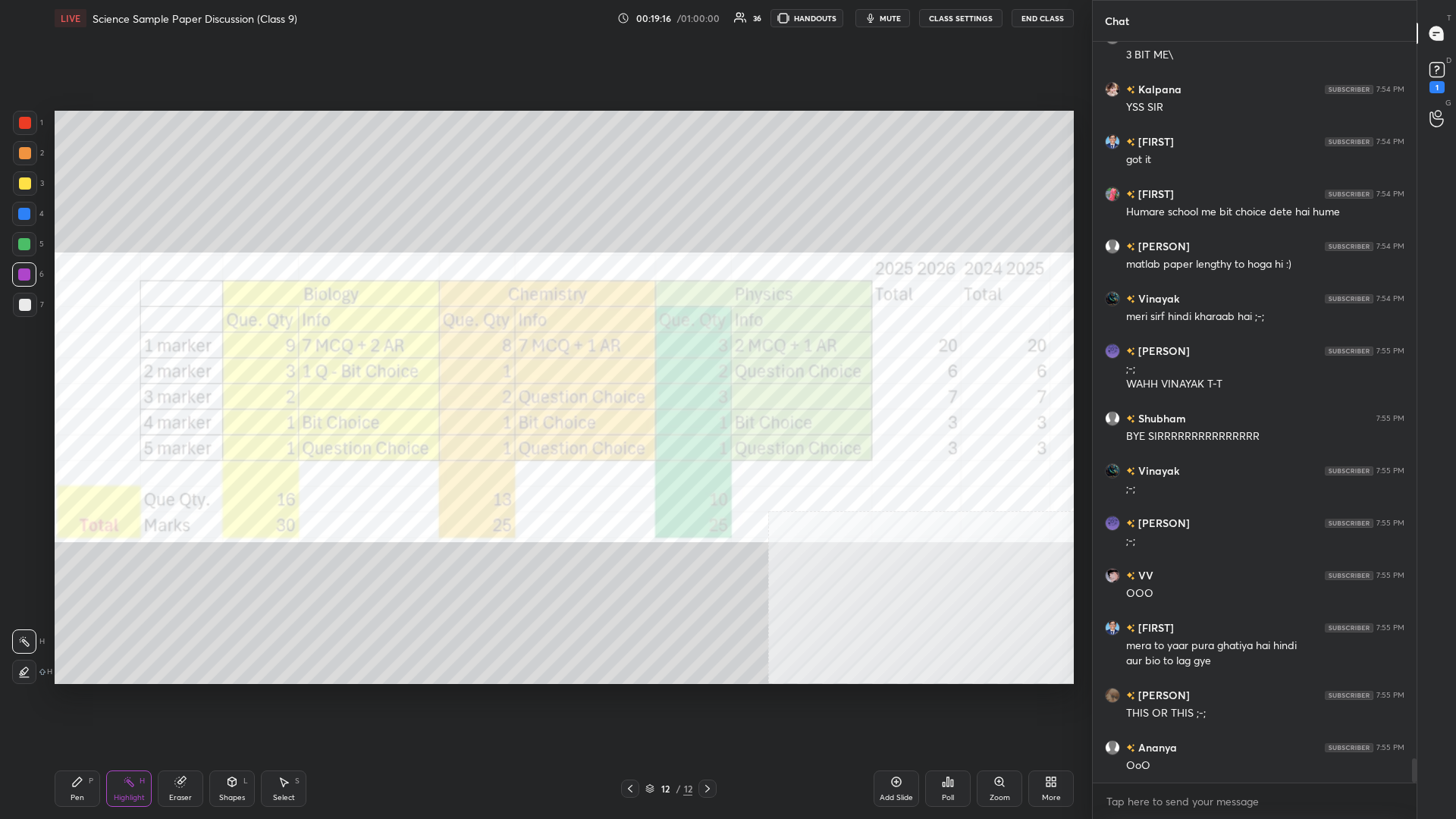 click on "Pen P" at bounding box center [77, 789] 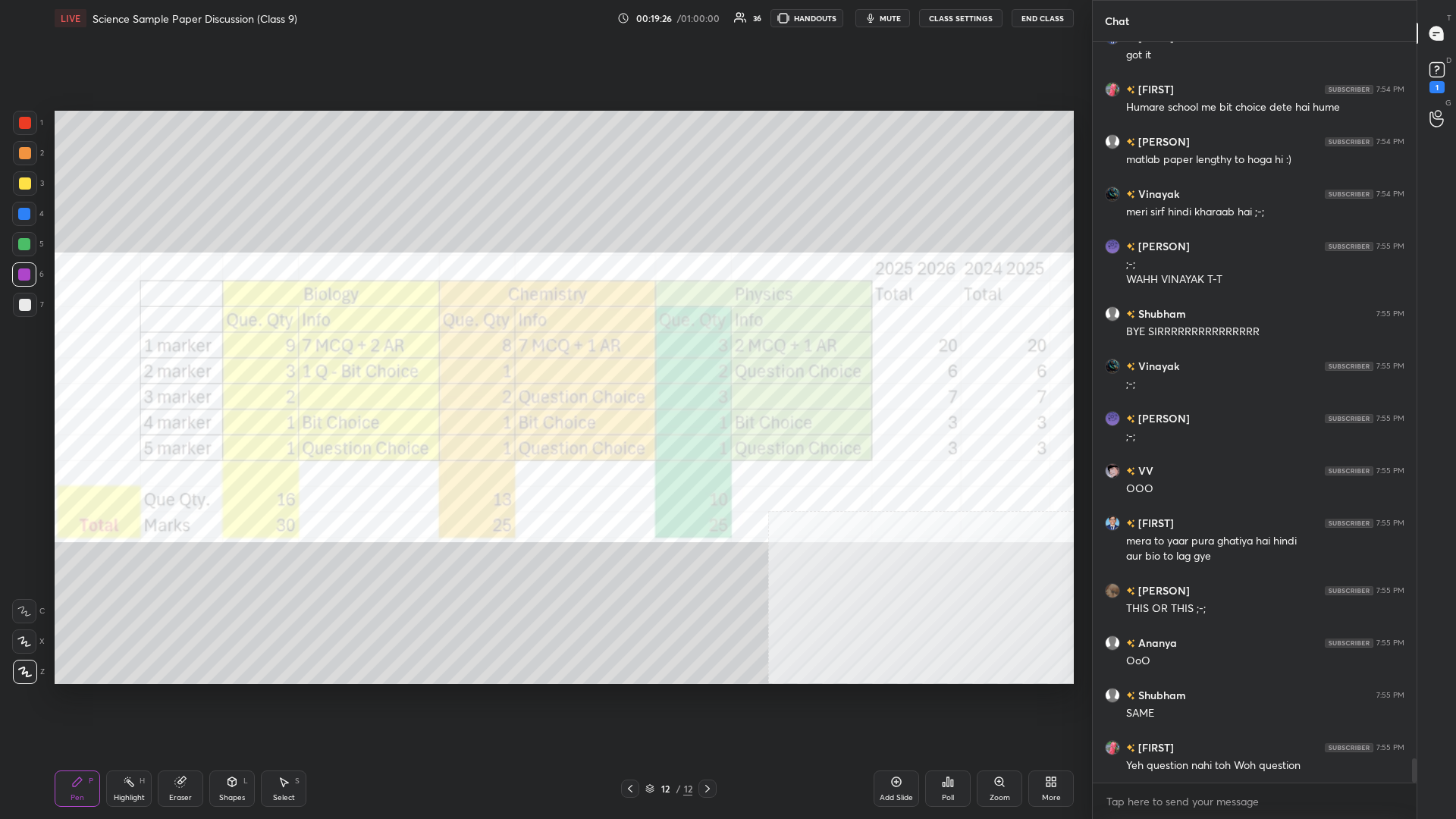 scroll, scrollTop: 21864, scrollLeft: 0, axis: vertical 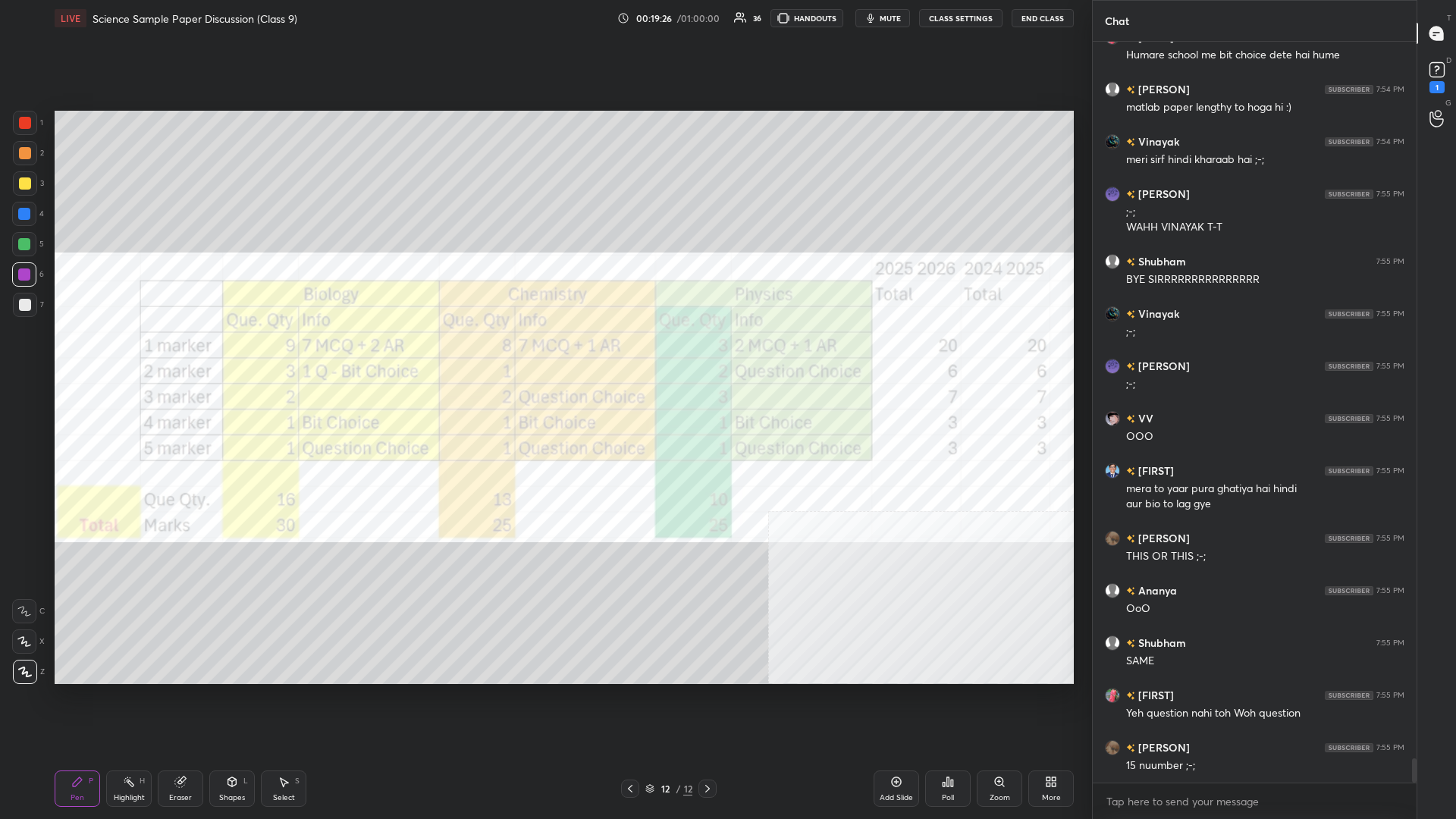 click on "Eraser" at bounding box center (180, 789) 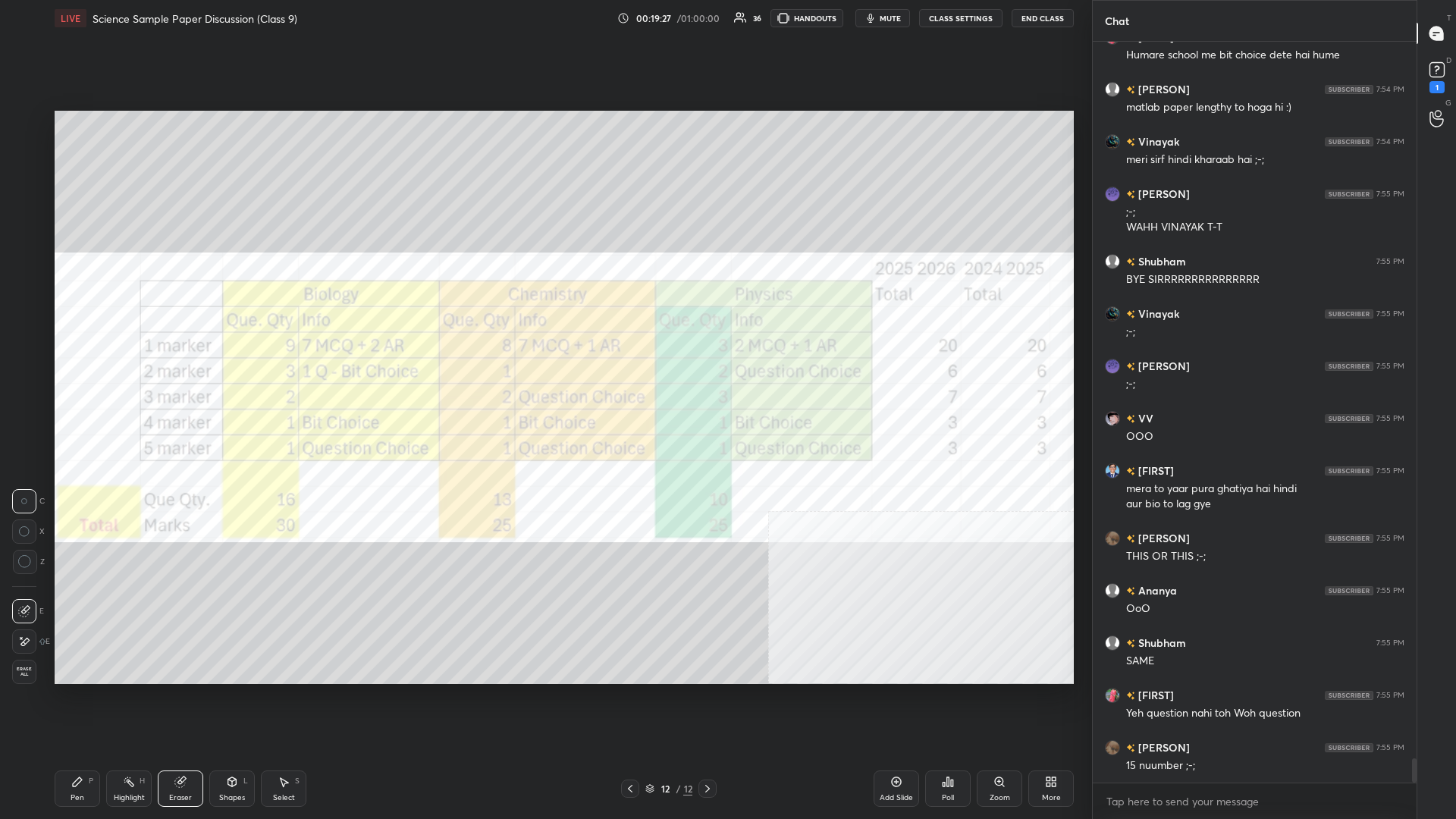 click on "Erase all" at bounding box center (24, 672) 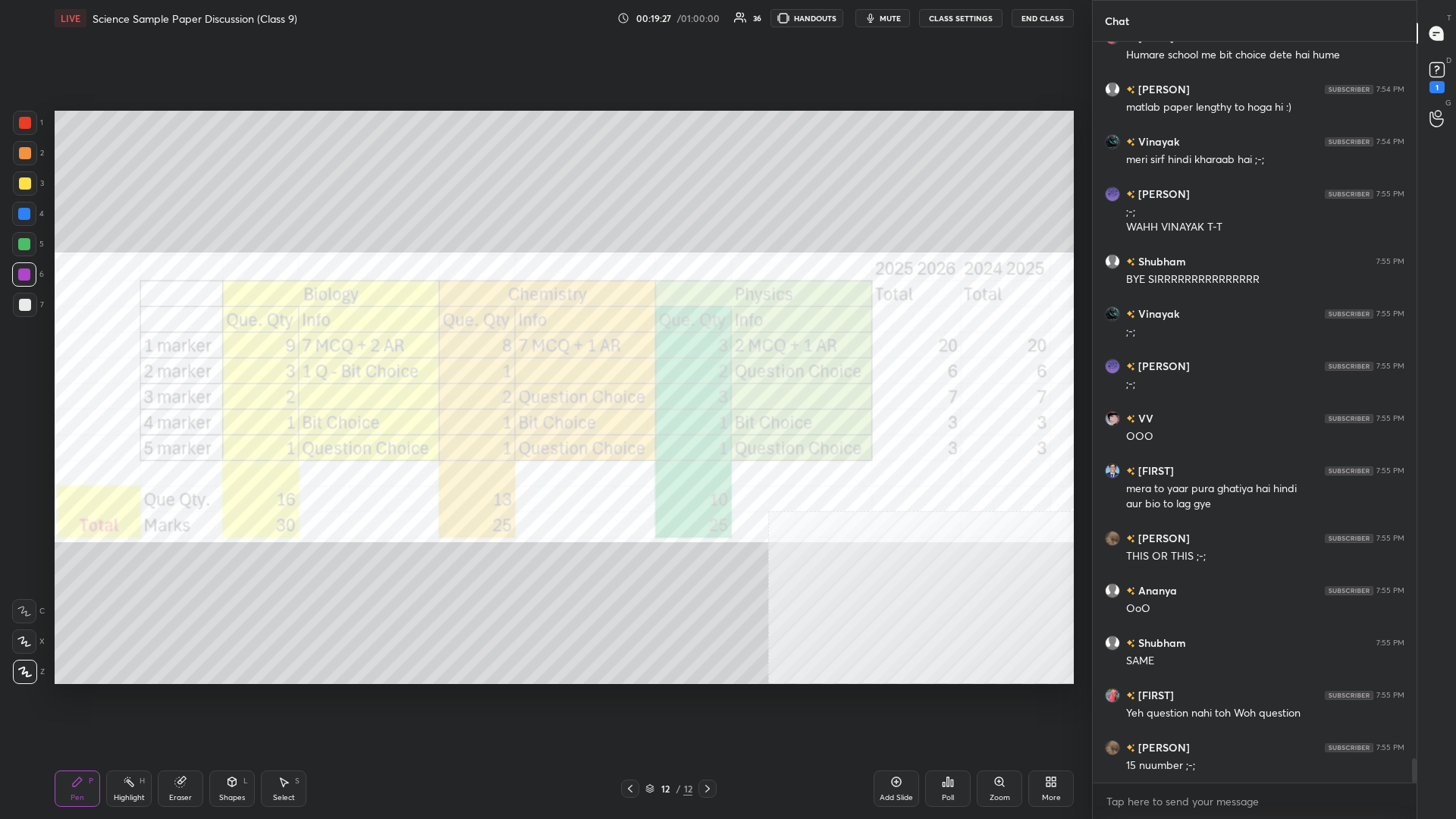 click on "Pen P" at bounding box center [77, 789] 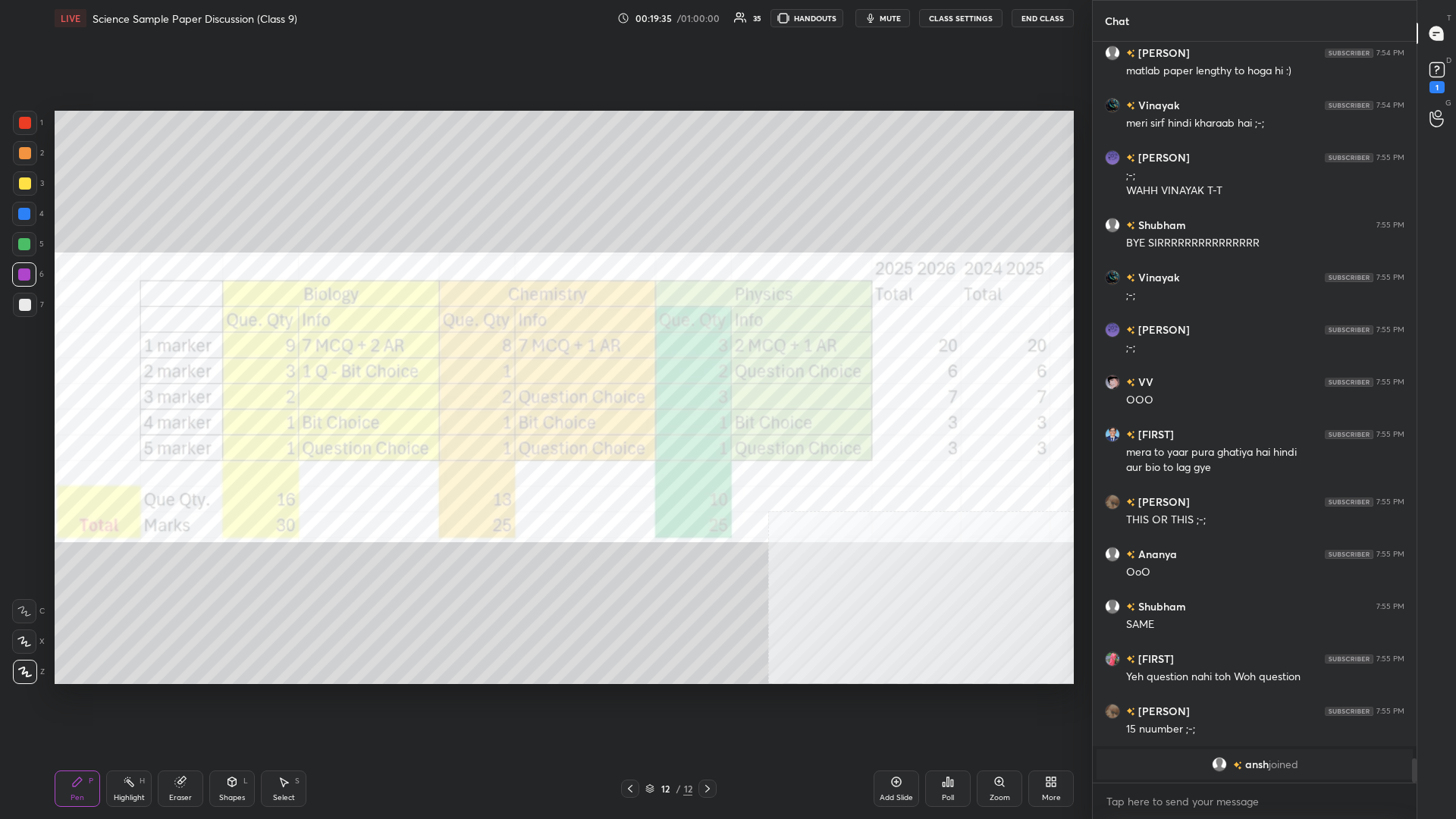 scroll, scrollTop: 21351, scrollLeft: 0, axis: vertical 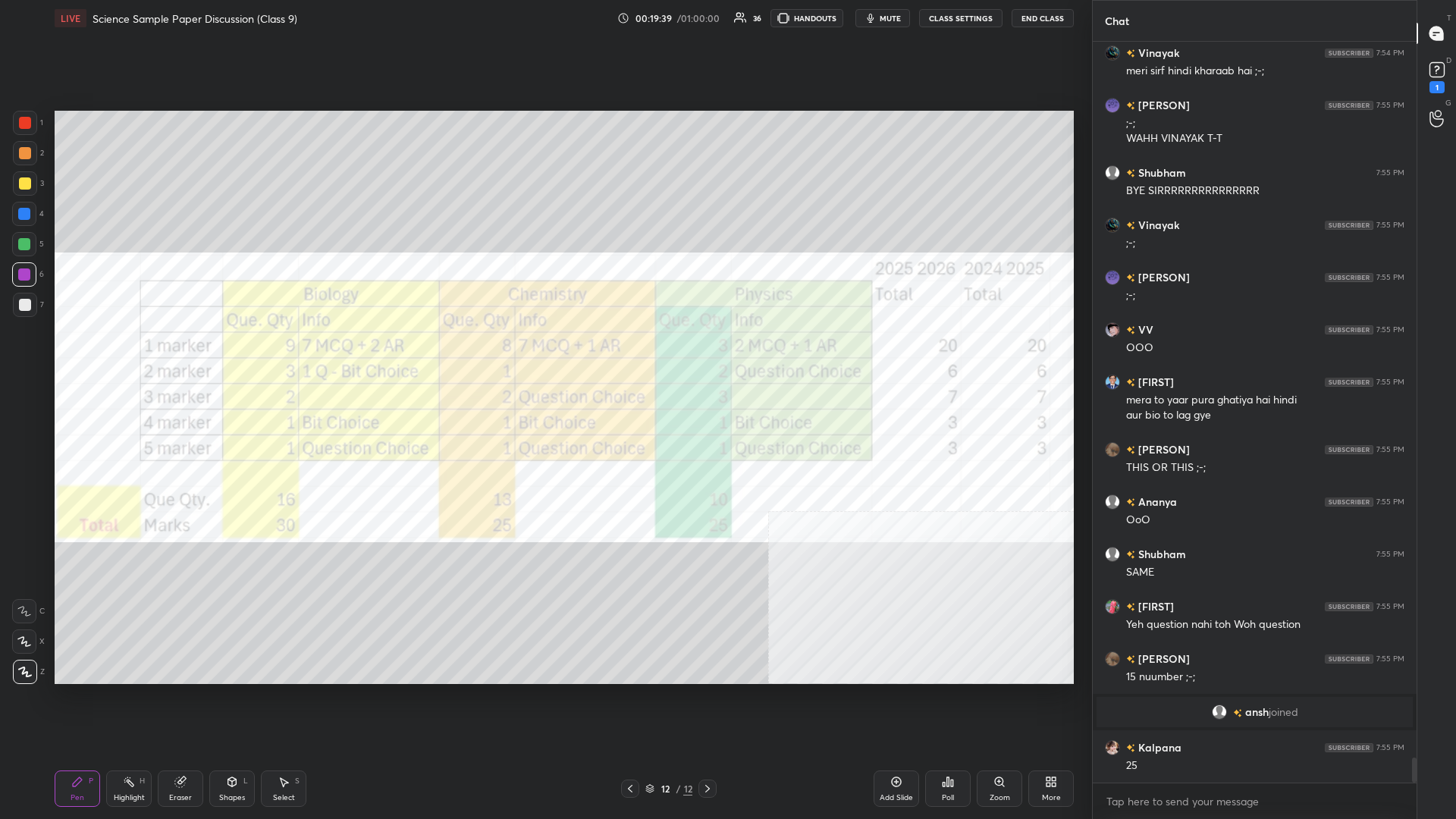 click on "Highlight H" at bounding box center (129, 789) 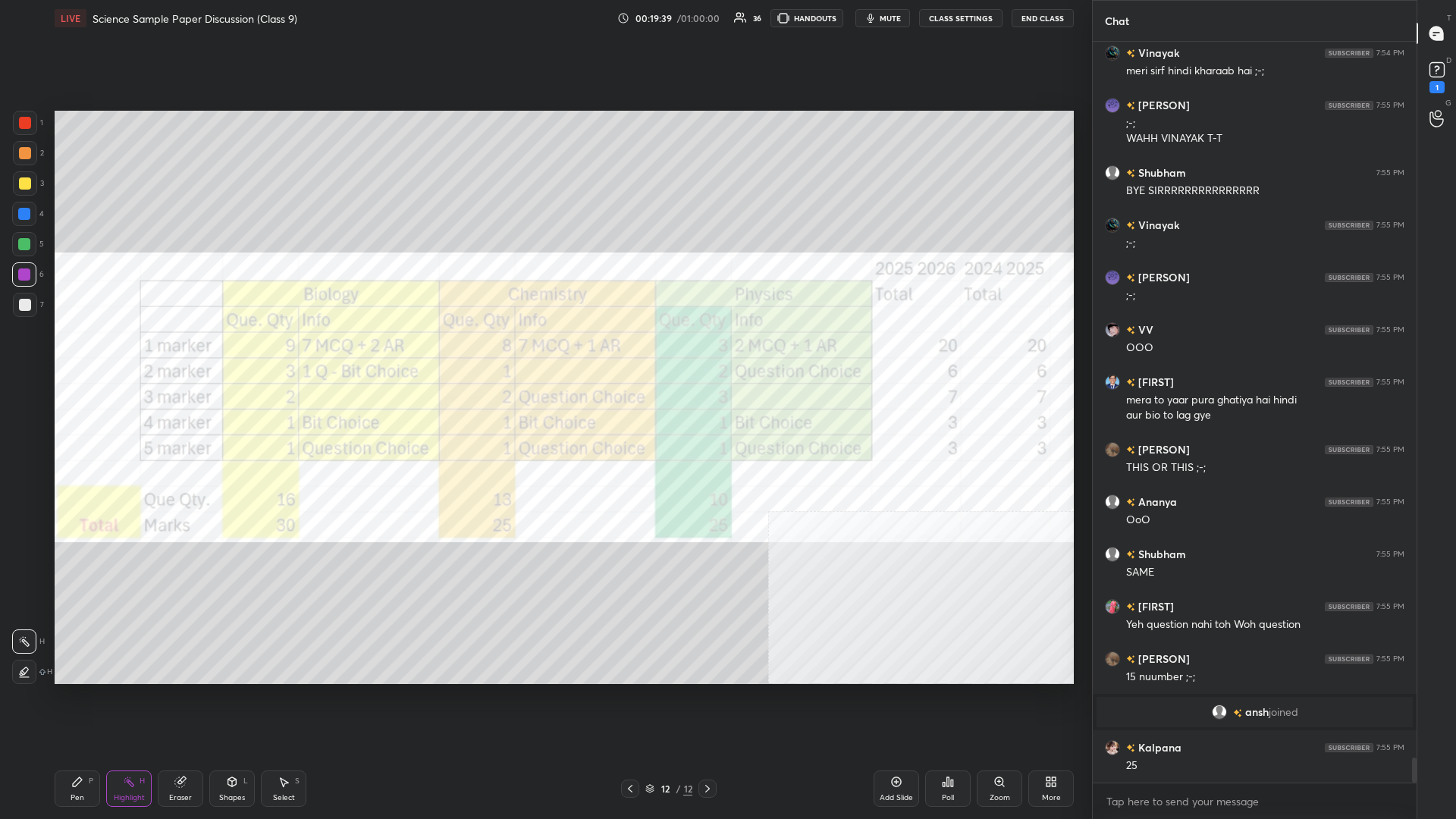 click 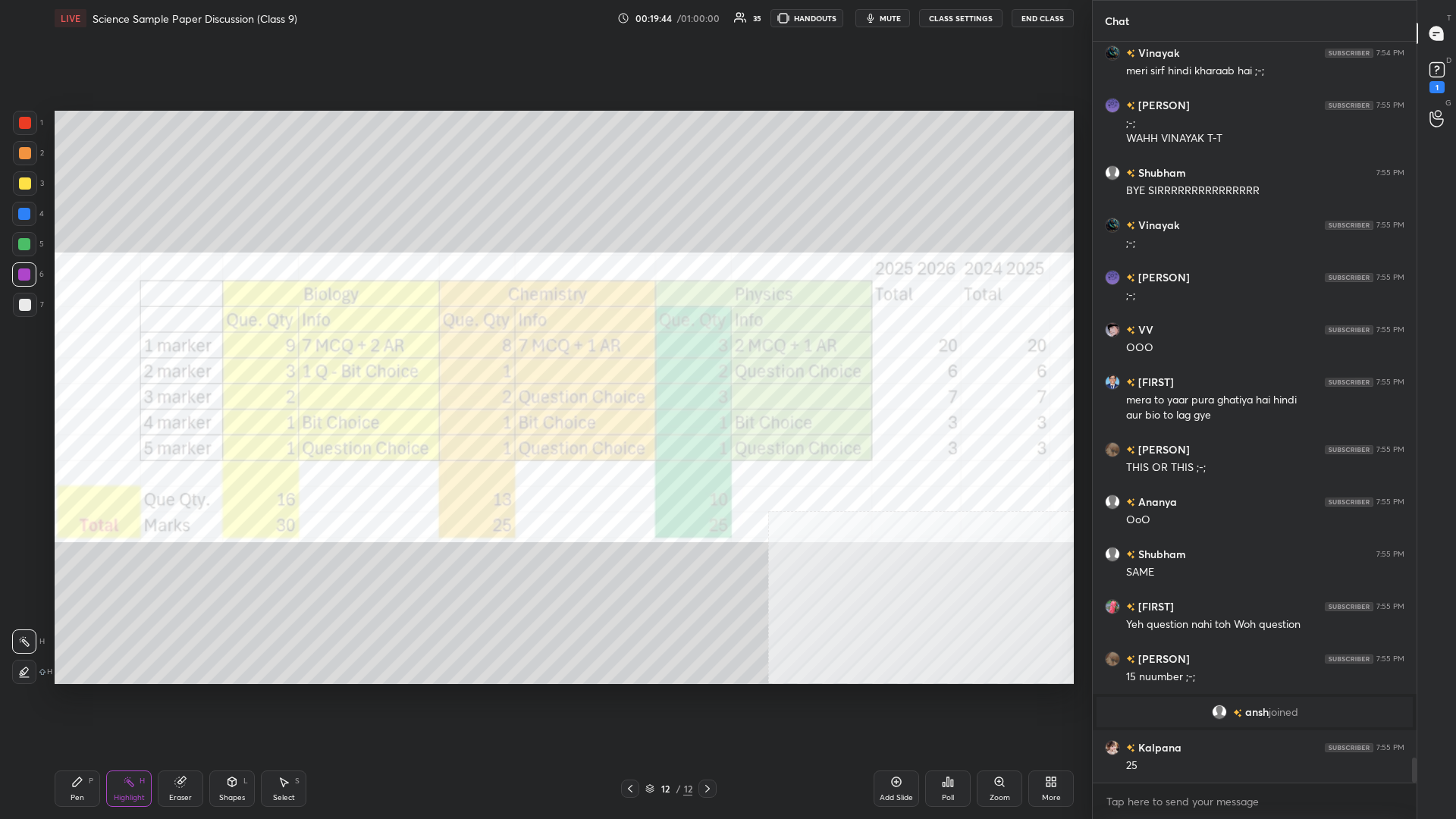 click on "Pen P" at bounding box center [77, 789] 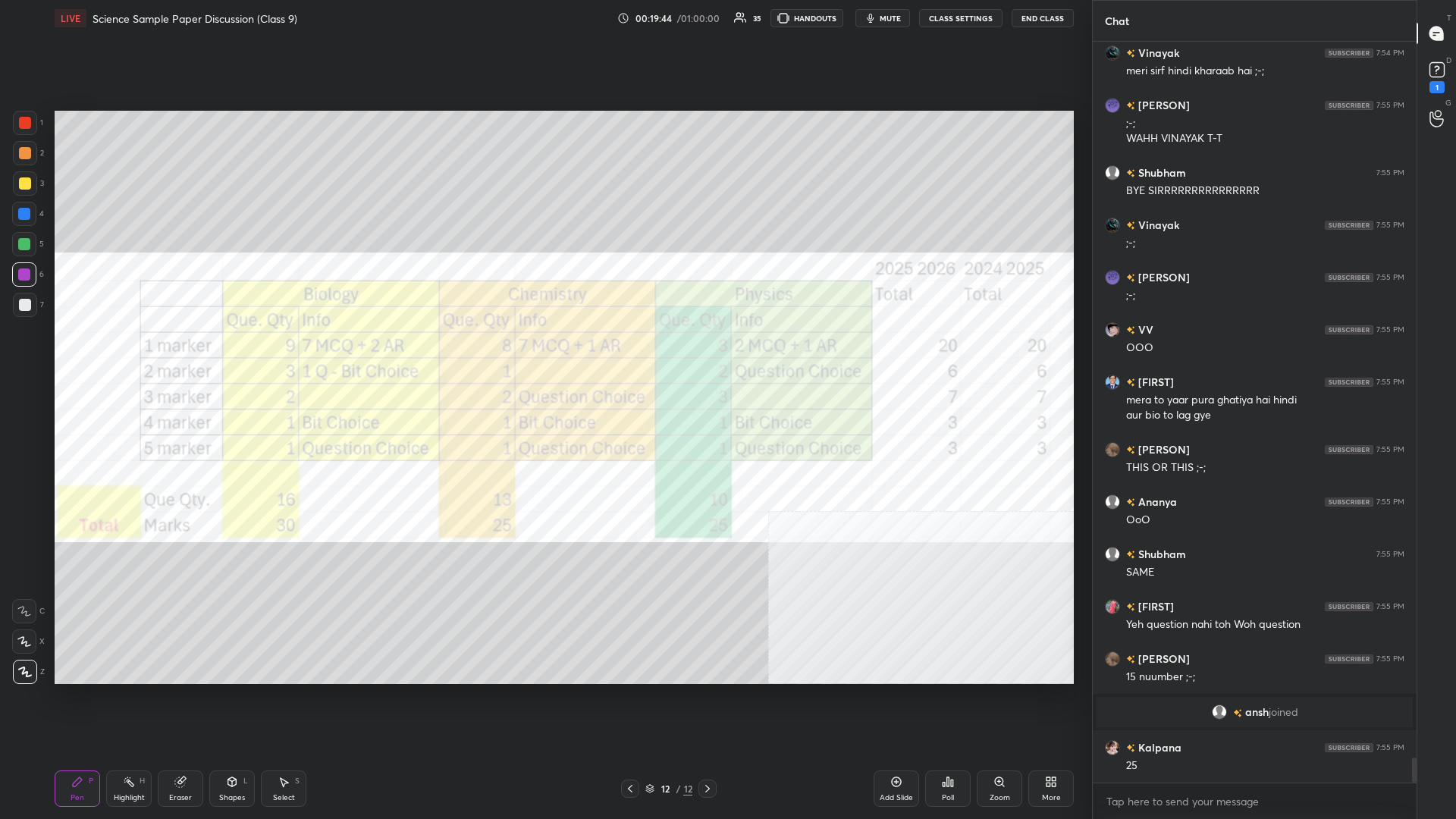 click on "Pen P" at bounding box center (77, 789) 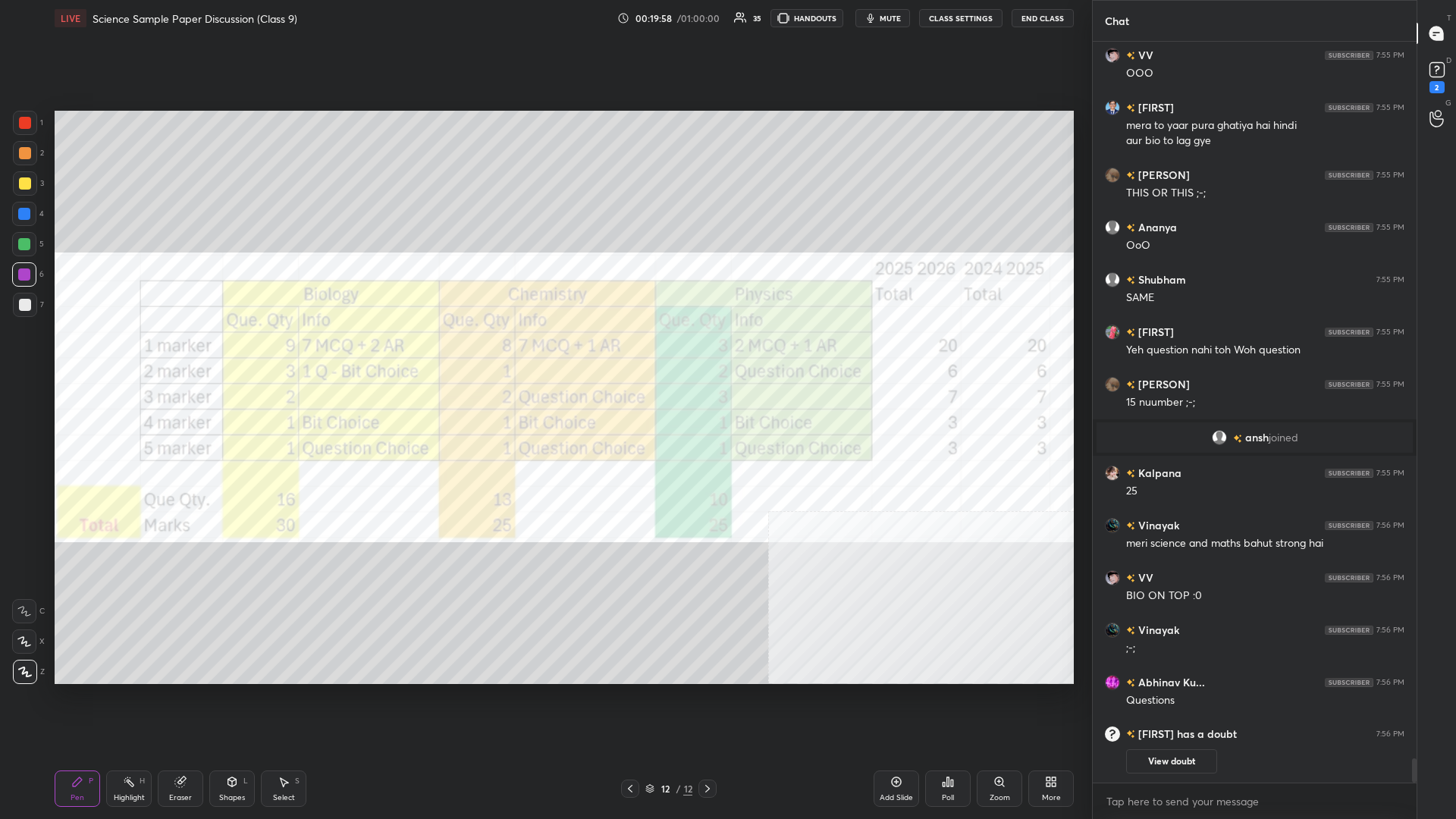 scroll, scrollTop: 21591, scrollLeft: 0, axis: vertical 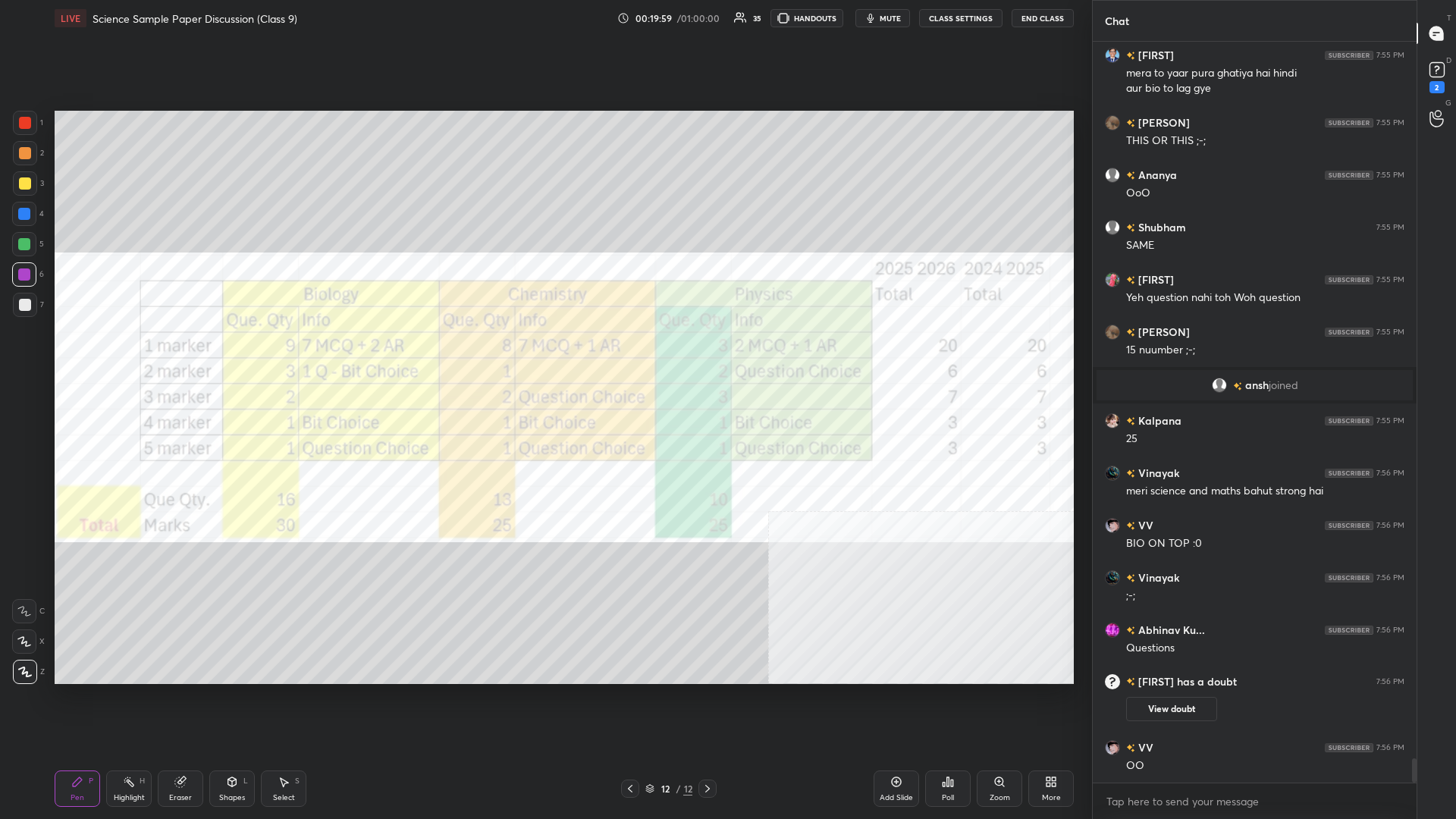 click at bounding box center [25, 153] 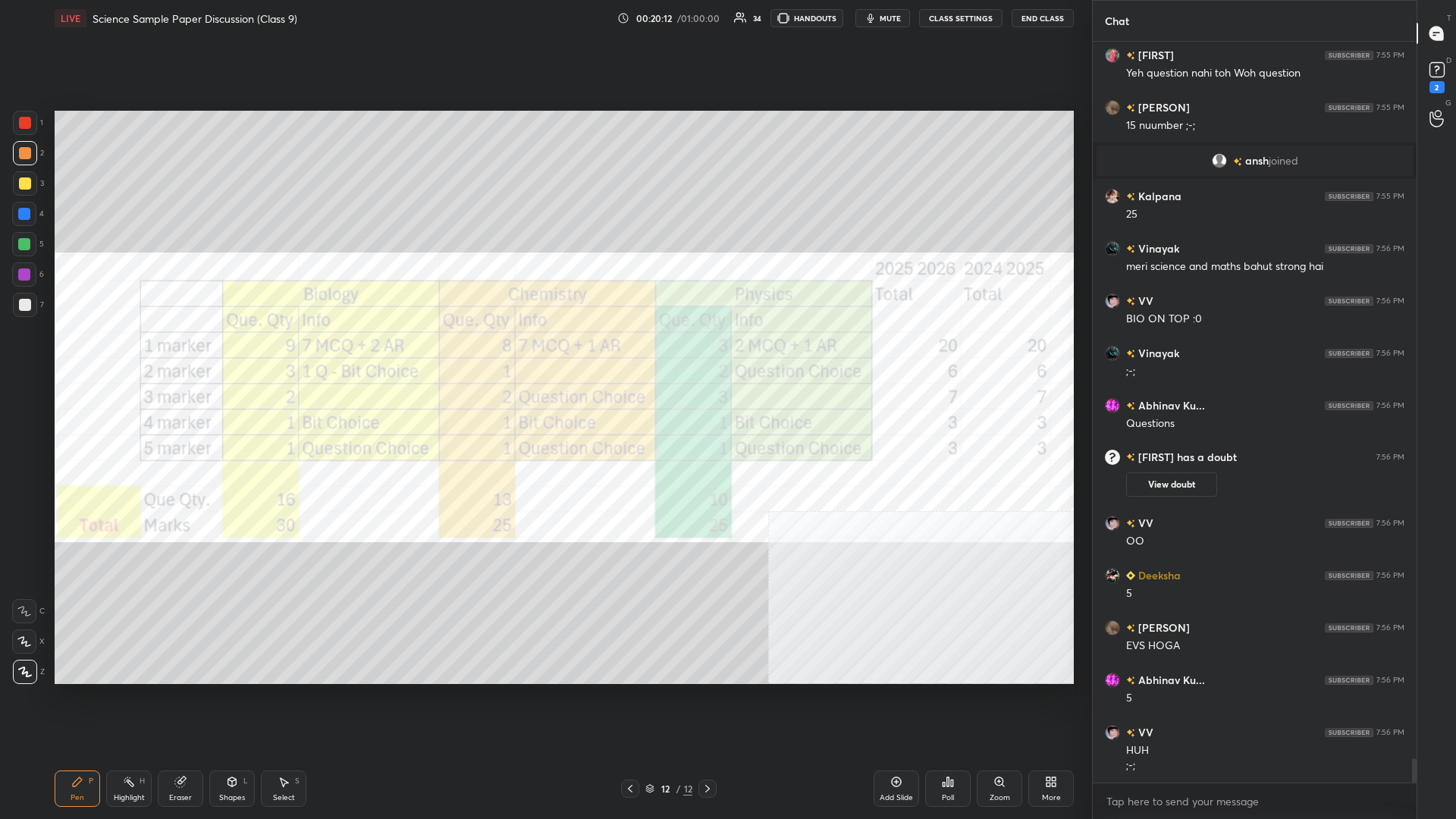 scroll, scrollTop: 21868, scrollLeft: 0, axis: vertical 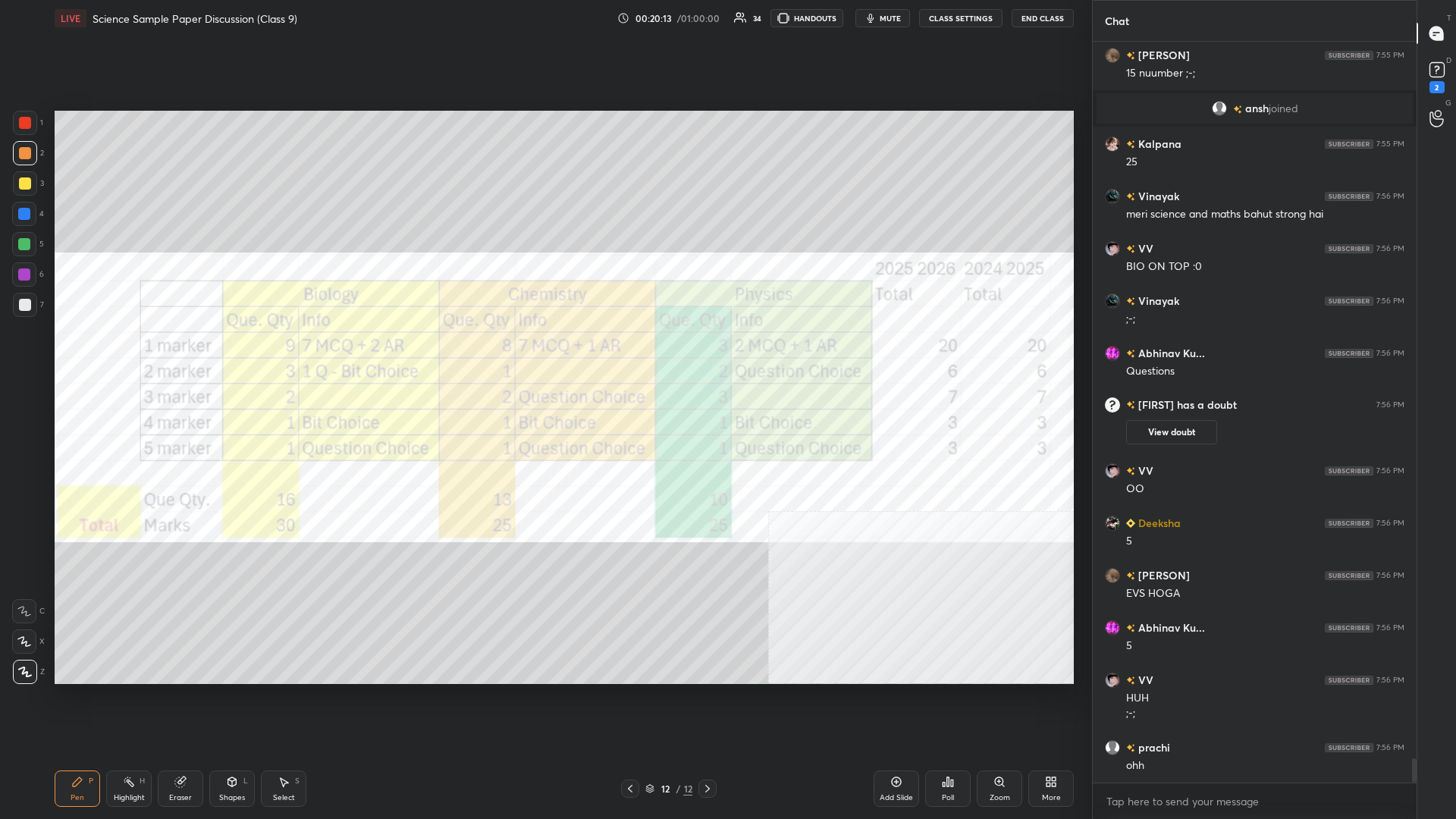click on "Highlight" at bounding box center (129, 798) 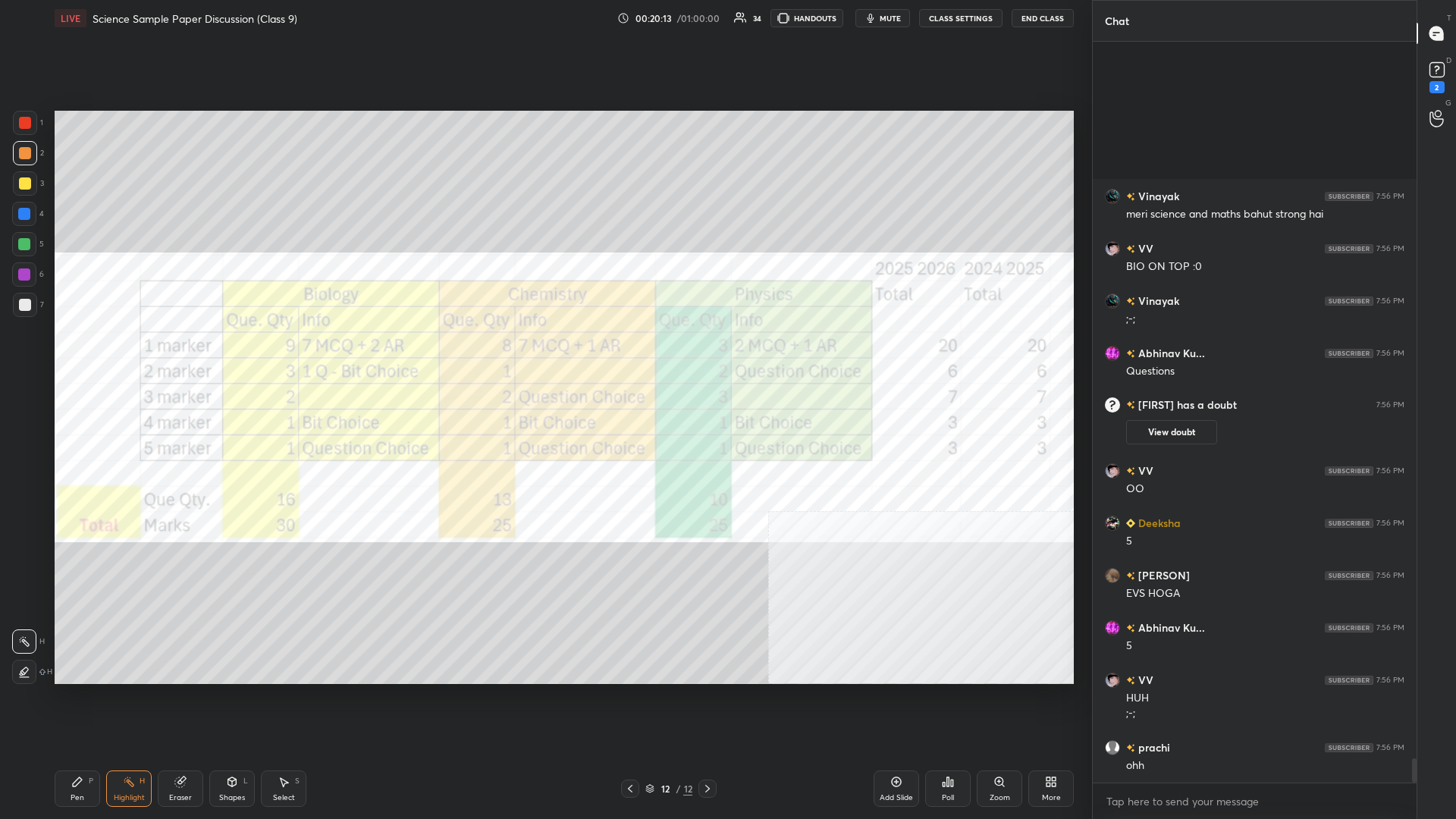 scroll, scrollTop: 22077, scrollLeft: 0, axis: vertical 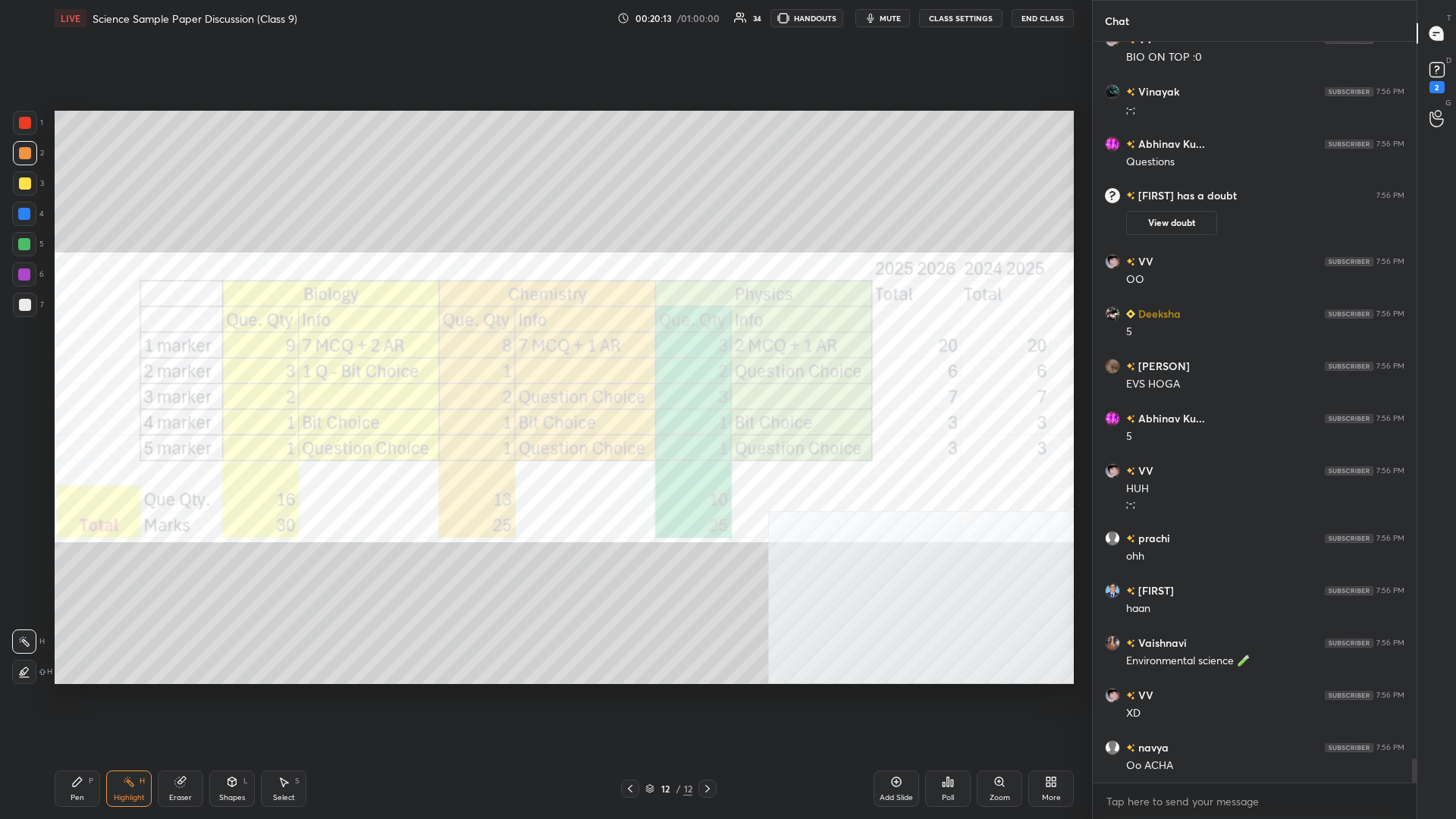 click on "Highlight H" at bounding box center (129, 789) 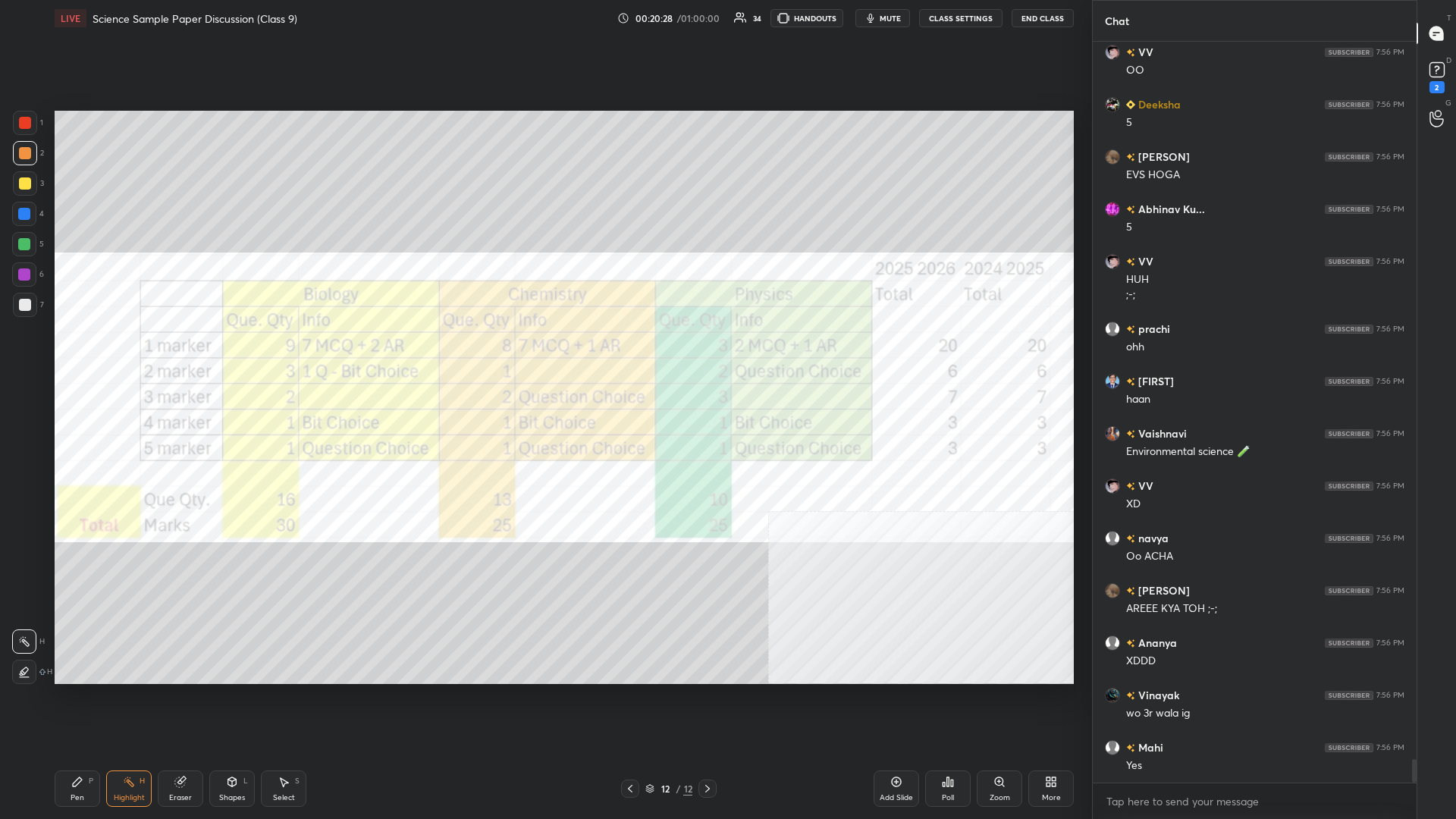 scroll, scrollTop: 22339, scrollLeft: 0, axis: vertical 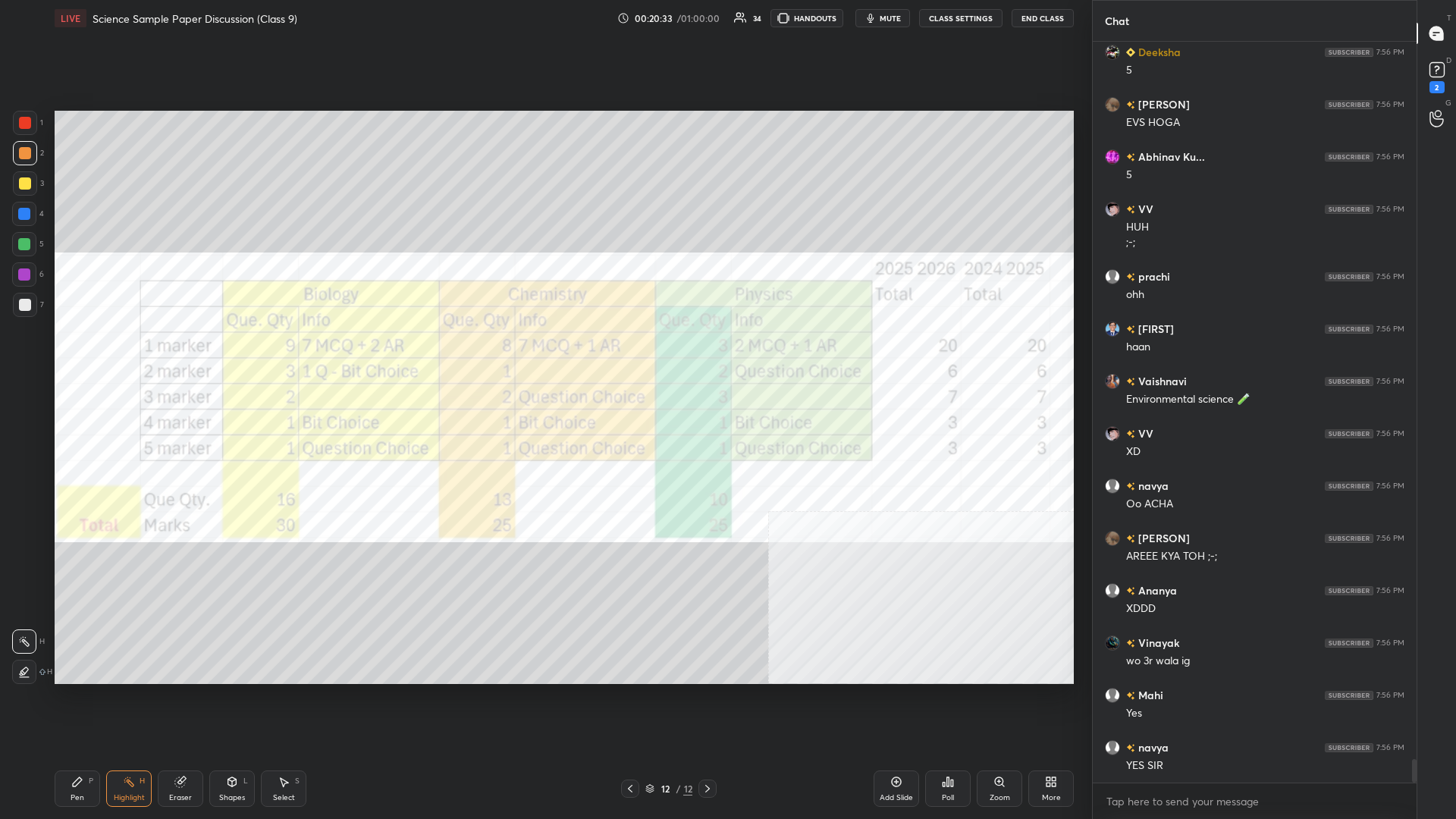 click on "Pen P" at bounding box center (77, 789) 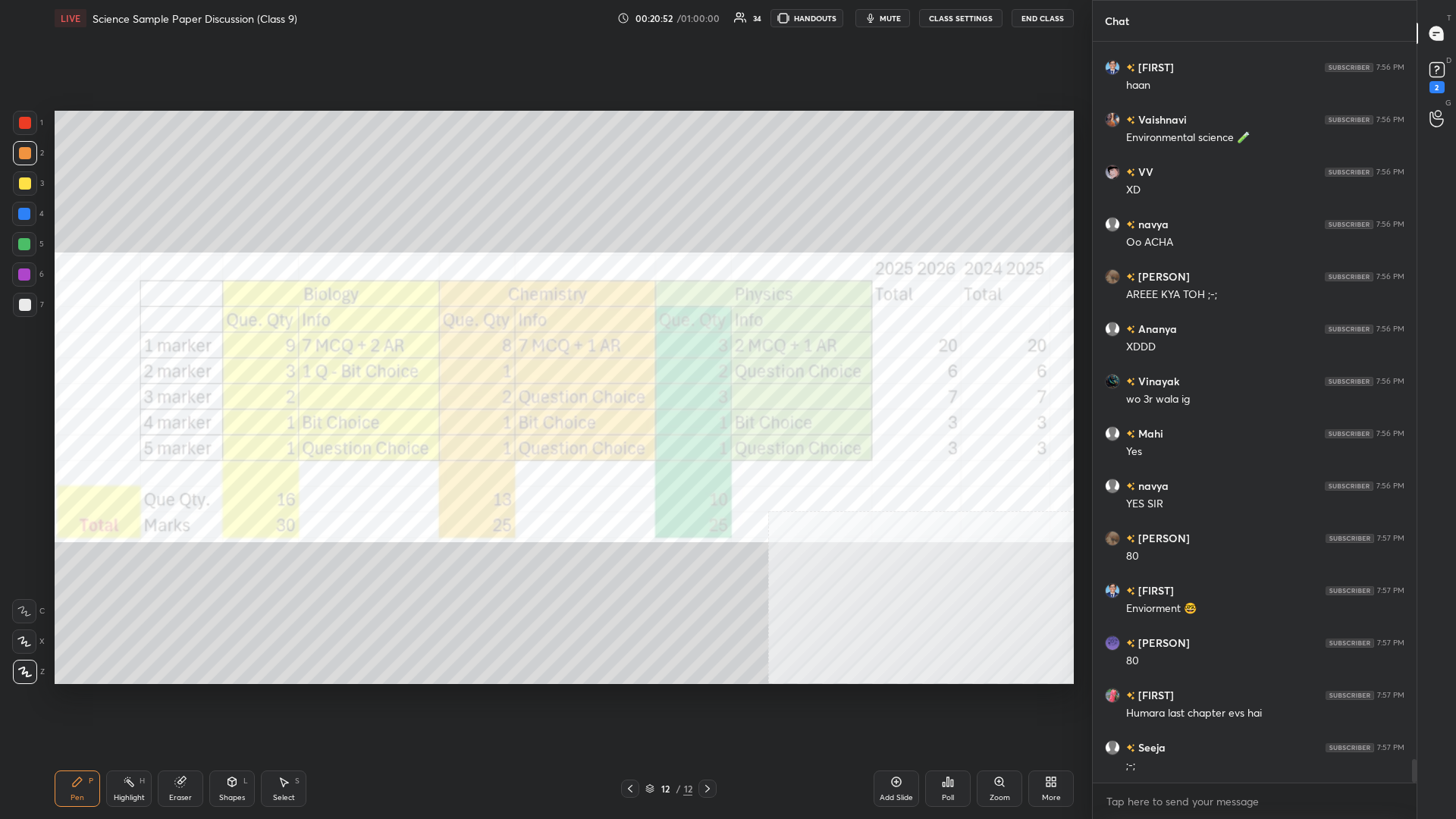 scroll, scrollTop: 22653, scrollLeft: 0, axis: vertical 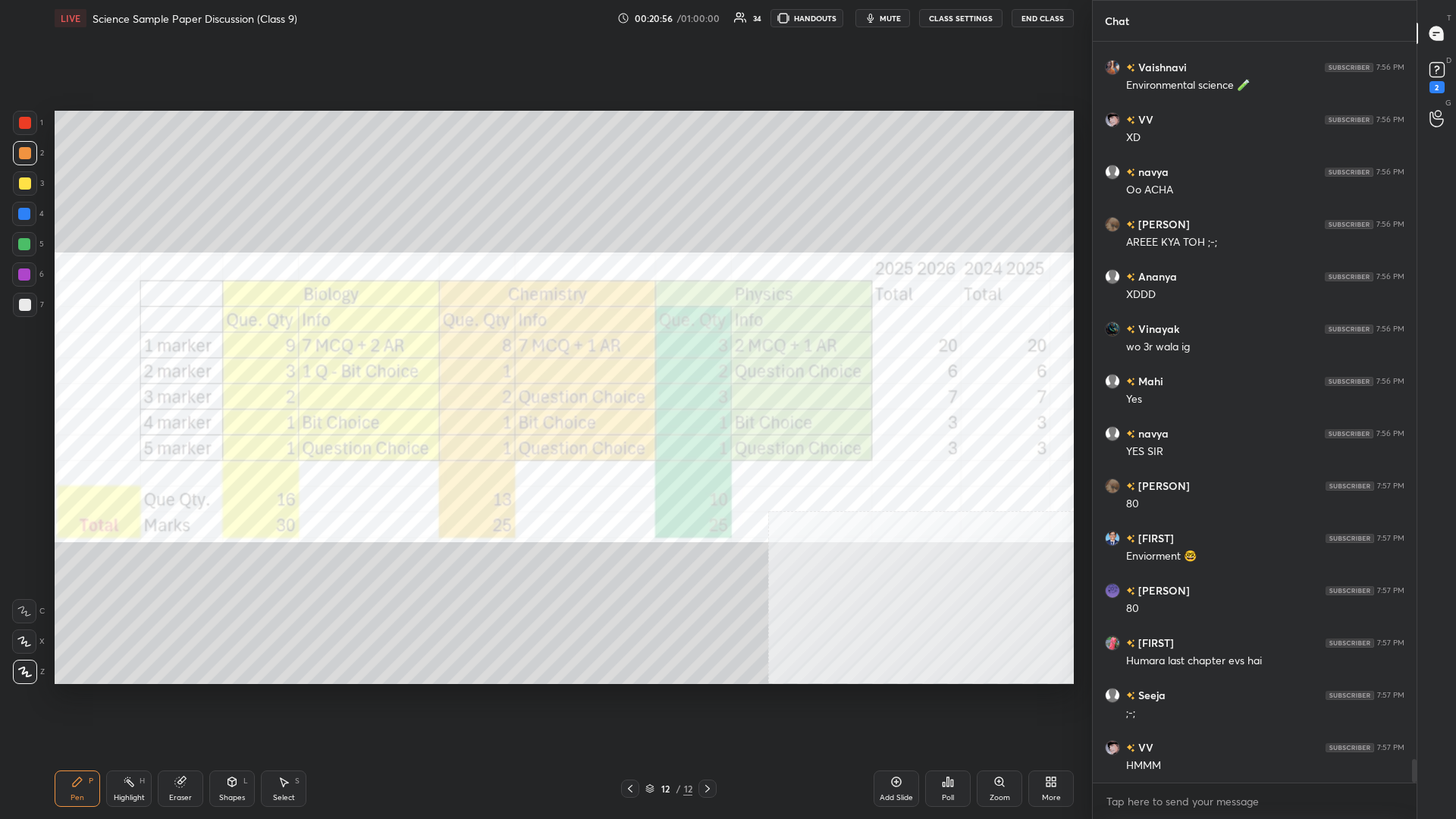 click on "Highlight H" at bounding box center (129, 789) 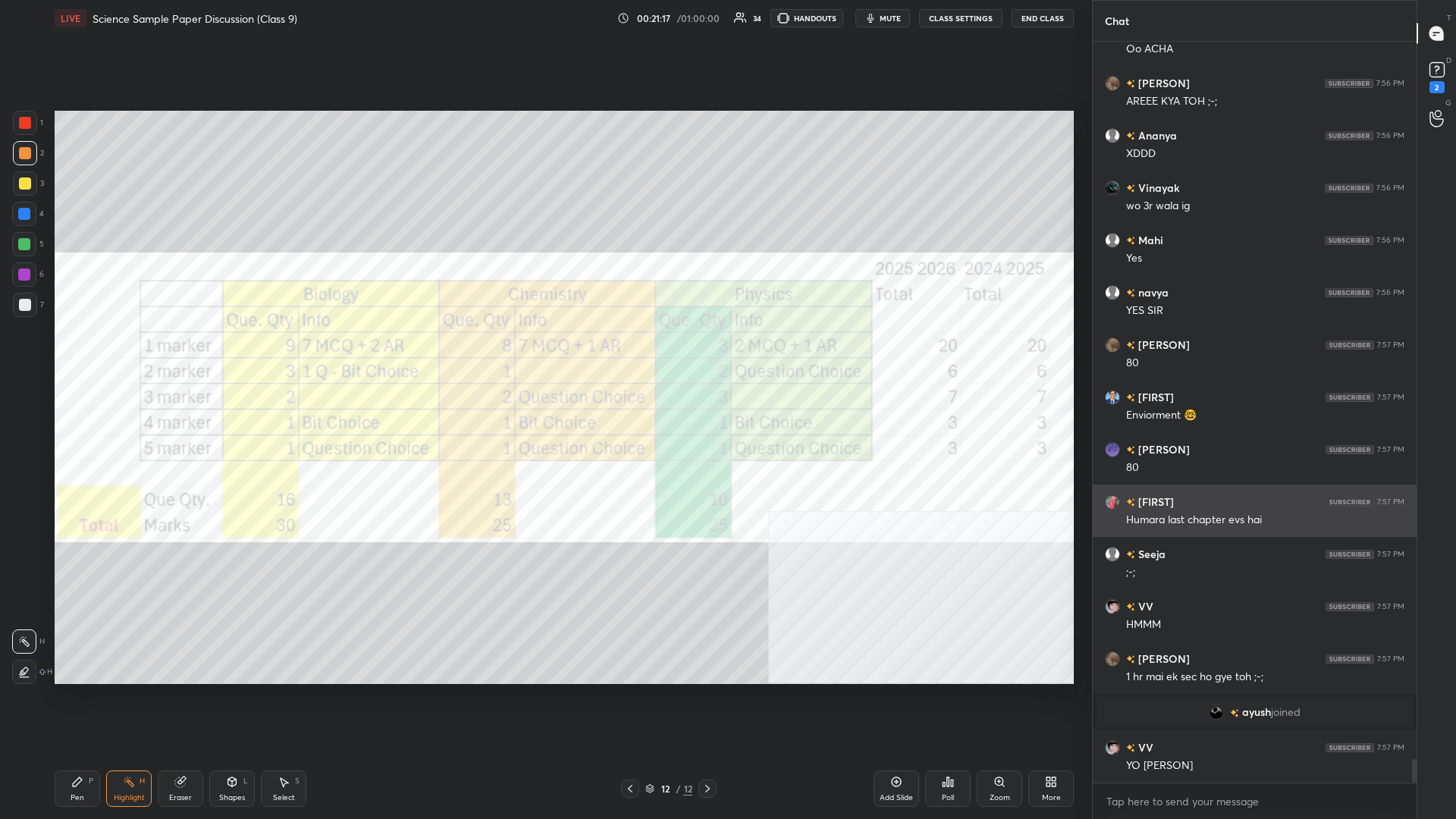 scroll, scrollTop: 22515, scrollLeft: 0, axis: vertical 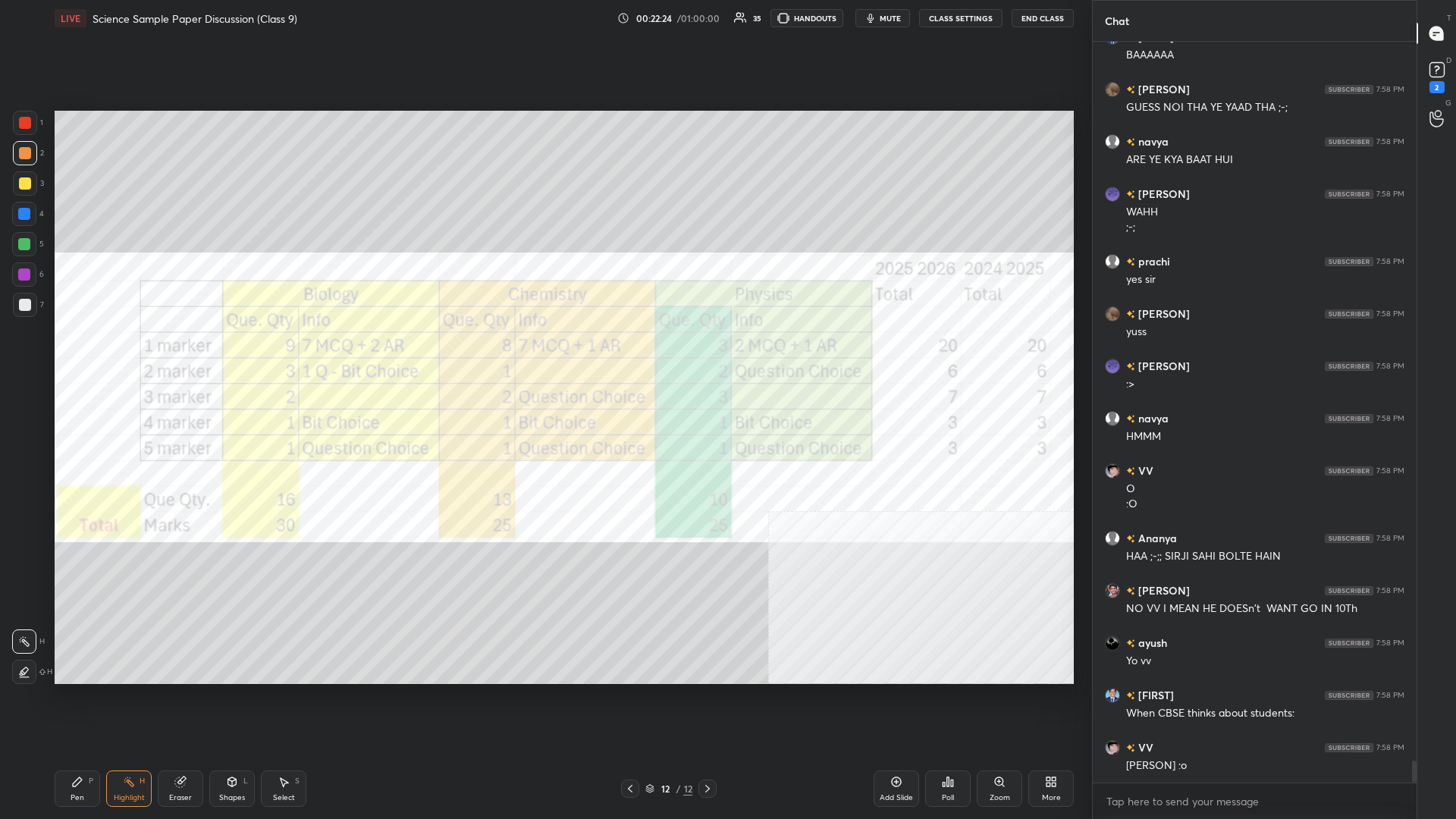 click at bounding box center [25, 123] 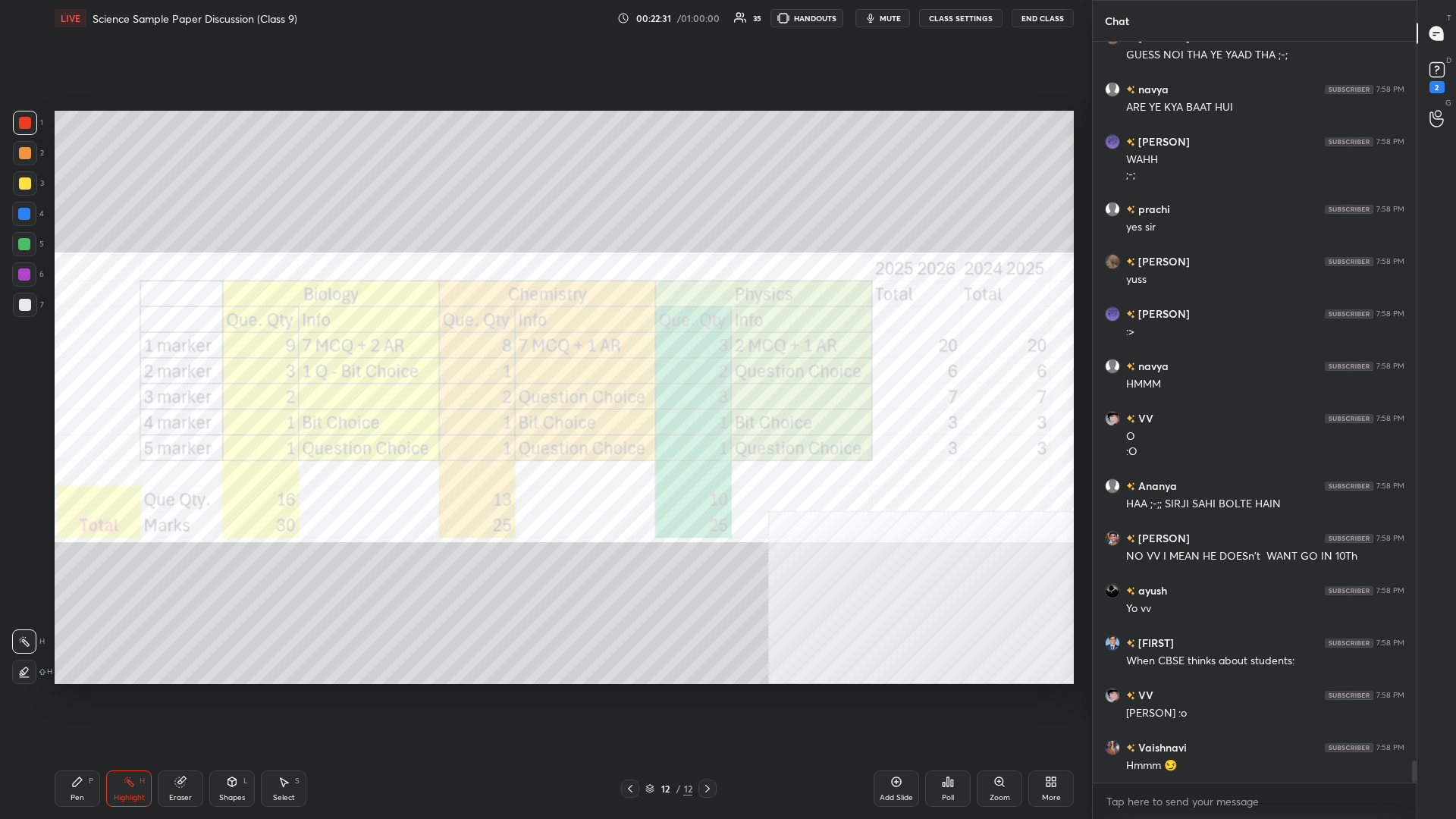 scroll, scrollTop: 24145, scrollLeft: 0, axis: vertical 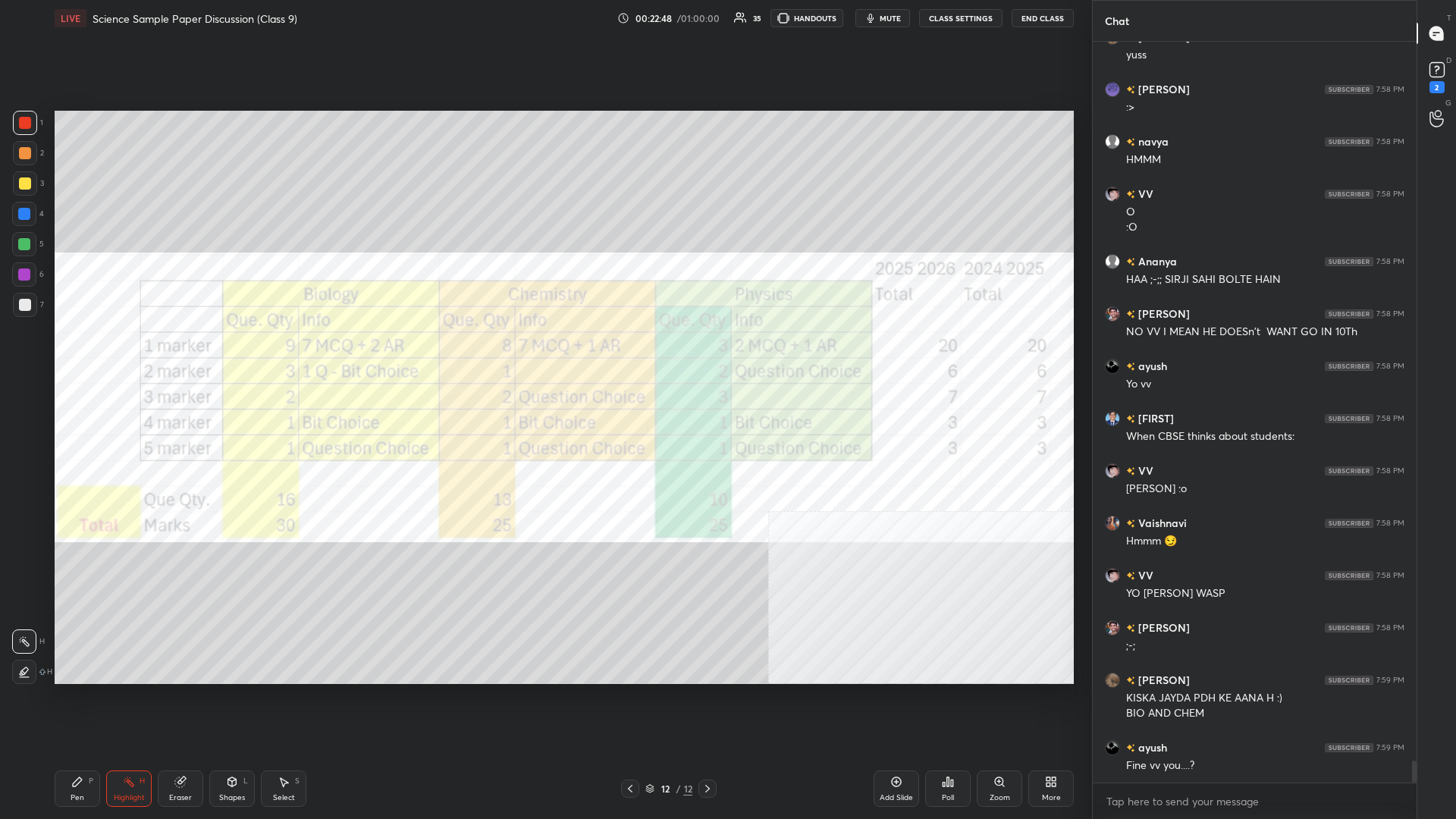 click on "Add Slide" at bounding box center [896, 789] 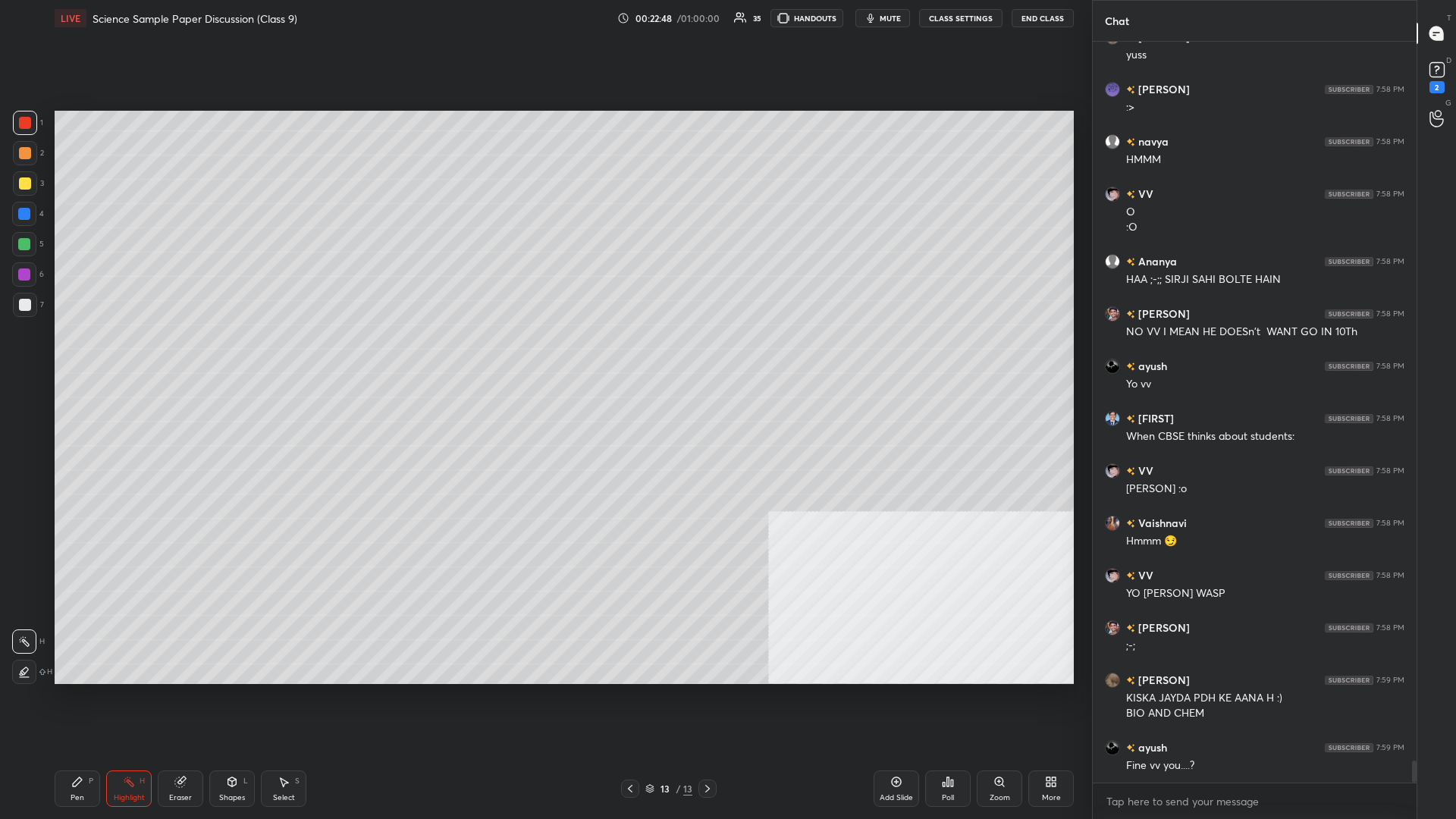 click on "Pen P" at bounding box center (77, 789) 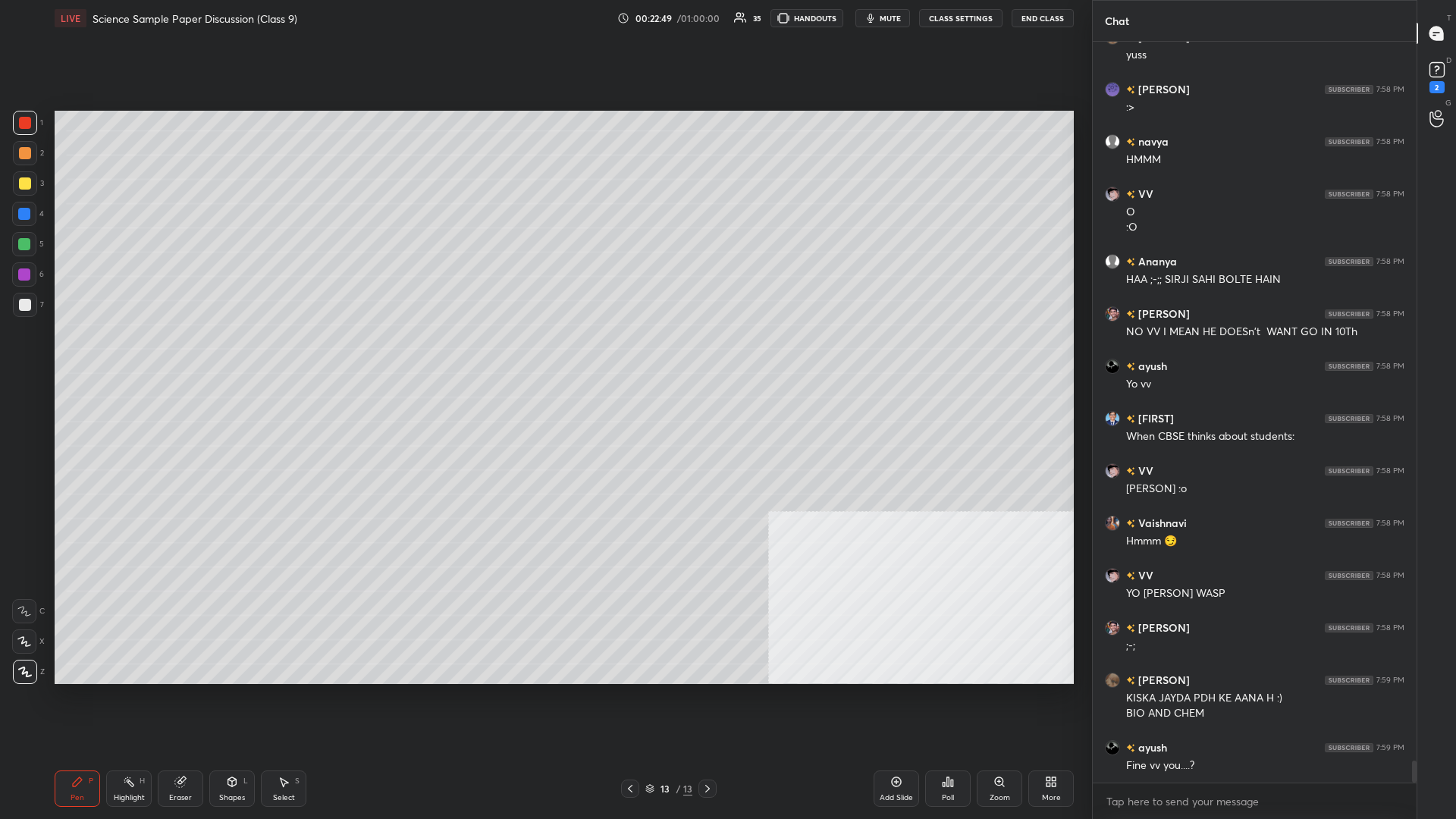 click on "Setting up your live class Poll for   secs No correct answer Start poll" at bounding box center (564, 397) 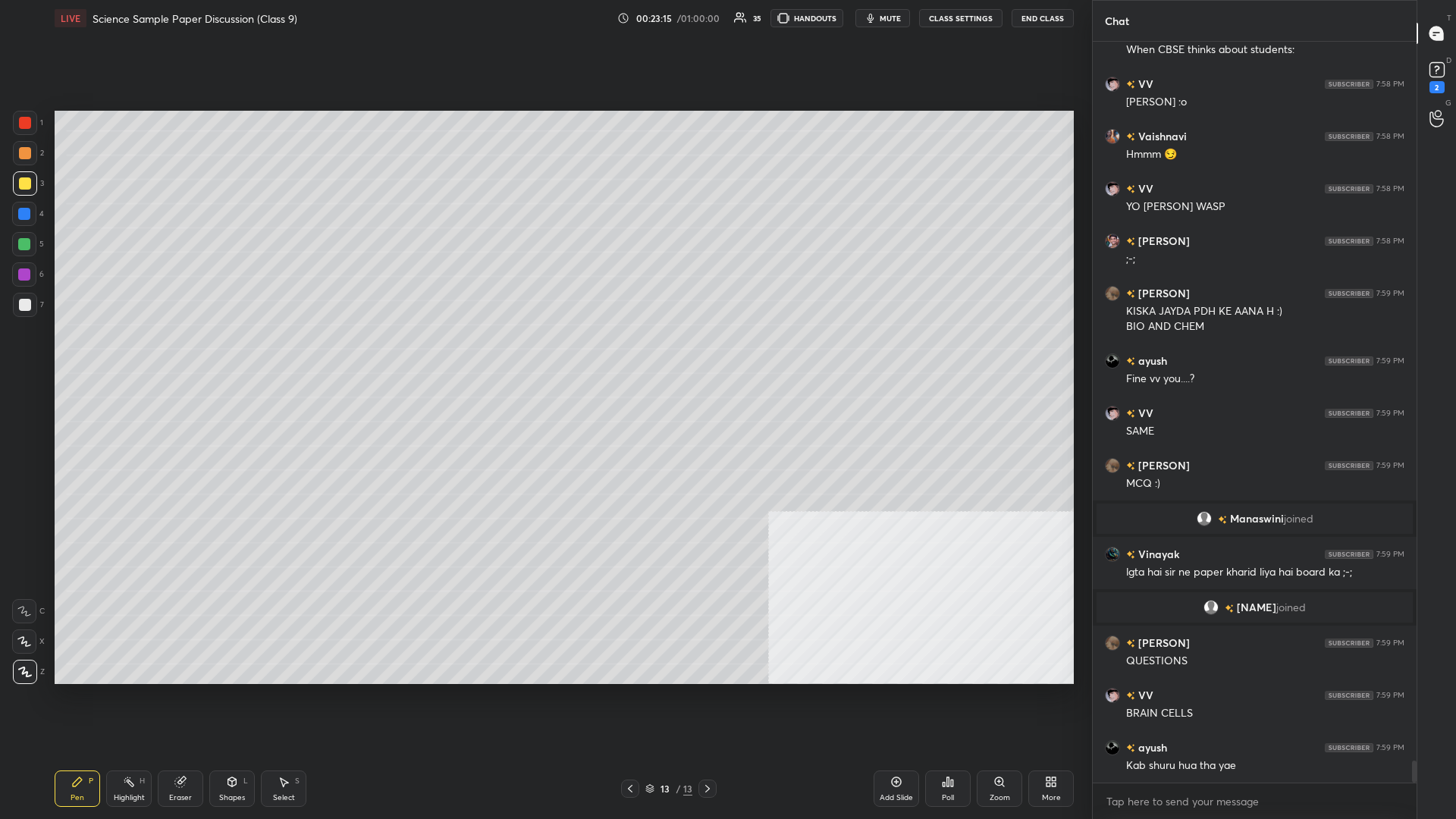 scroll, scrollTop: 24123, scrollLeft: 0, axis: vertical 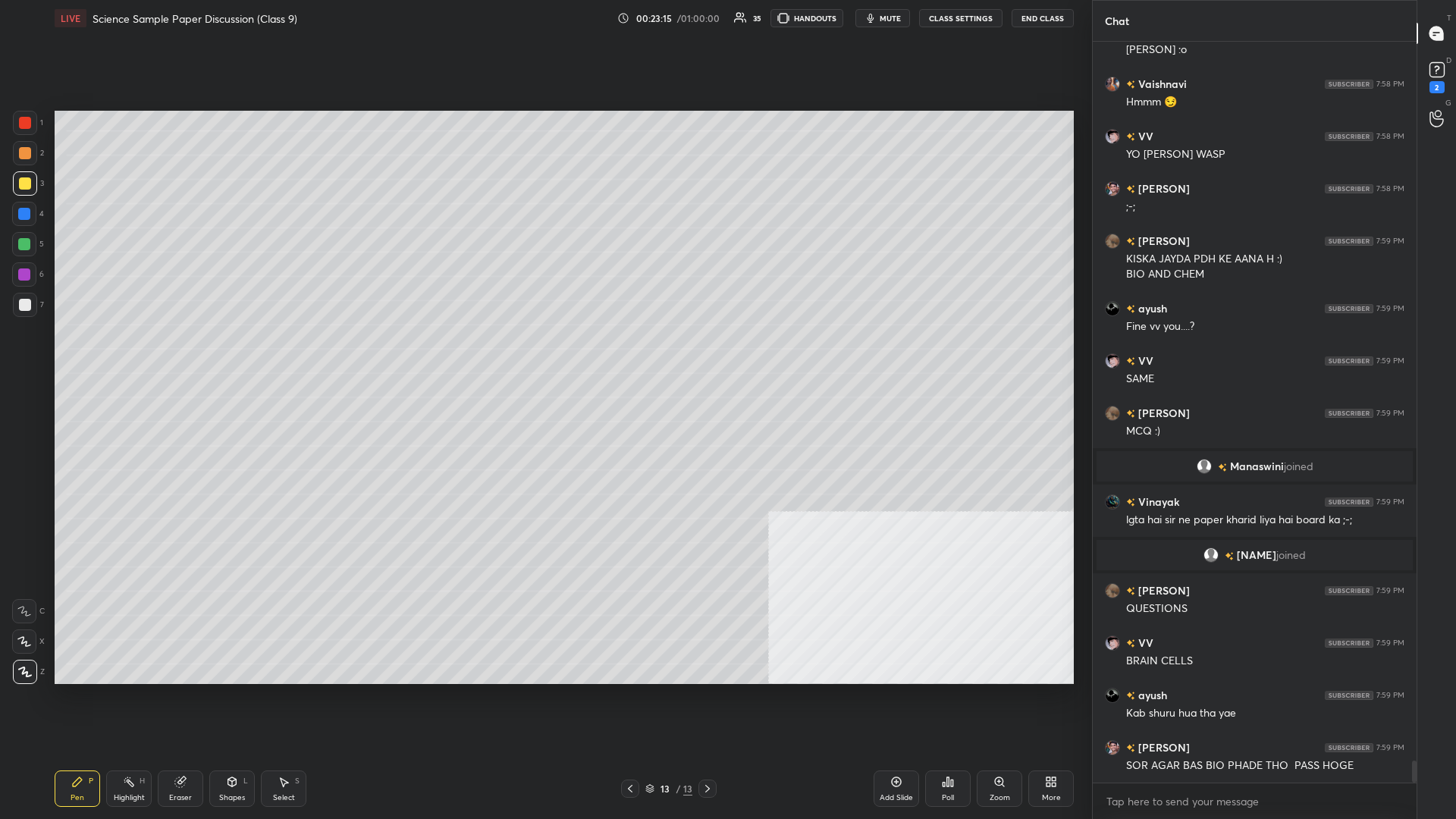 click on "1 2 3 4 5 6 7" at bounding box center (28, 217) 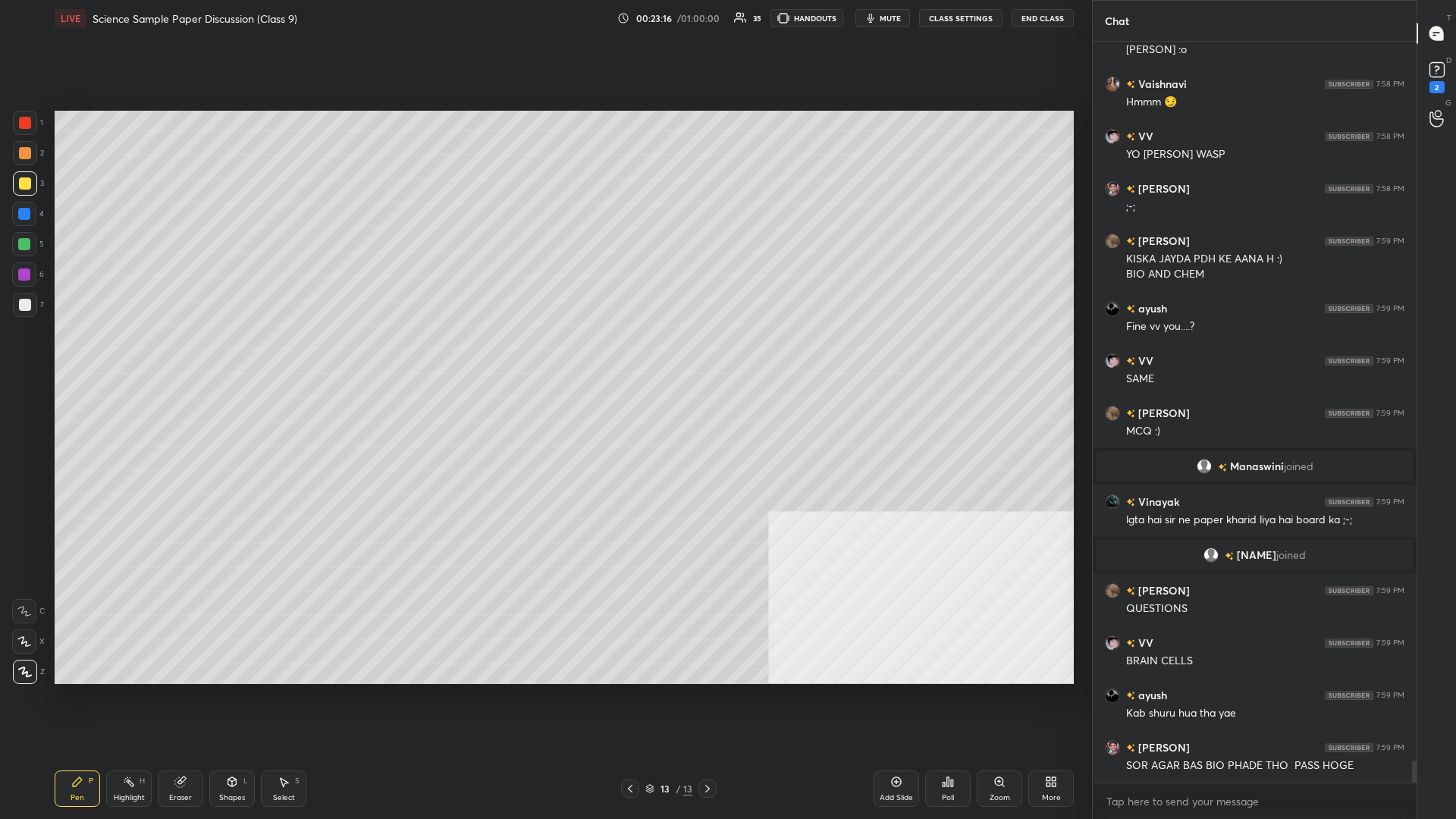 click on "1 2 3 4 5 6 7 C X Z C X Z E E Erase all   H H" at bounding box center [24, 397] 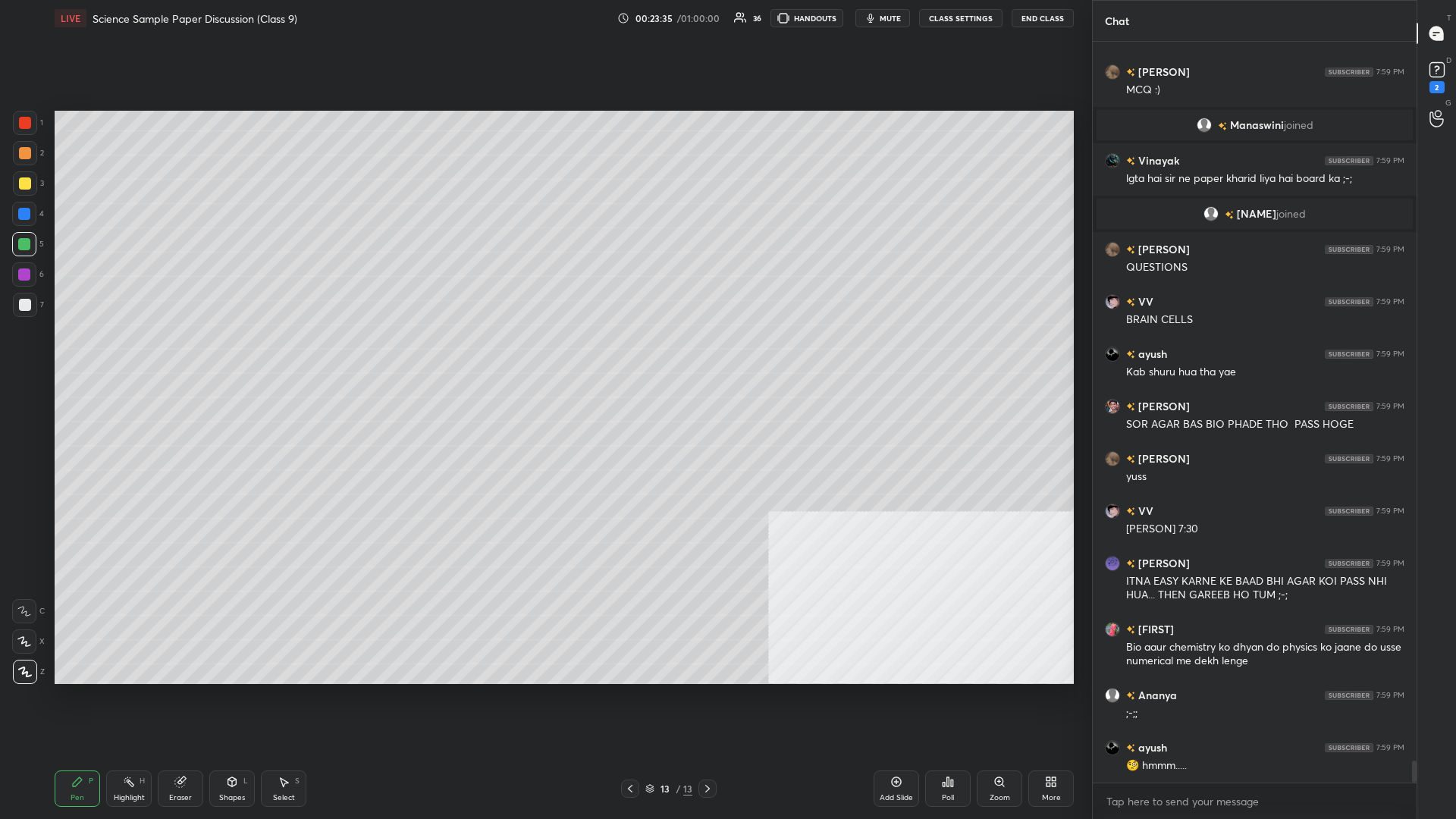 scroll, scrollTop: 24517, scrollLeft: 0, axis: vertical 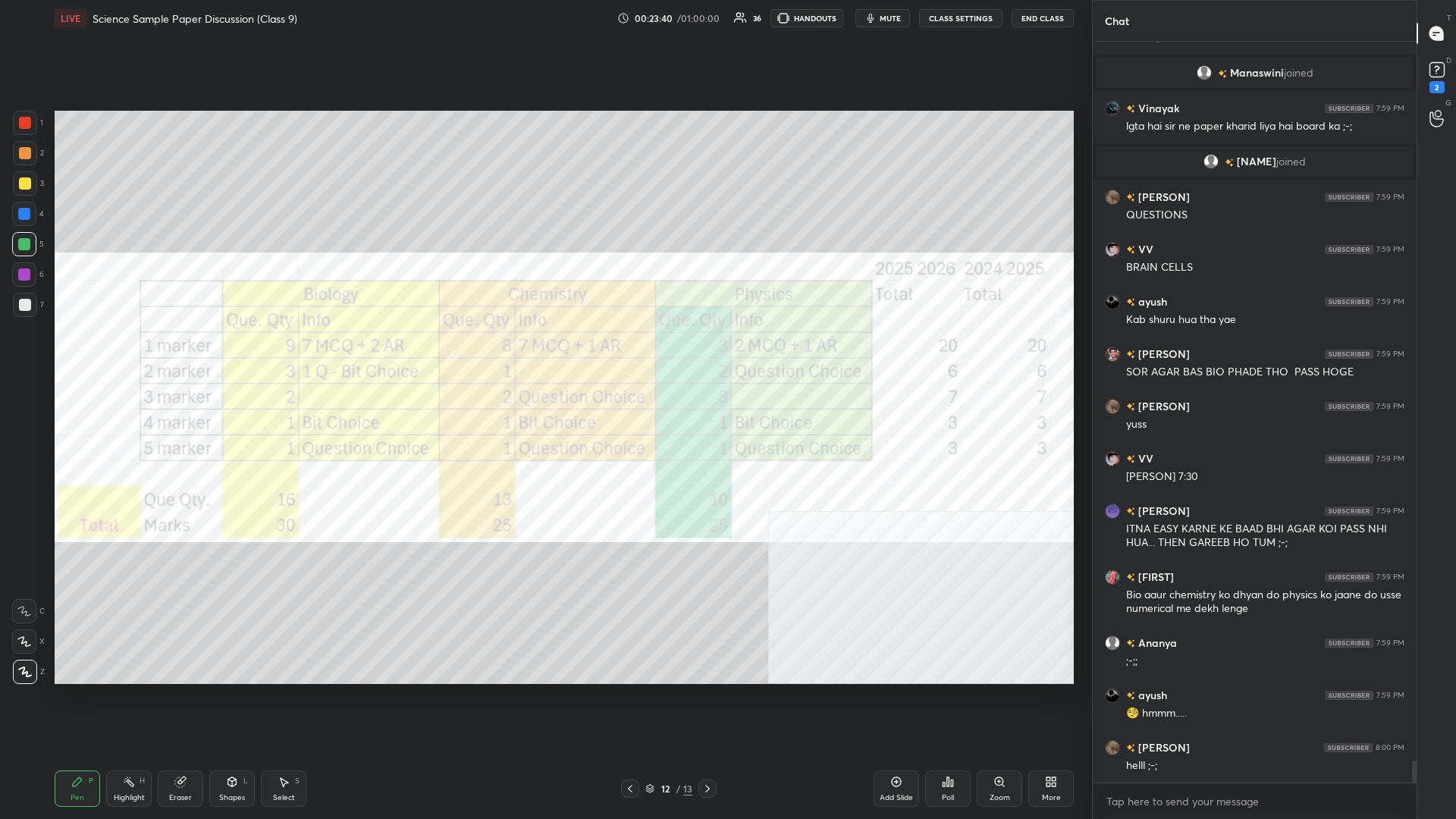 click on "1 2 3 4 5 6 7" at bounding box center [28, 217] 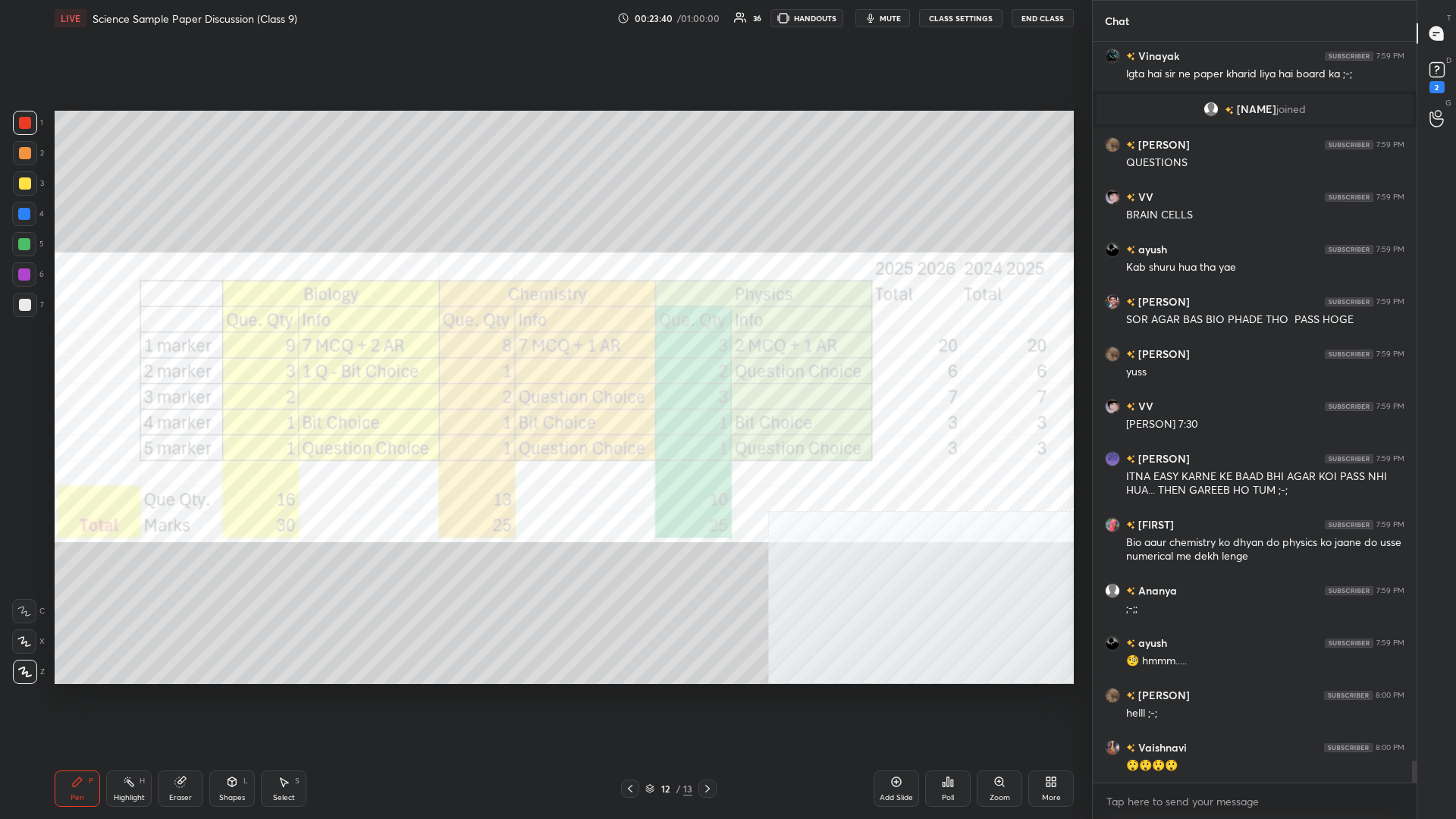 click at bounding box center (25, 123) 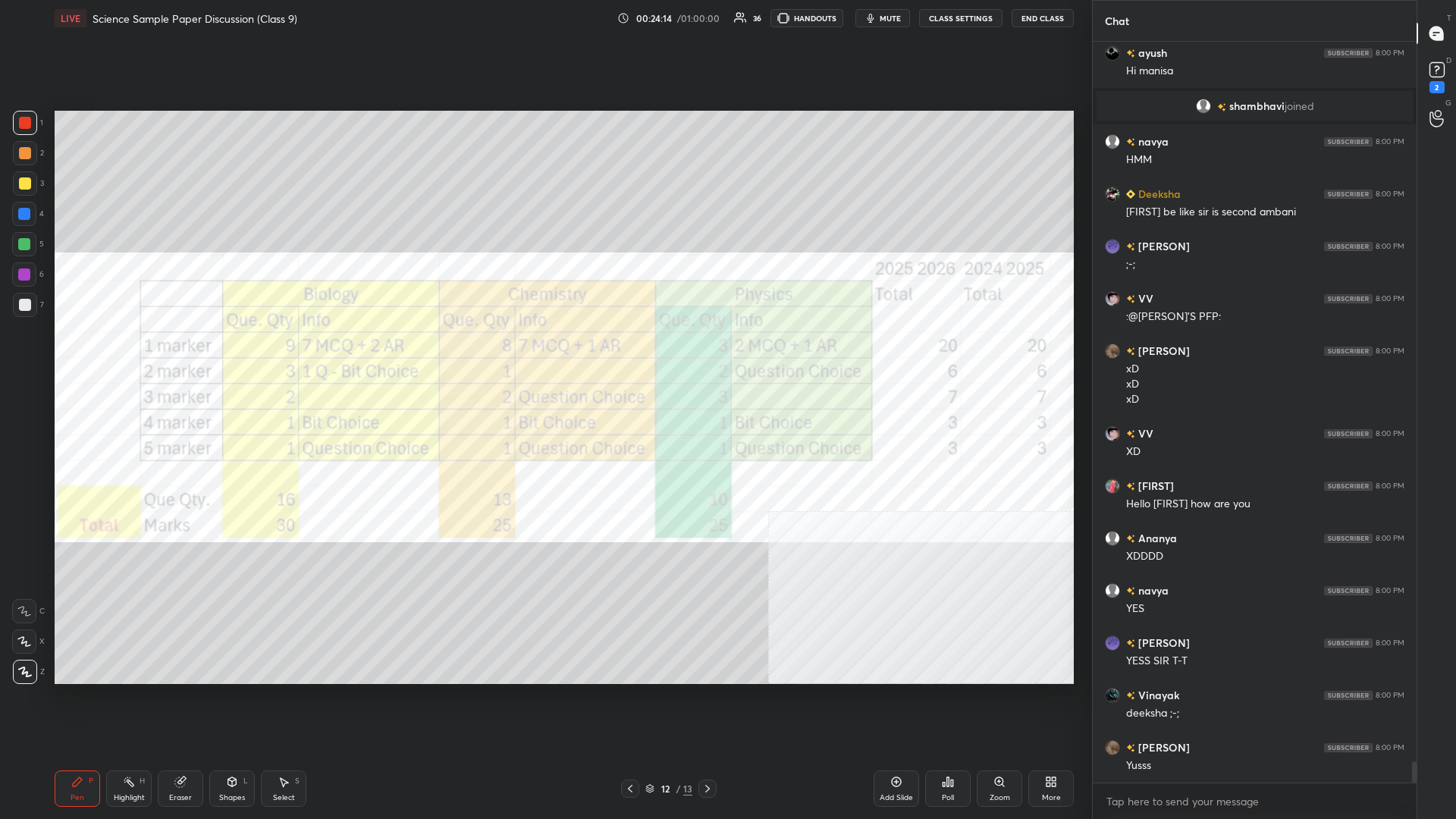scroll, scrollTop: 25136, scrollLeft: 0, axis: vertical 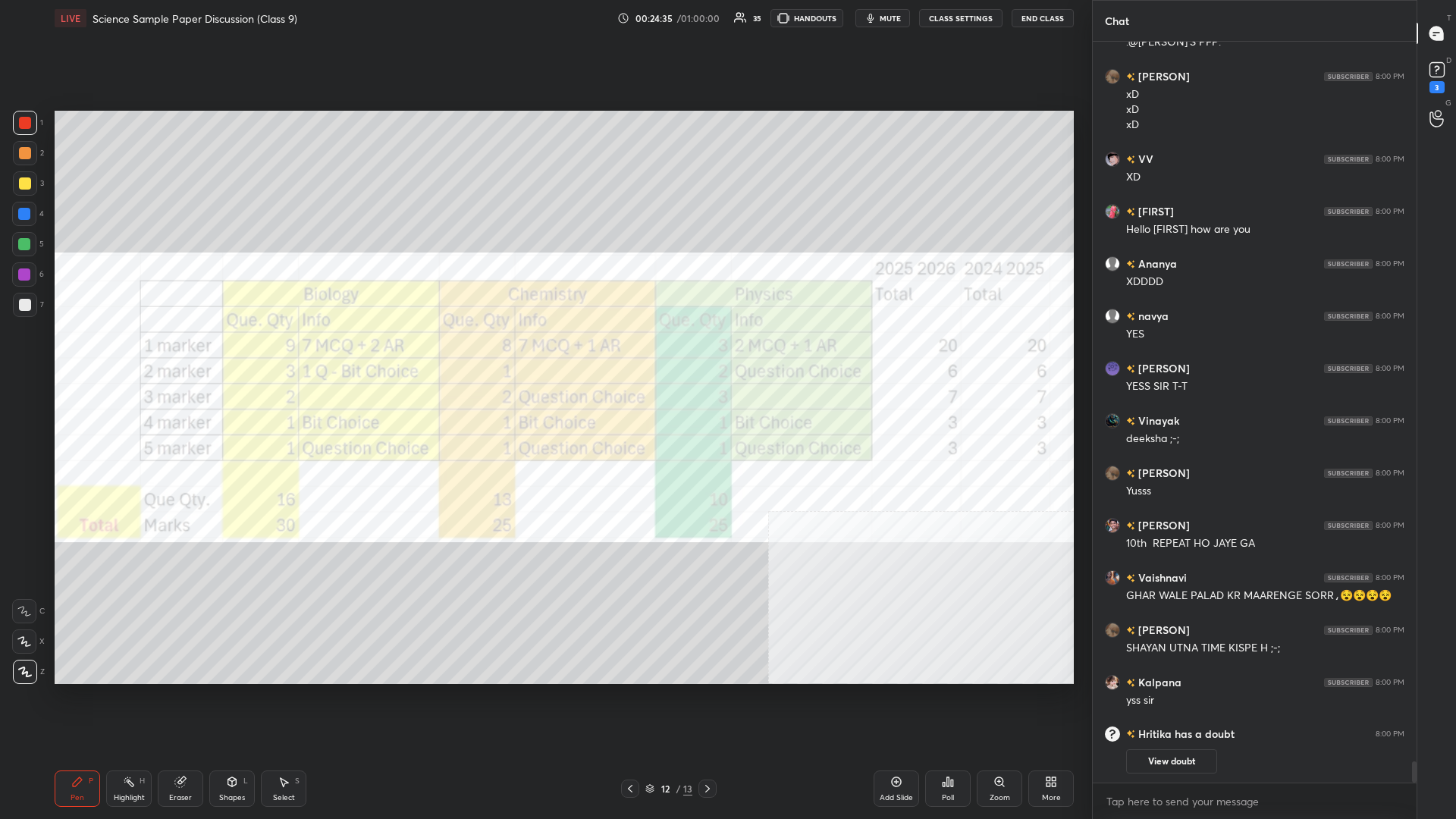 click on "Add Slide" at bounding box center (896, 789) 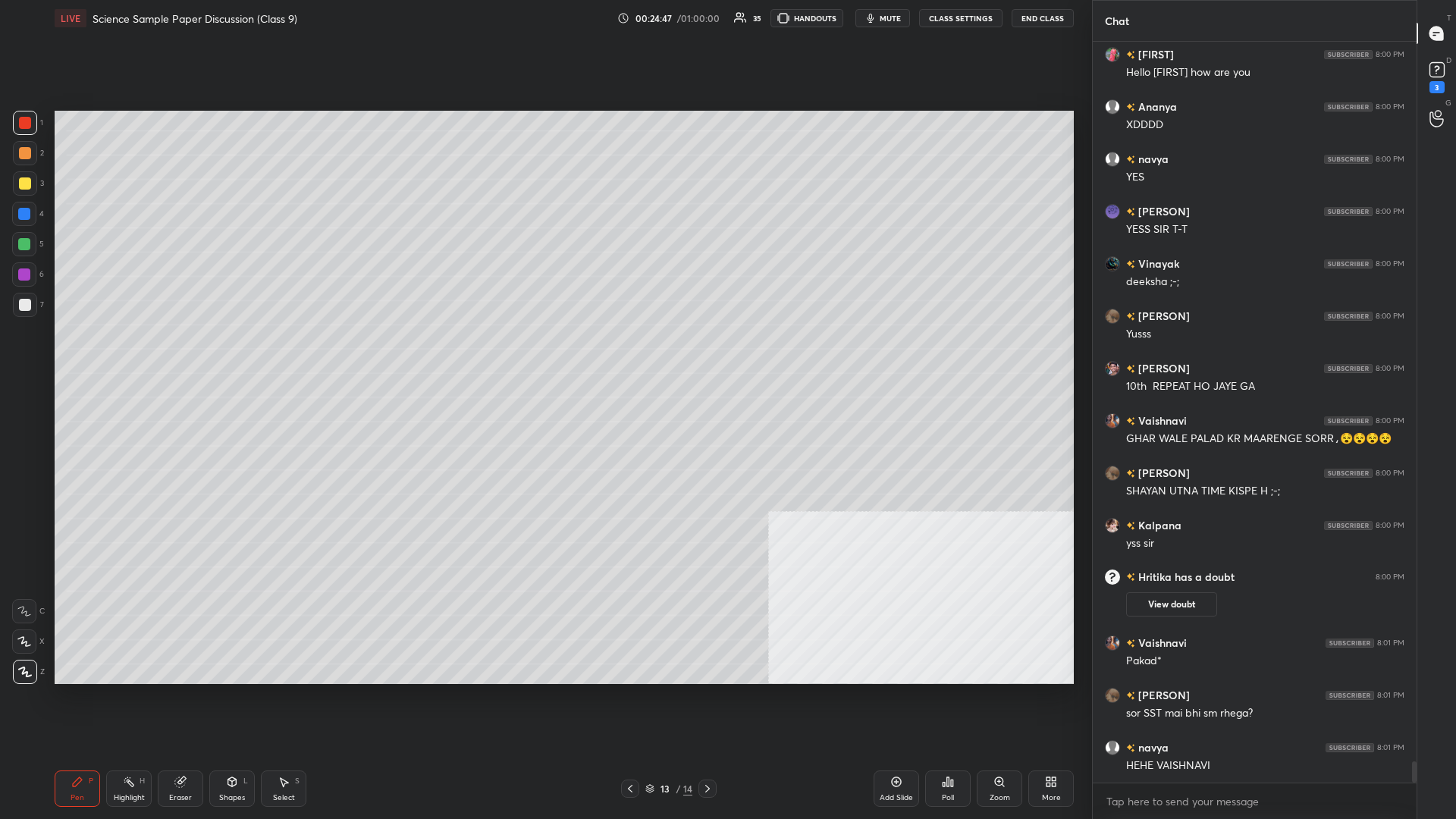 scroll, scrollTop: 25340, scrollLeft: 0, axis: vertical 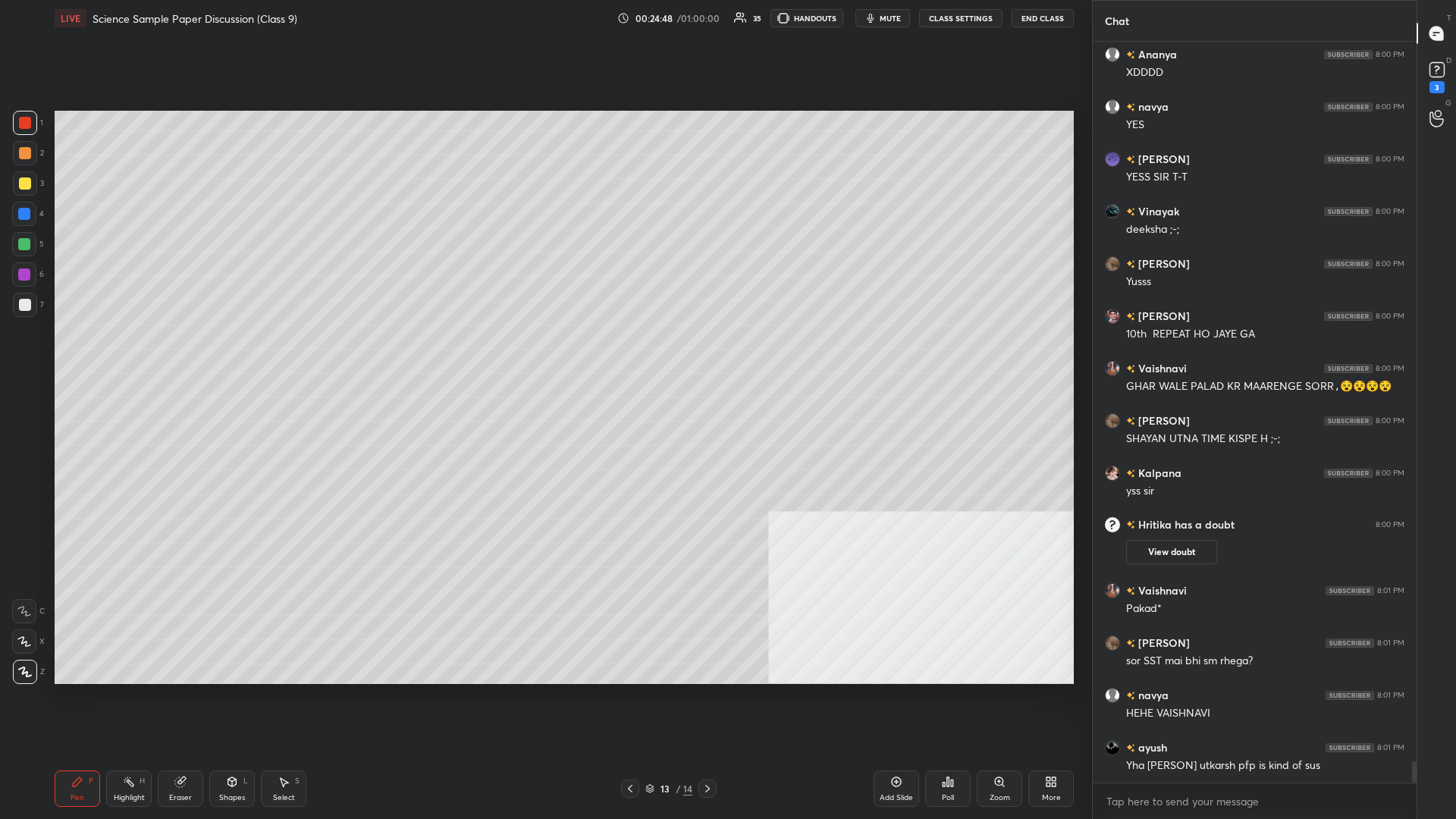 click at bounding box center (25, 184) 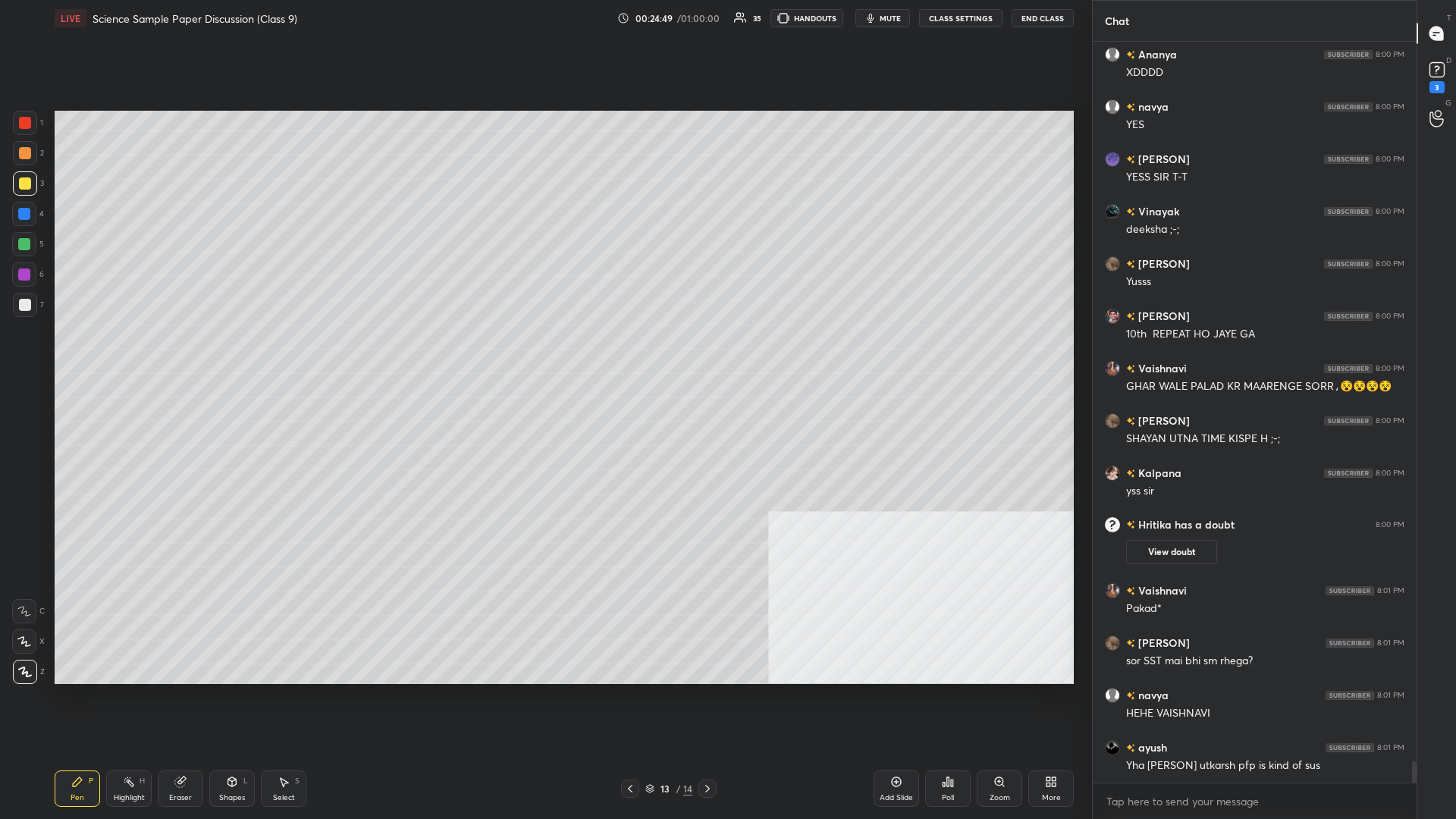 click at bounding box center [25, 184] 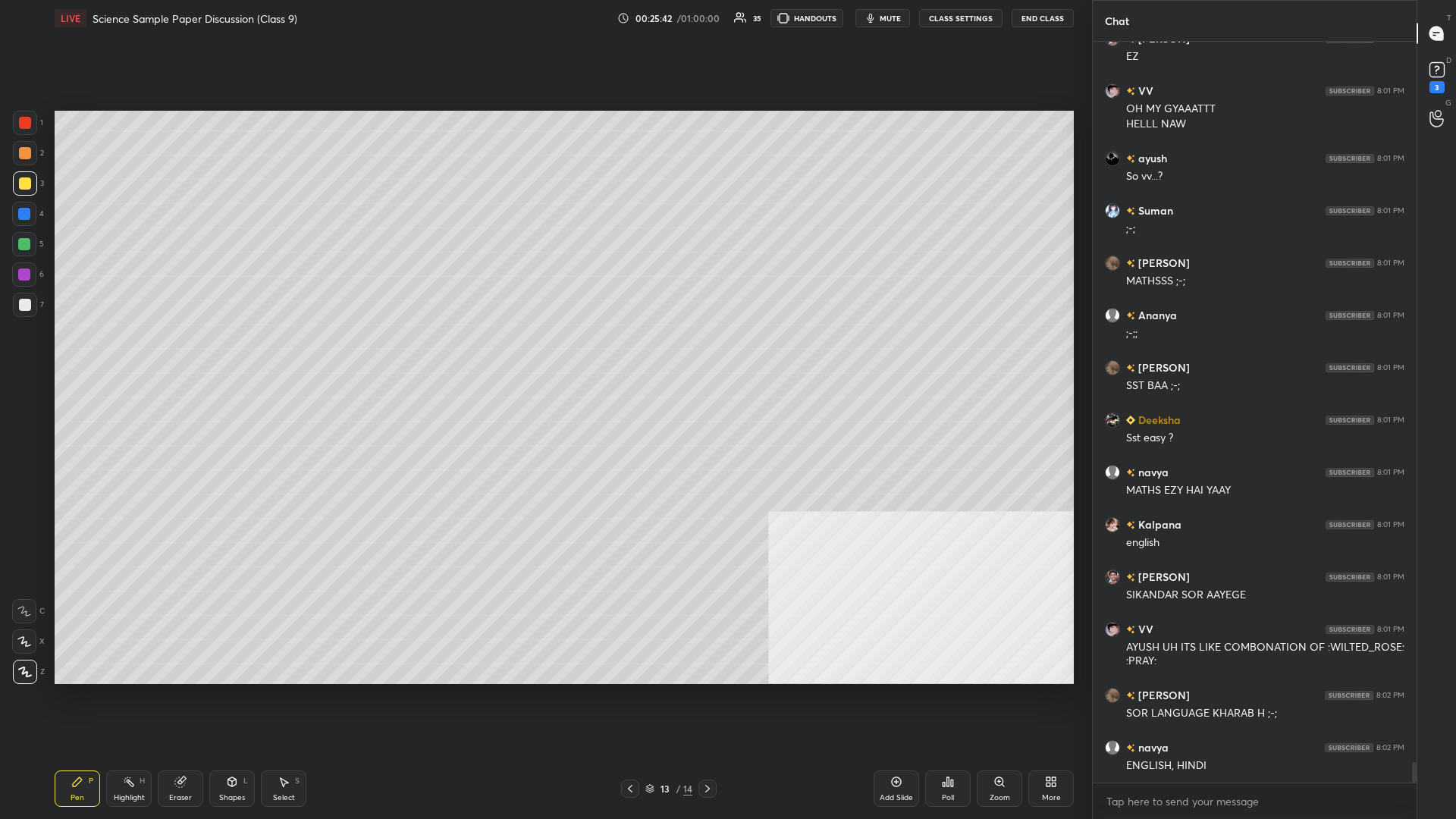 scroll, scrollTop: 26429, scrollLeft: 0, axis: vertical 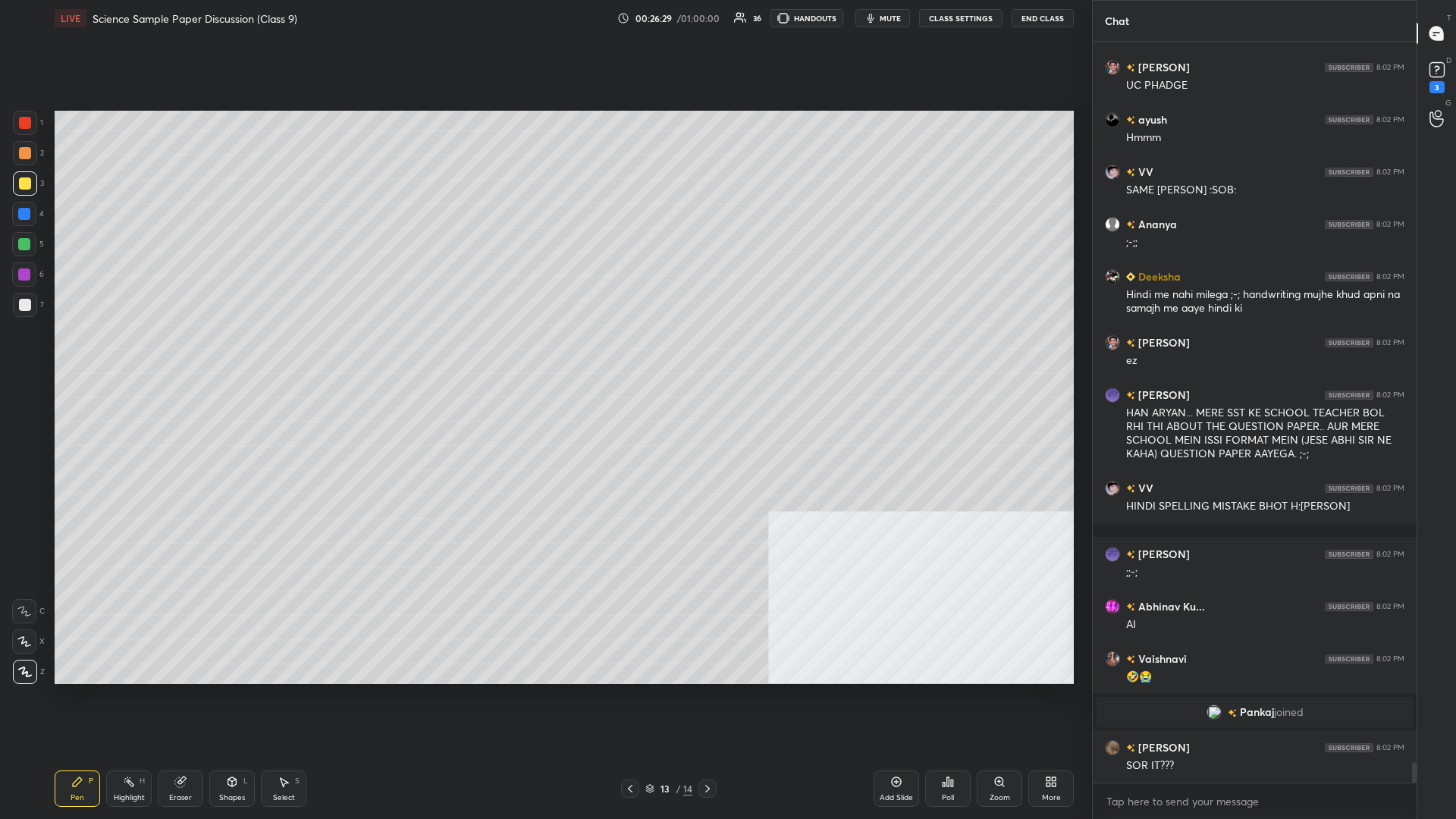 click at bounding box center (24, 244) 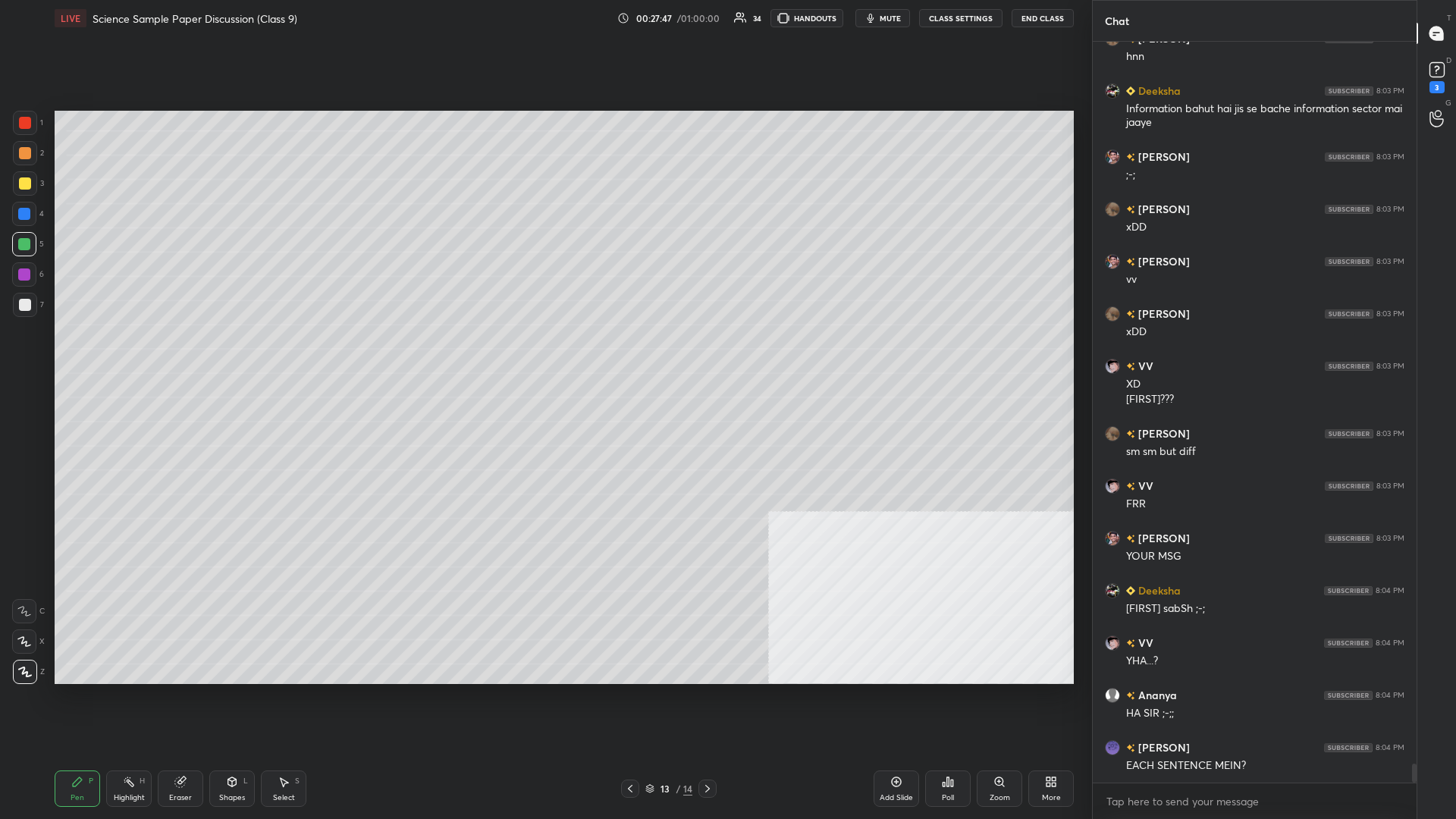 scroll, scrollTop: 27650, scrollLeft: 0, axis: vertical 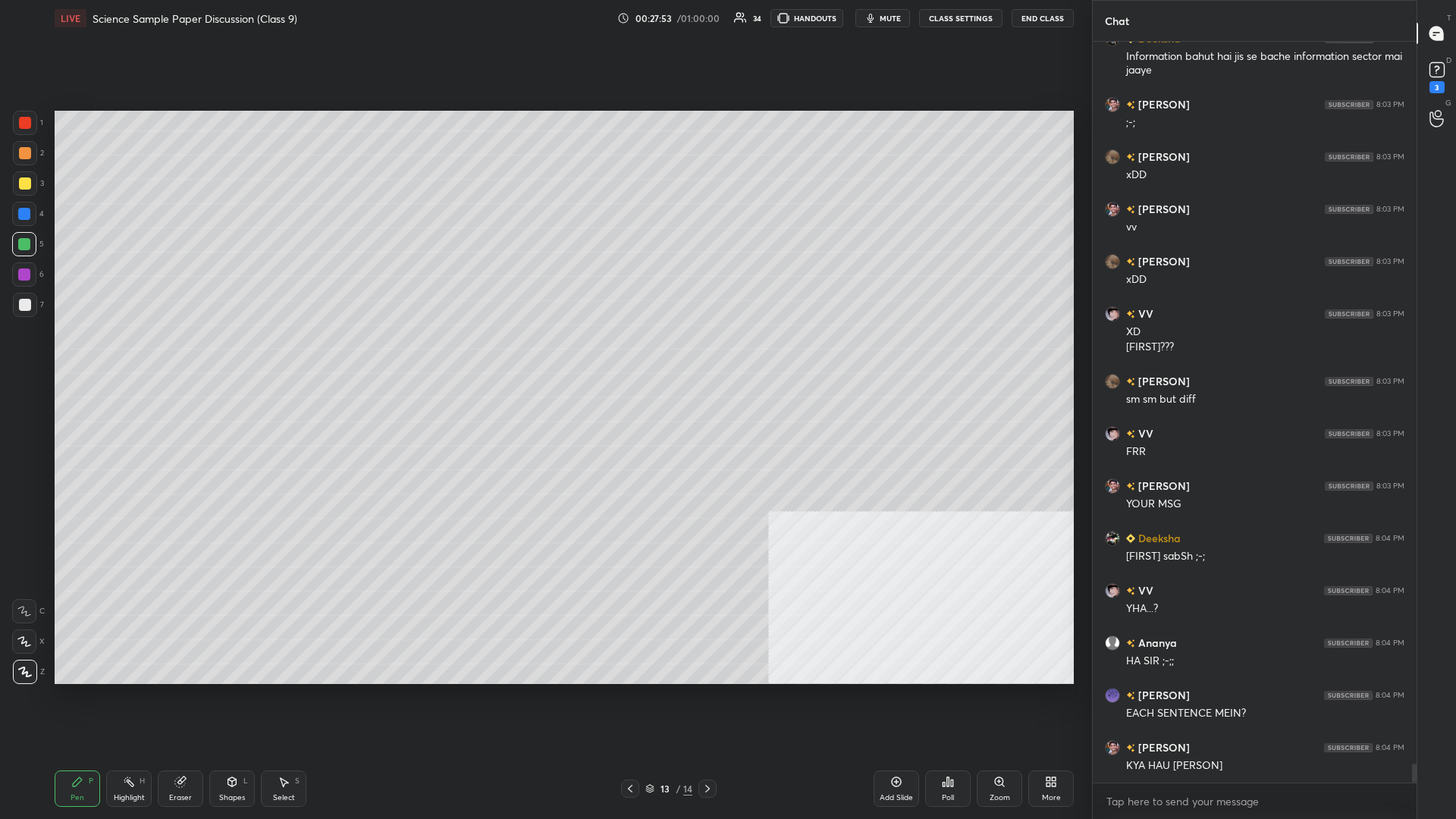 click at bounding box center (24, 214) 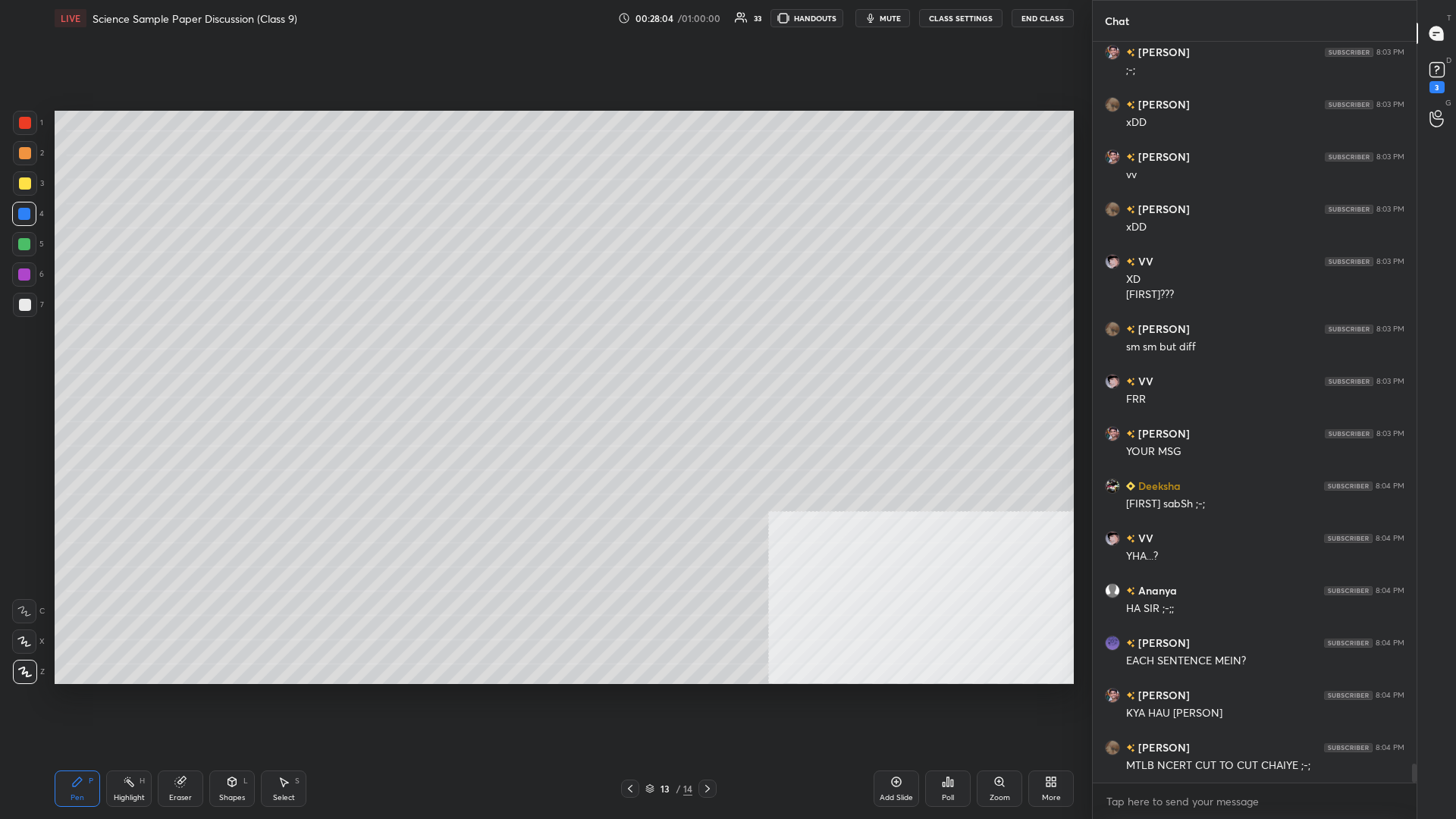 scroll, scrollTop: 27754, scrollLeft: 0, axis: vertical 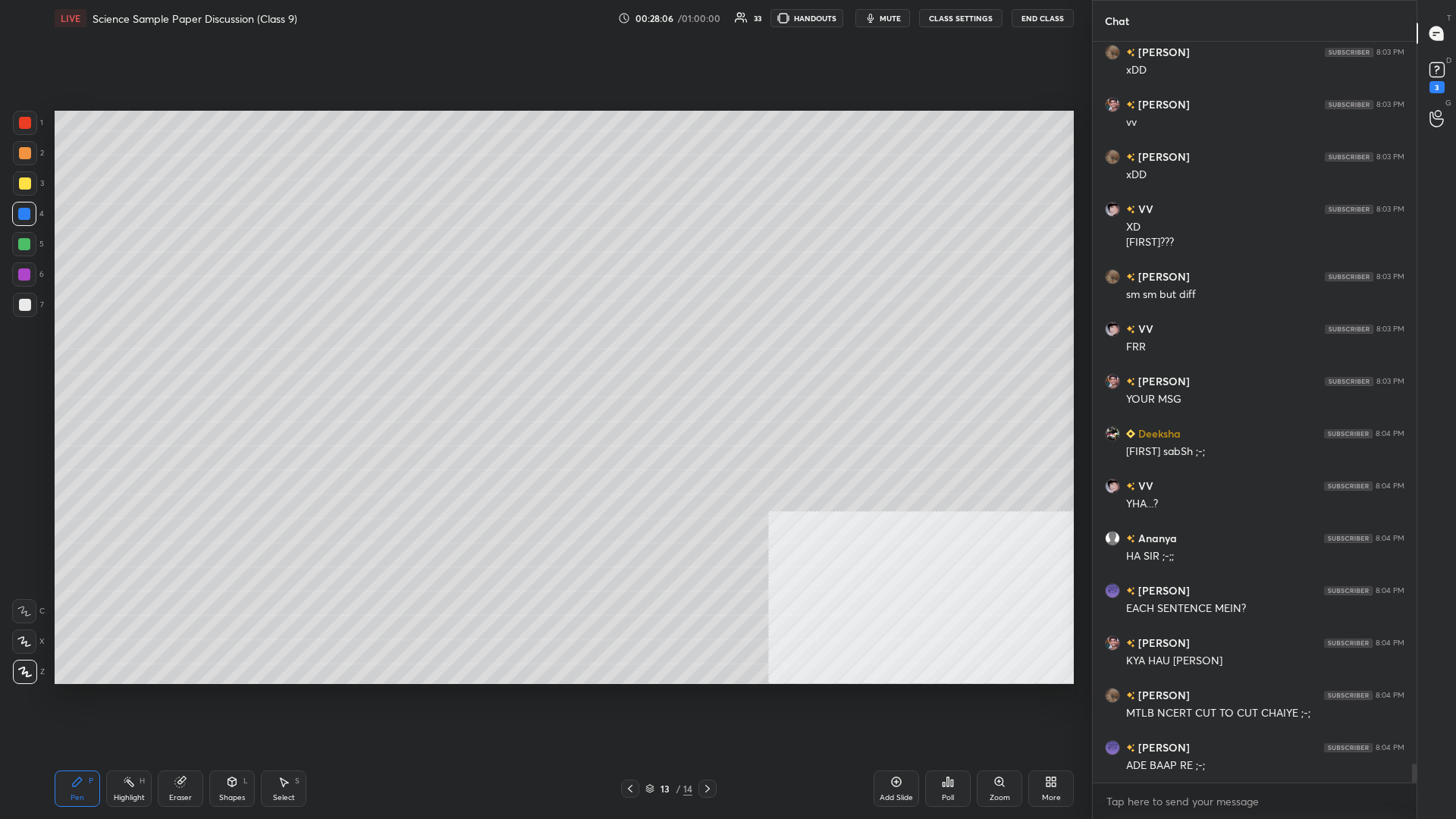 click on "Eraser" at bounding box center (180, 789) 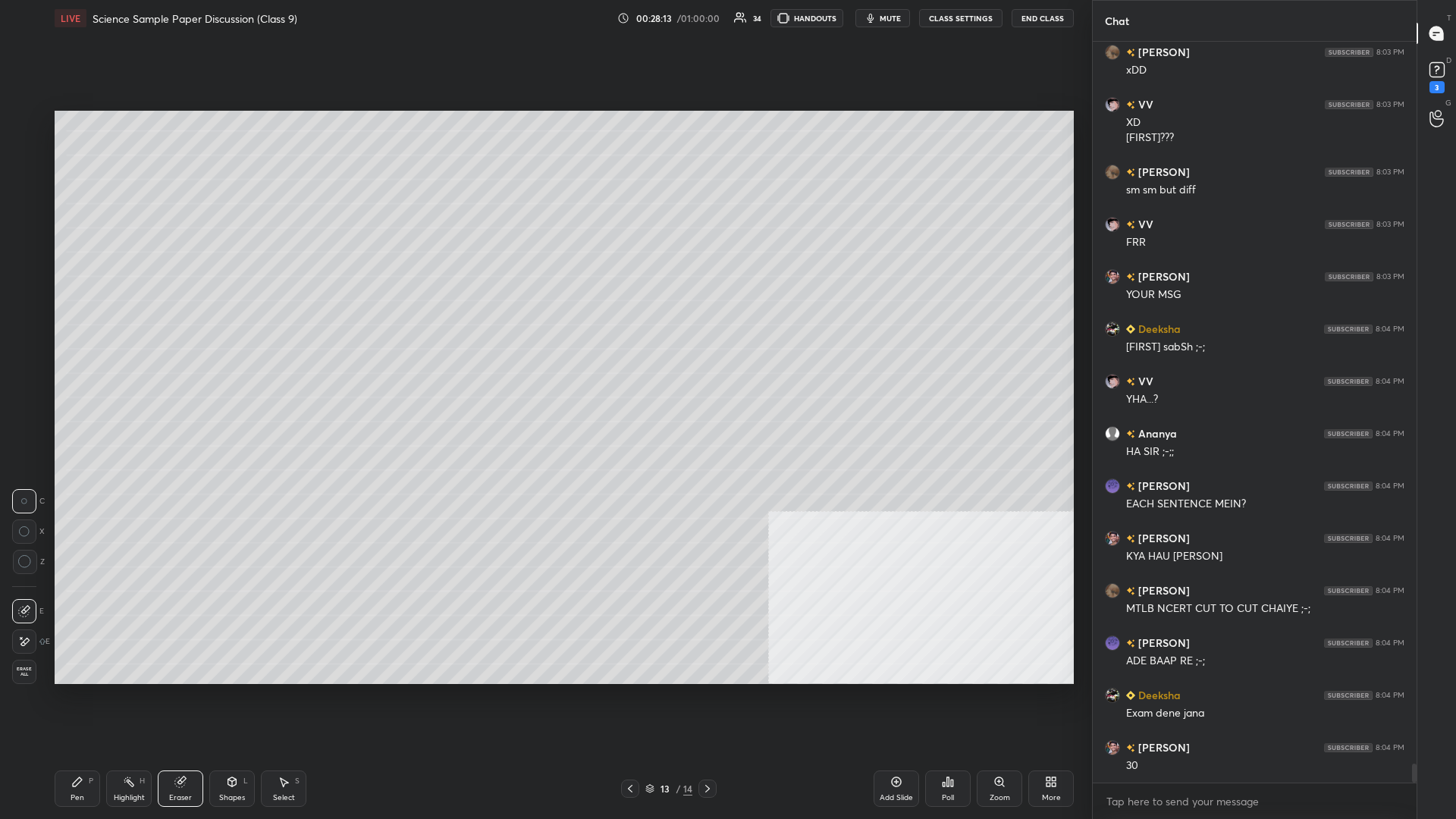 scroll, scrollTop: 27911, scrollLeft: 0, axis: vertical 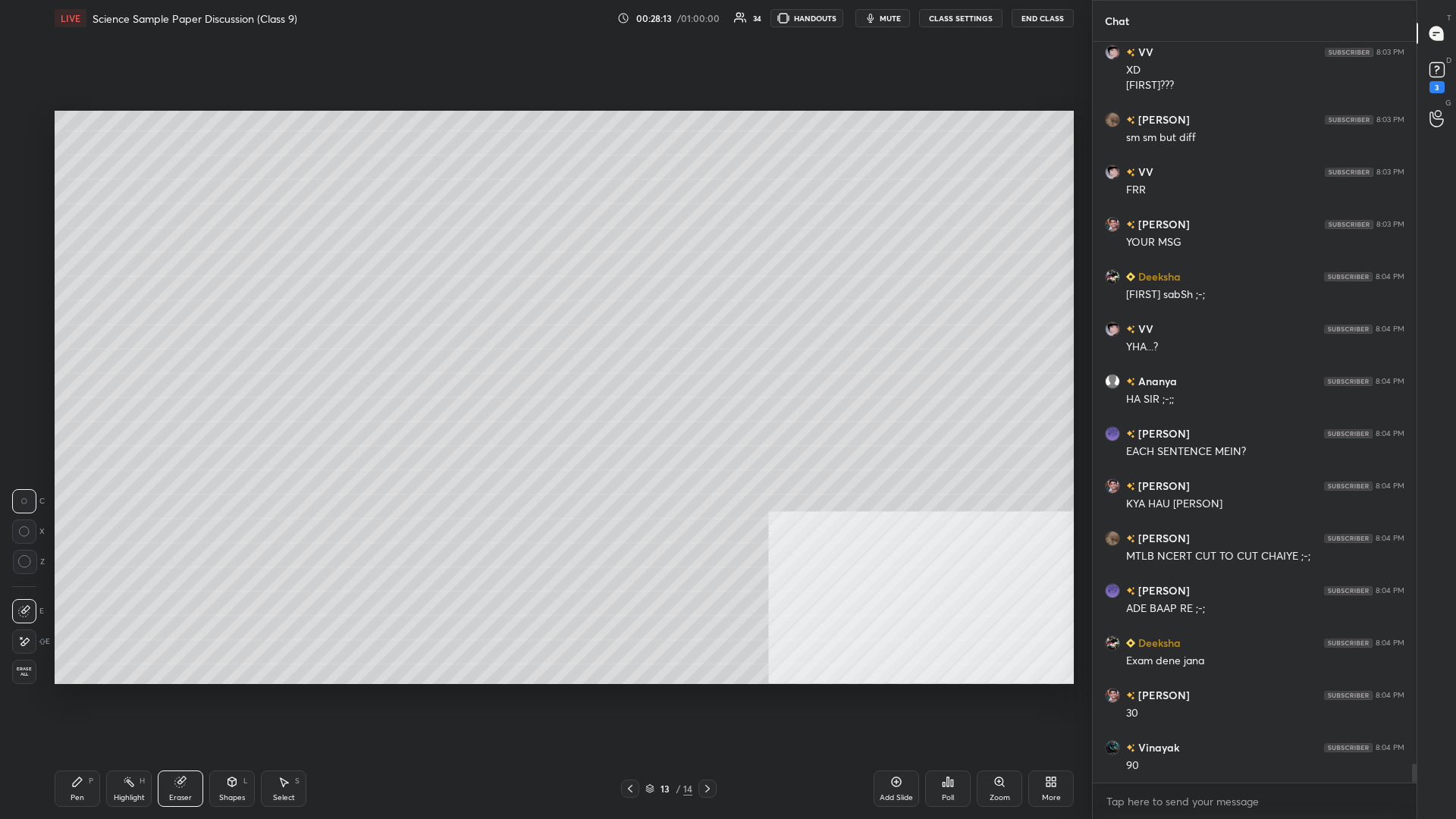 click on "Pen P" at bounding box center [77, 789] 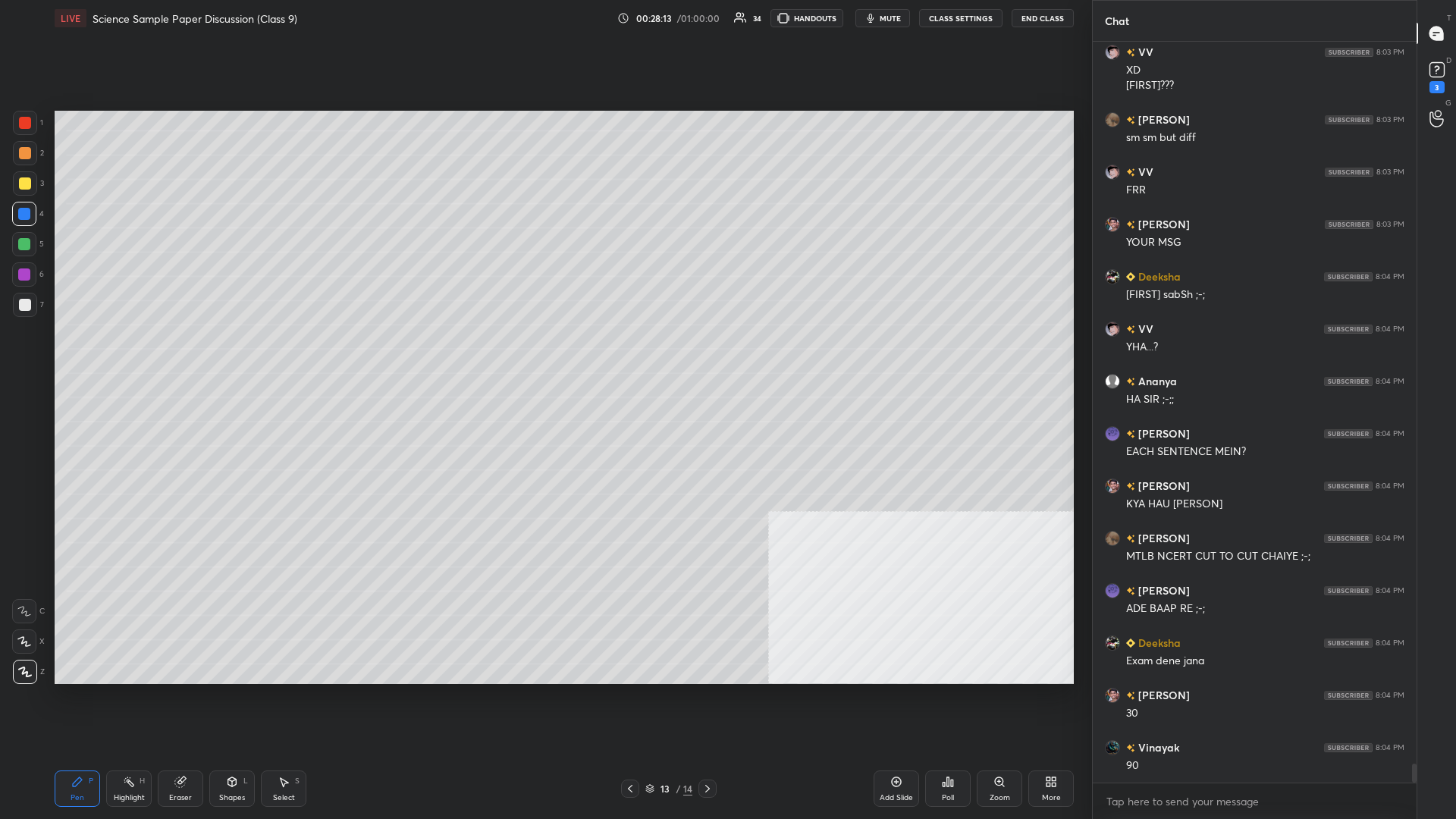 click on "P" at bounding box center [91, 781] 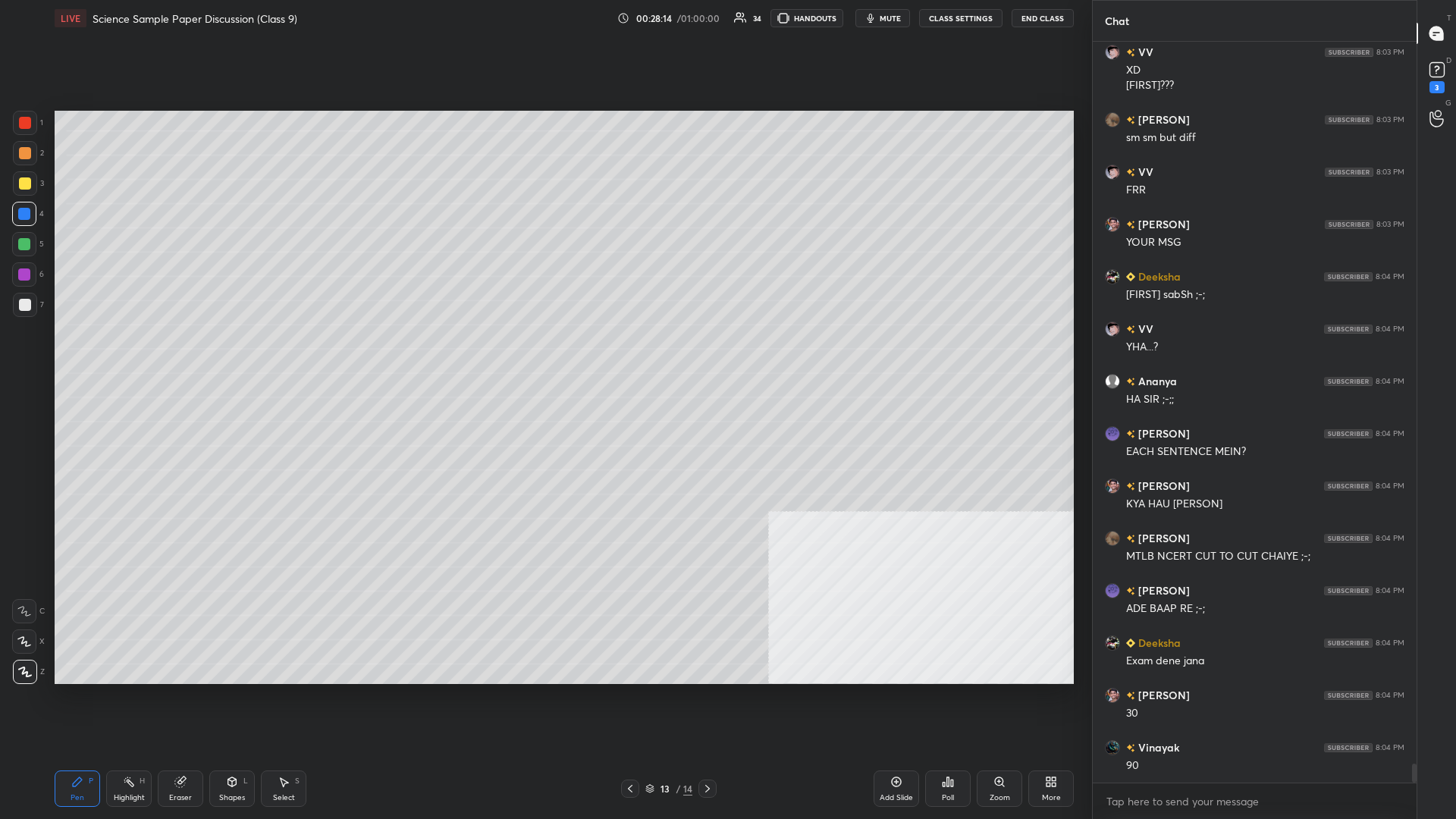 click at bounding box center (24, 275) 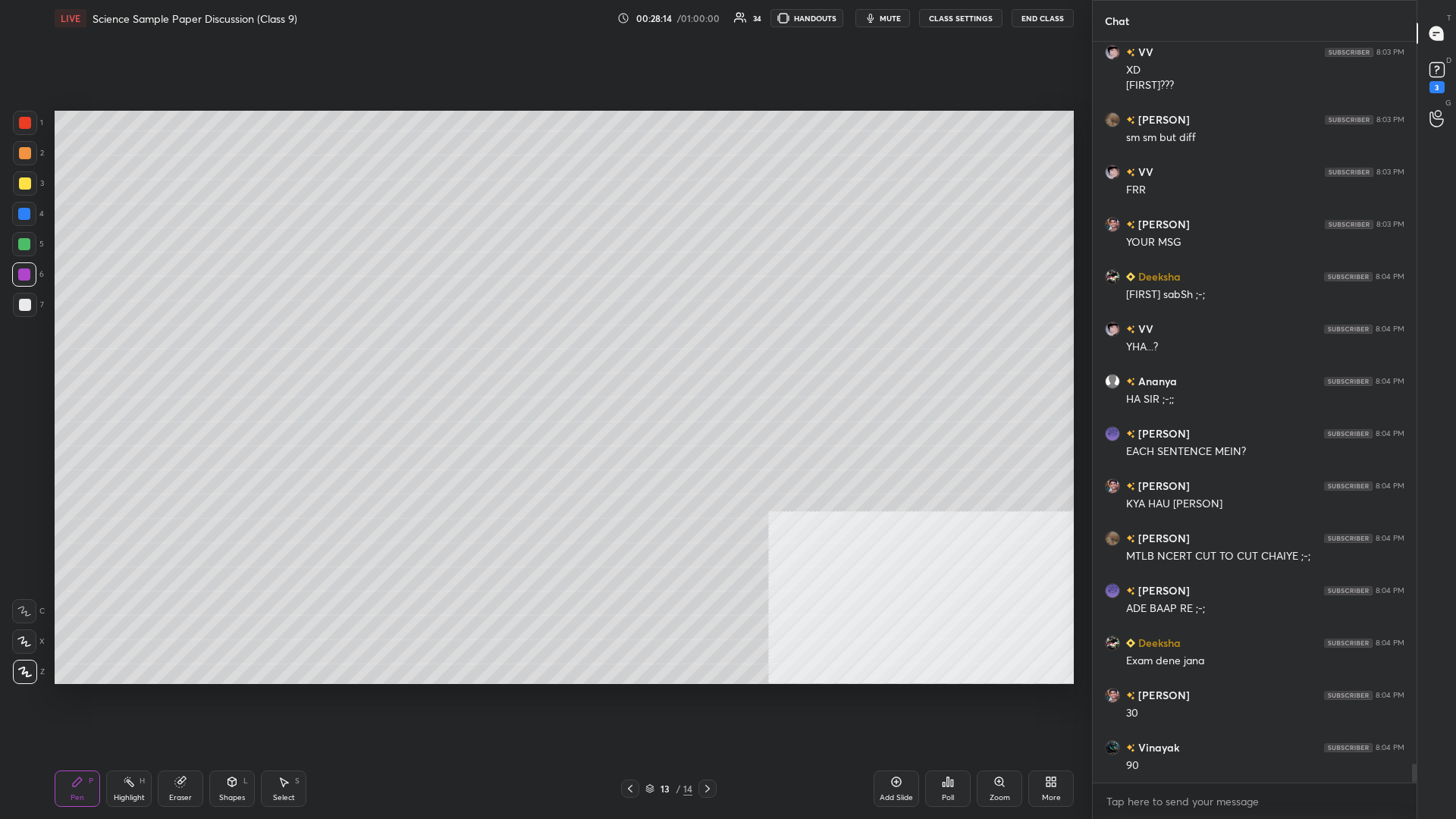 click at bounding box center [24, 275] 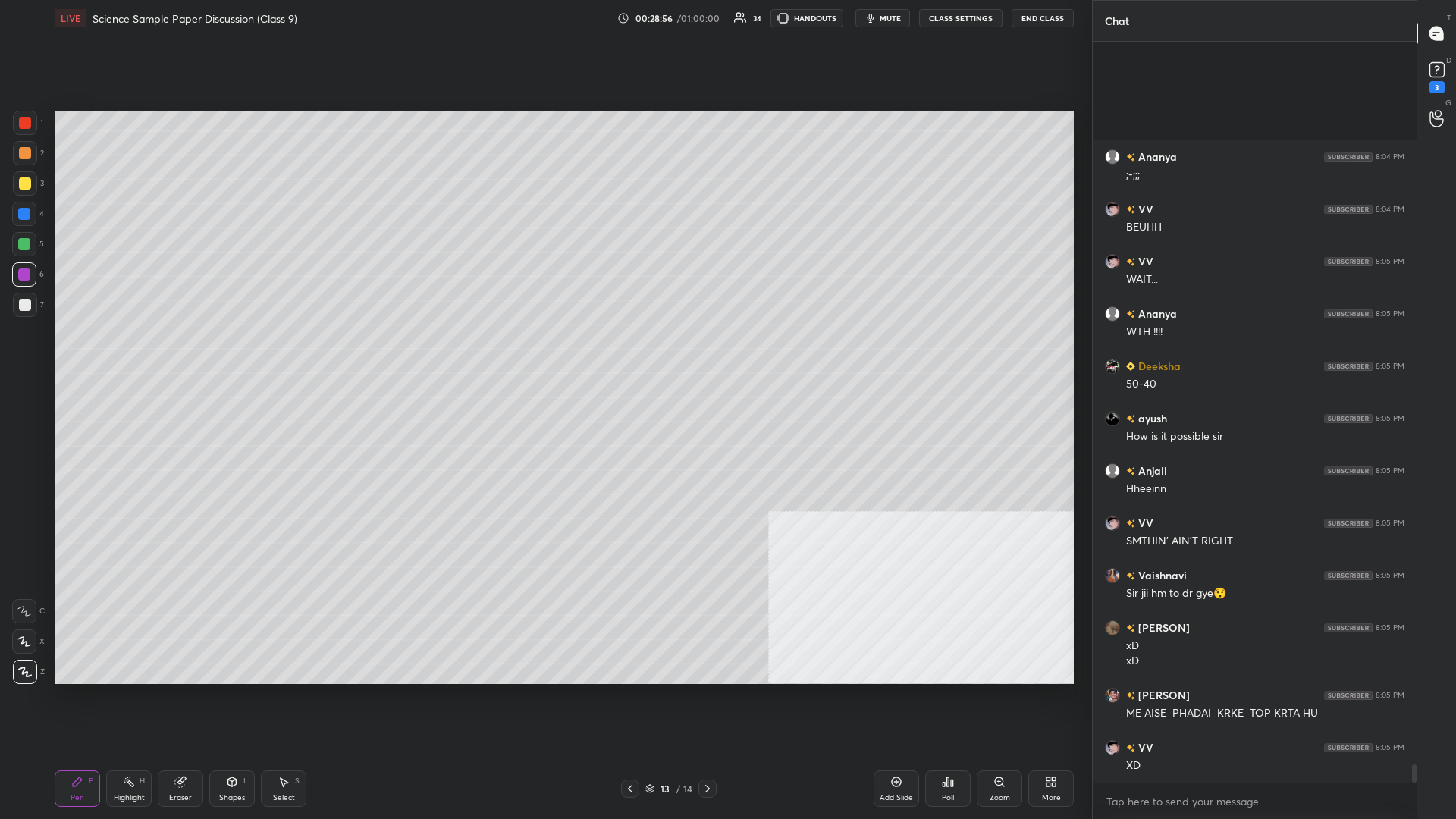 scroll, scrollTop: 29093, scrollLeft: 0, axis: vertical 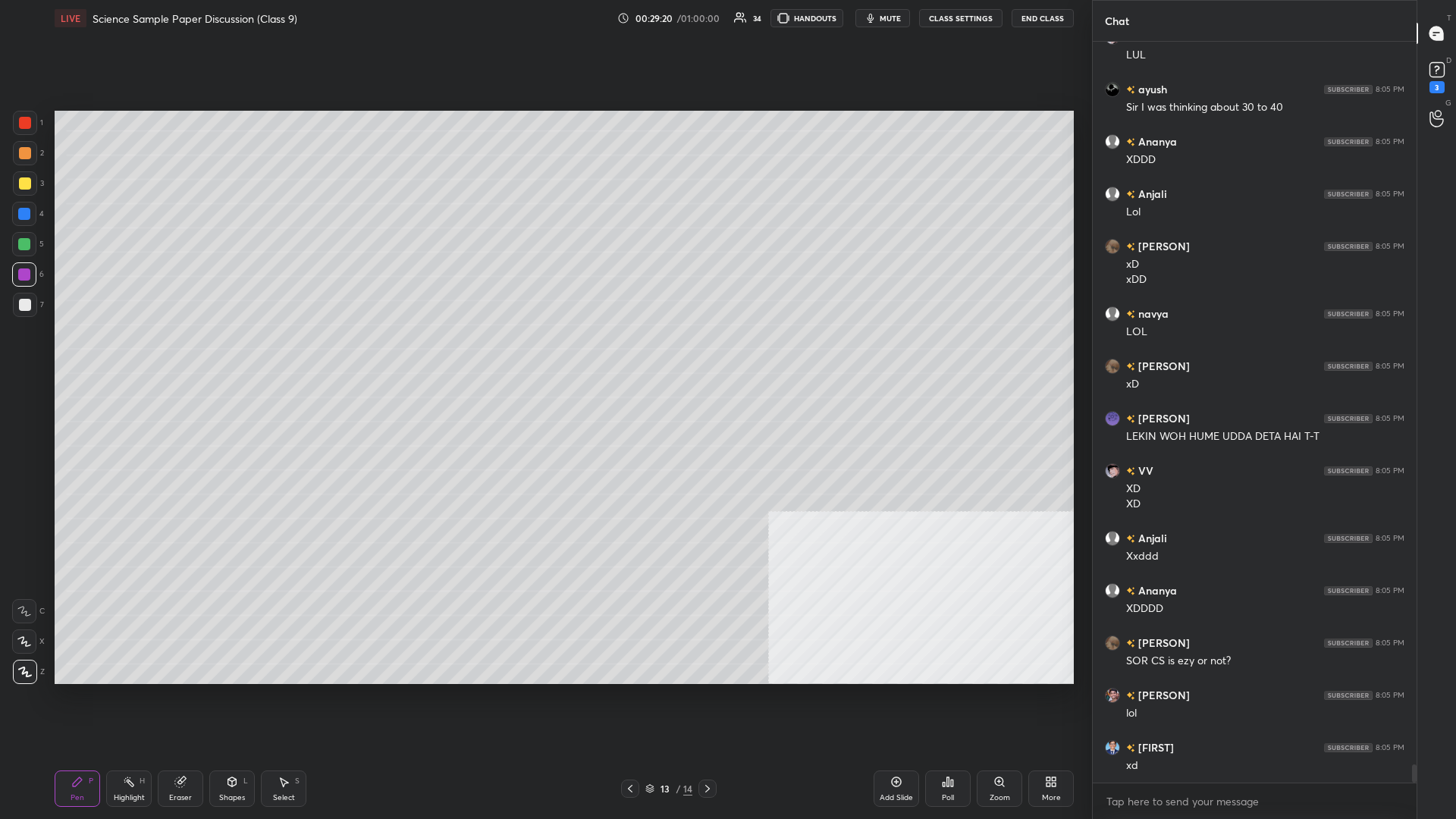 click at bounding box center (25, 184) 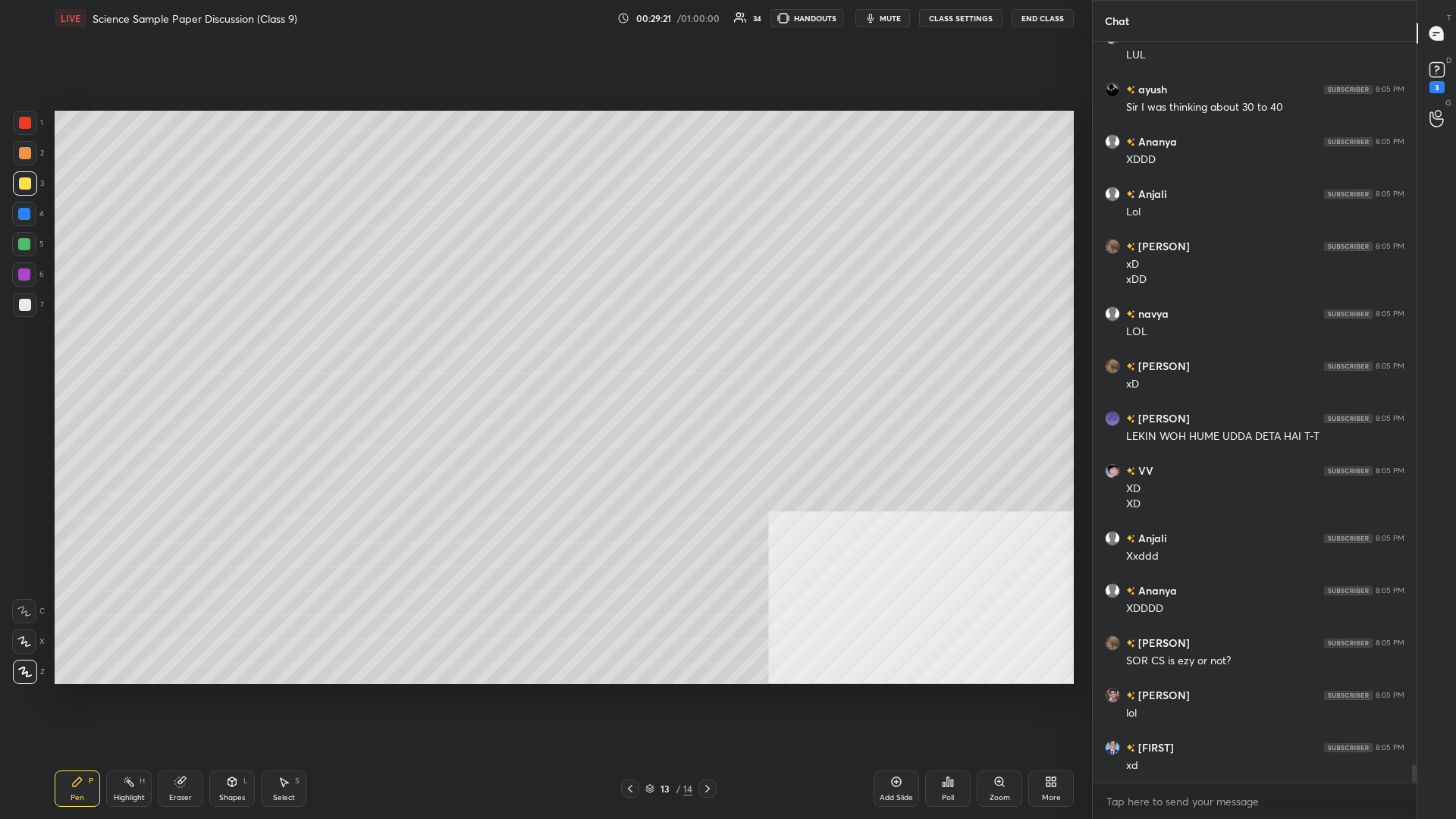 click 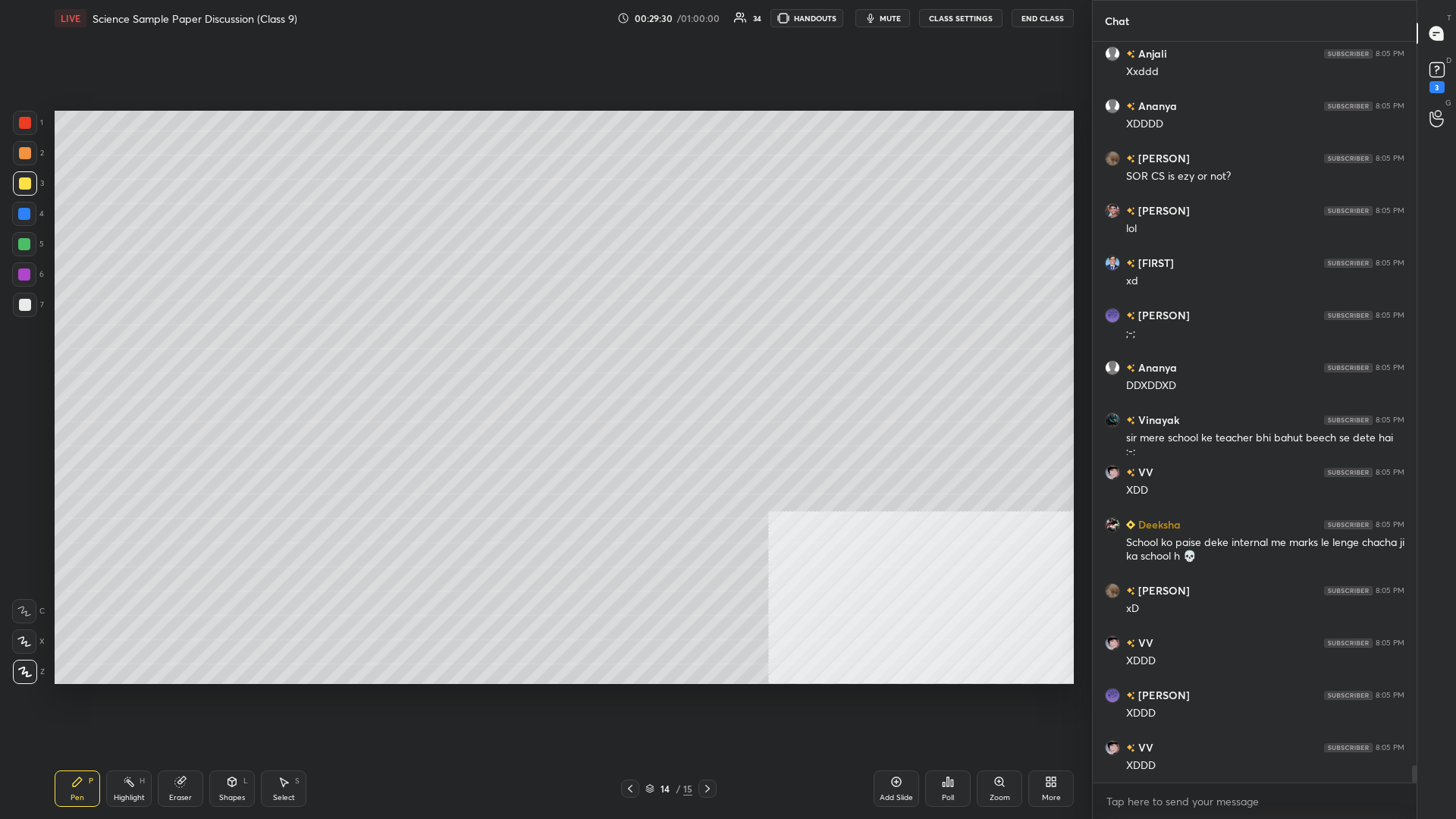 click on "1" at bounding box center [28, 126] 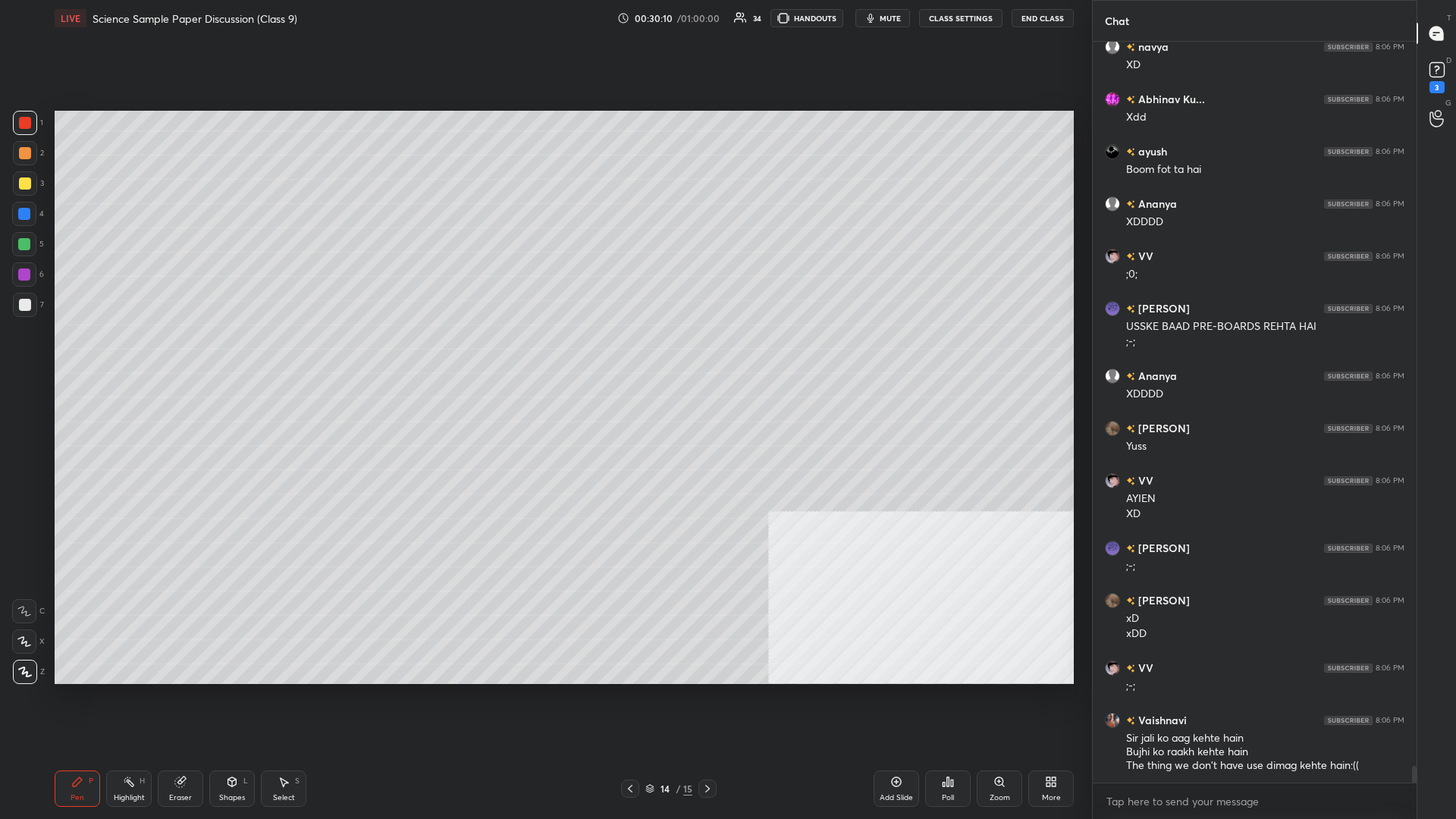 scroll, scrollTop: 31647, scrollLeft: 0, axis: vertical 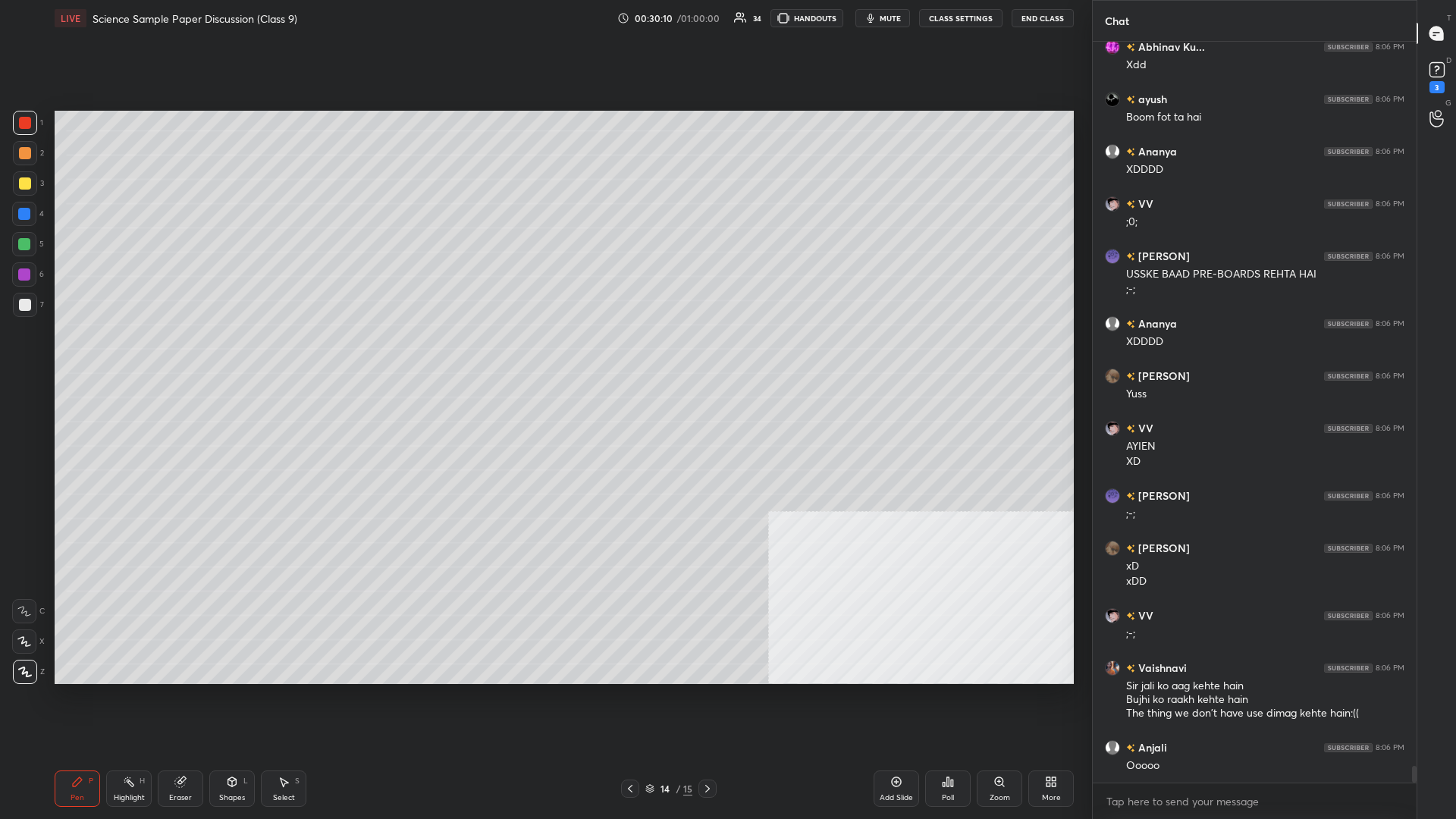 click at bounding box center (25, 153) 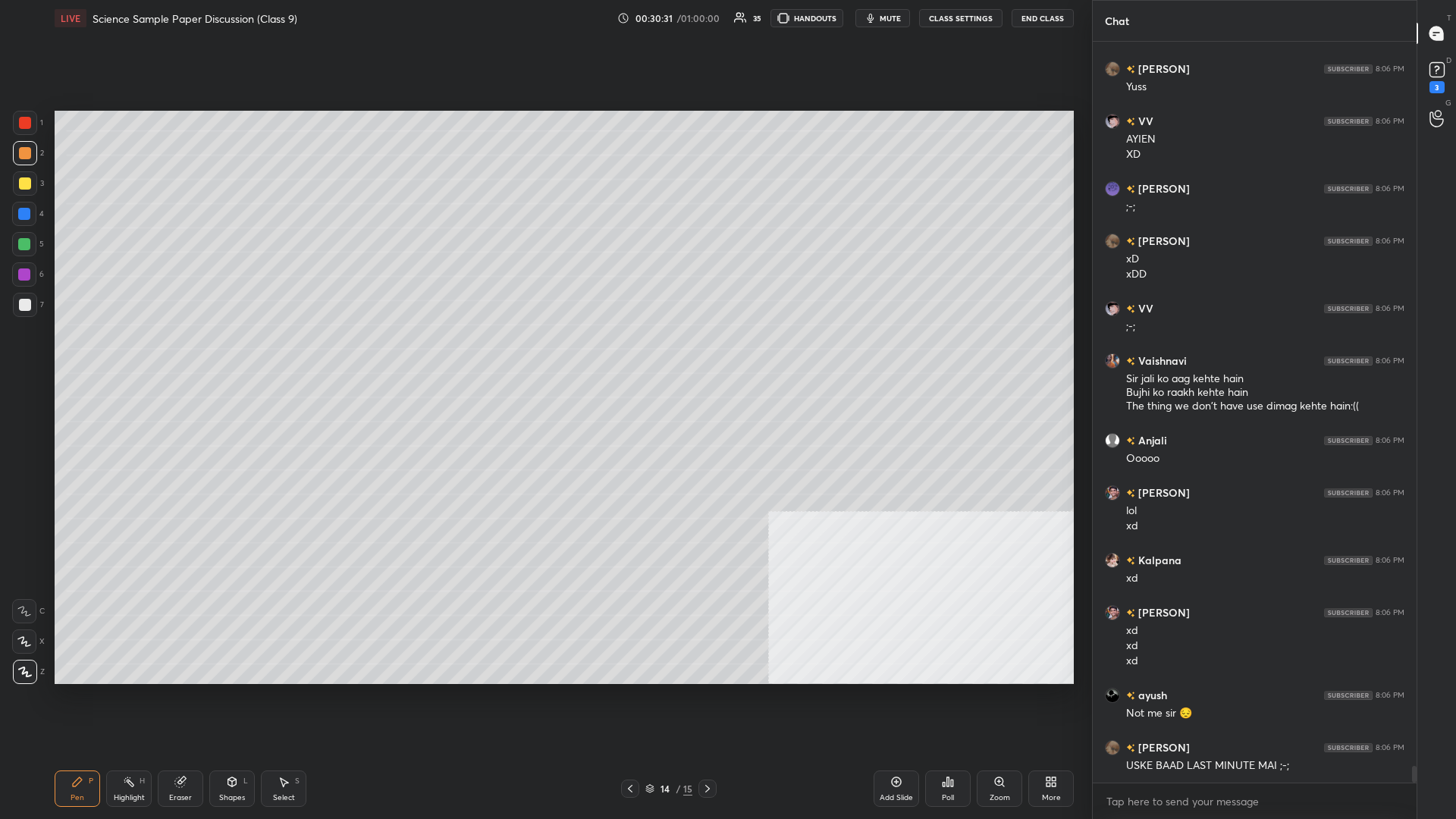 scroll, scrollTop: 32006, scrollLeft: 0, axis: vertical 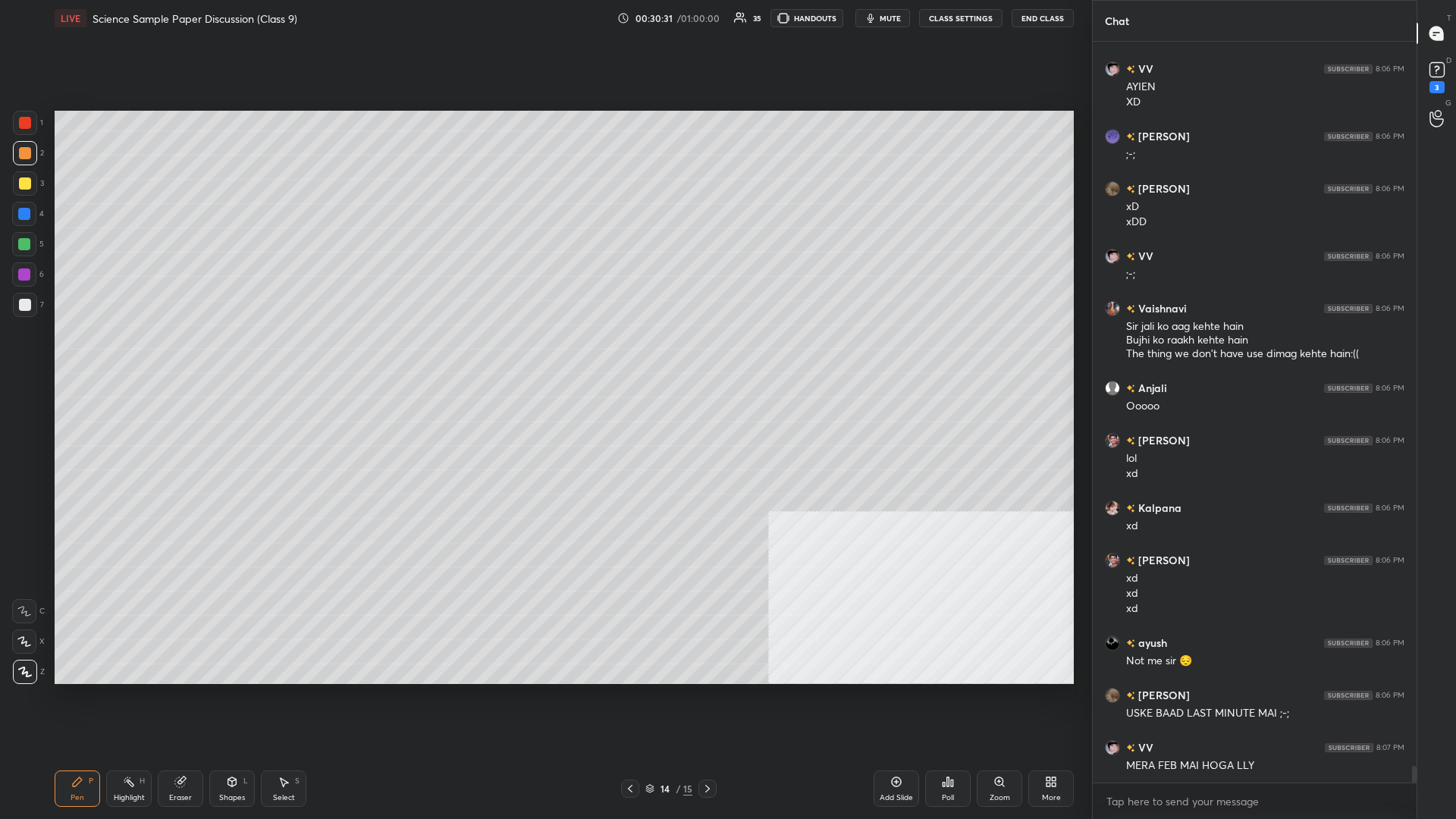 click at bounding box center (24, 275) 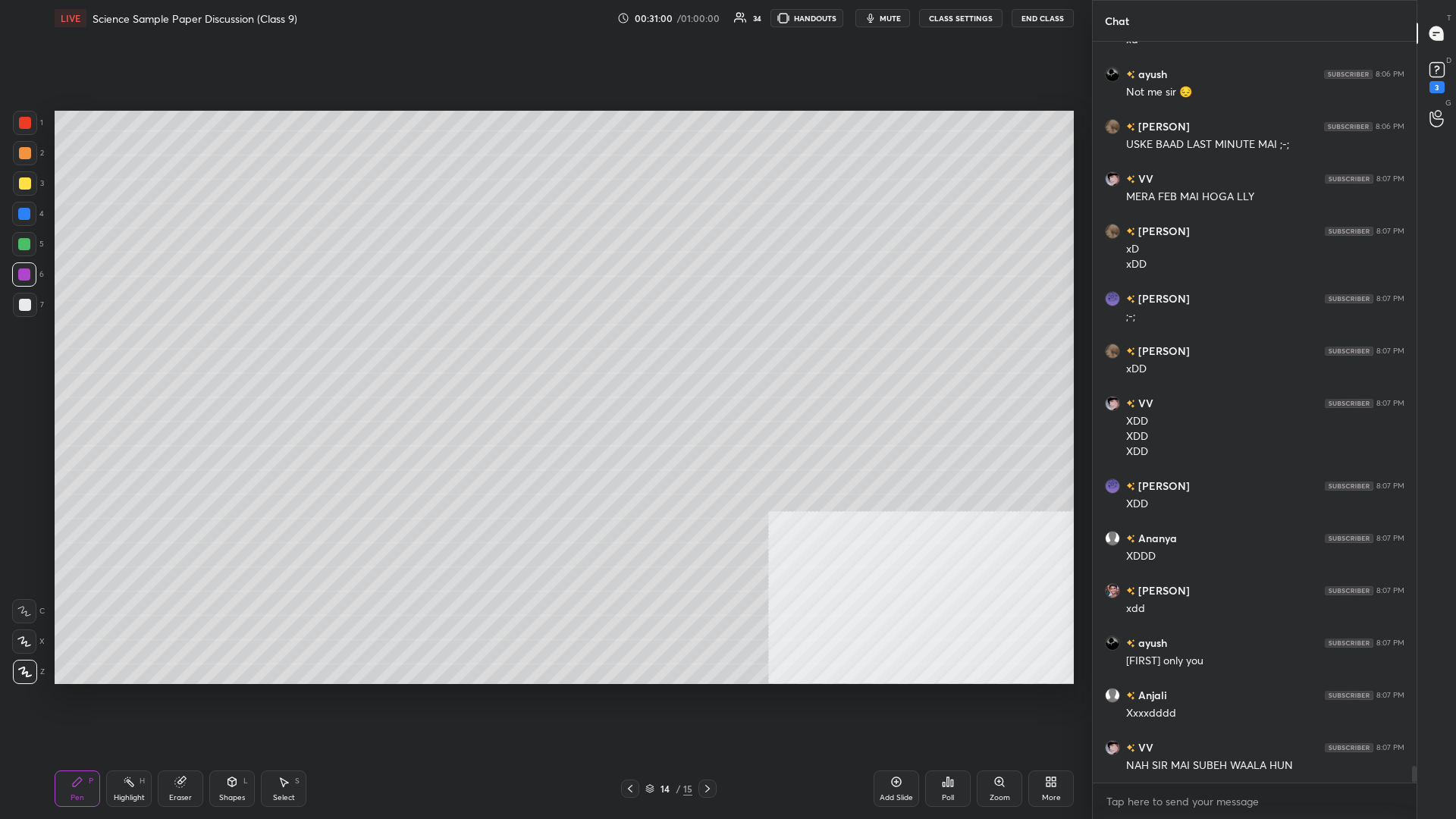 scroll, scrollTop: 32627, scrollLeft: 0, axis: vertical 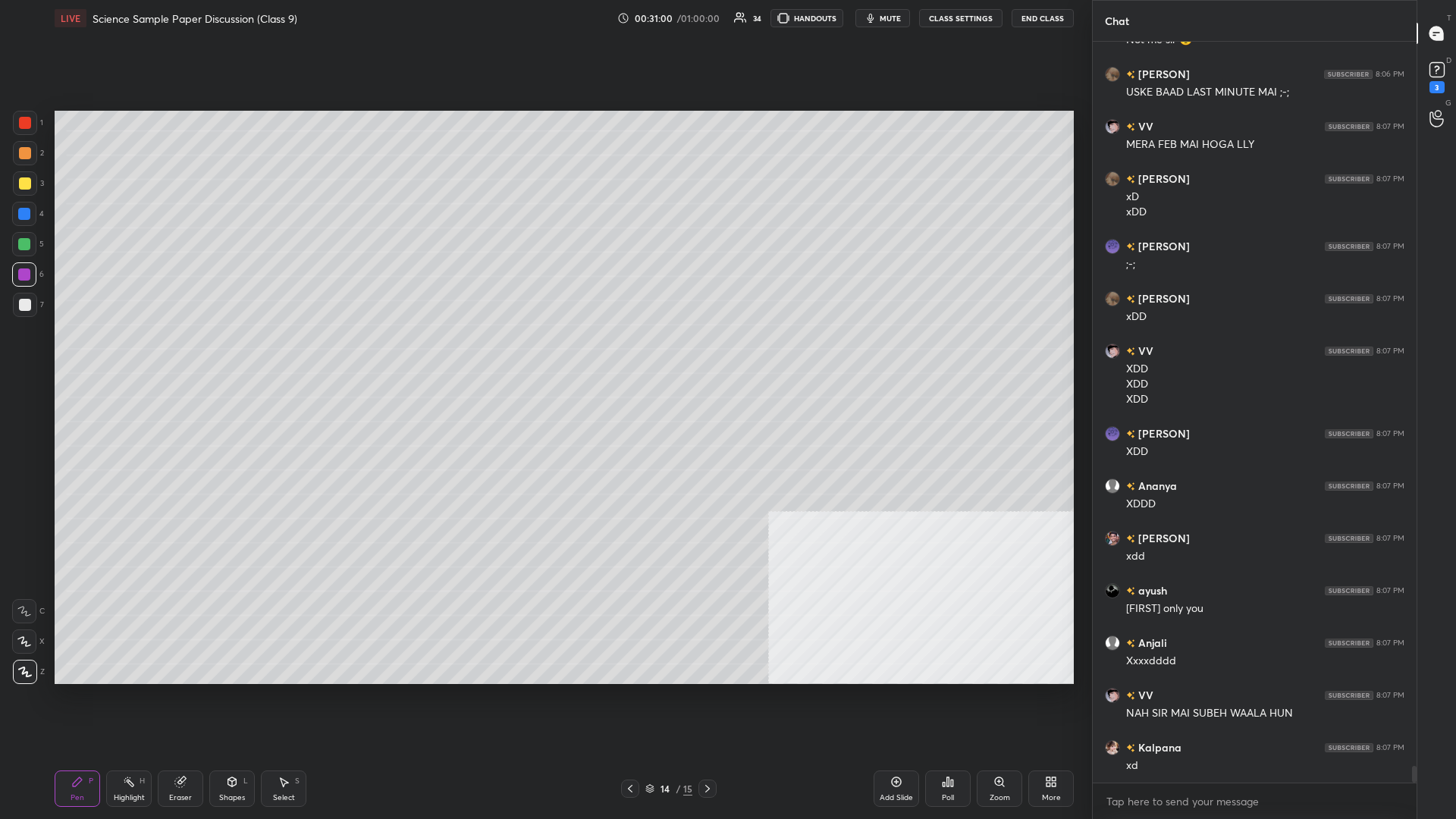 click at bounding box center [25, 184] 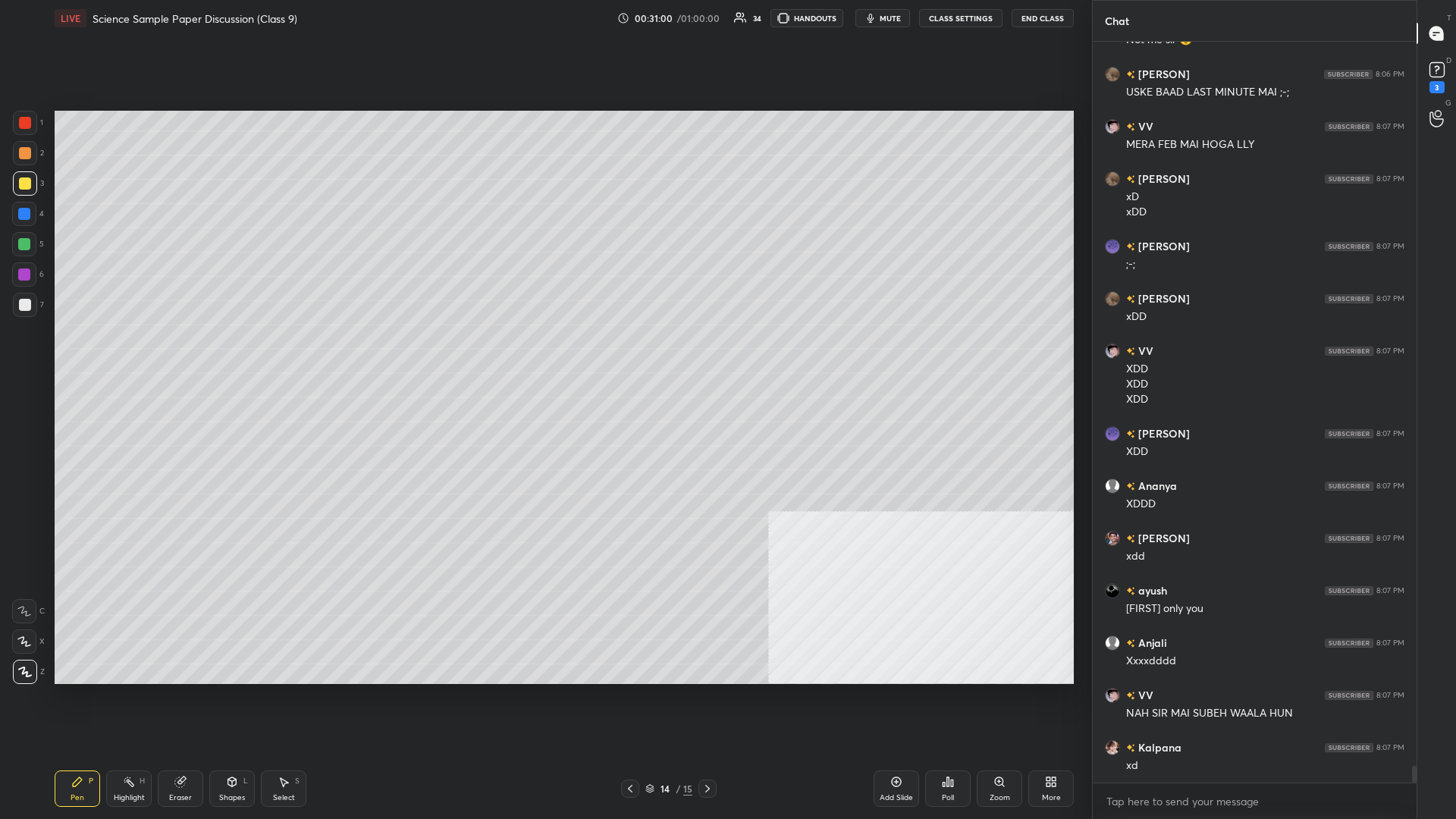 click at bounding box center (25, 153) 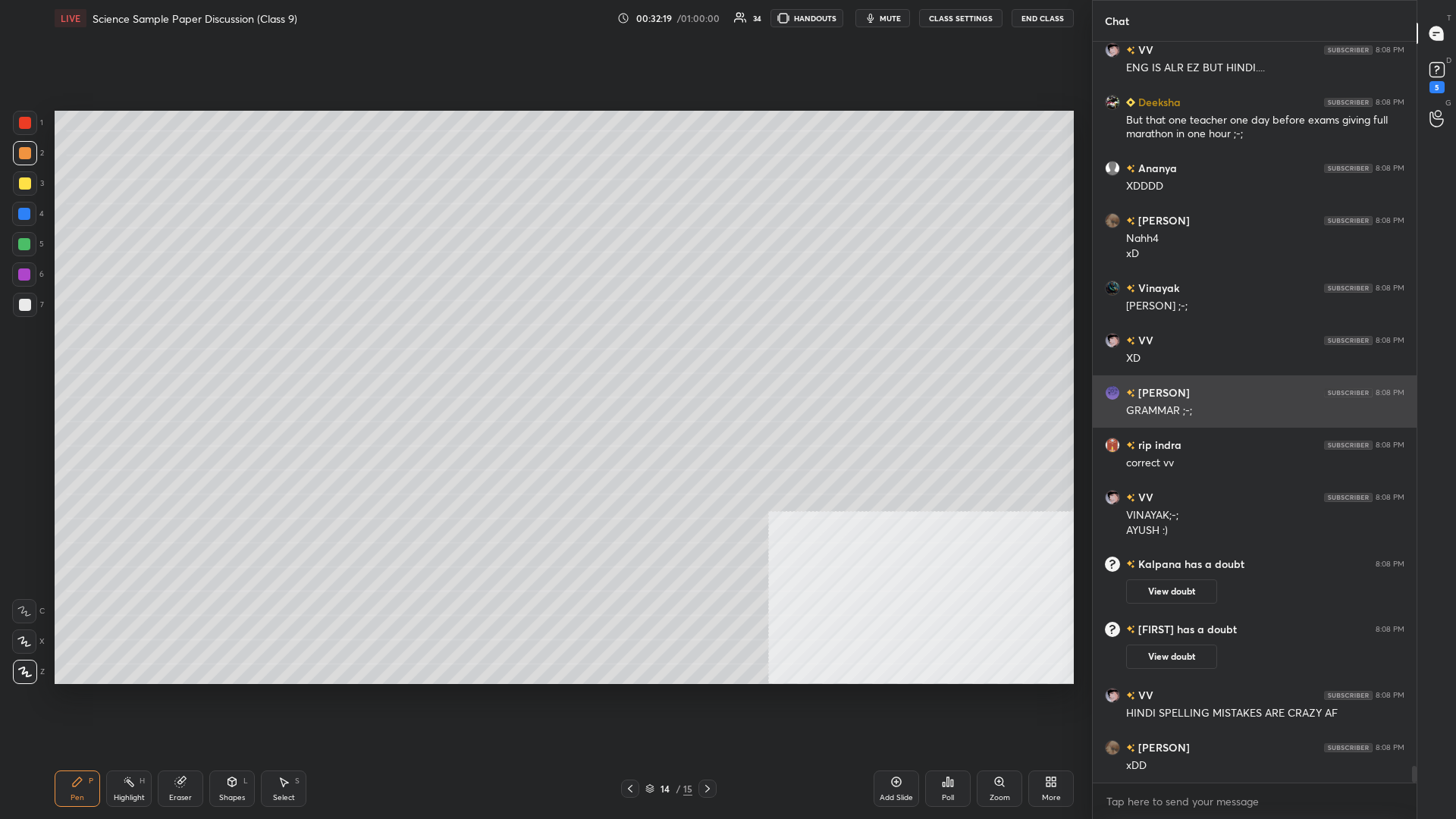 scroll, scrollTop: 32110, scrollLeft: 0, axis: vertical 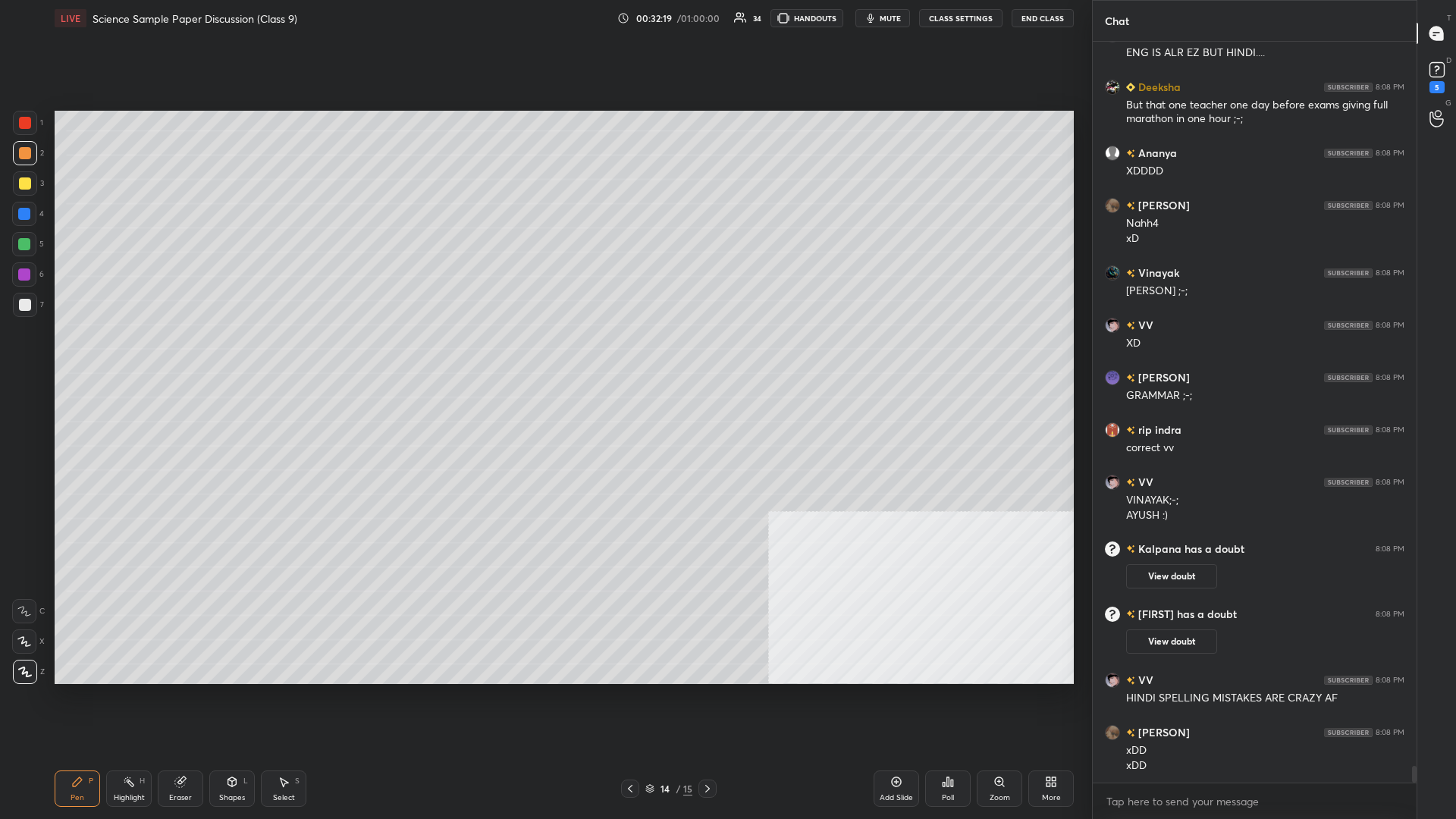 click 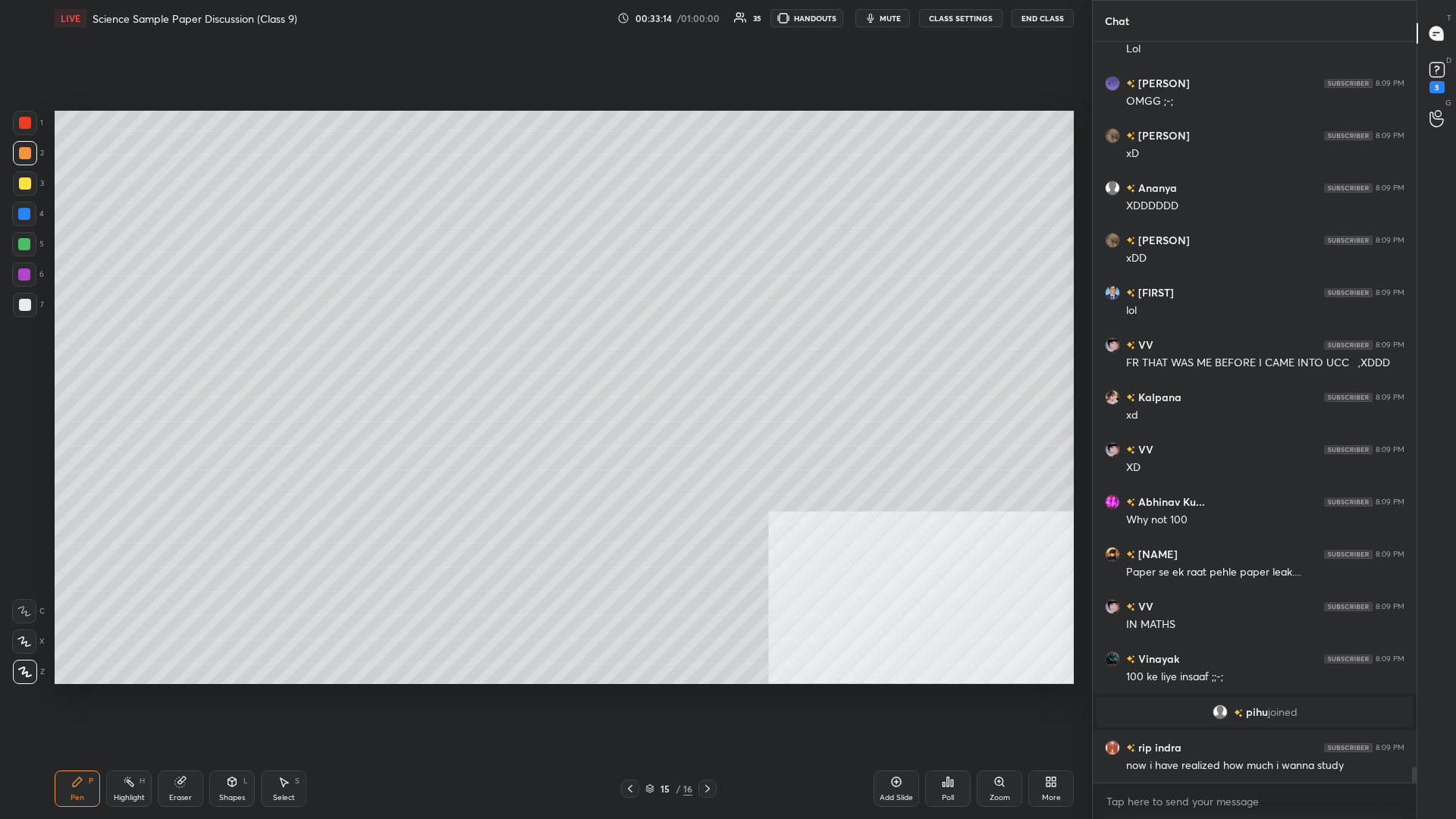 scroll, scrollTop: 33416, scrollLeft: 0, axis: vertical 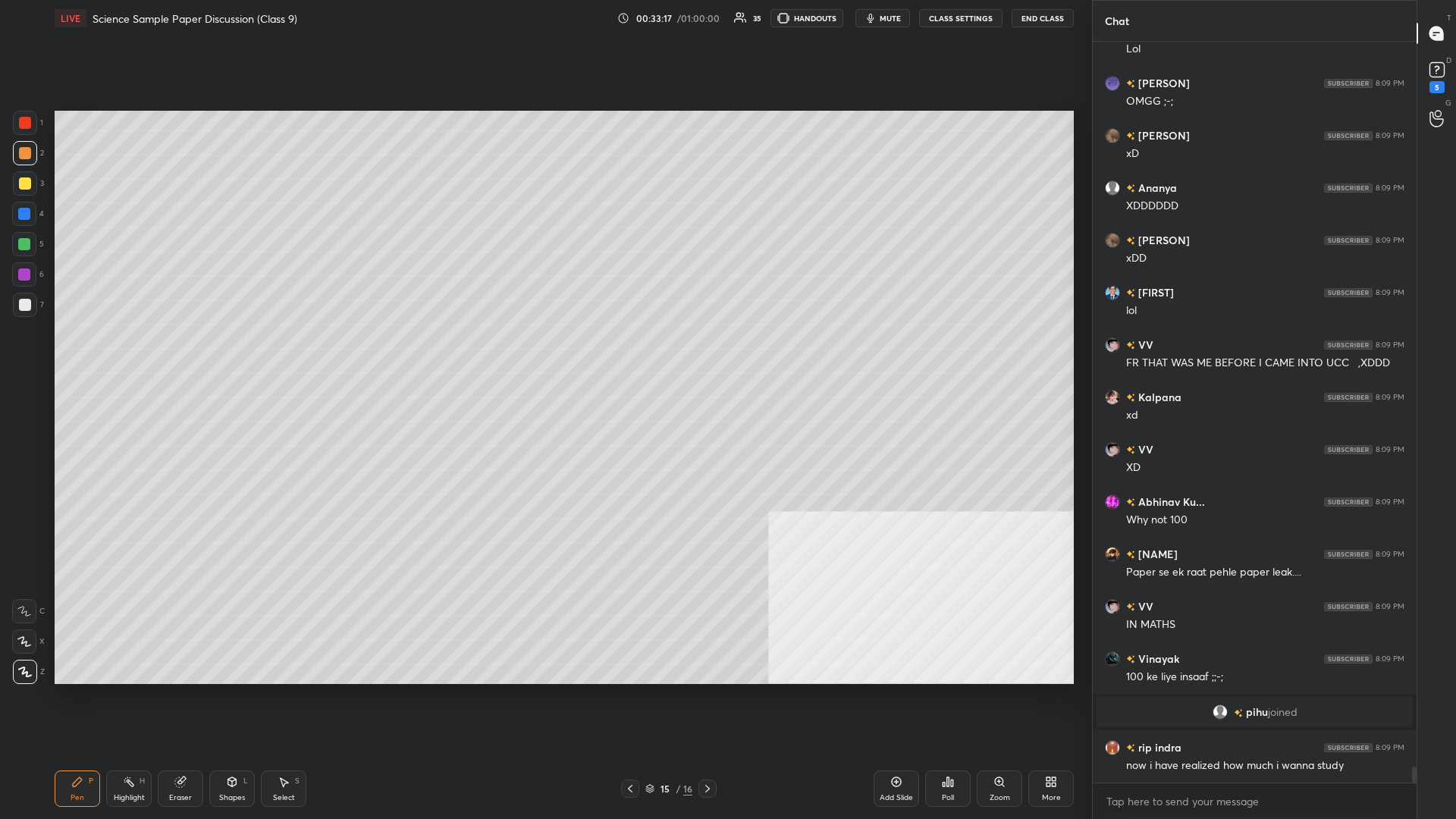 click on "7" at bounding box center (28, 305) 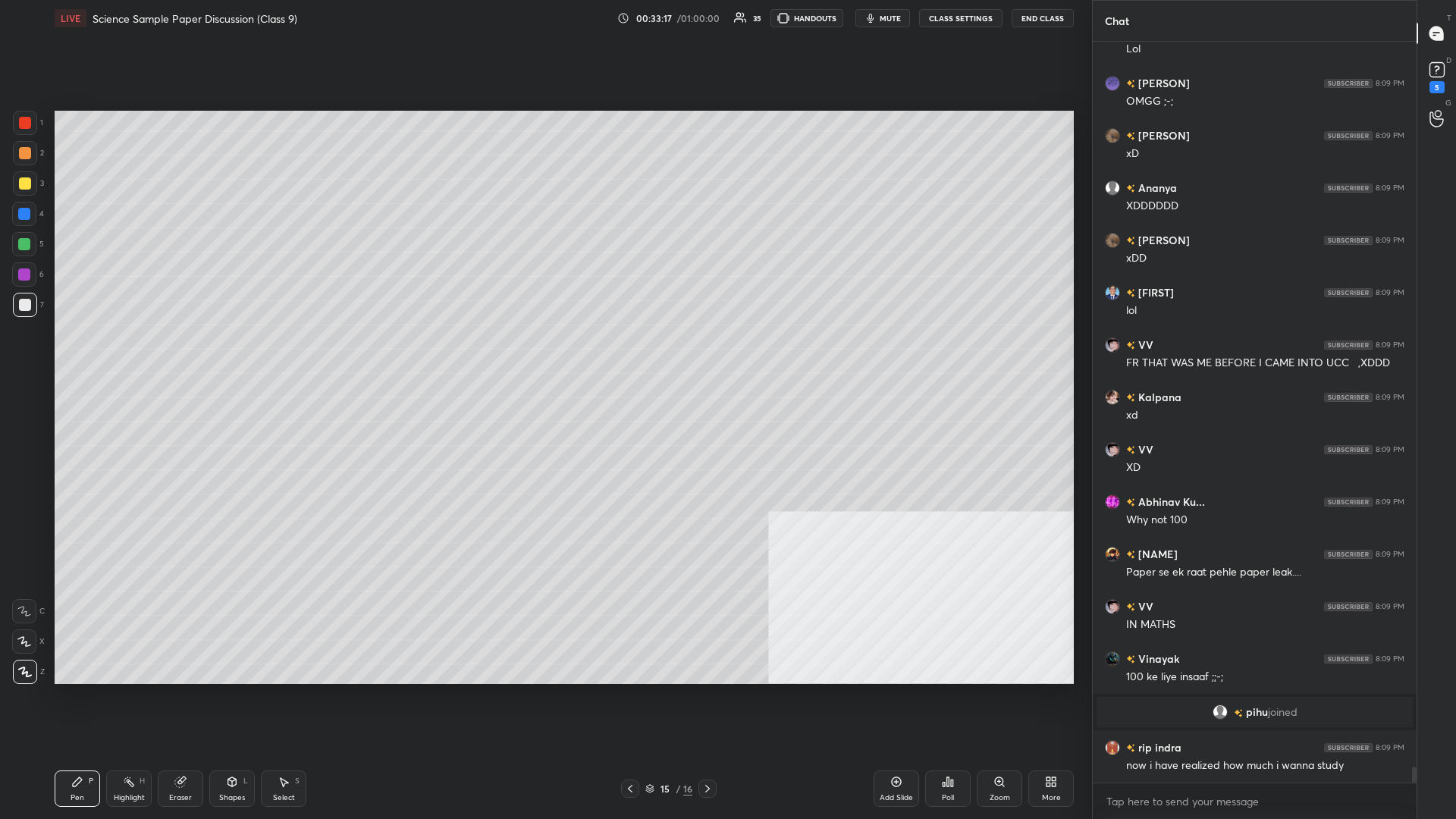 click on "7" at bounding box center [28, 305] 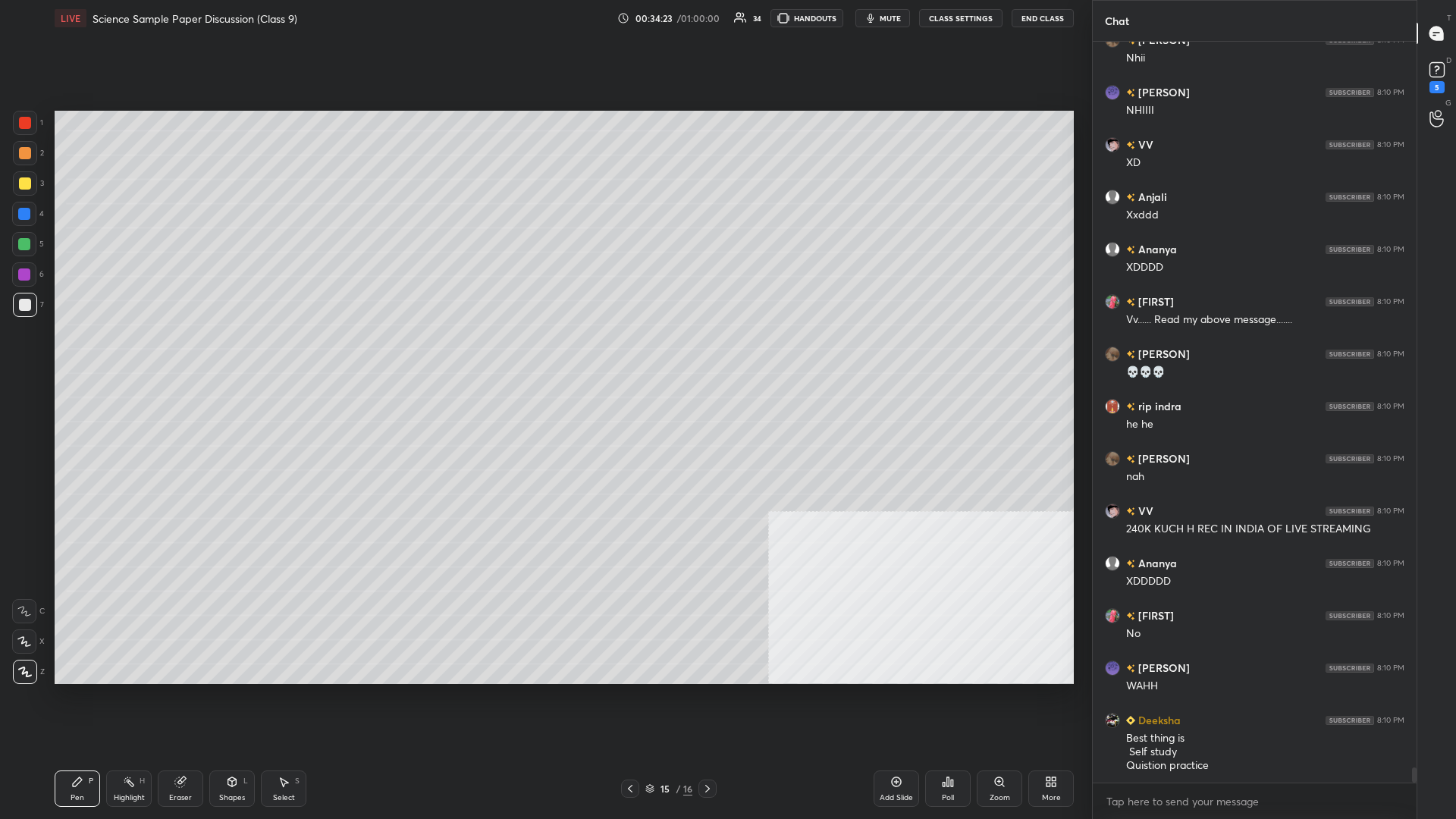 scroll, scrollTop: 35761, scrollLeft: 0, axis: vertical 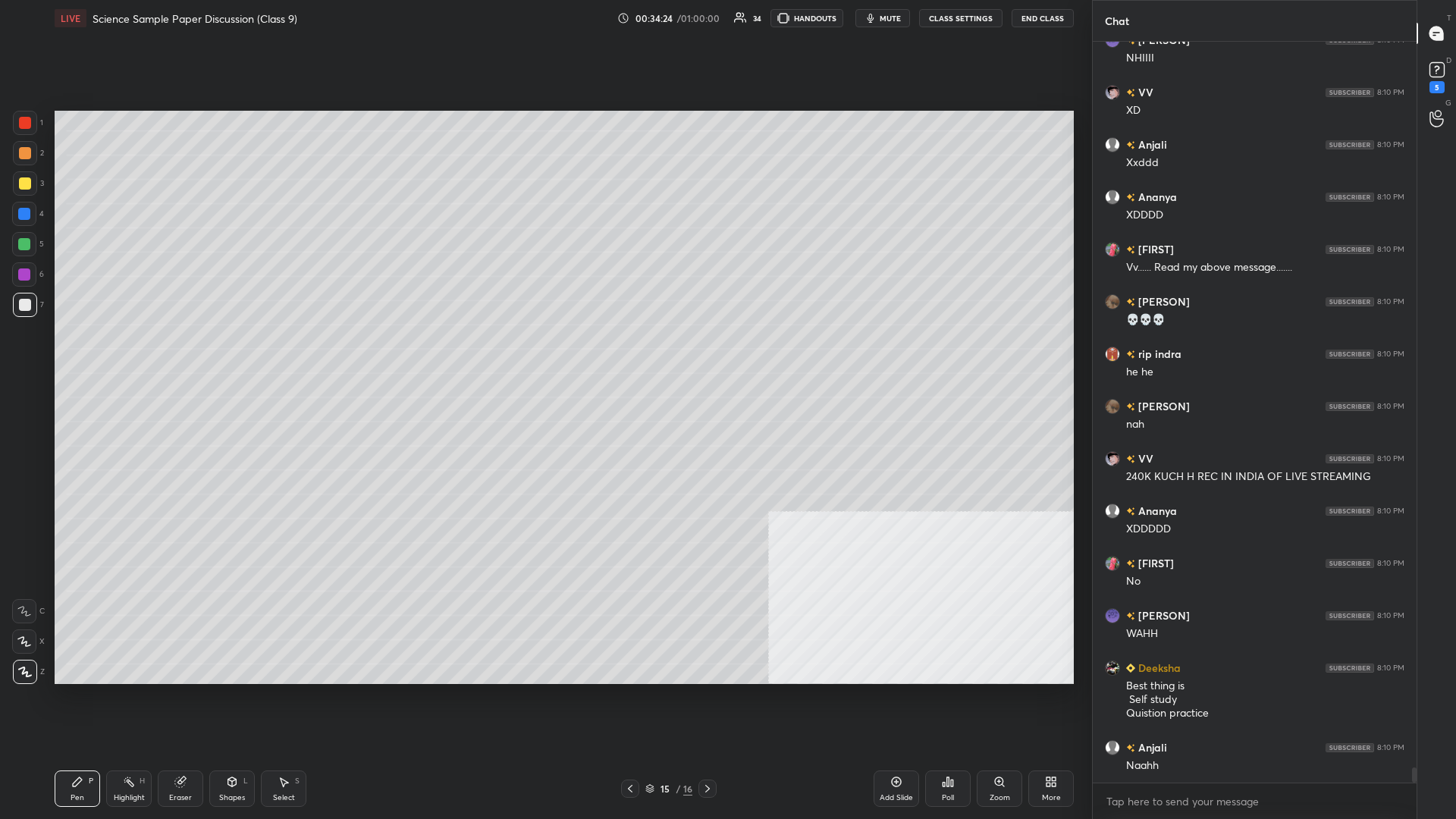 click at bounding box center [25, 184] 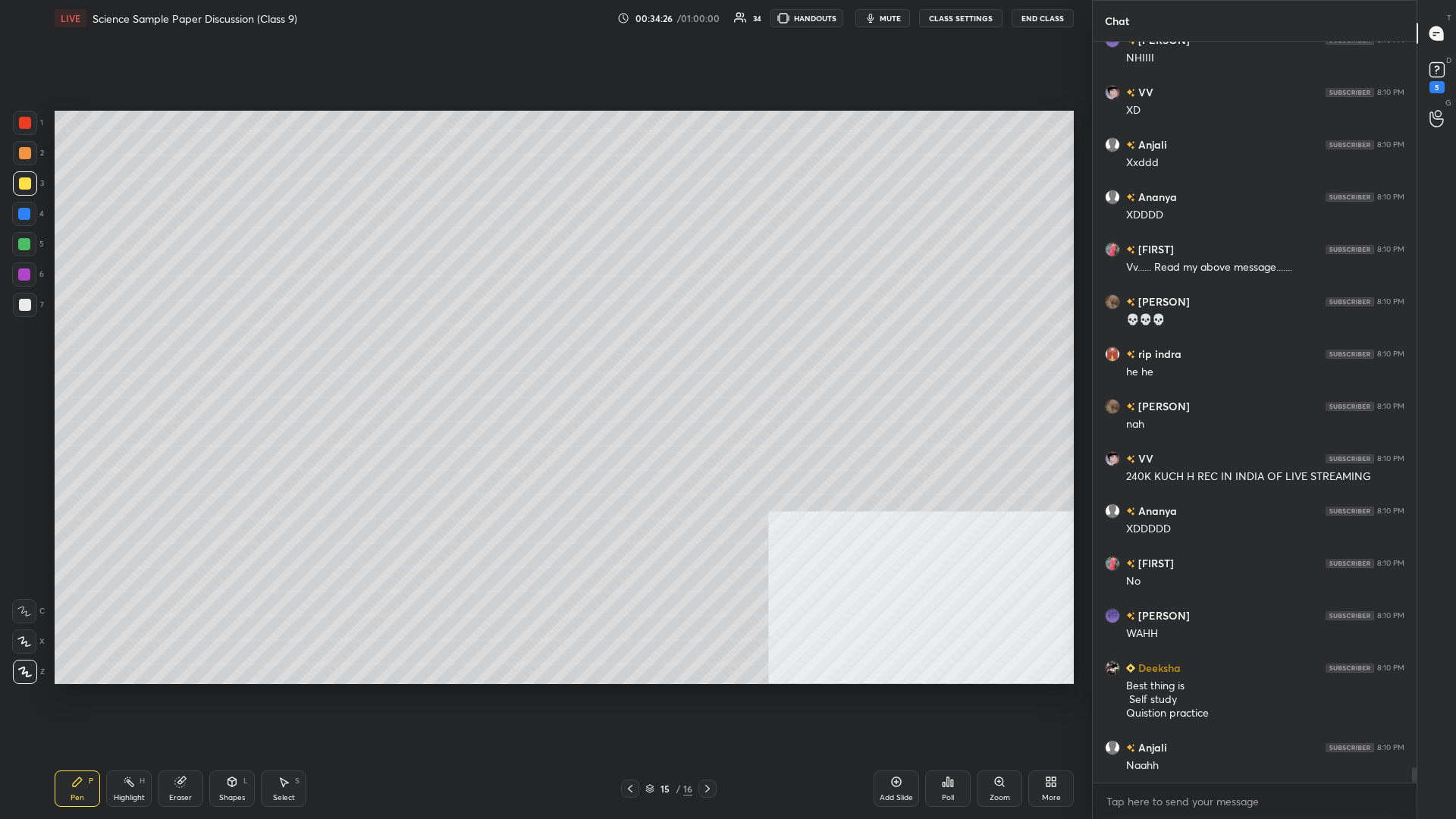 click 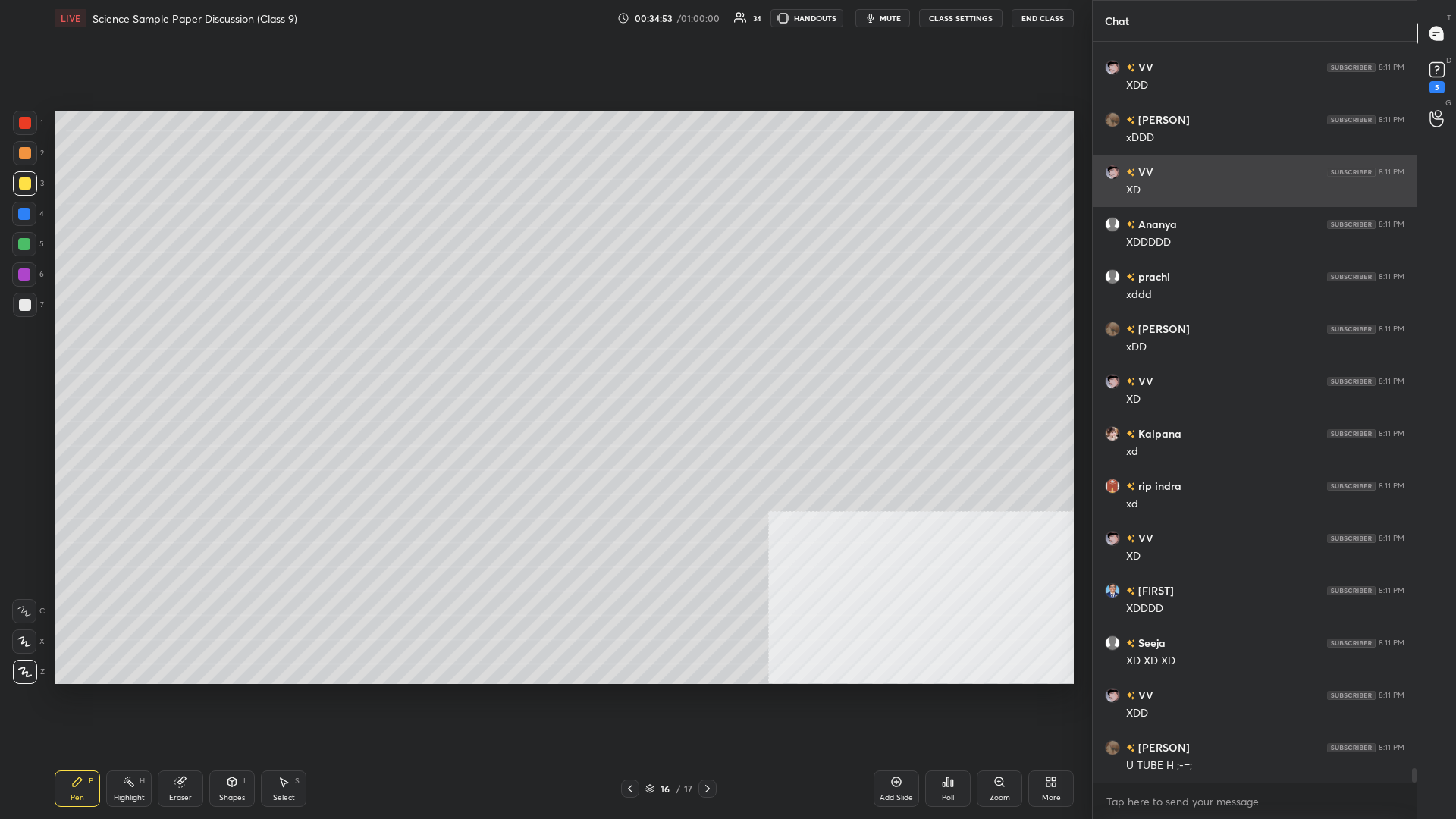 scroll, scrollTop: 37084, scrollLeft: 0, axis: vertical 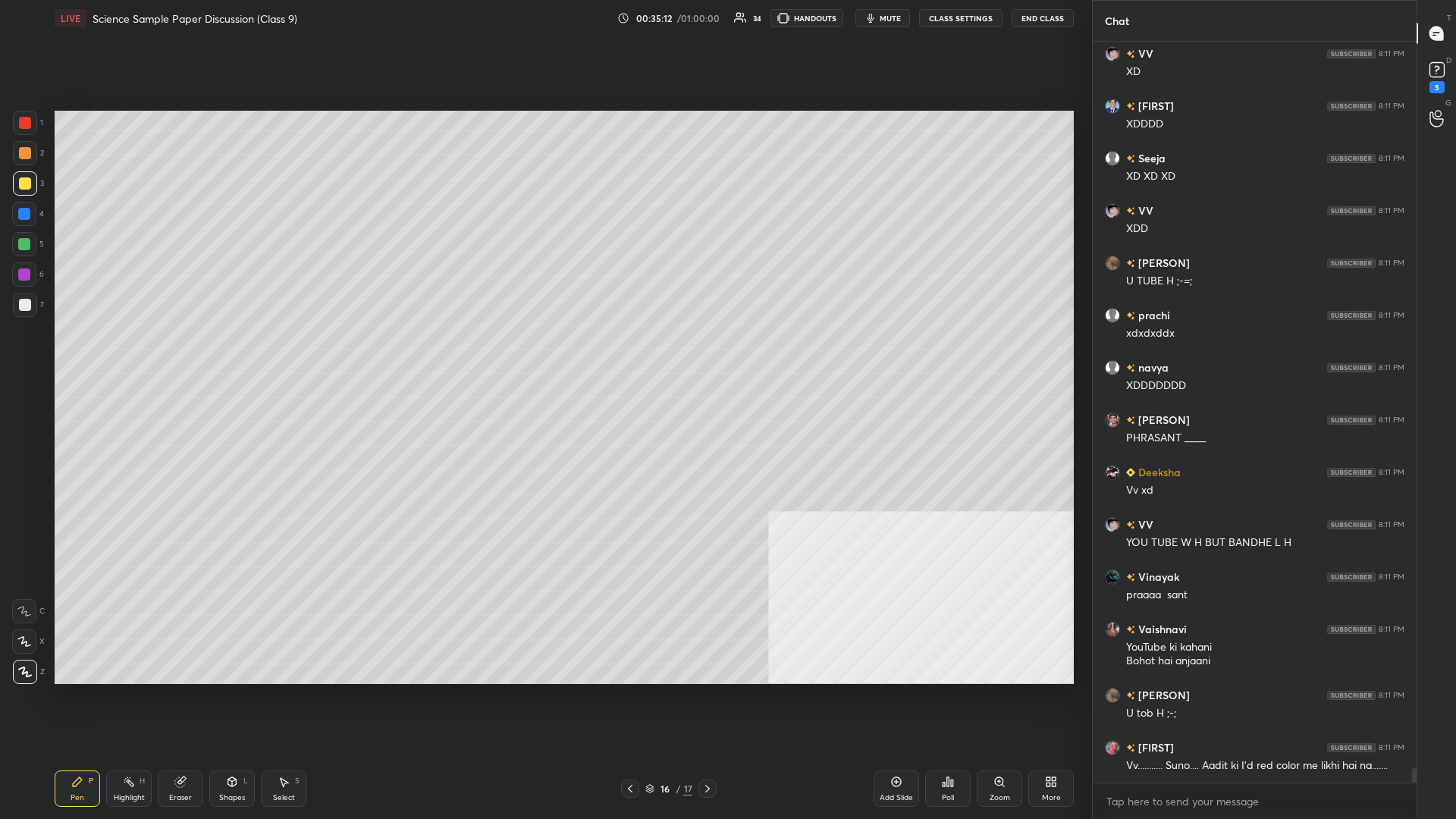 click 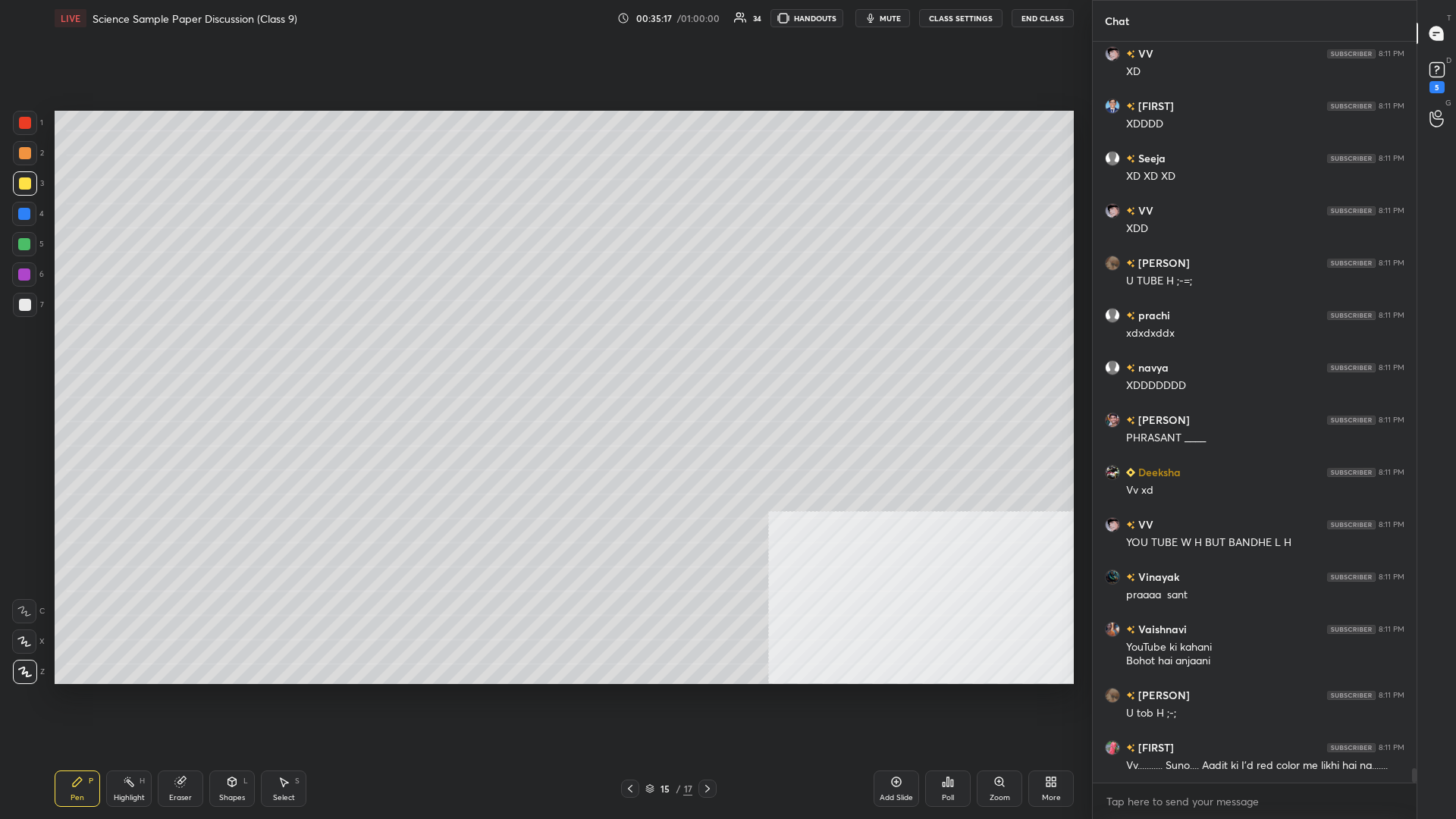 click 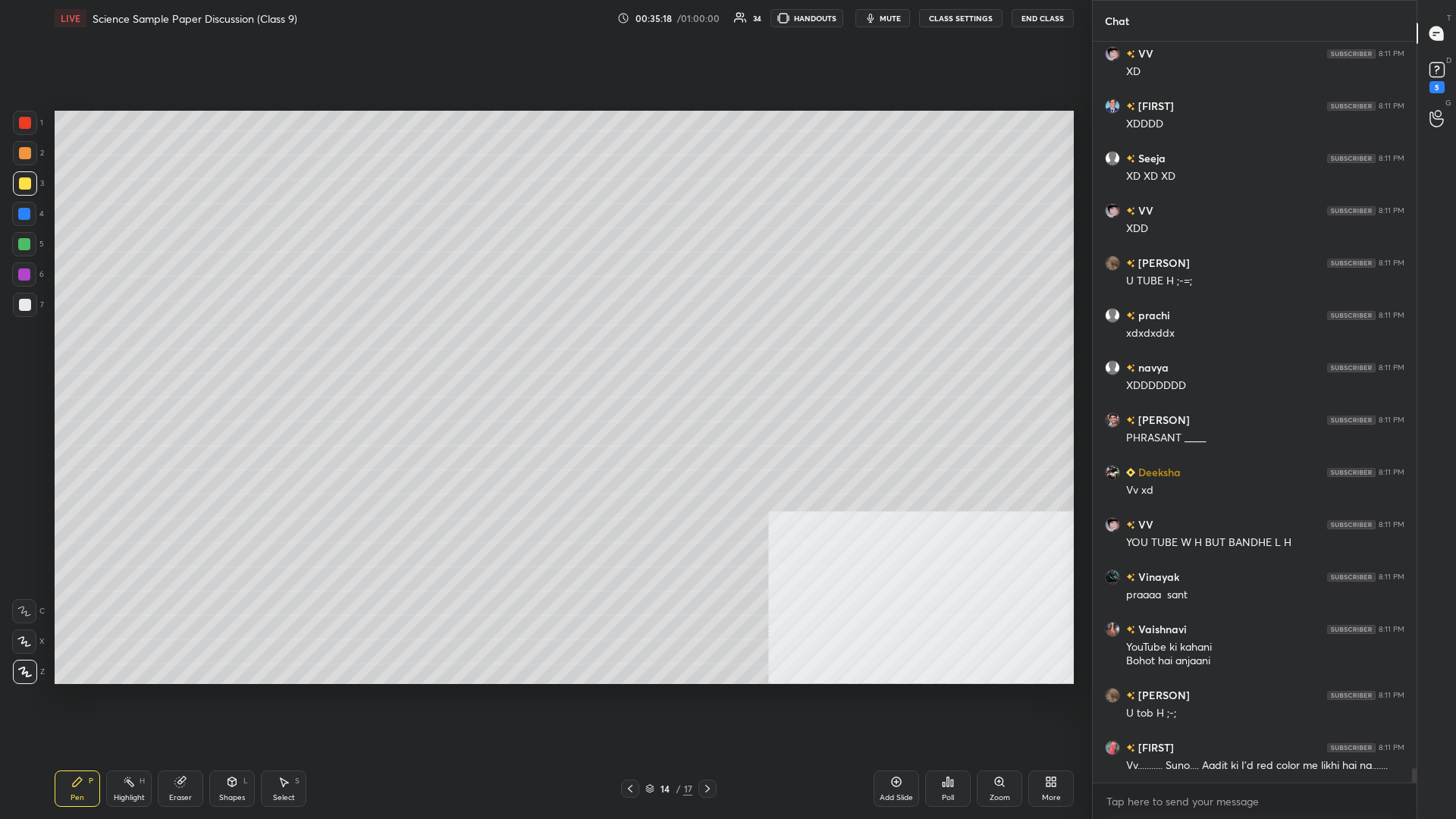 click 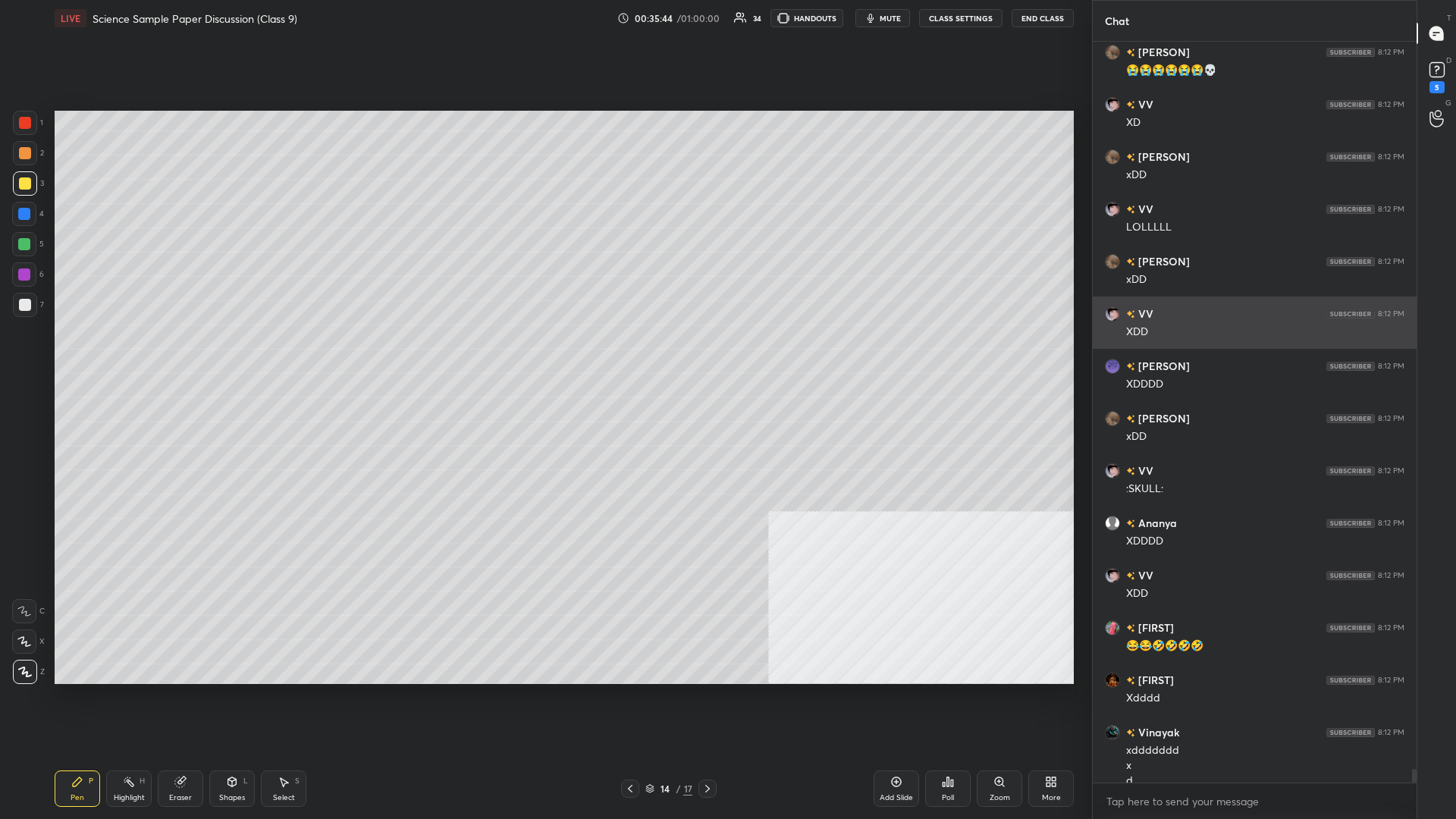 scroll, scrollTop: 38997, scrollLeft: 0, axis: vertical 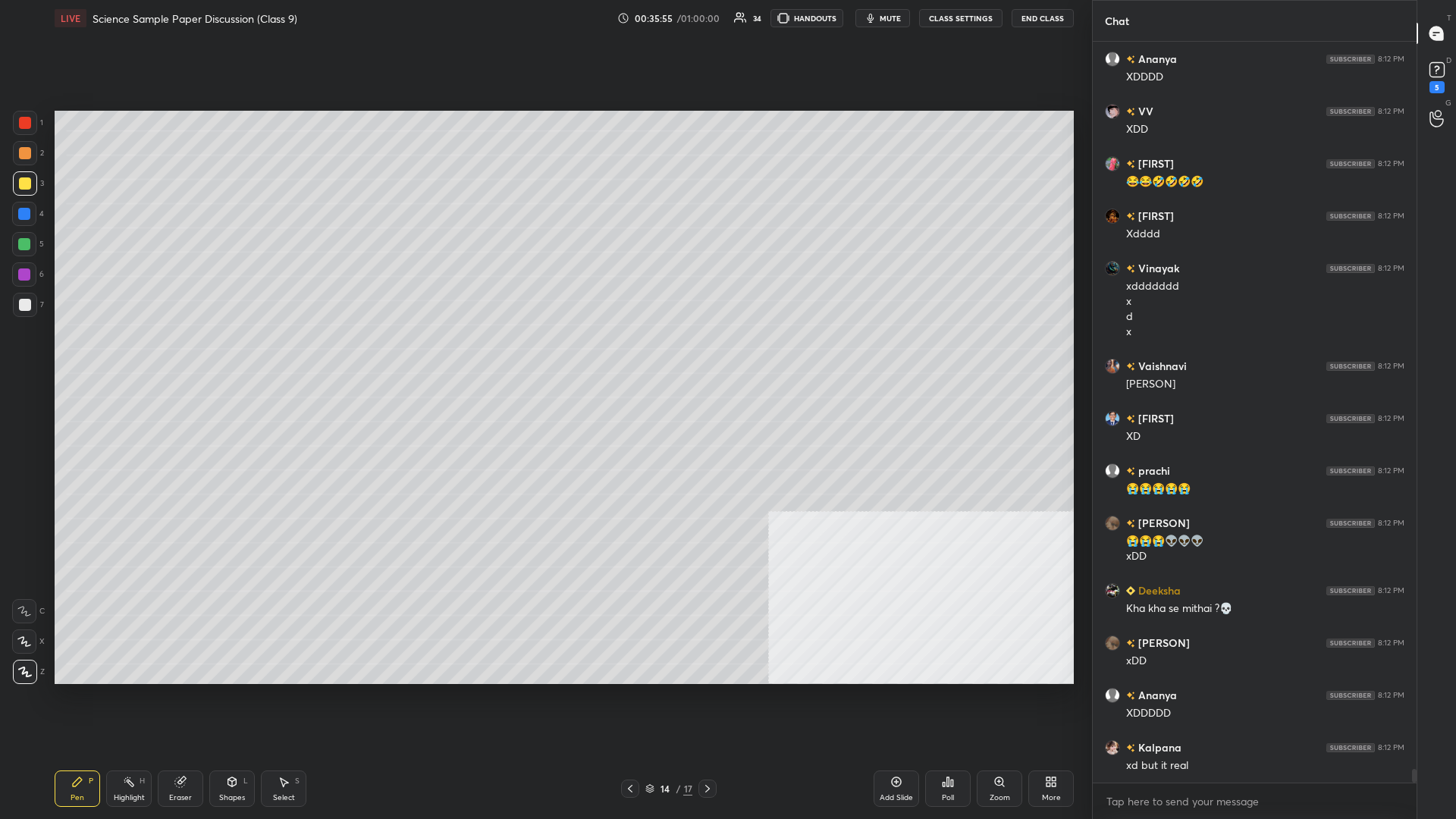 click on "Add Slide" at bounding box center (896, 789) 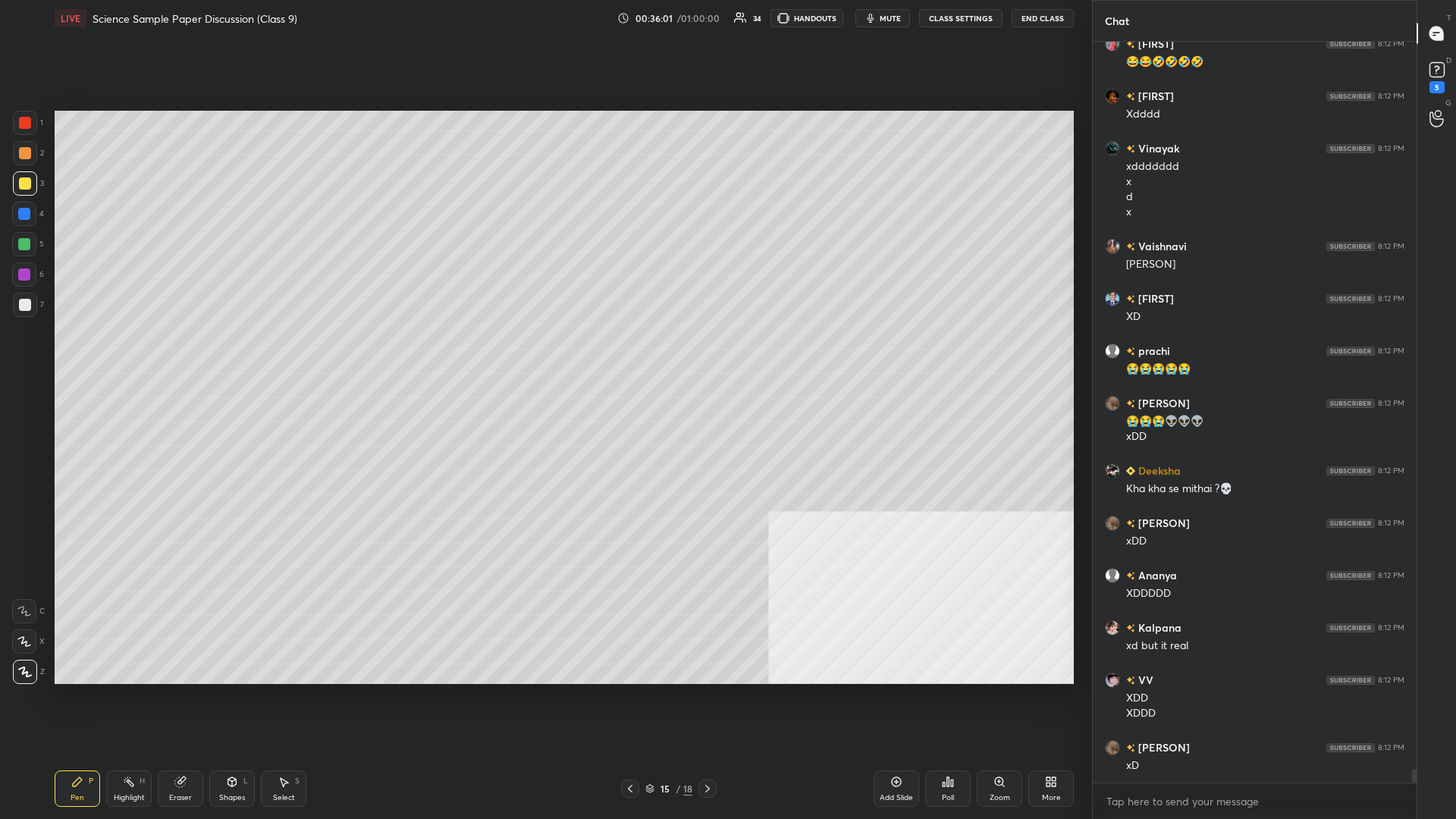 scroll, scrollTop: 39655, scrollLeft: 0, axis: vertical 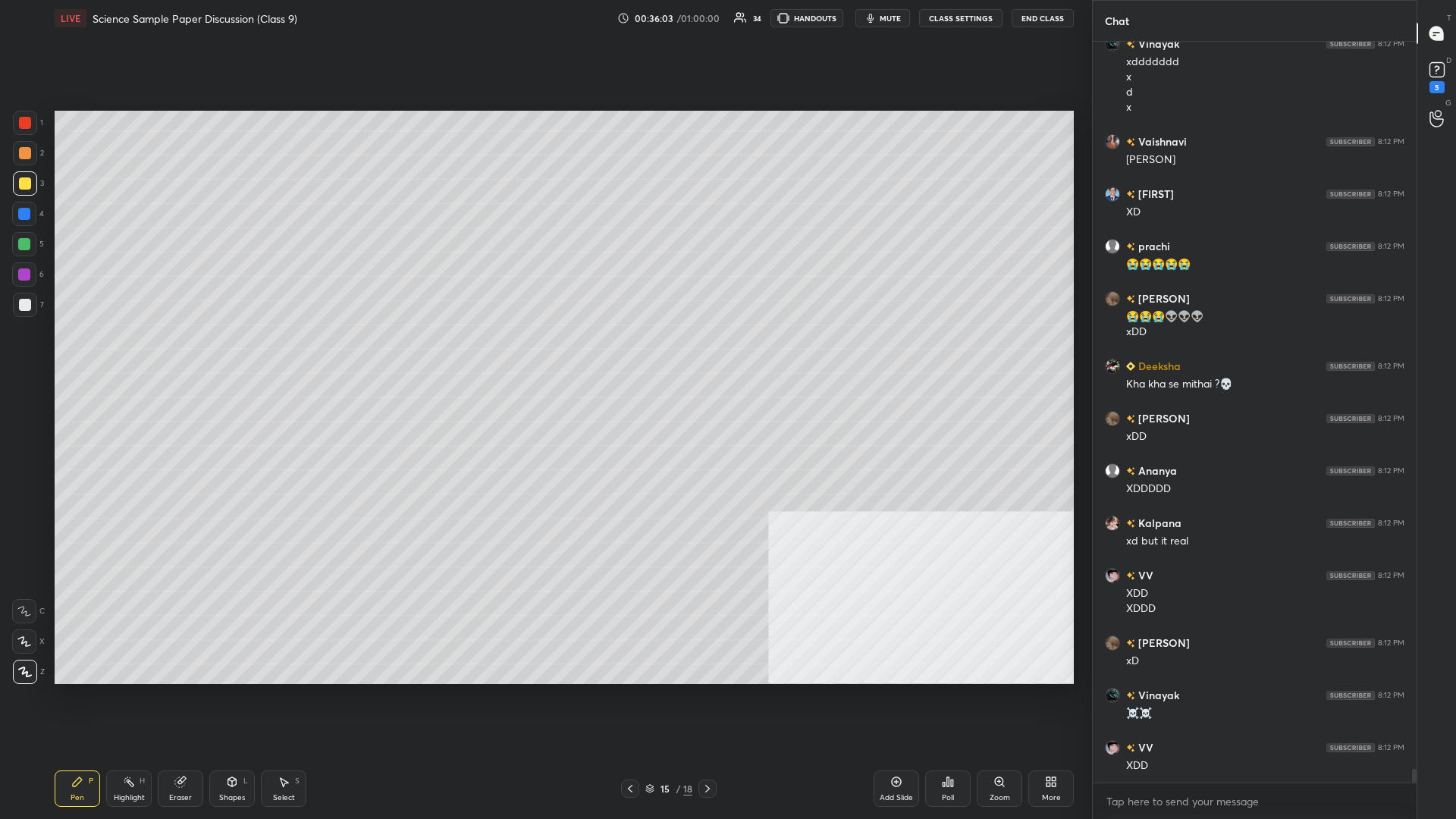 click at bounding box center (24, 244) 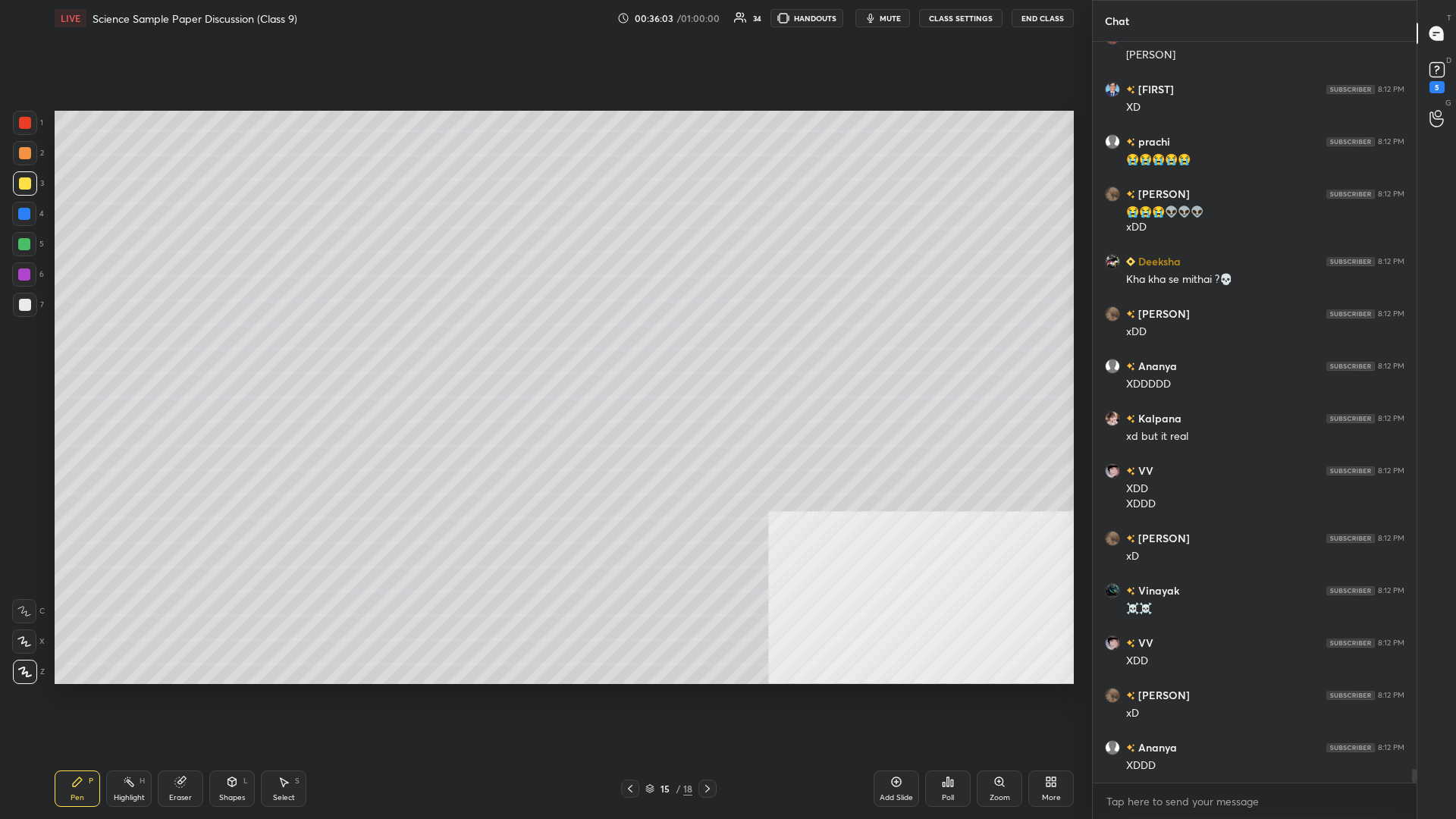 click at bounding box center [24, 214] 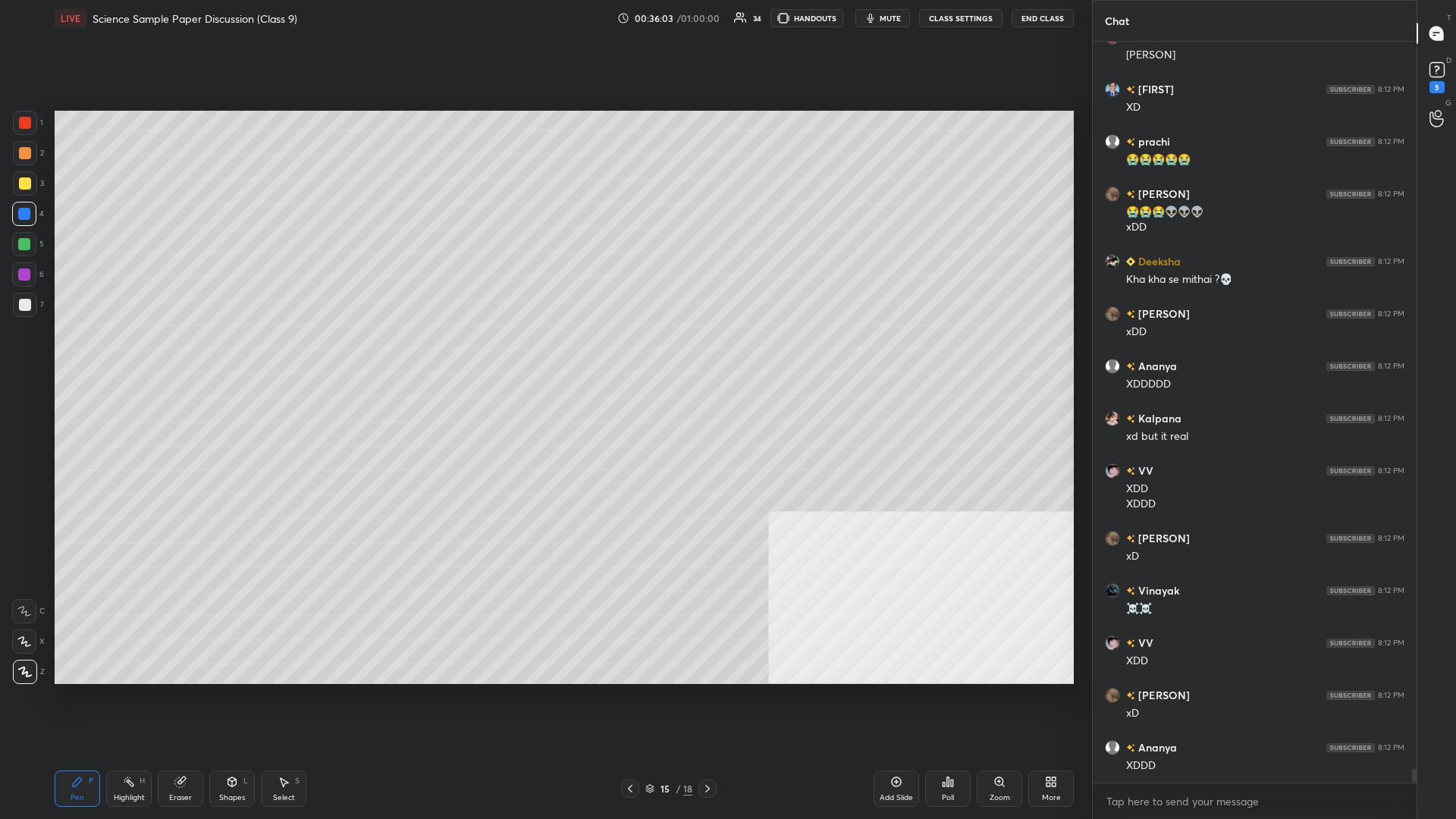 click at bounding box center [24, 214] 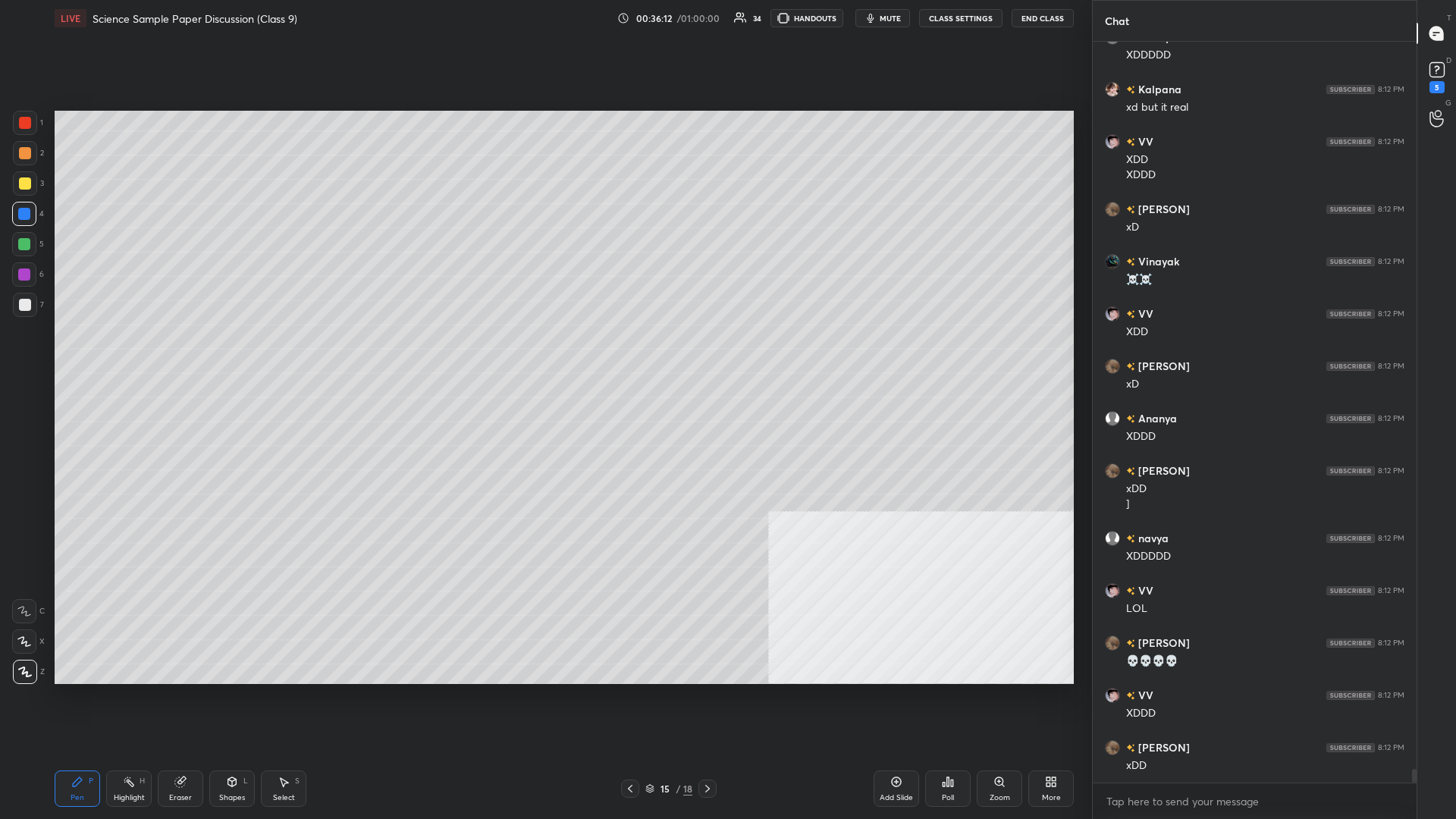 scroll, scrollTop: 40141, scrollLeft: 0, axis: vertical 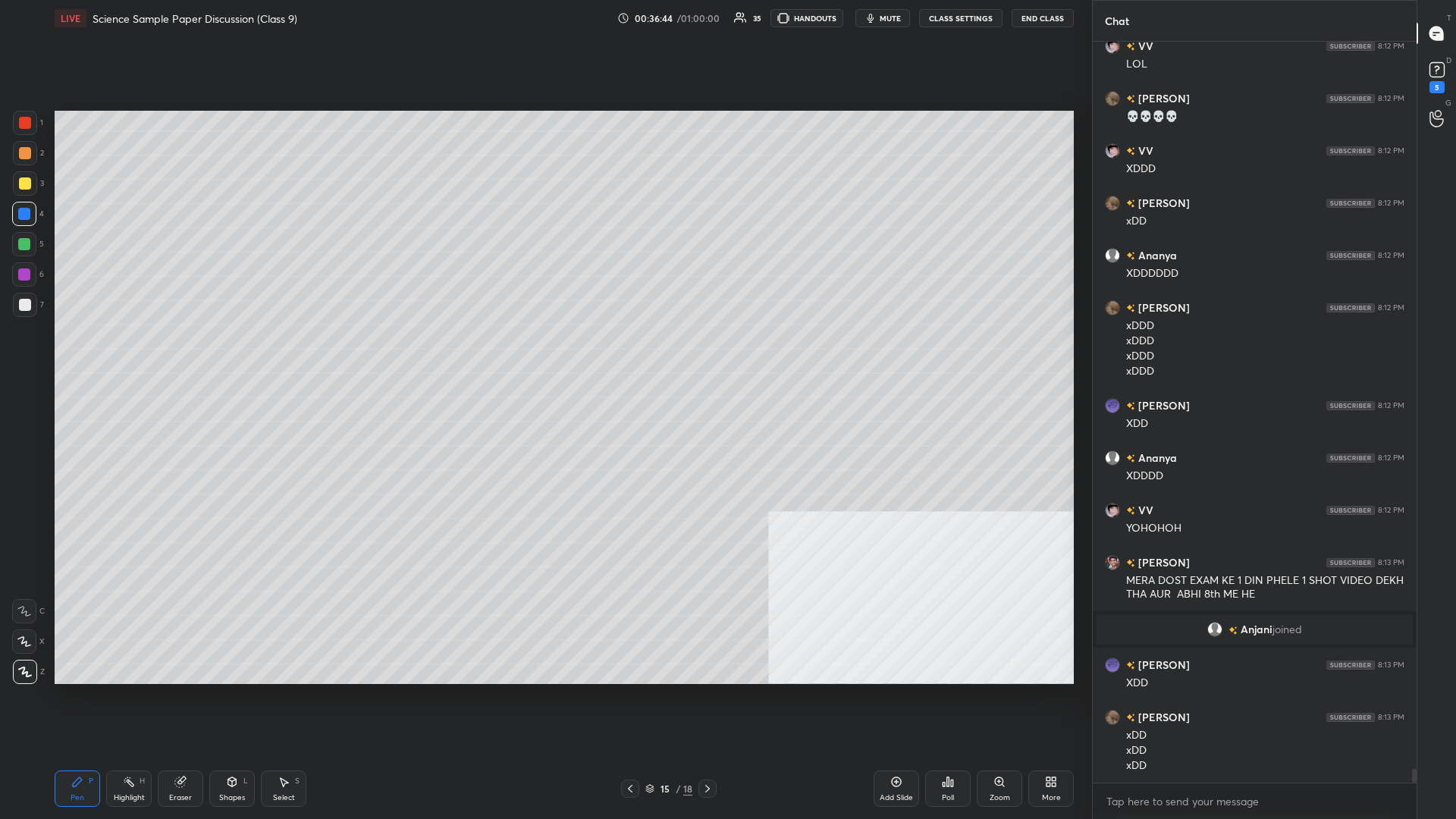 click on "Setting up your live class Poll for   secs No correct answer Start poll" at bounding box center [564, 397] 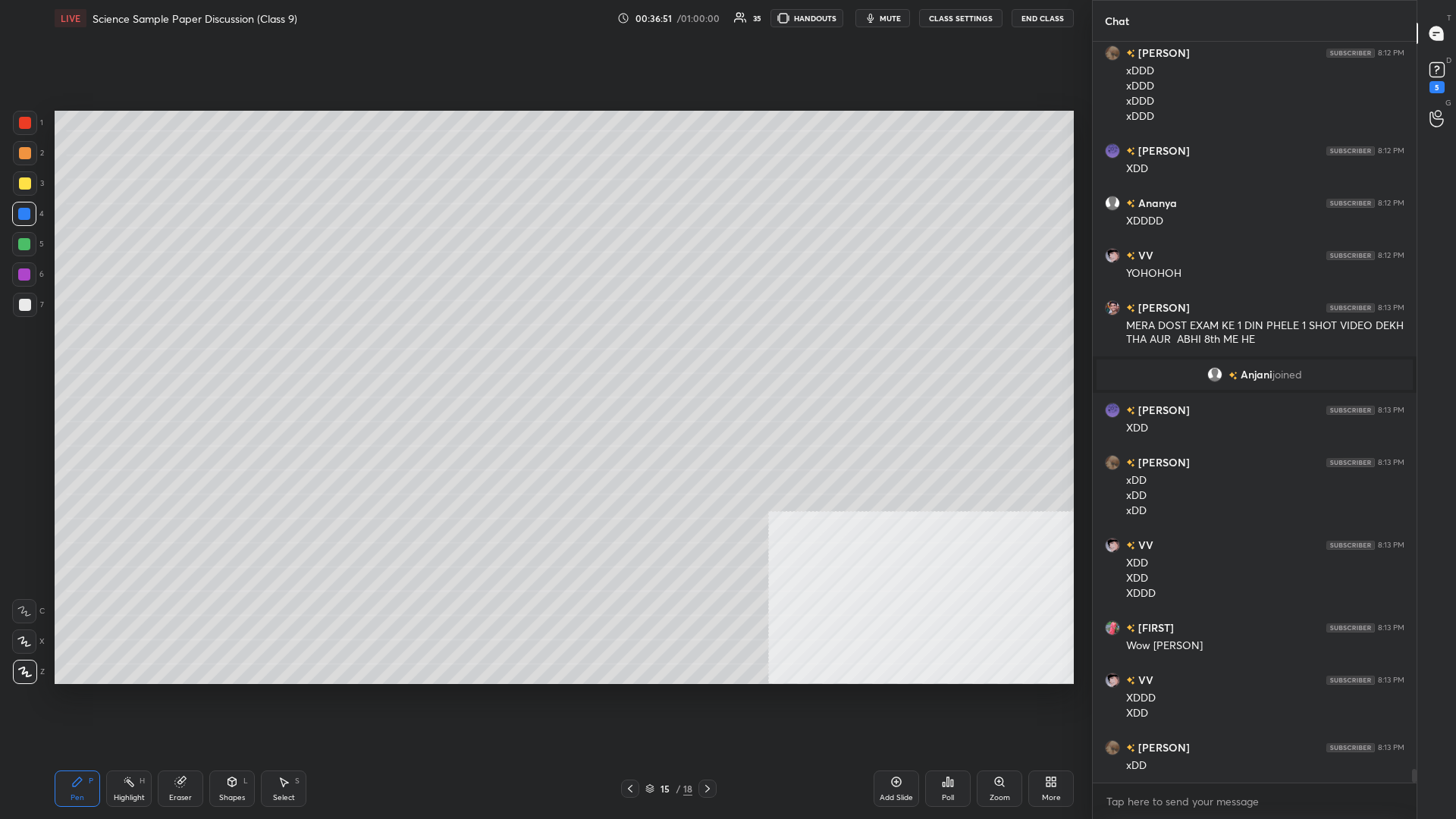 scroll, scrollTop: 38982, scrollLeft: 0, axis: vertical 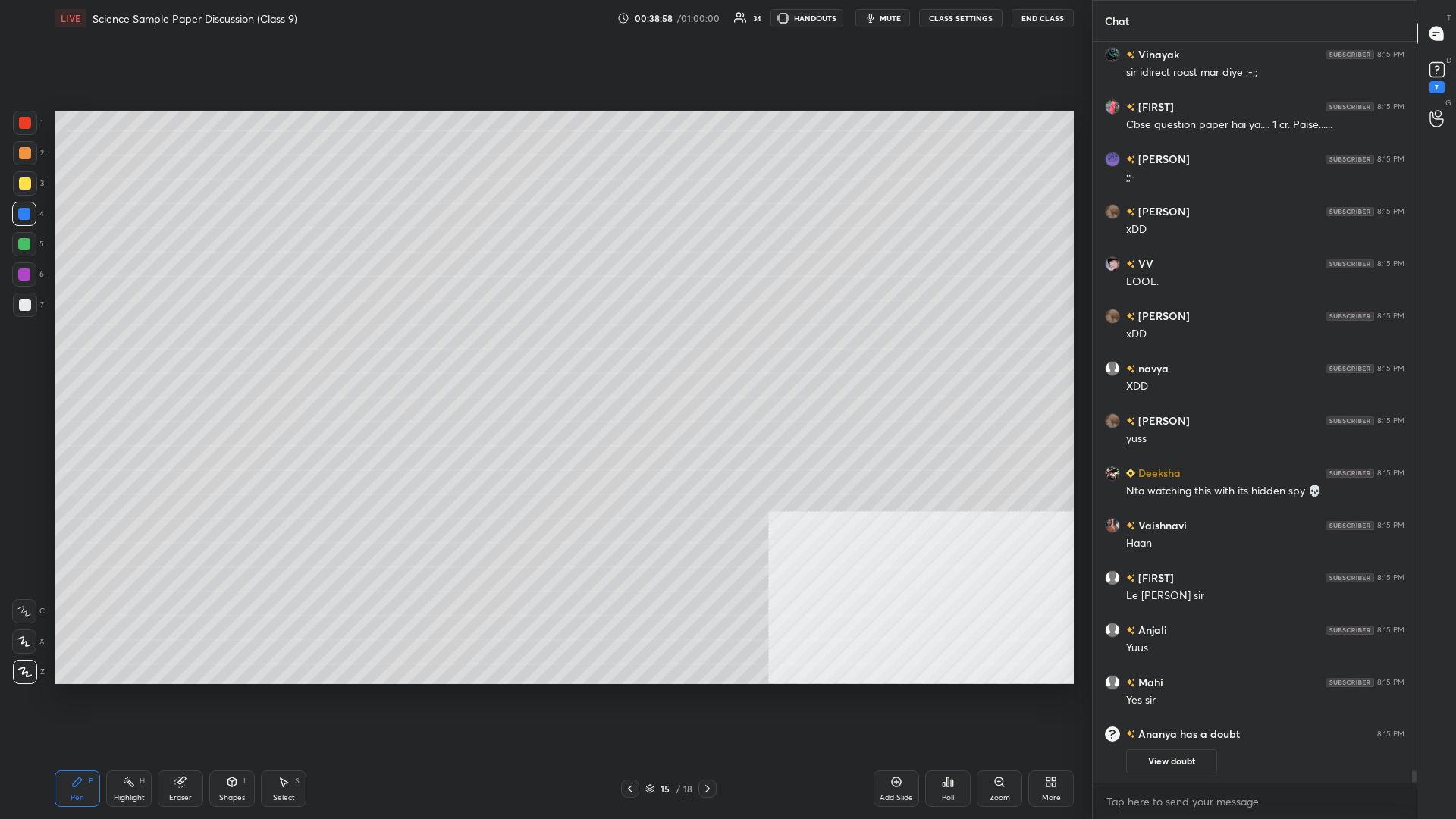 click on "Add Slide" at bounding box center [896, 789] 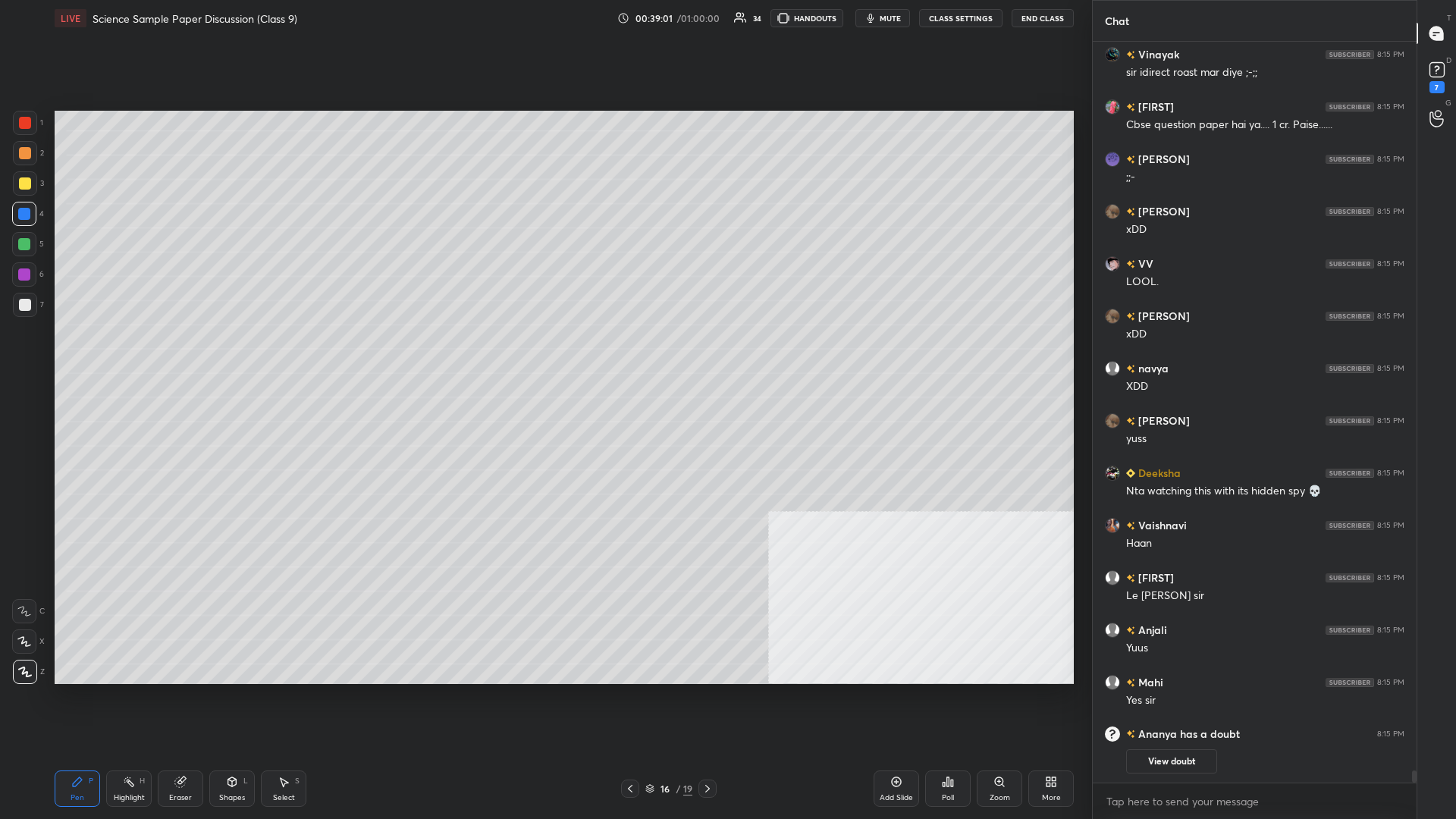 scroll, scrollTop: 42211, scrollLeft: 0, axis: vertical 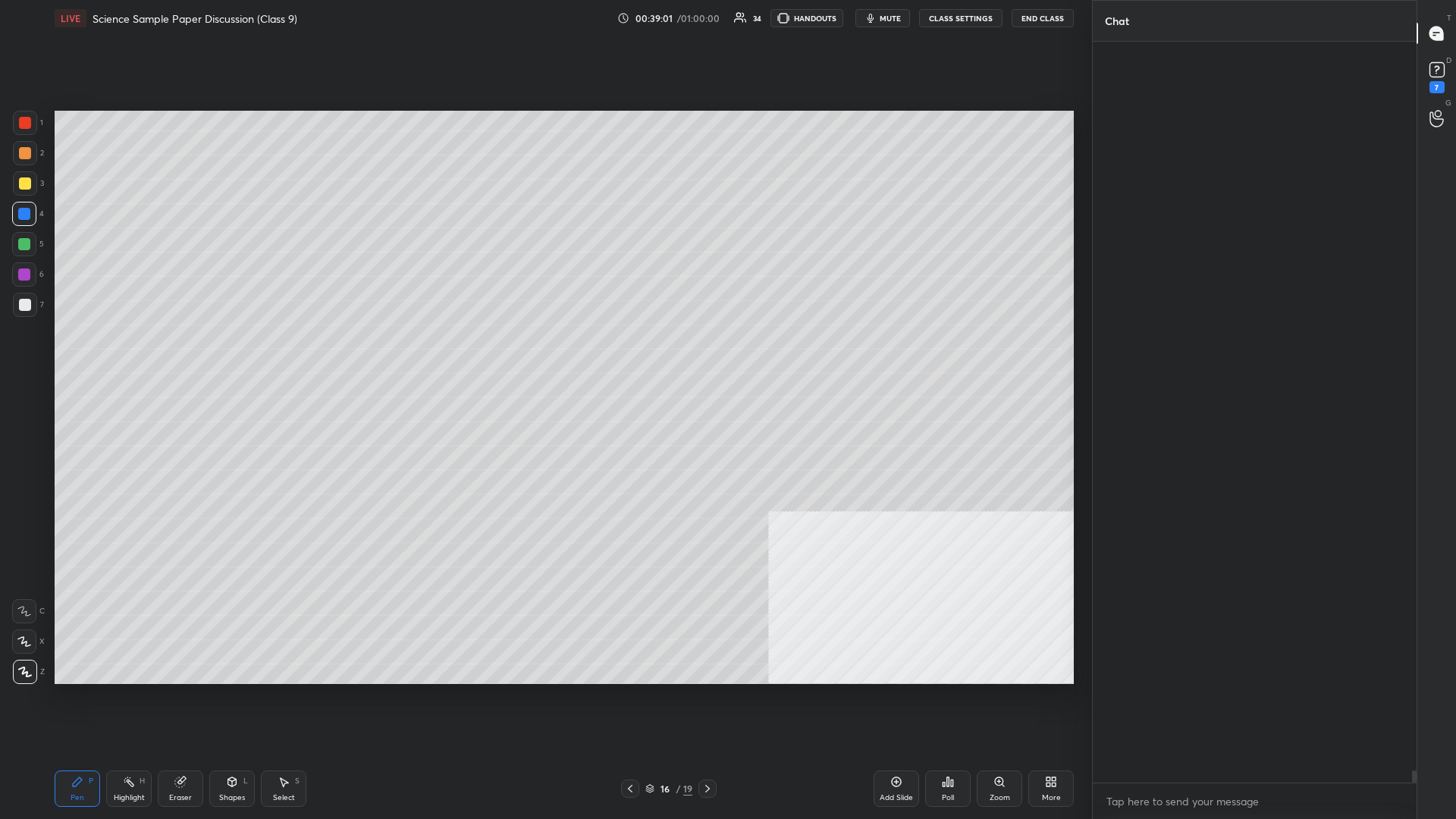 click at bounding box center [25, 184] 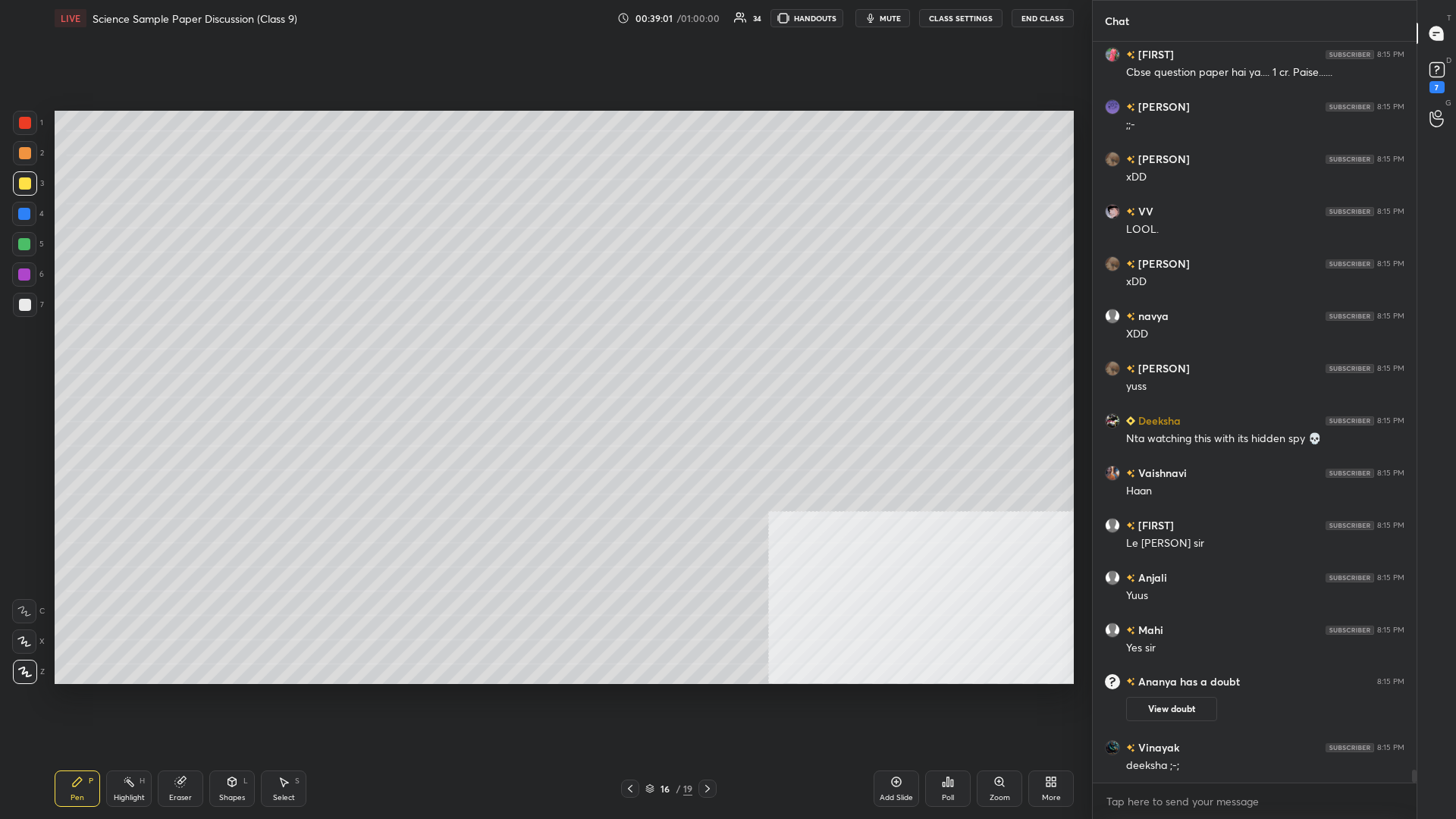 click at bounding box center [25, 184] 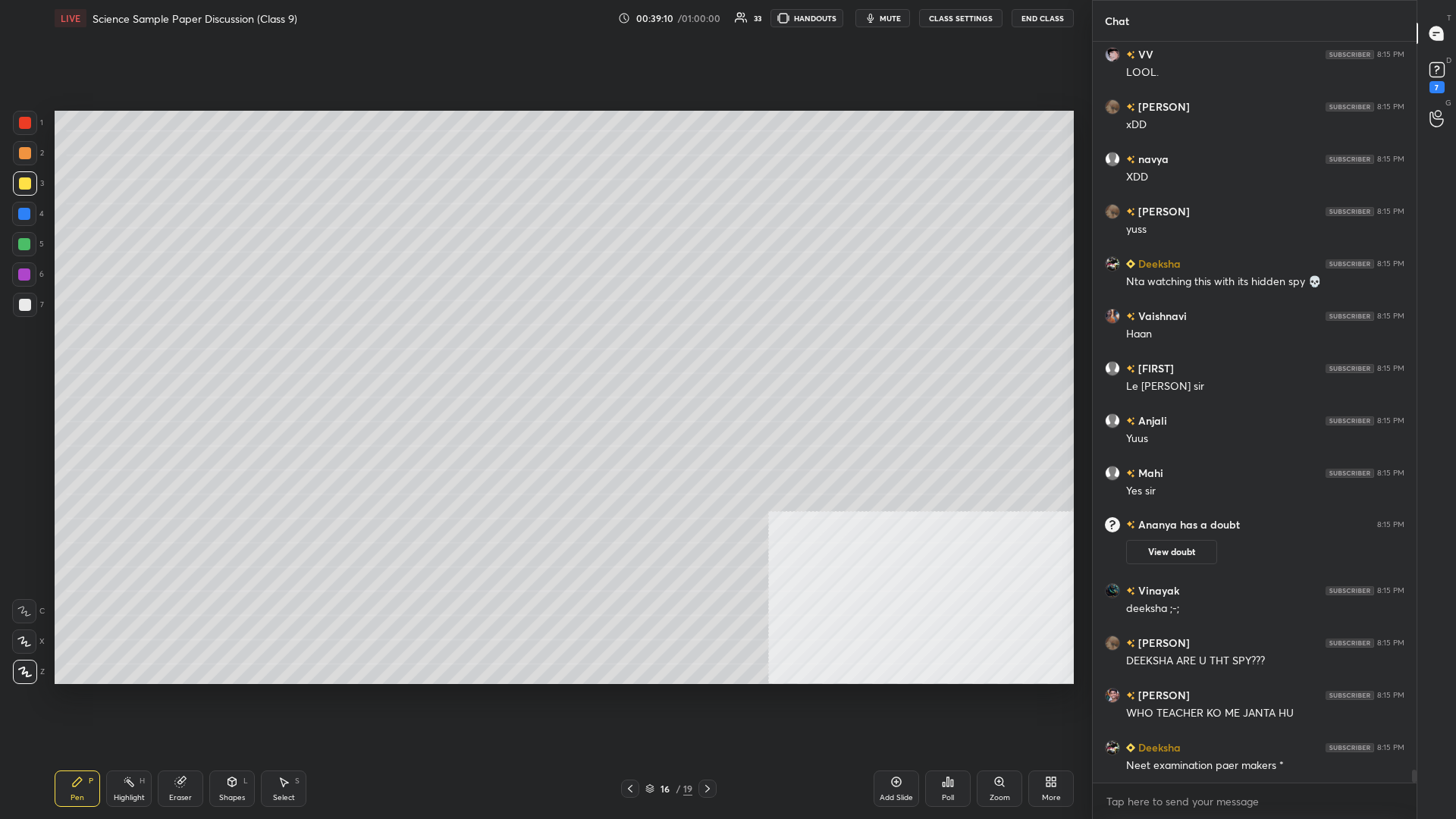 scroll, scrollTop: 42420, scrollLeft: 0, axis: vertical 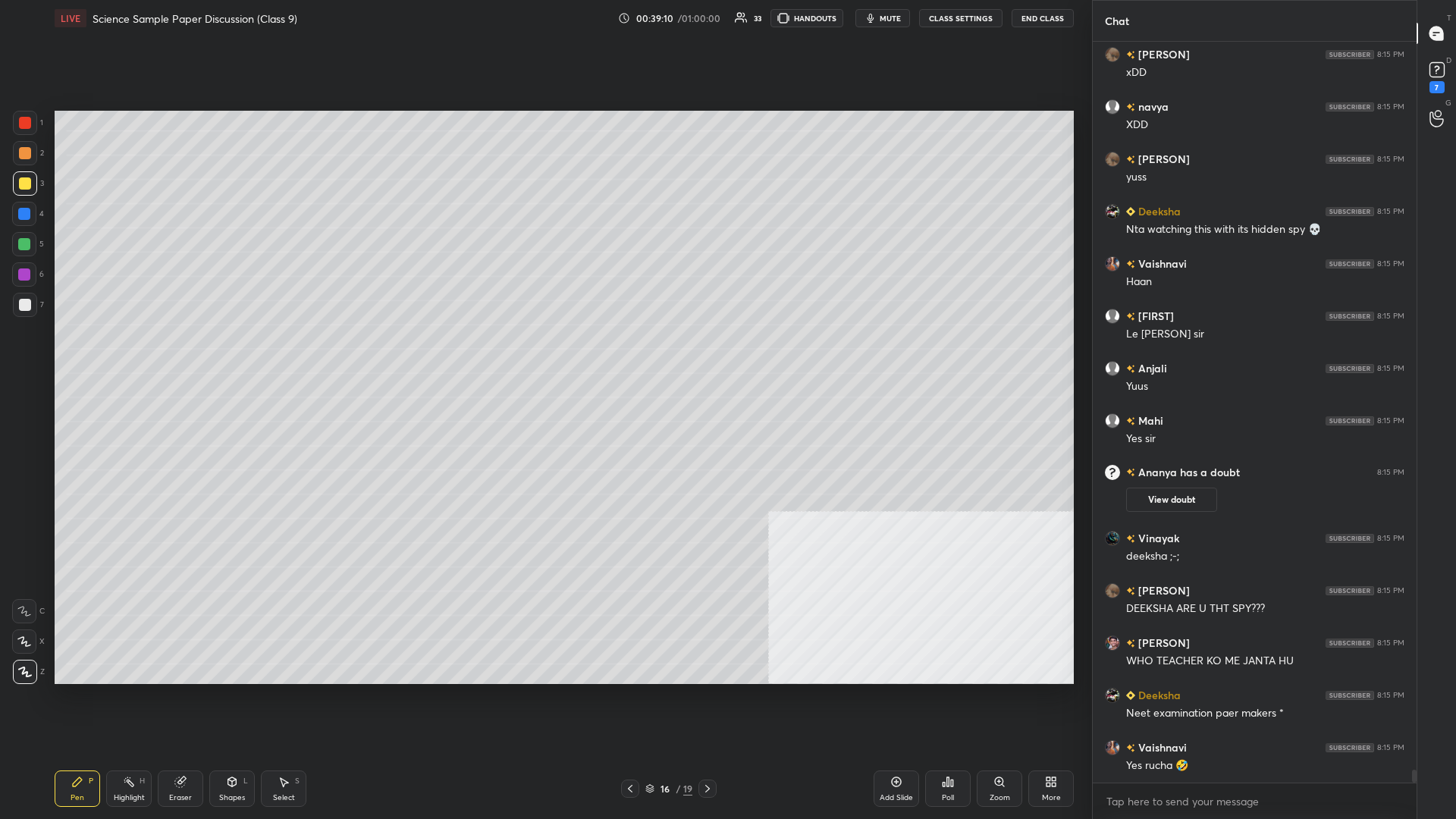 click on "1 2 3 4 5 6 7 C X Z C X Z E E Erase all   H H" at bounding box center (24, 397) 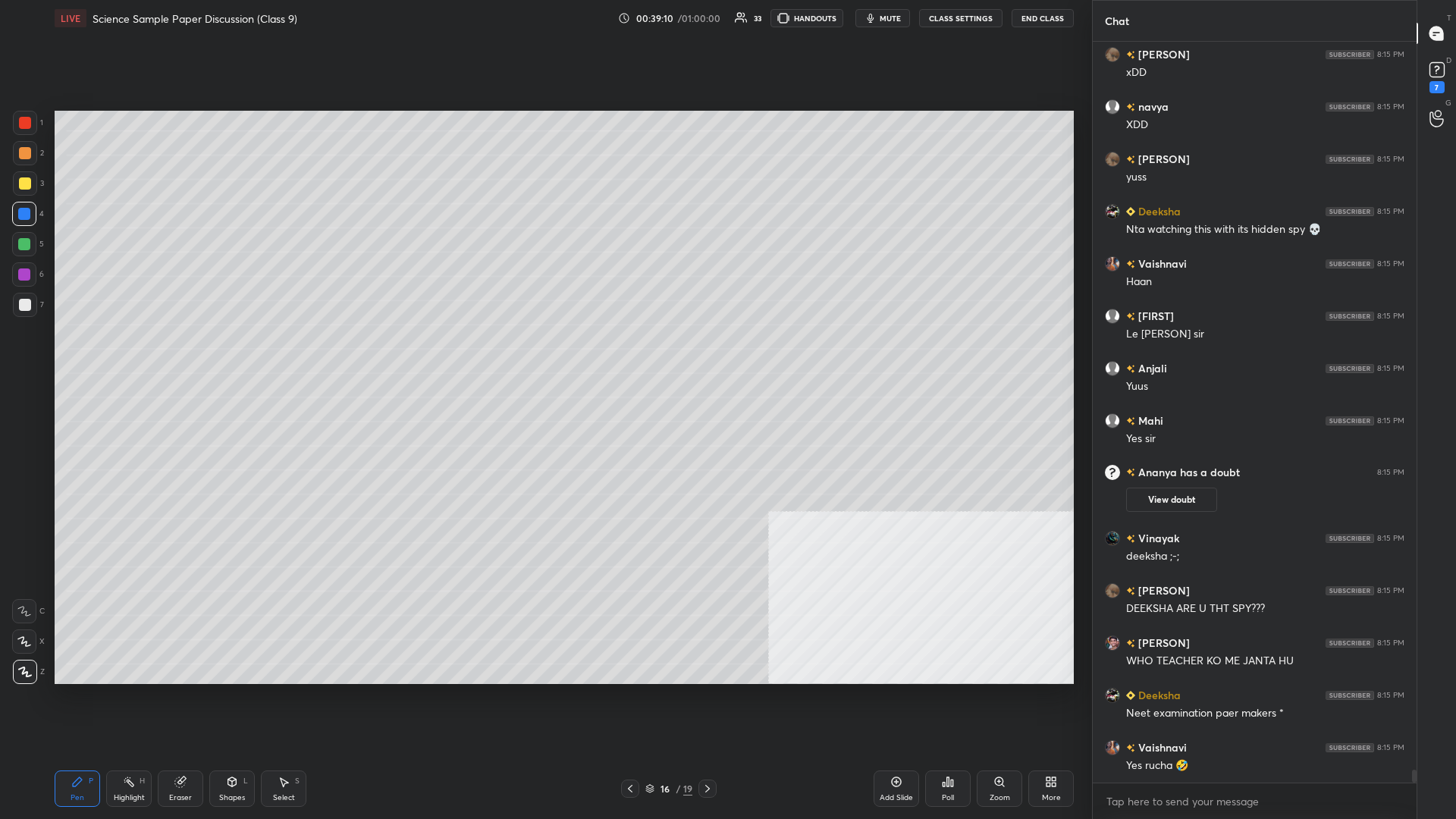 click at bounding box center [24, 244] 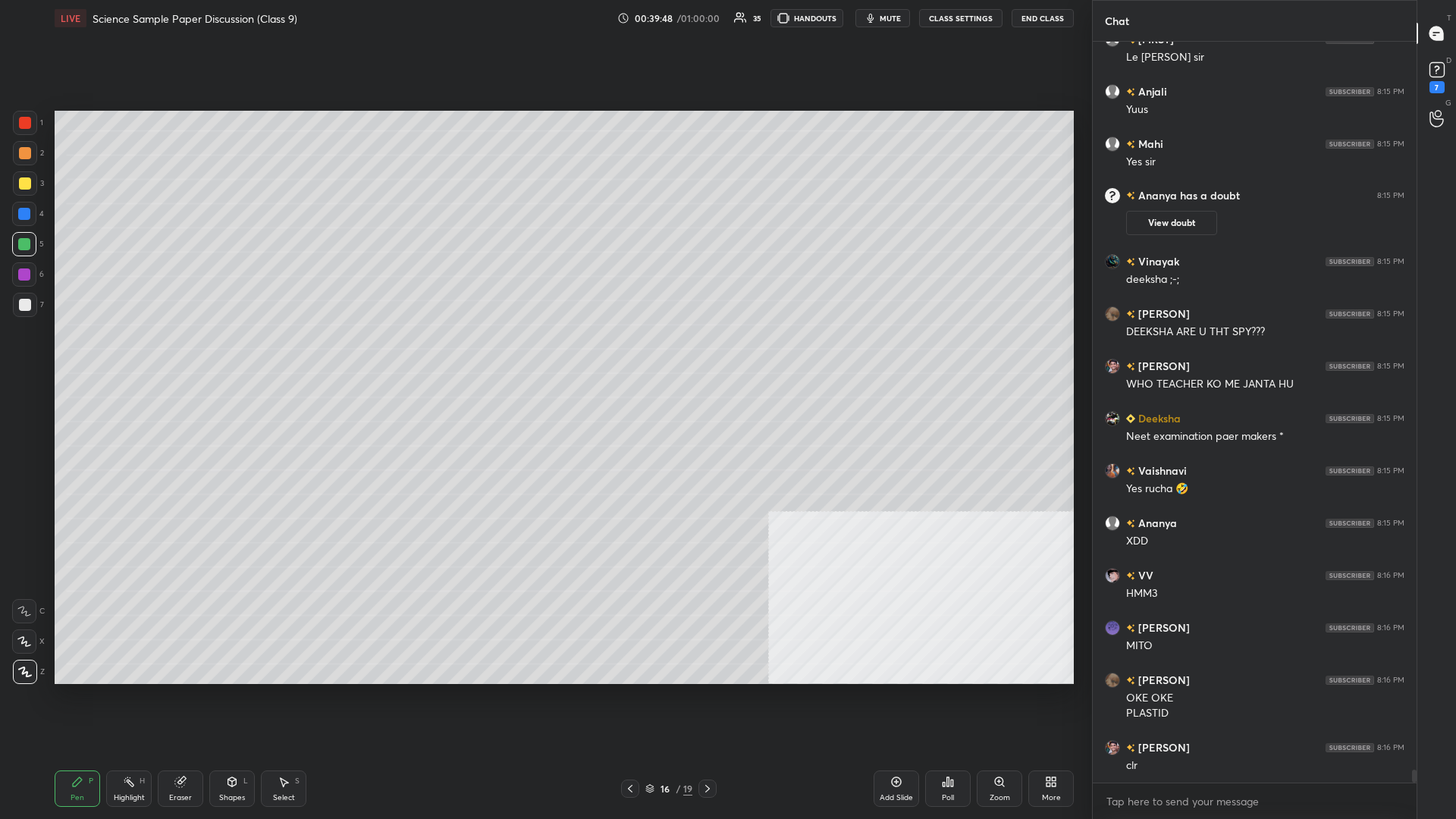 scroll, scrollTop: 42750, scrollLeft: 0, axis: vertical 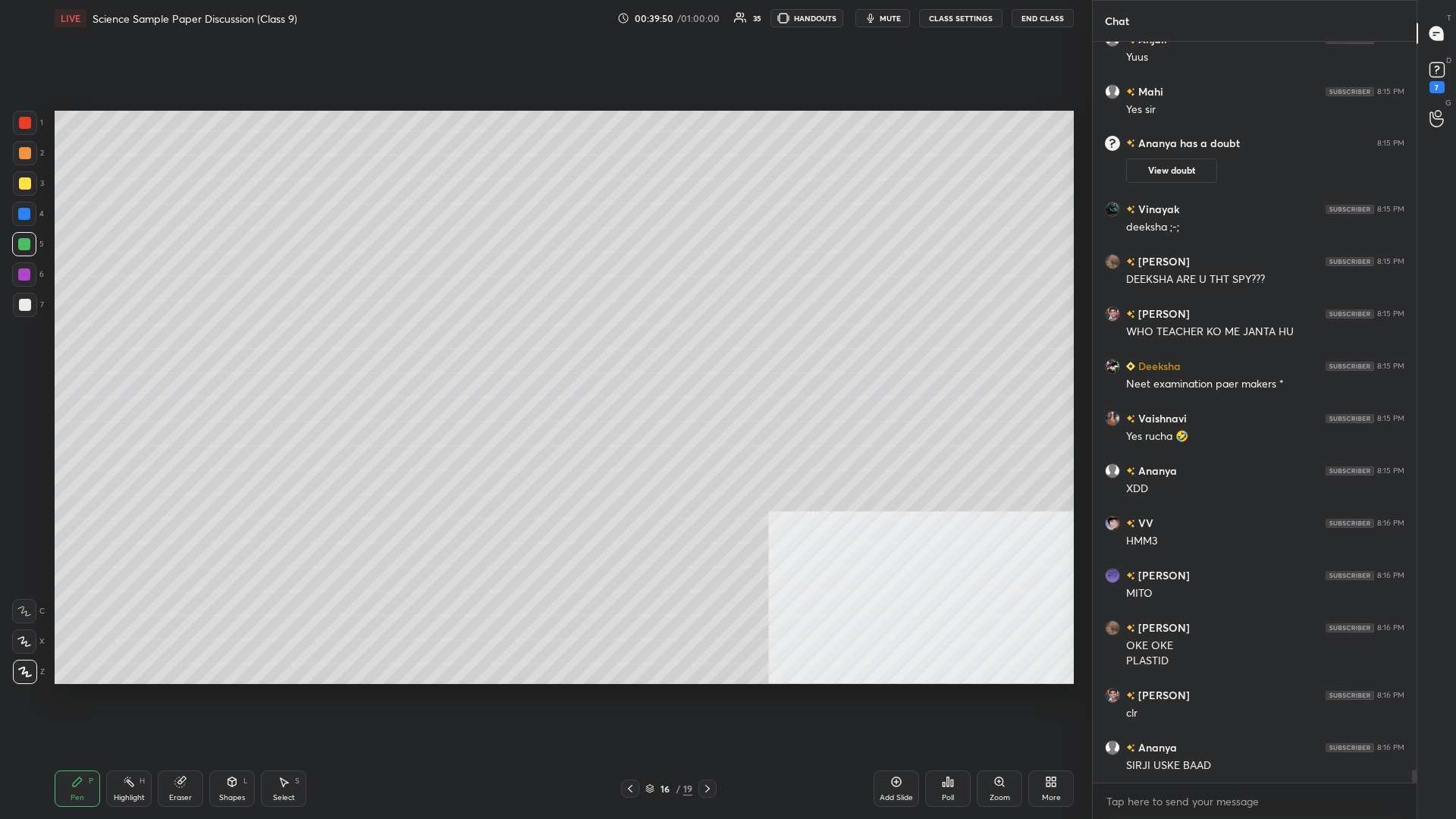 click at bounding box center (25, 123) 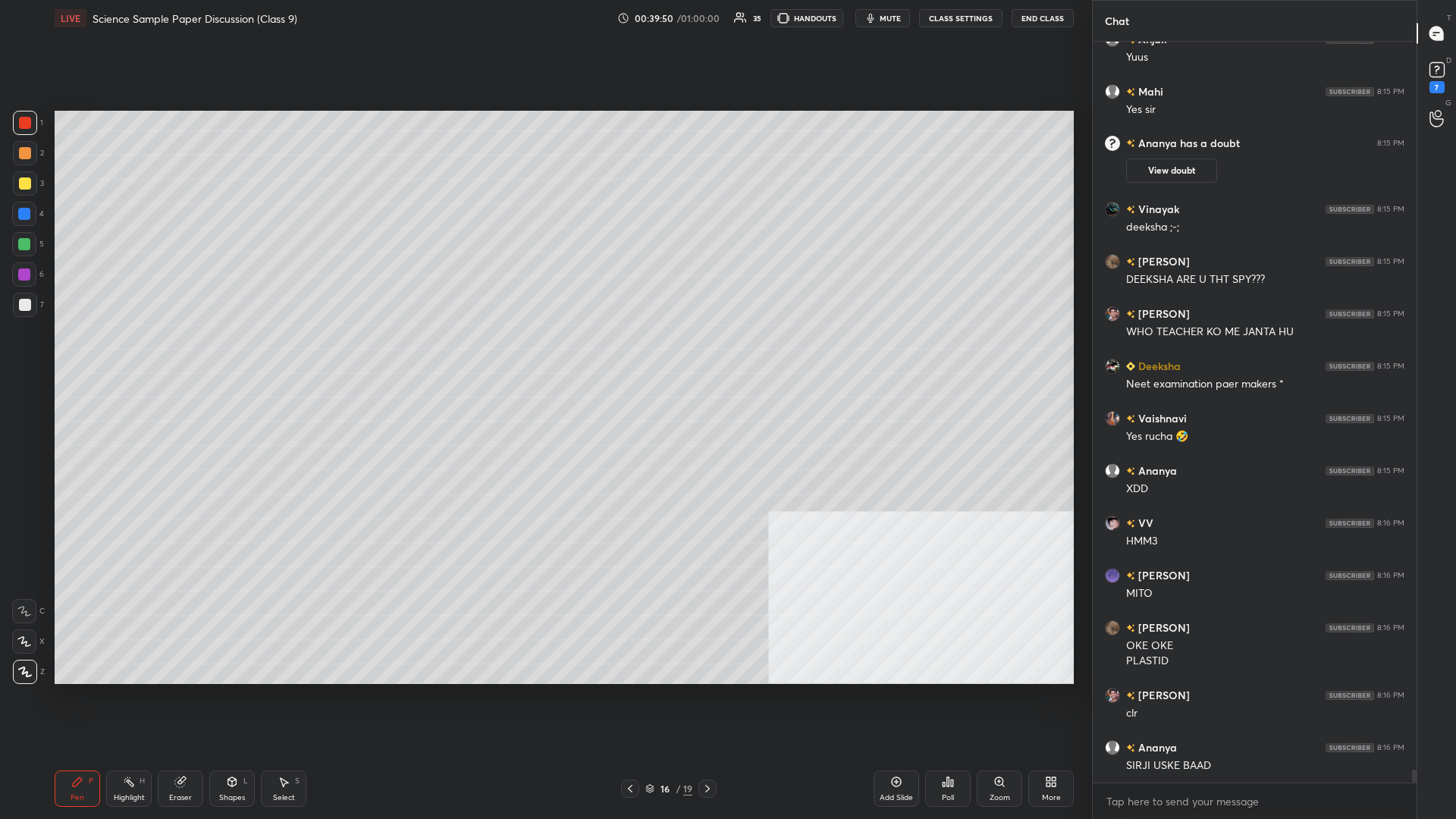 click at bounding box center [25, 123] 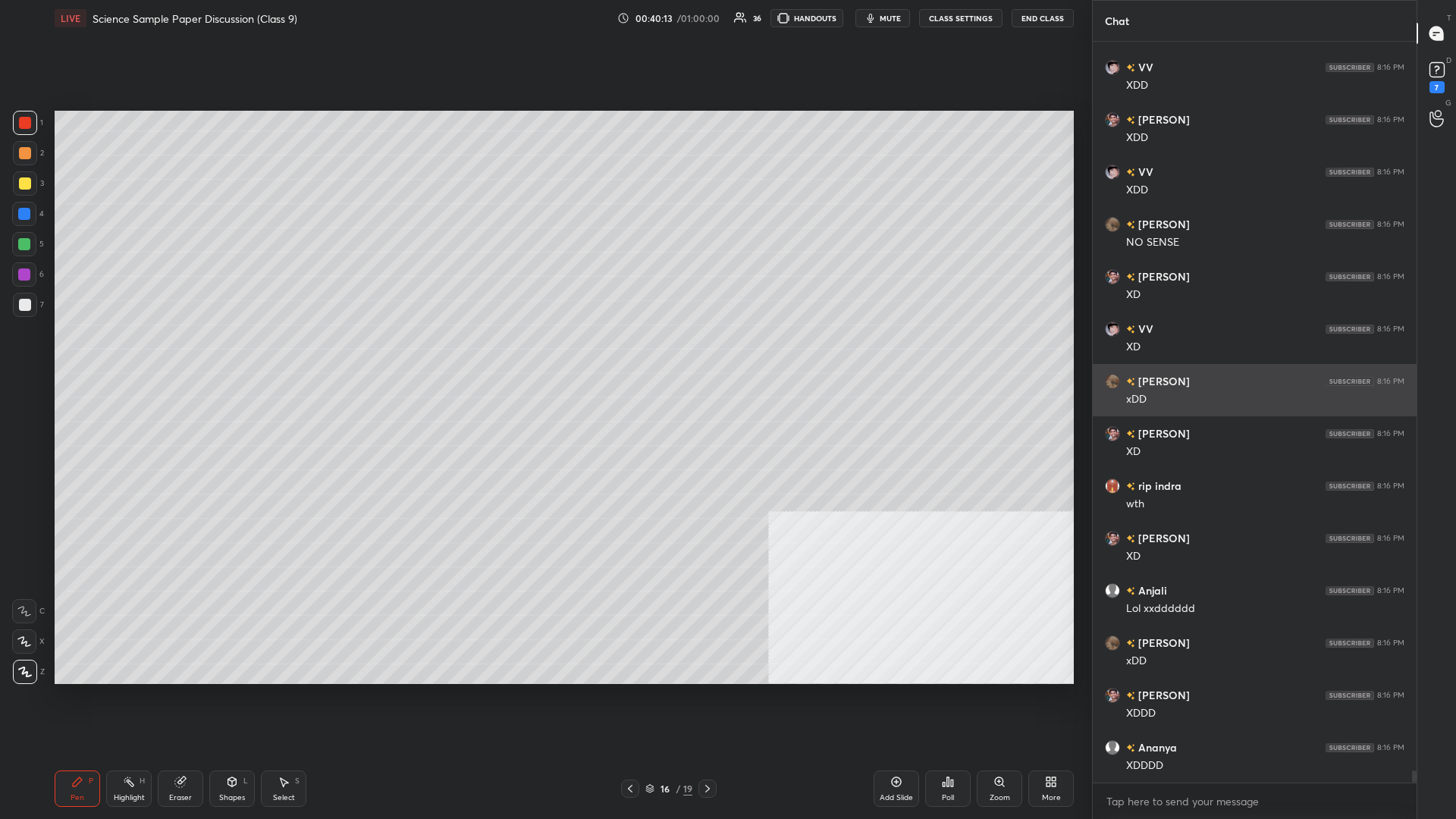 scroll, scrollTop: 44372, scrollLeft: 0, axis: vertical 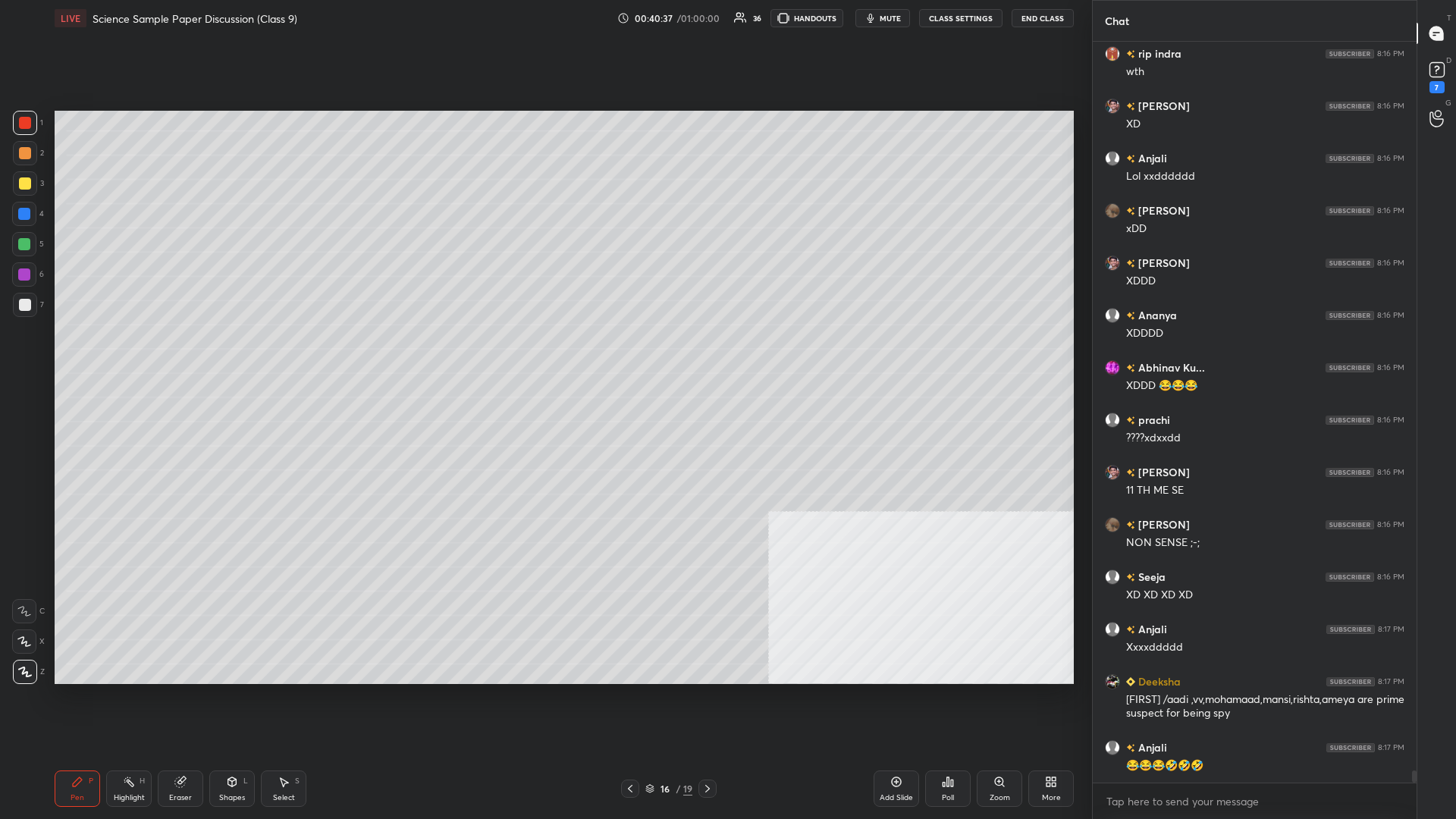 click 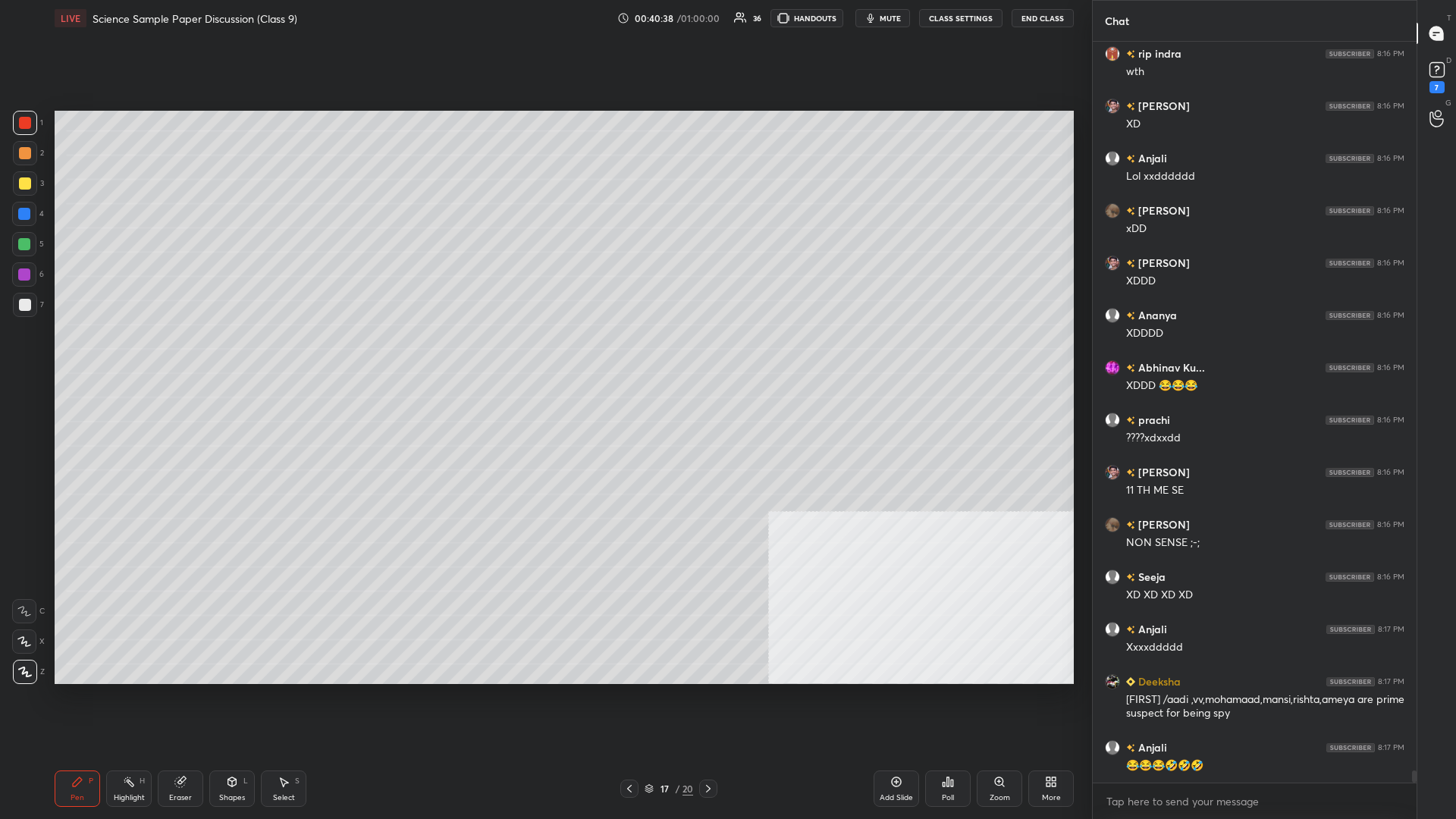 click at bounding box center (25, 184) 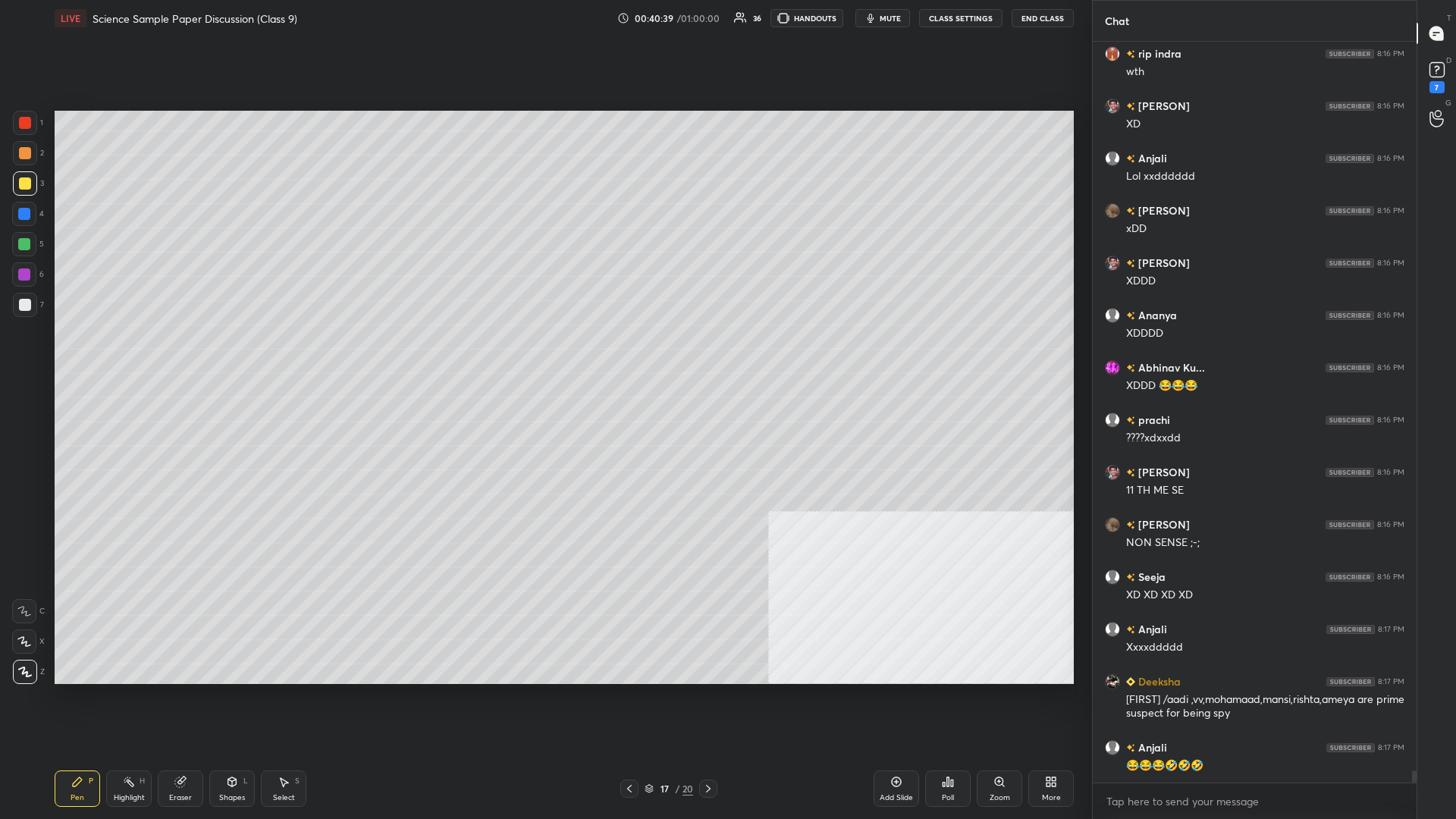 click 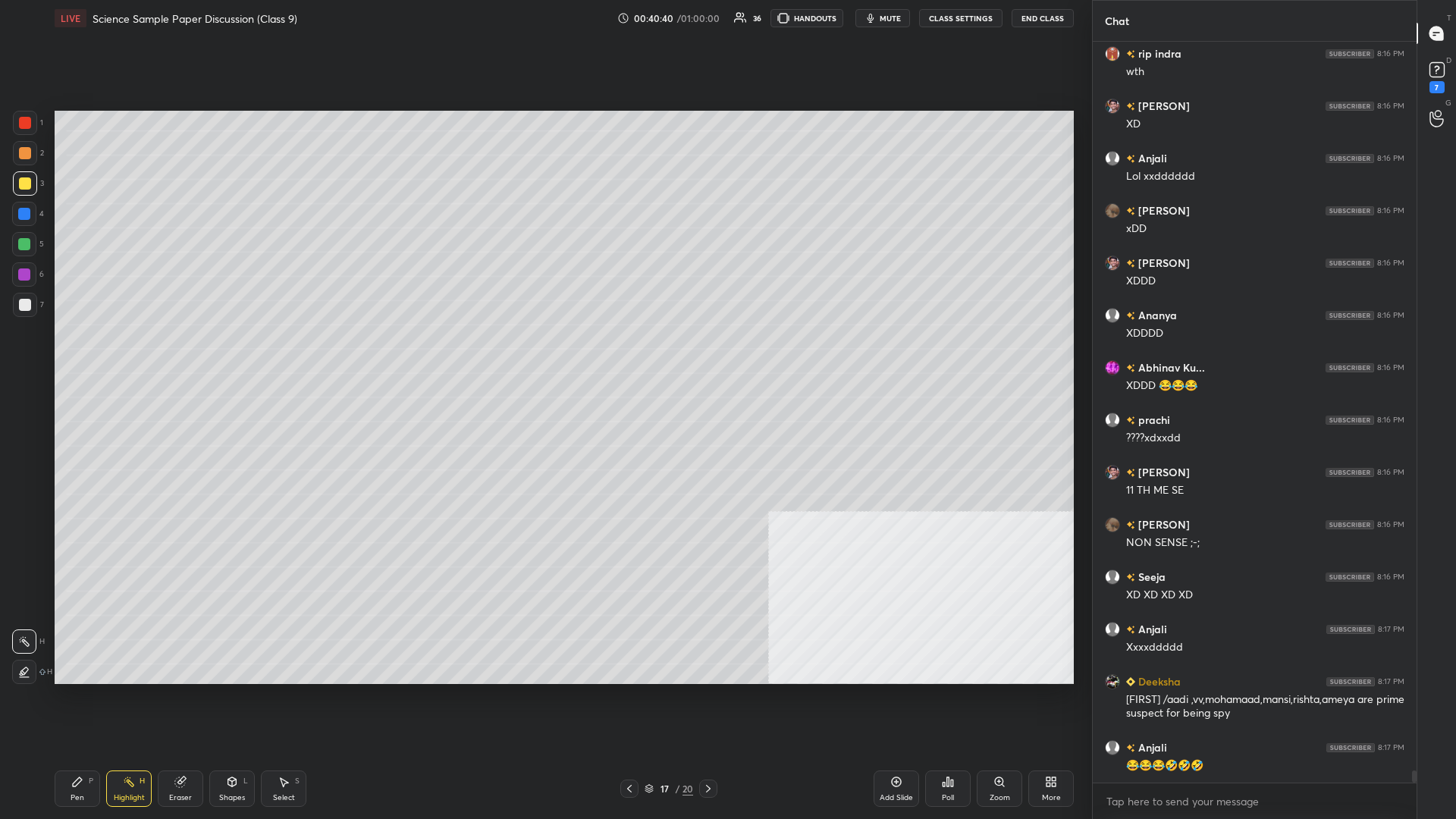 click 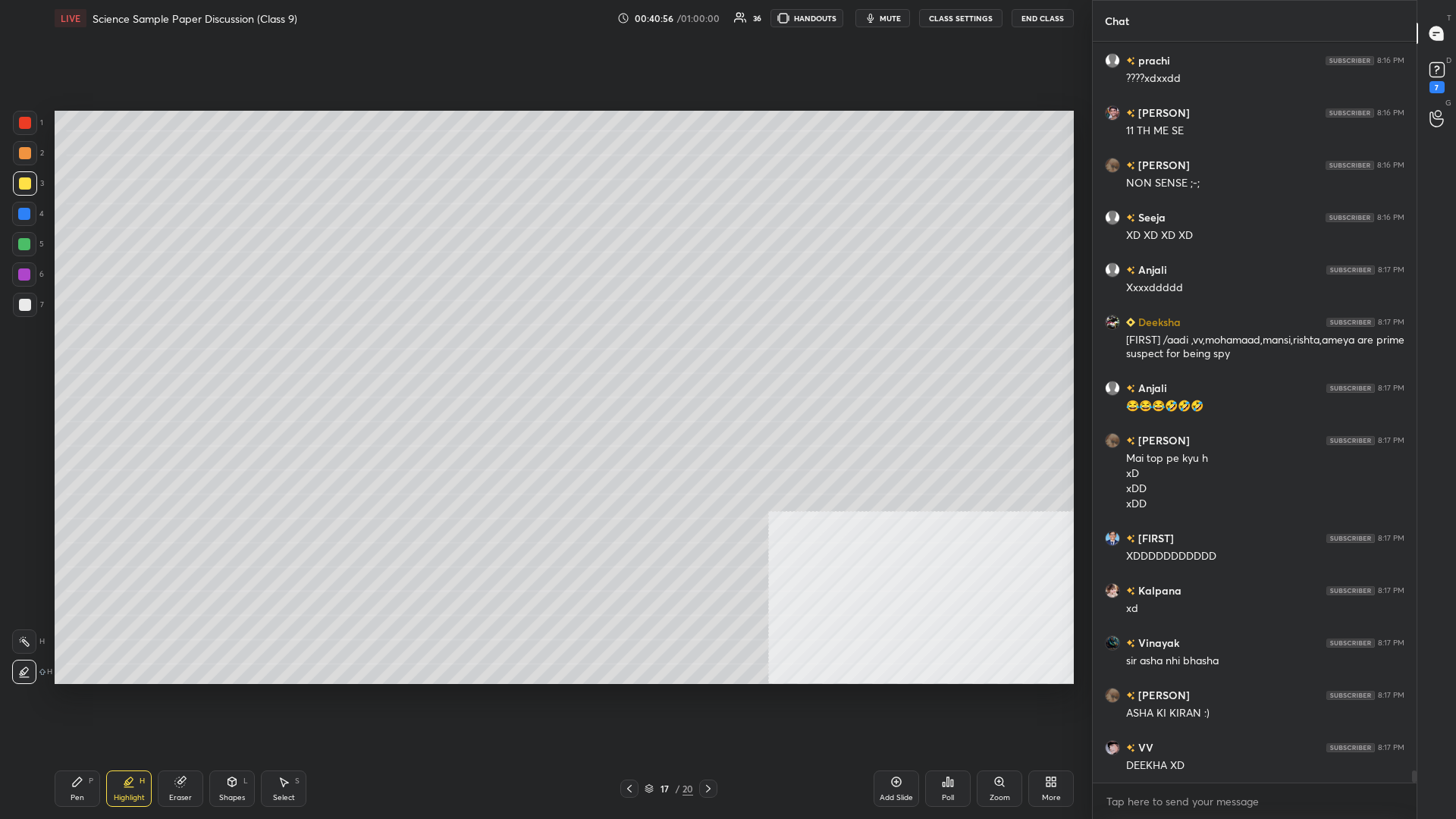 scroll, scrollTop: 44413, scrollLeft: 0, axis: vertical 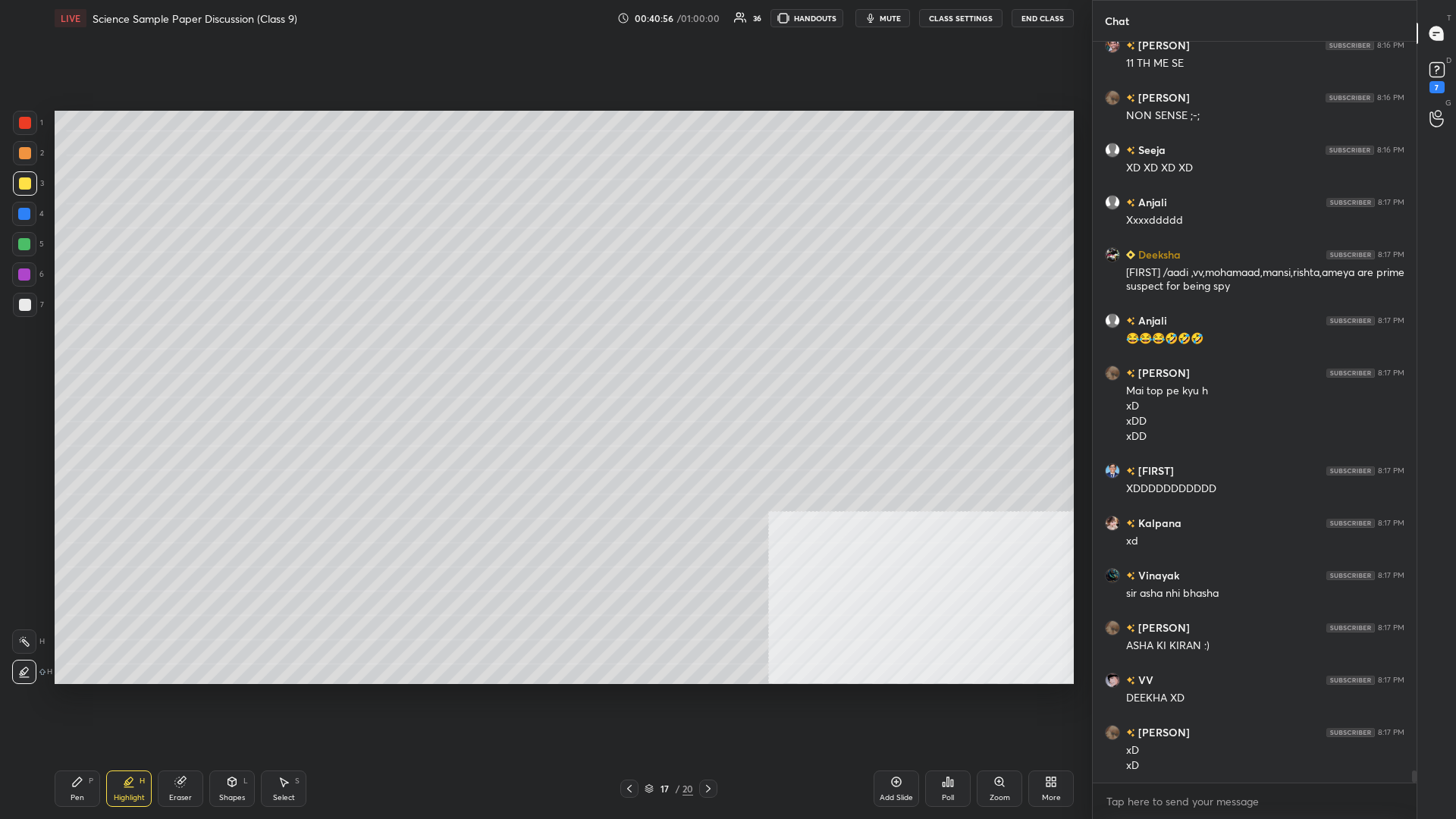 click on "Pen" at bounding box center [77, 798] 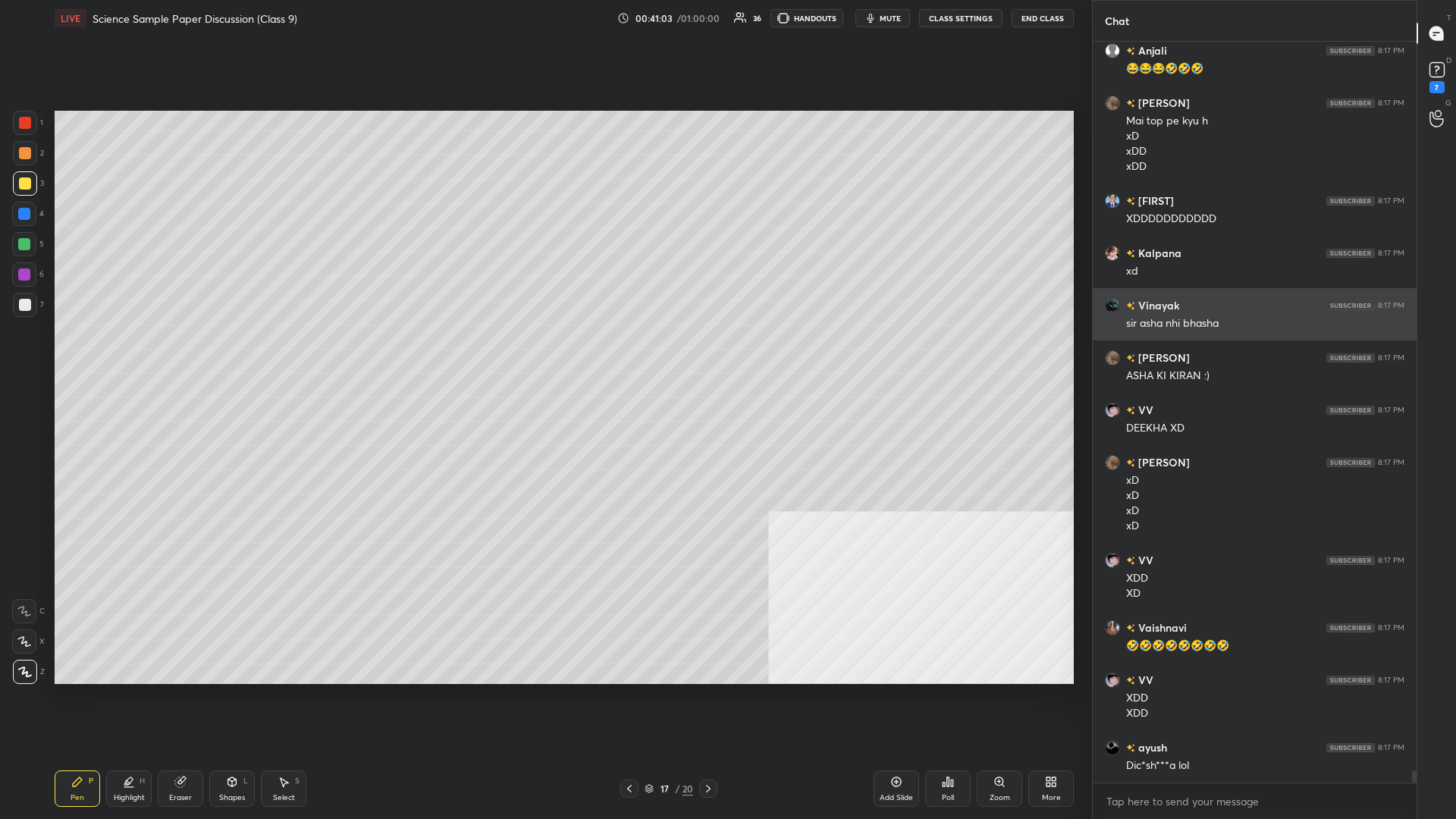 scroll, scrollTop: 44840, scrollLeft: 0, axis: vertical 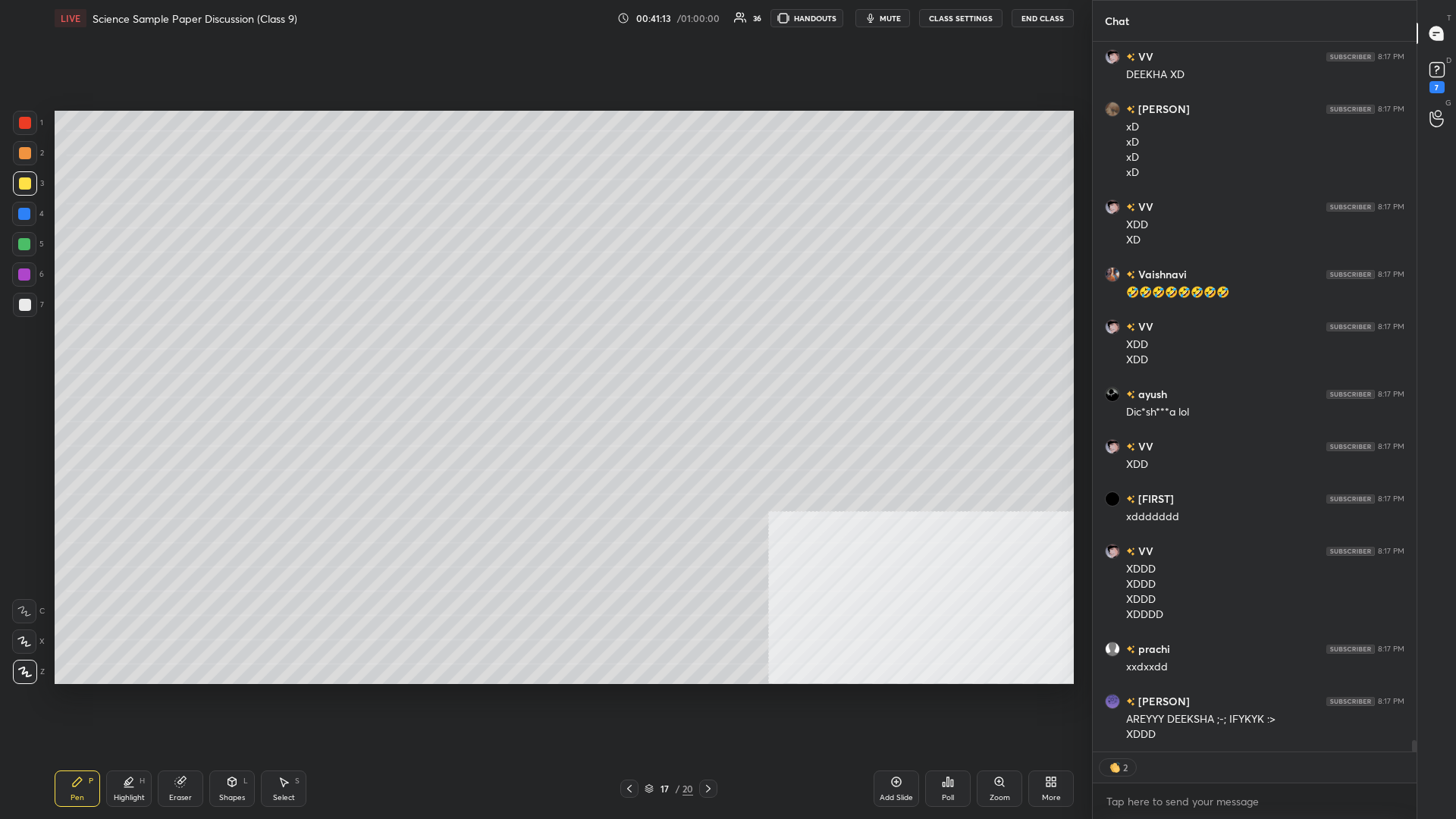 click at bounding box center [25, 123] 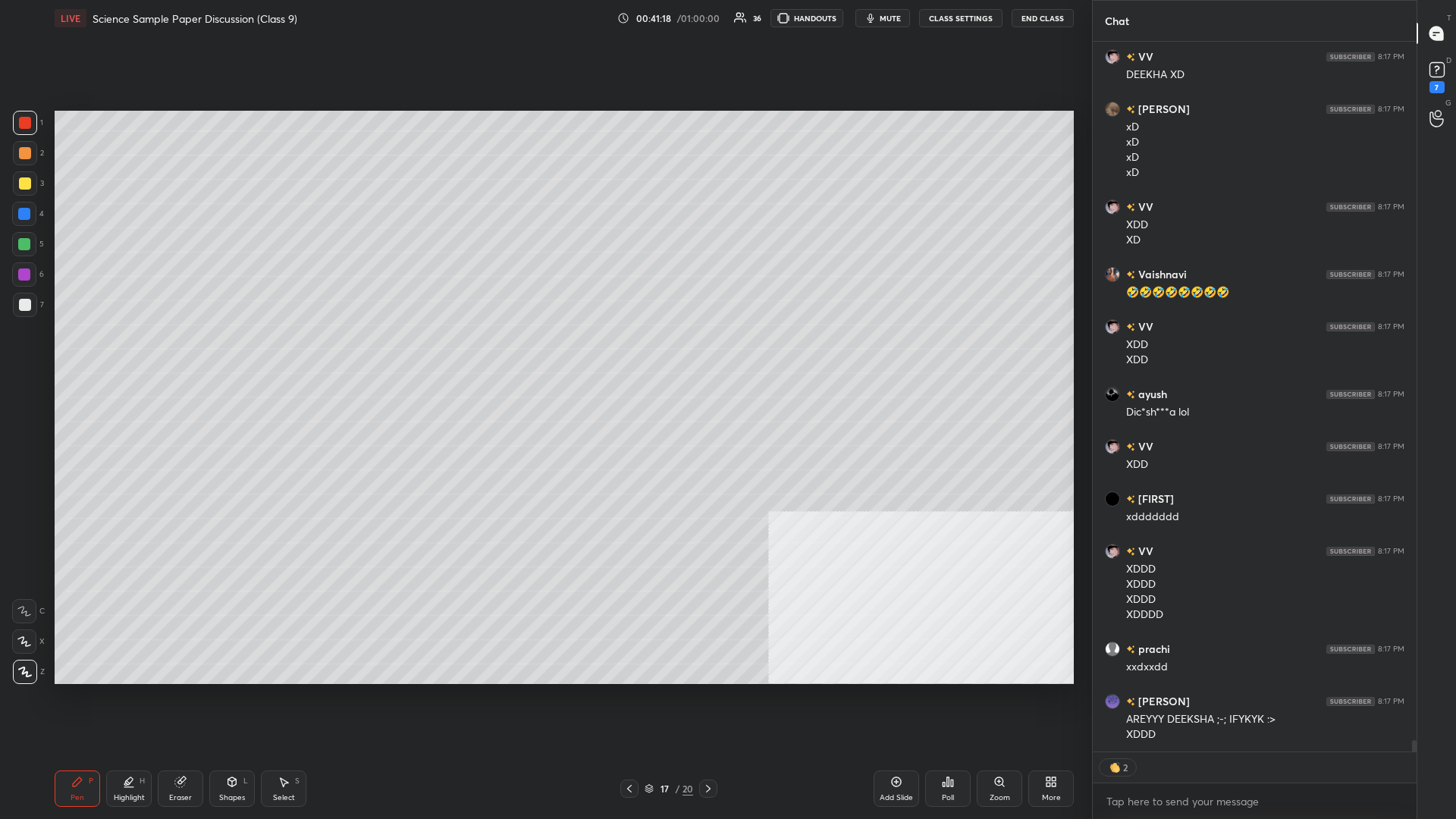 scroll, scrollTop: 0, scrollLeft: 1, axis: horizontal 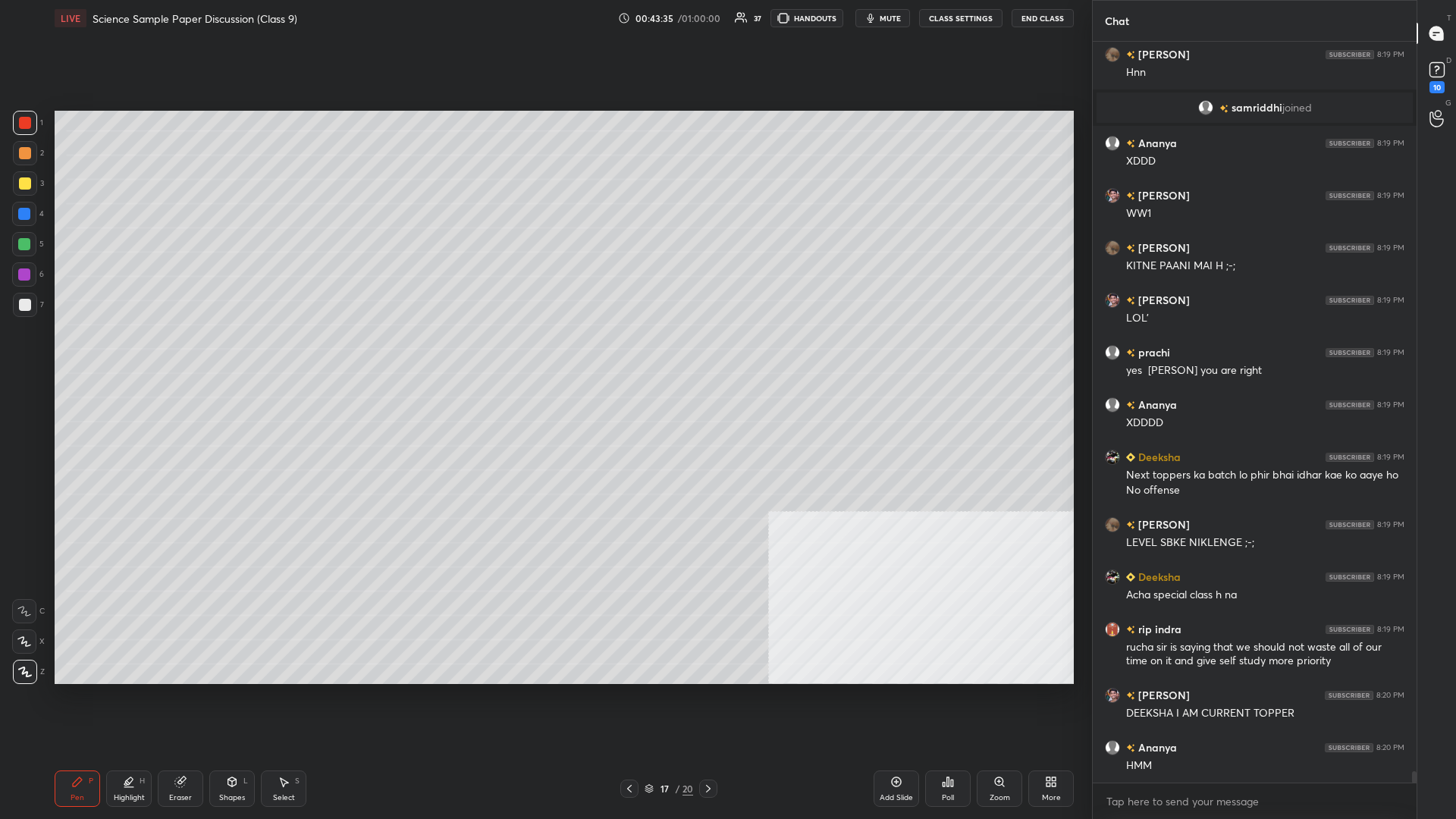 click on "Add Slide" at bounding box center [896, 789] 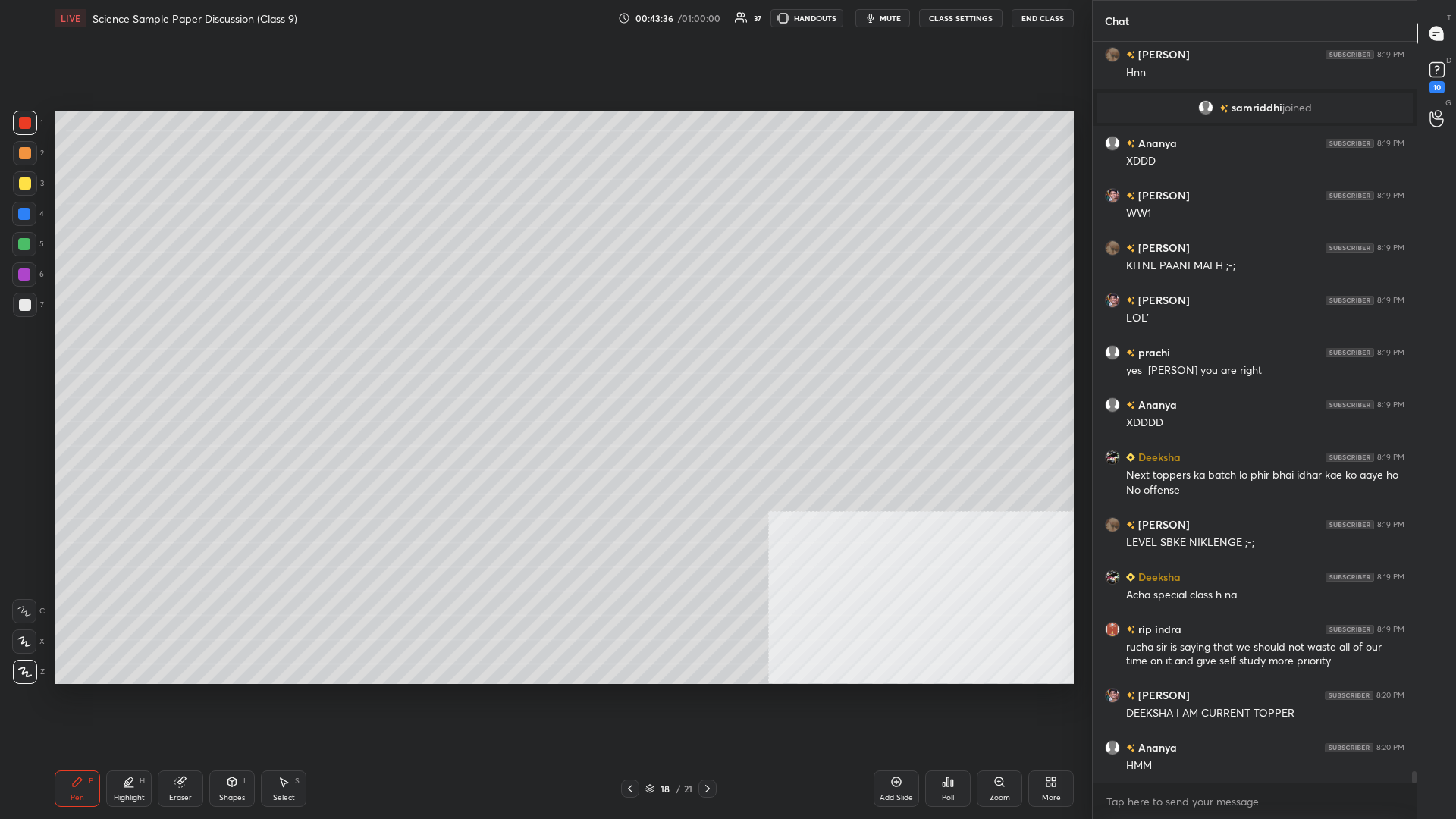 click on "1 2 3 4 5 6 7 C X Z C X Z E E Erase all   H H" at bounding box center [24, 397] 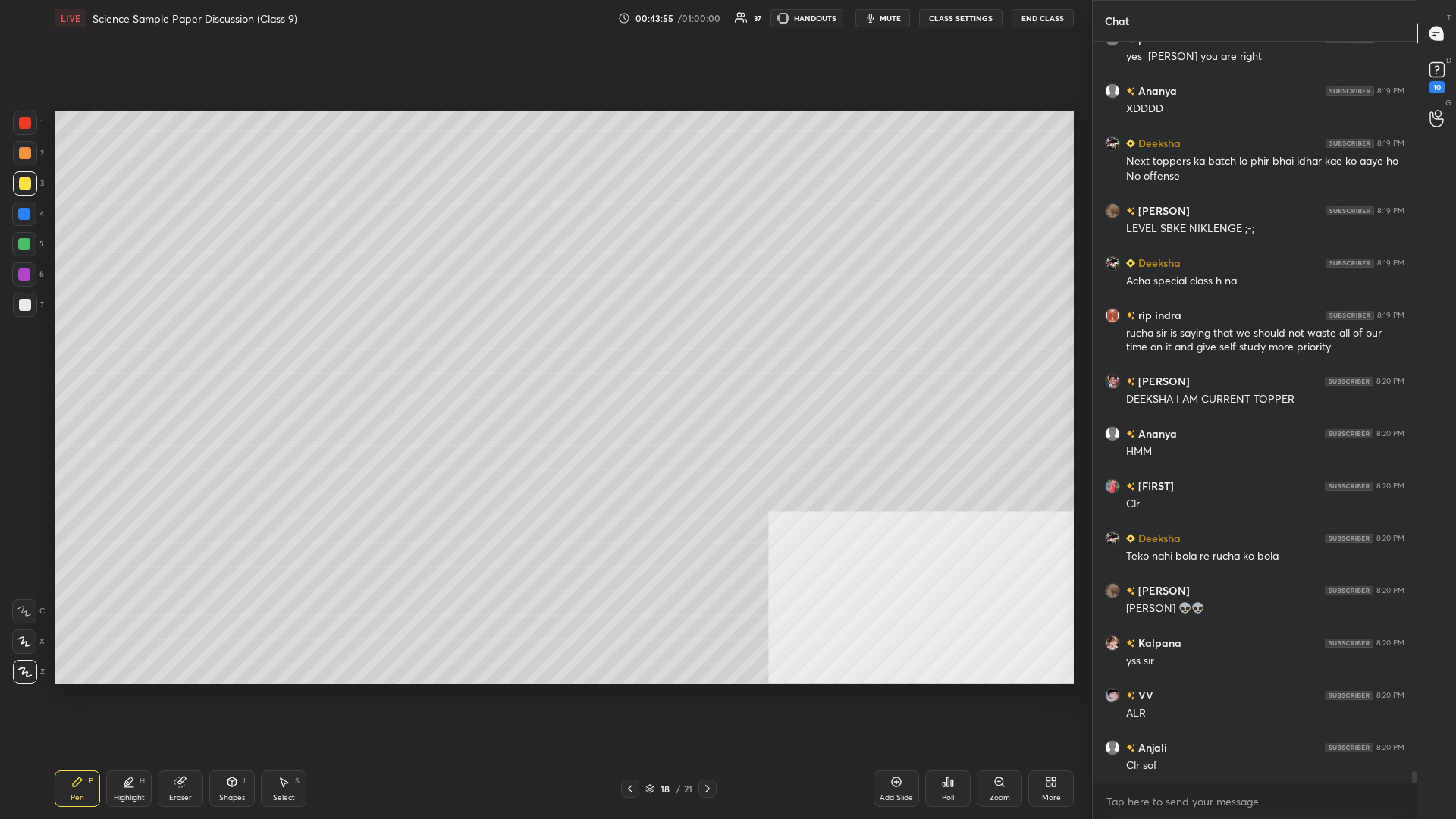 scroll, scrollTop: 46465, scrollLeft: 0, axis: vertical 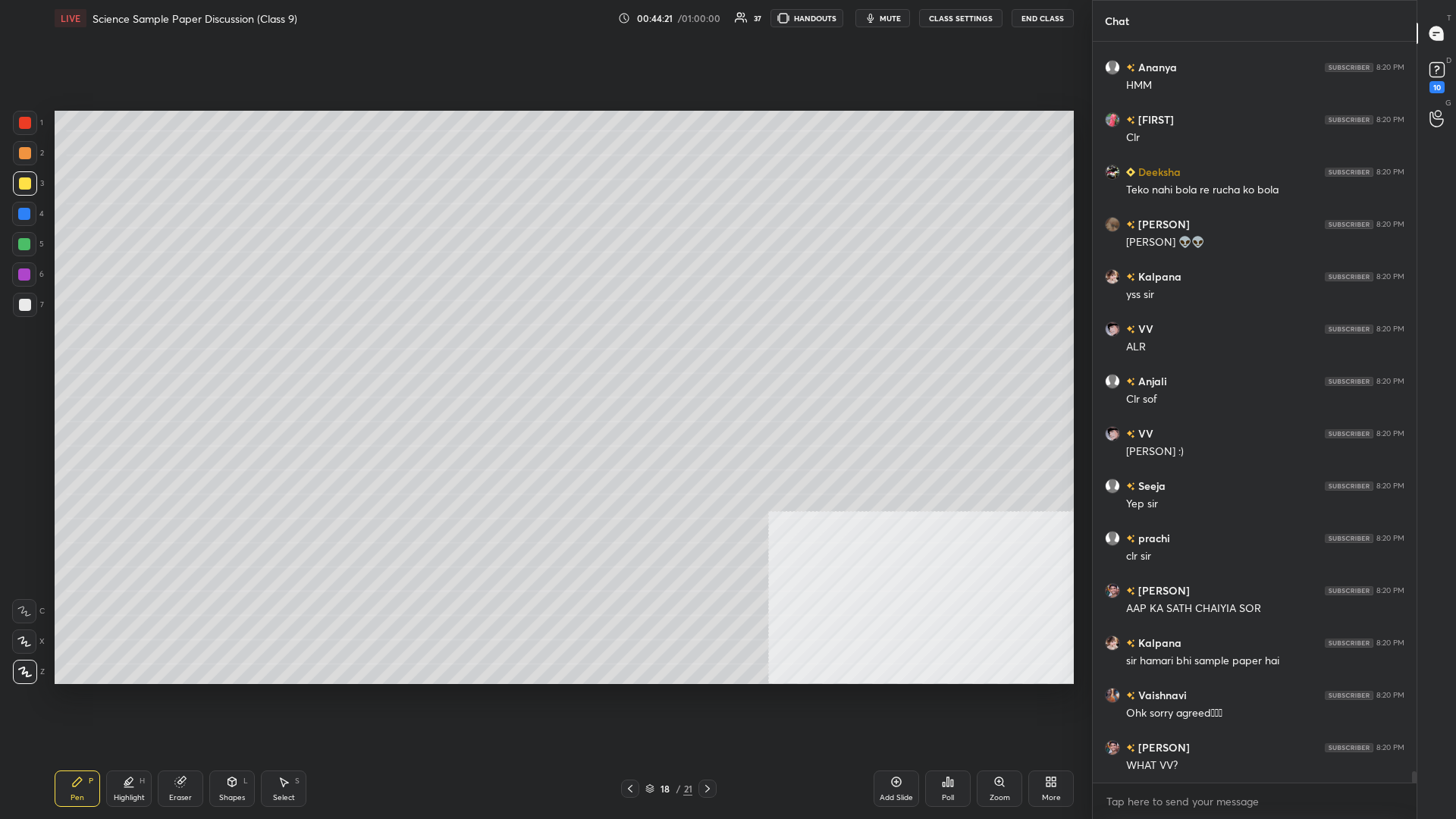 click on "7" at bounding box center (28, 305) 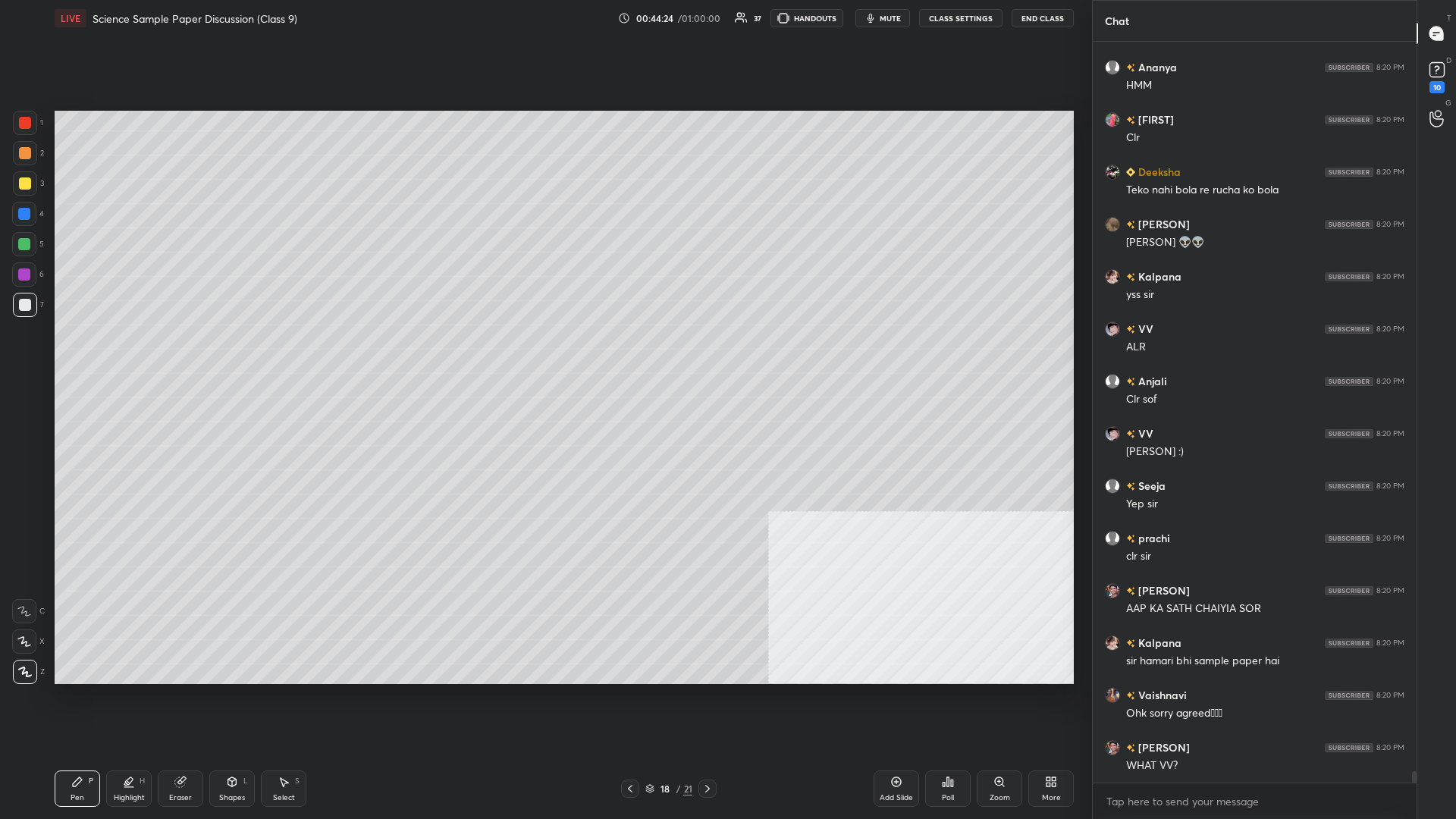 scroll, scrollTop: 46832, scrollLeft: 0, axis: vertical 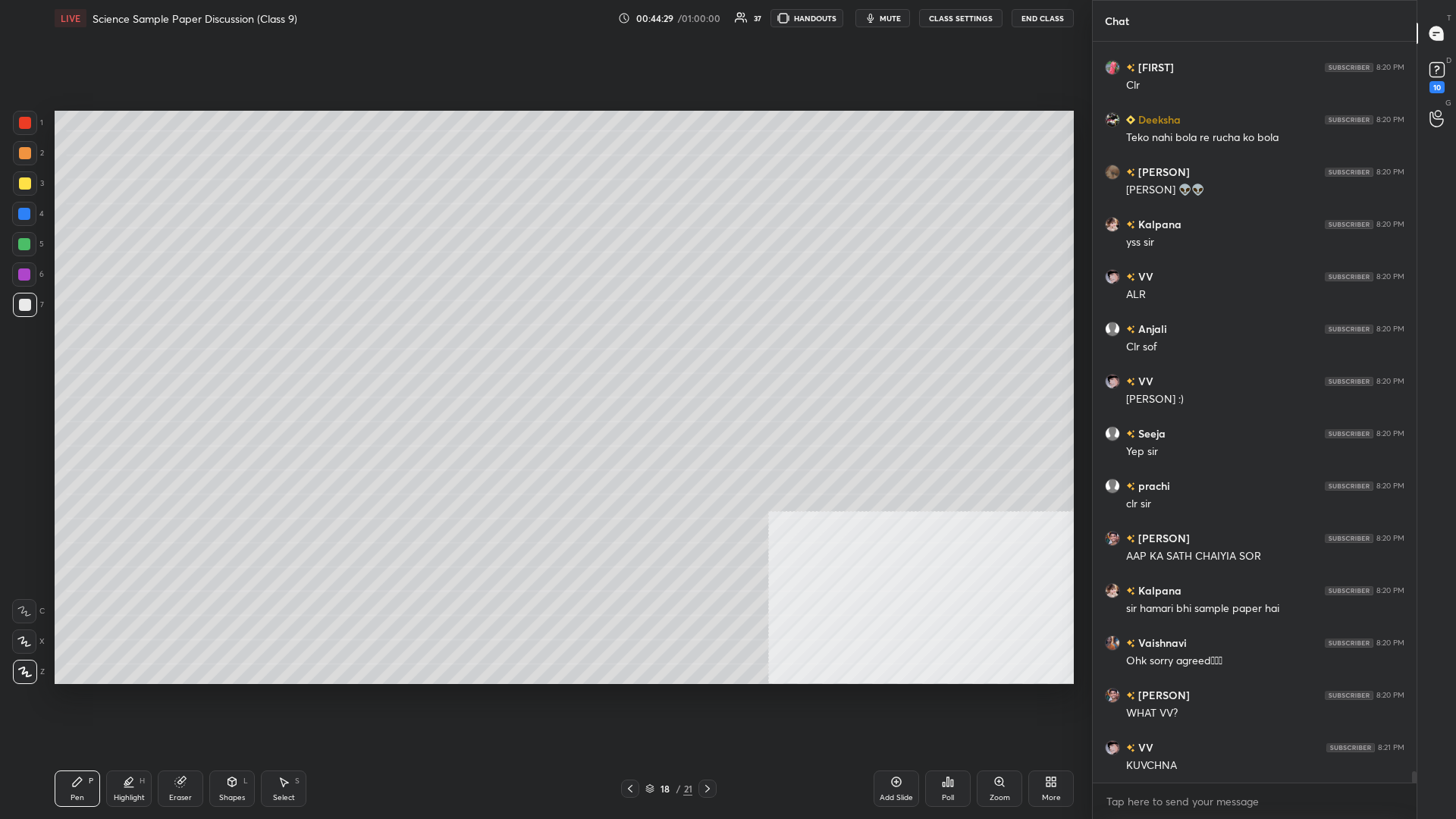 click 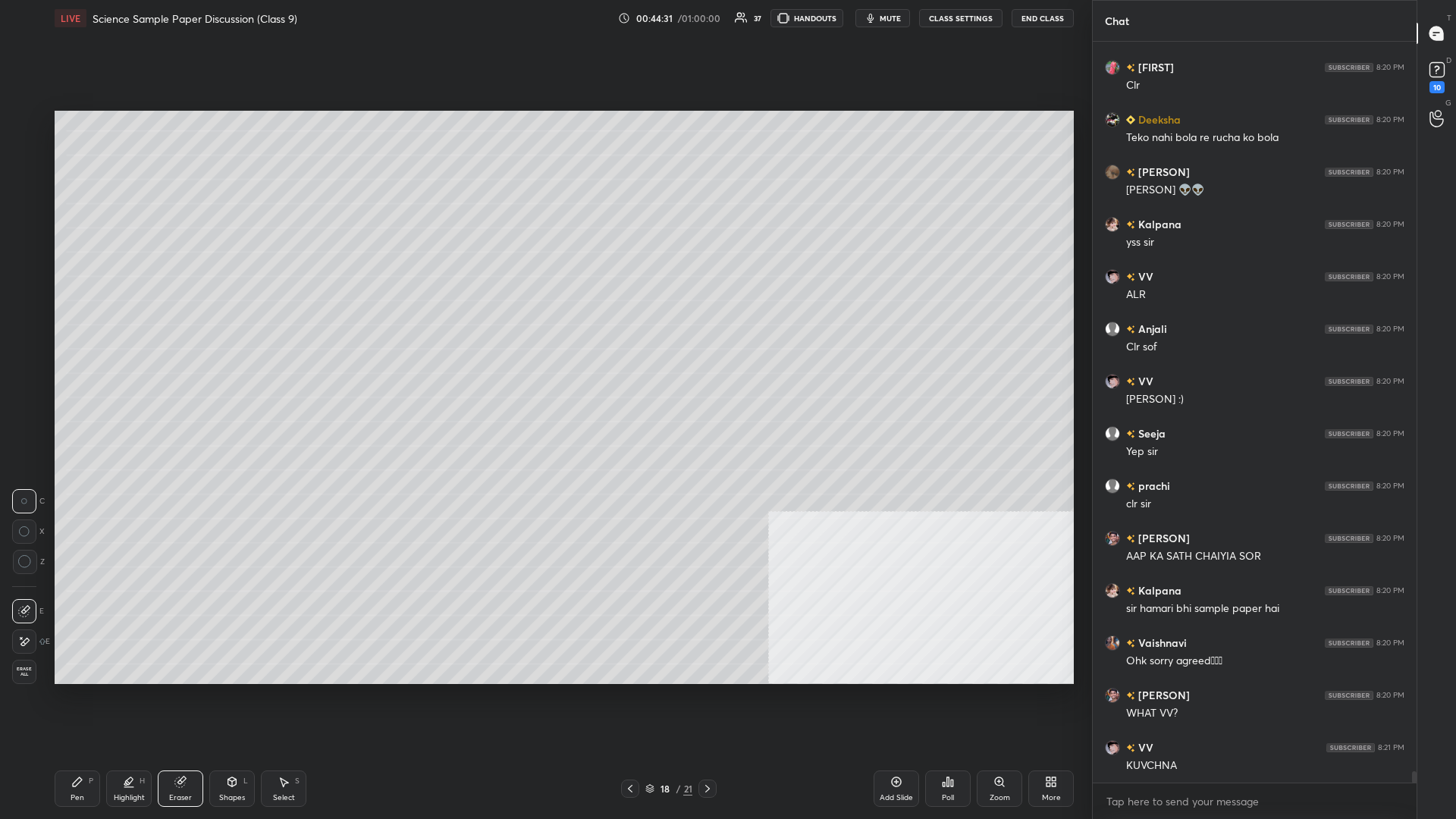 click on "Highlight H" at bounding box center (129, 789) 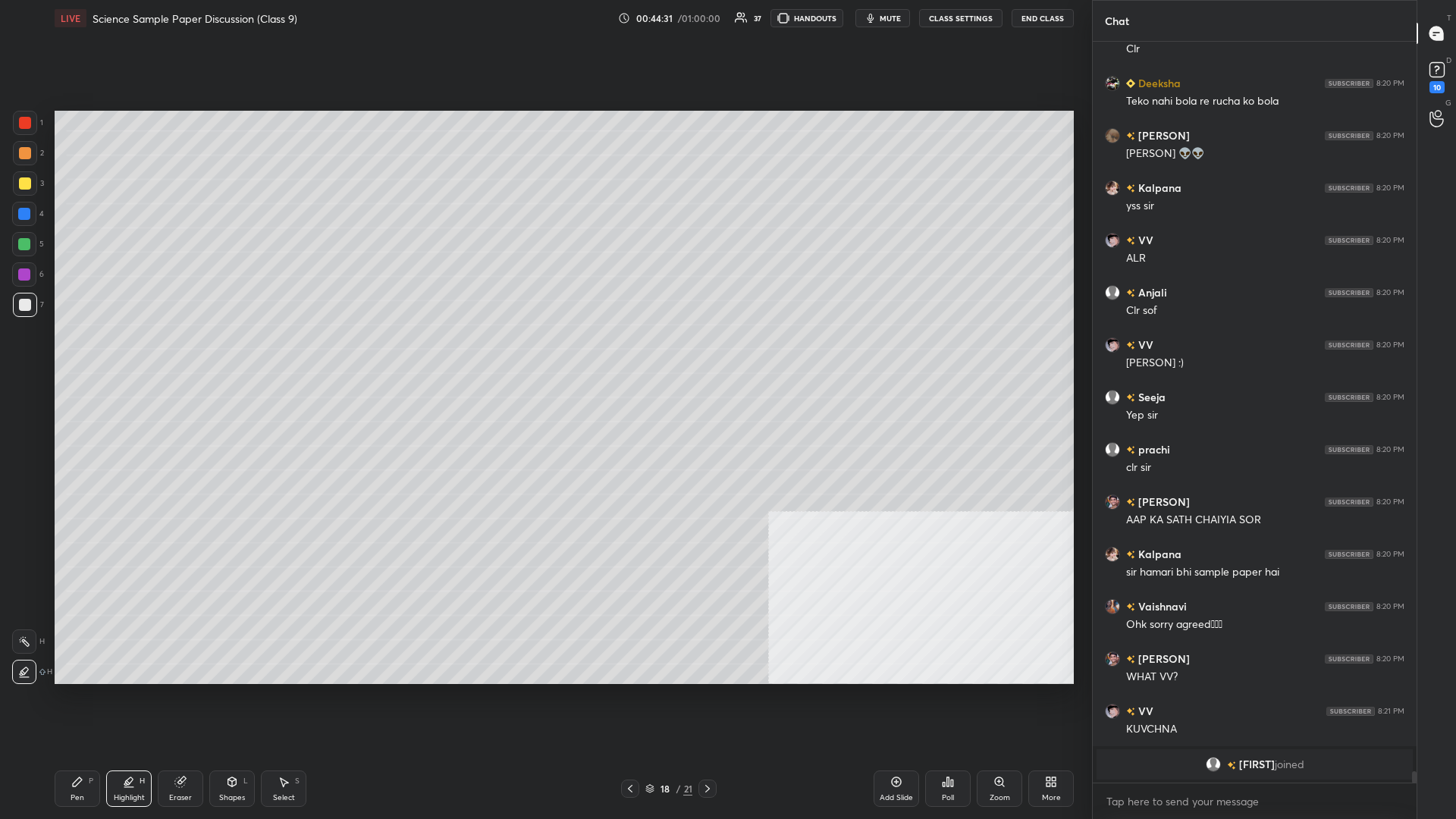 click on "Pen P" at bounding box center [77, 789] 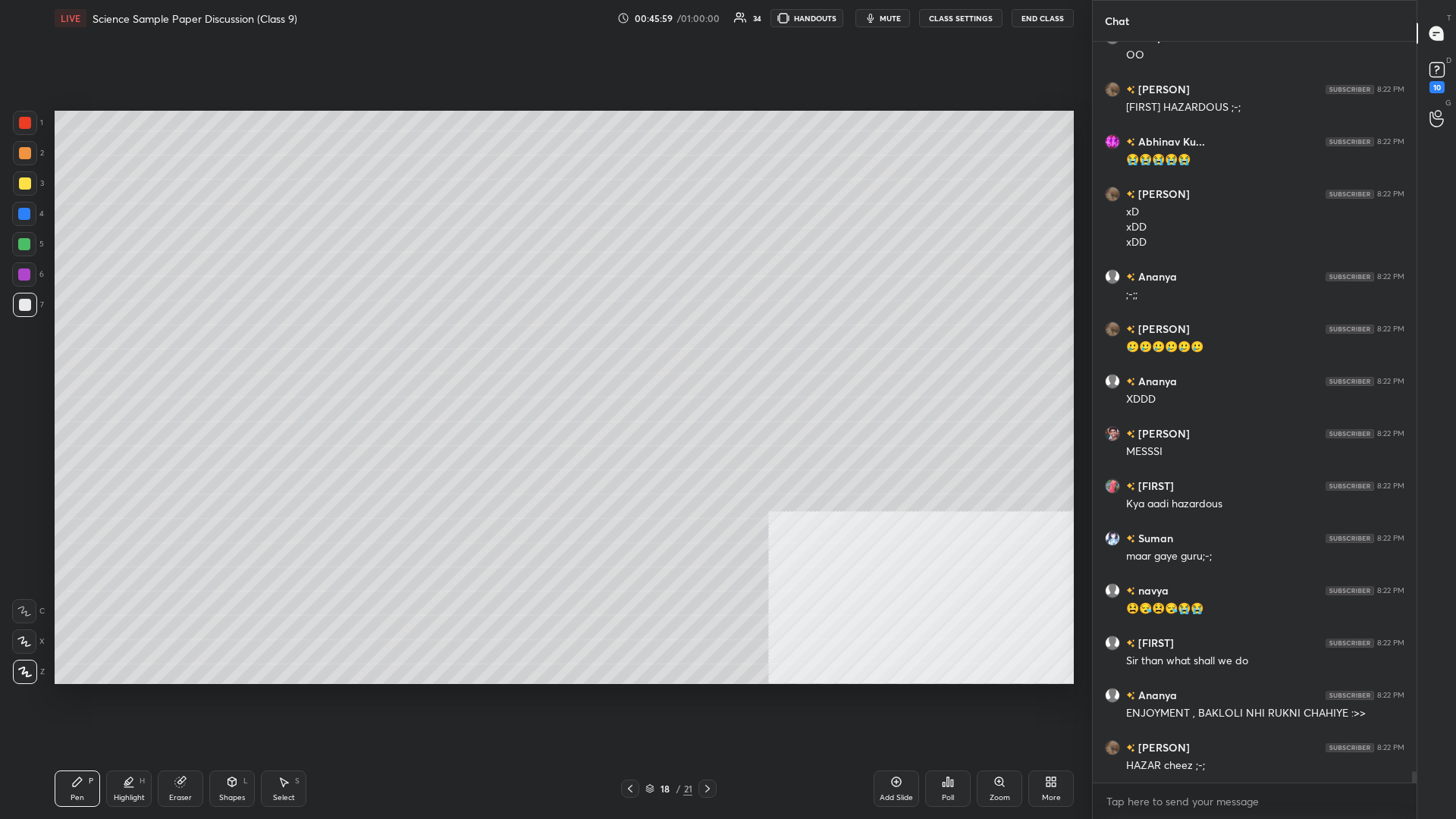 scroll, scrollTop: 48294, scrollLeft: 0, axis: vertical 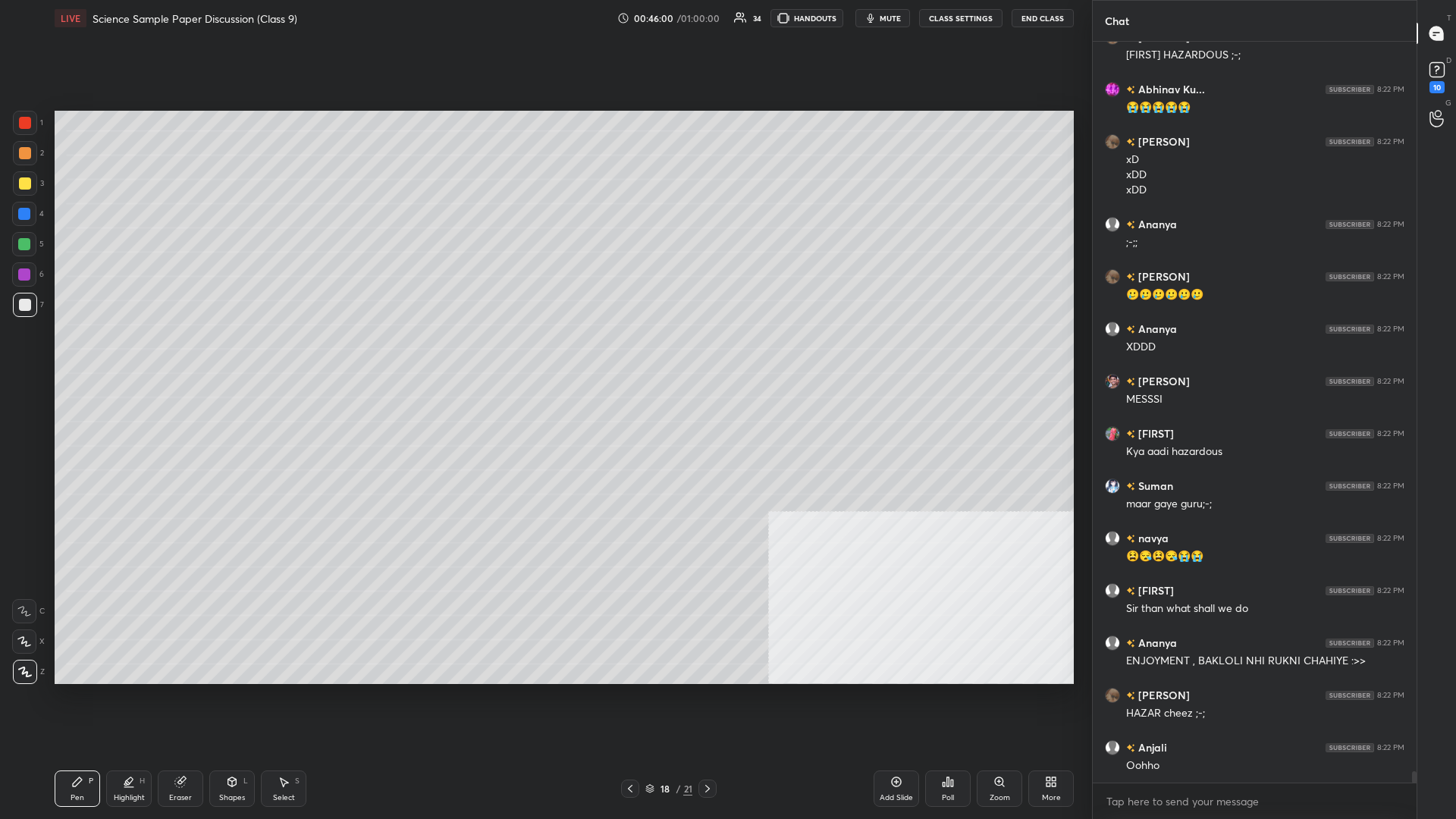 click on "1 2 3 4 5 6 7 C X Z C X Z E E Erase all   H H" at bounding box center [24, 397] 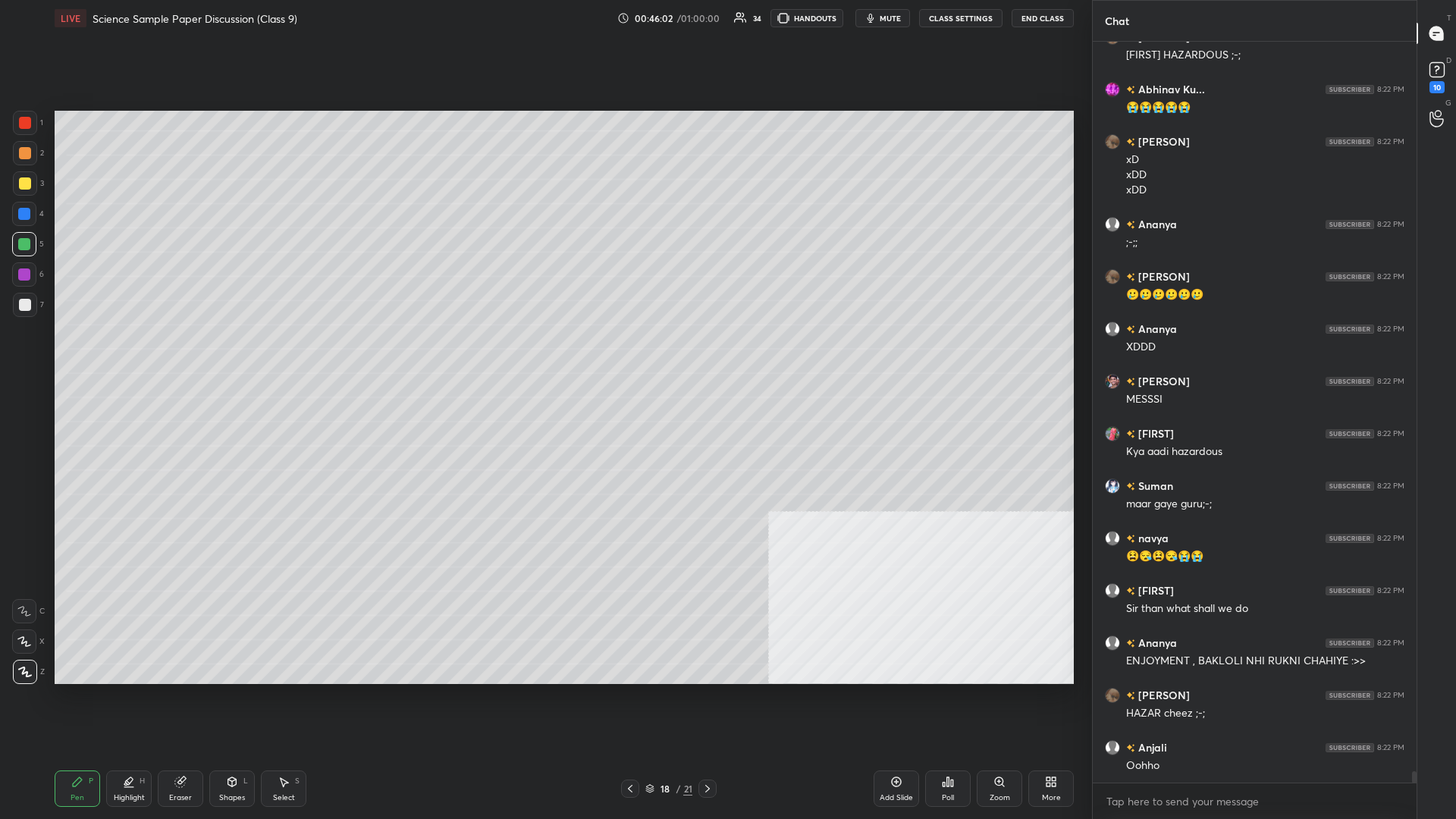 click 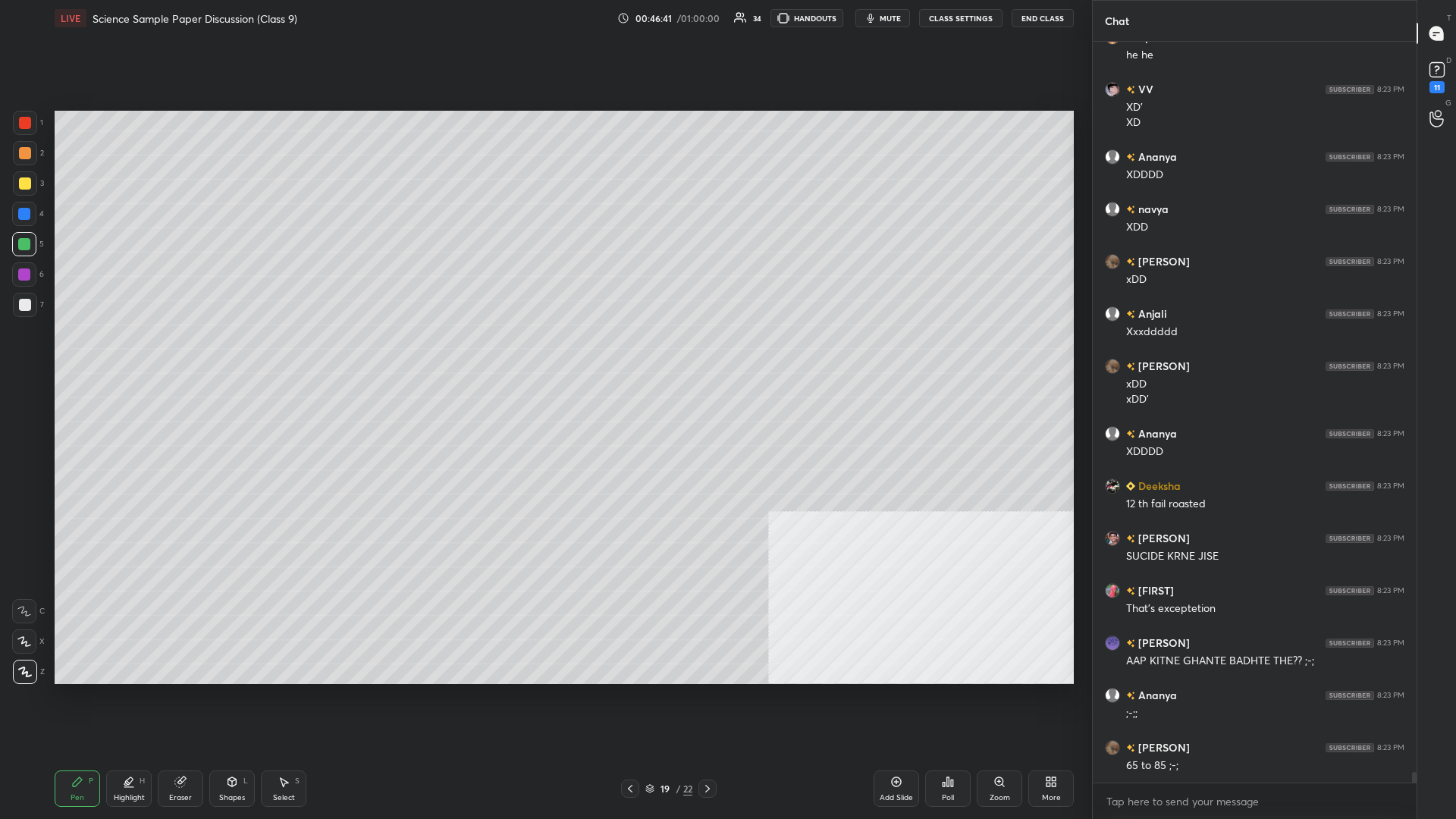 scroll, scrollTop: 49261, scrollLeft: 0, axis: vertical 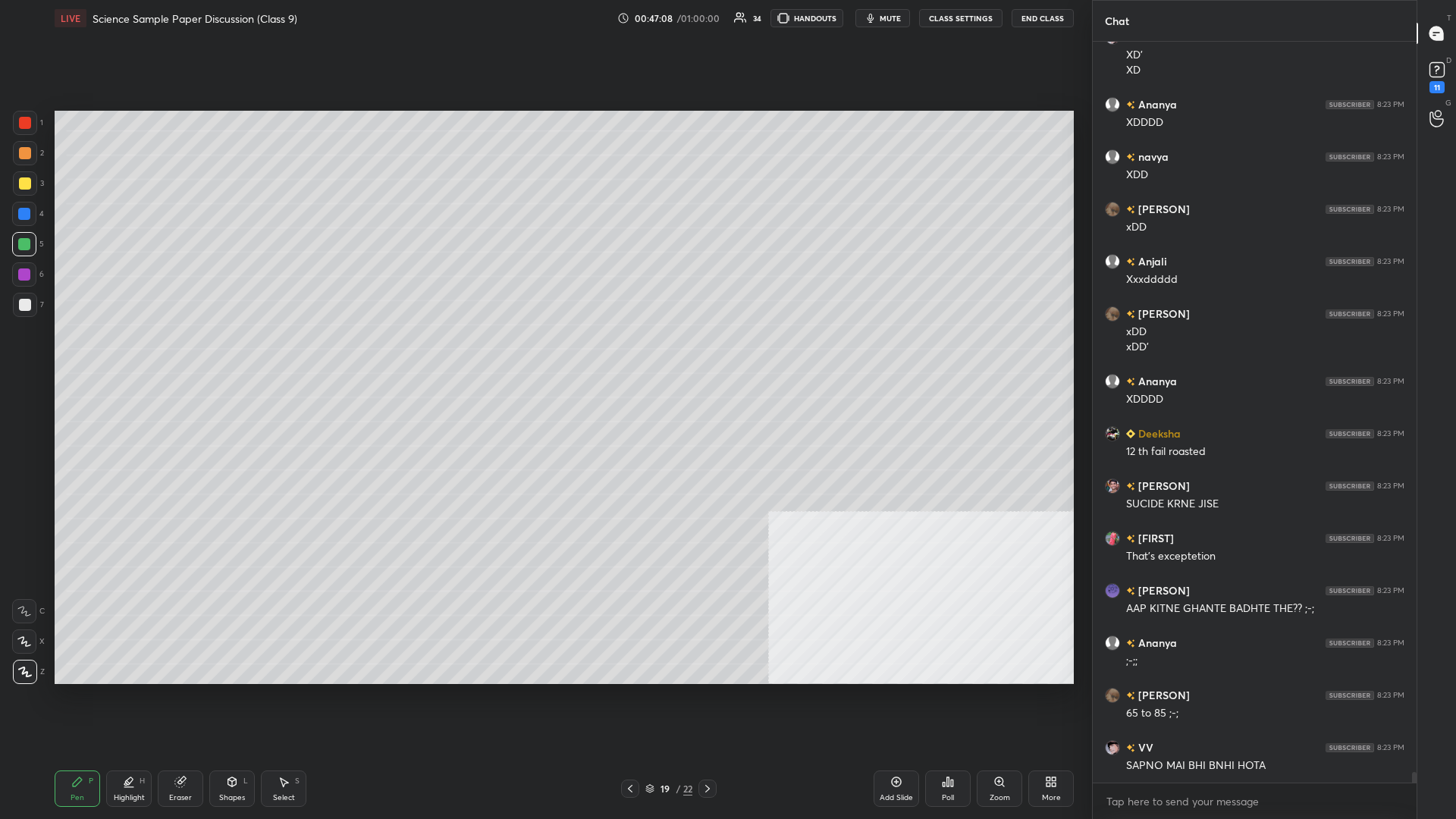 click at bounding box center (25, 123) 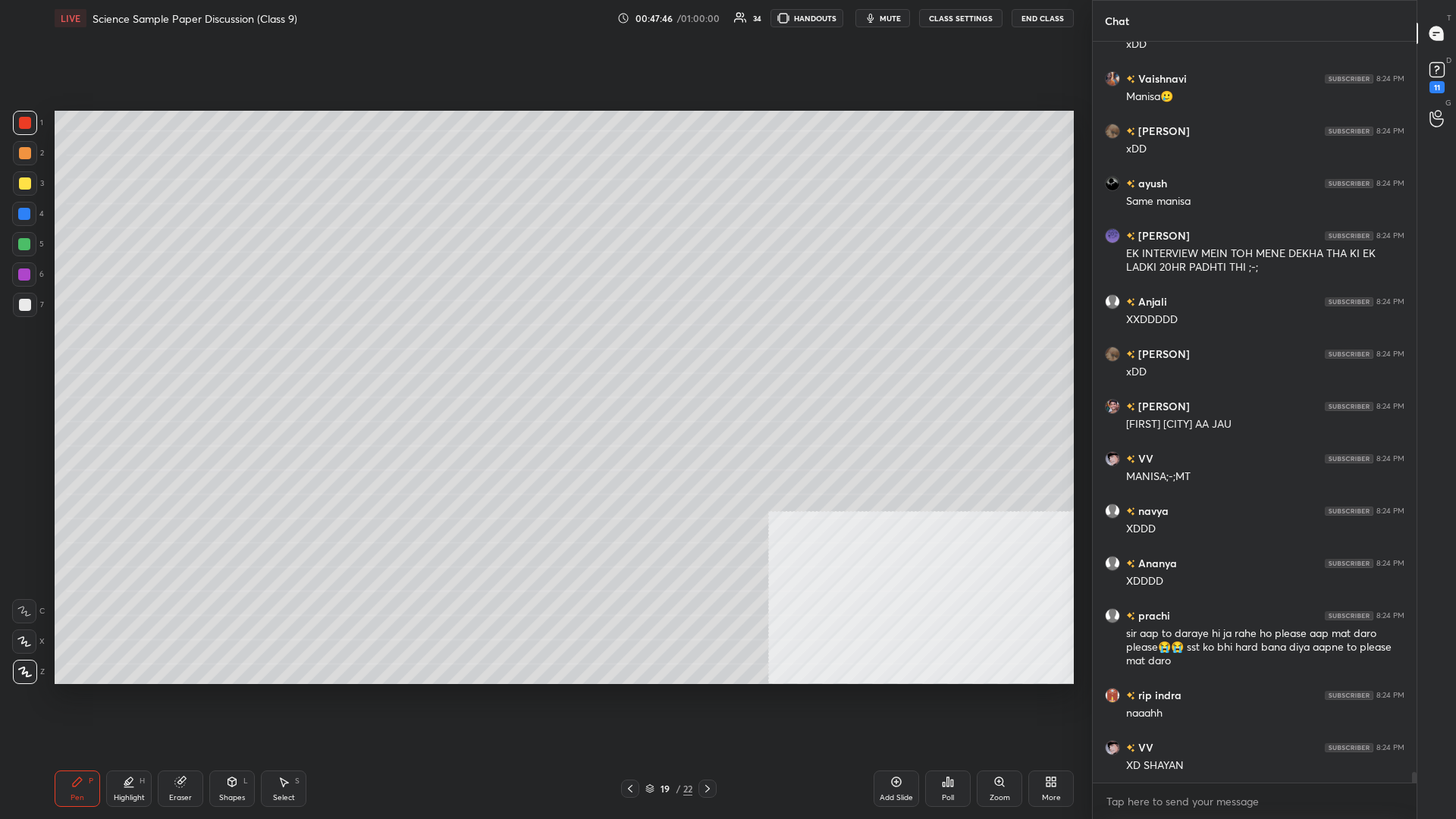 scroll, scrollTop: 50012, scrollLeft: 0, axis: vertical 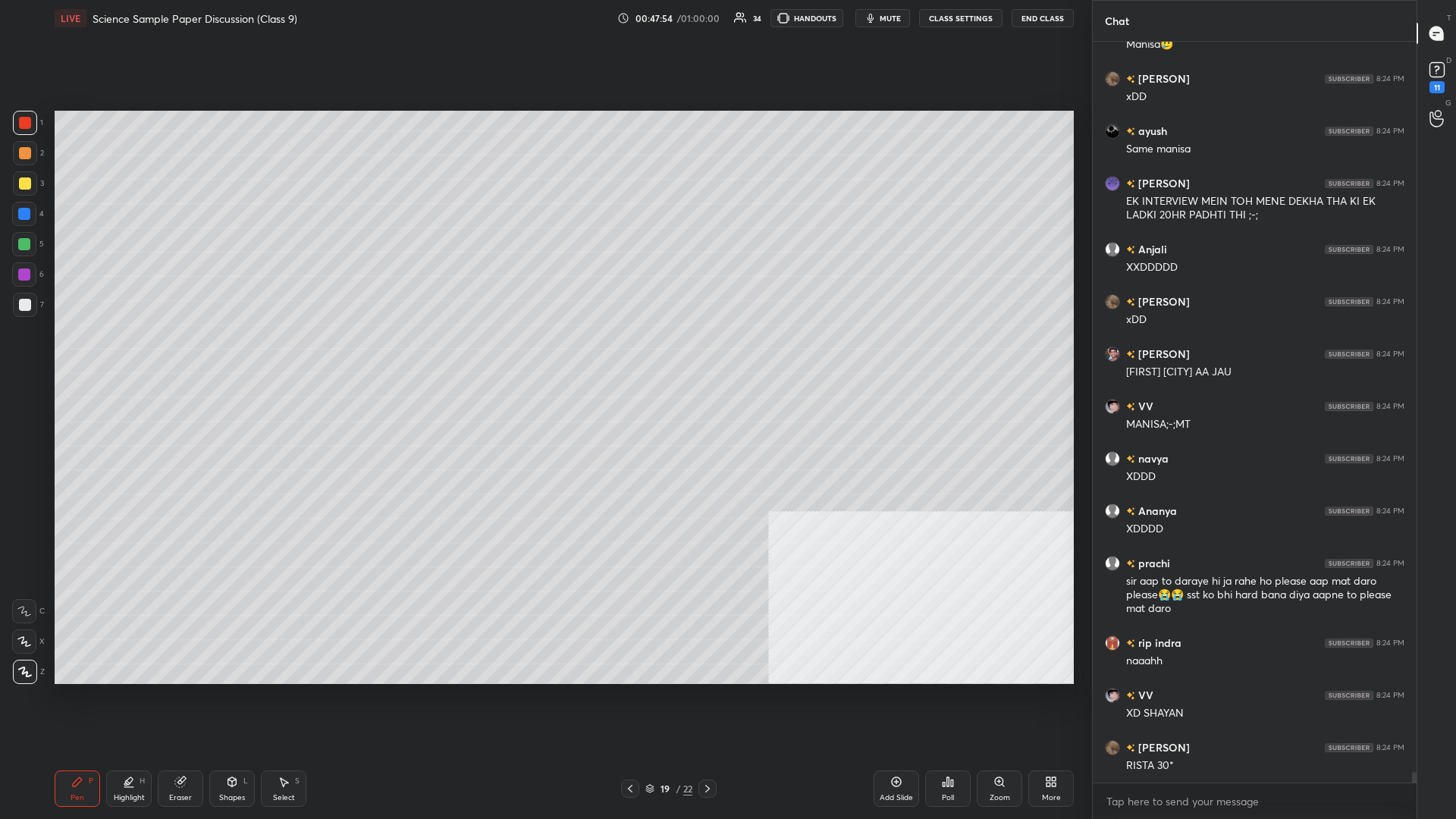click at bounding box center (24, 214) 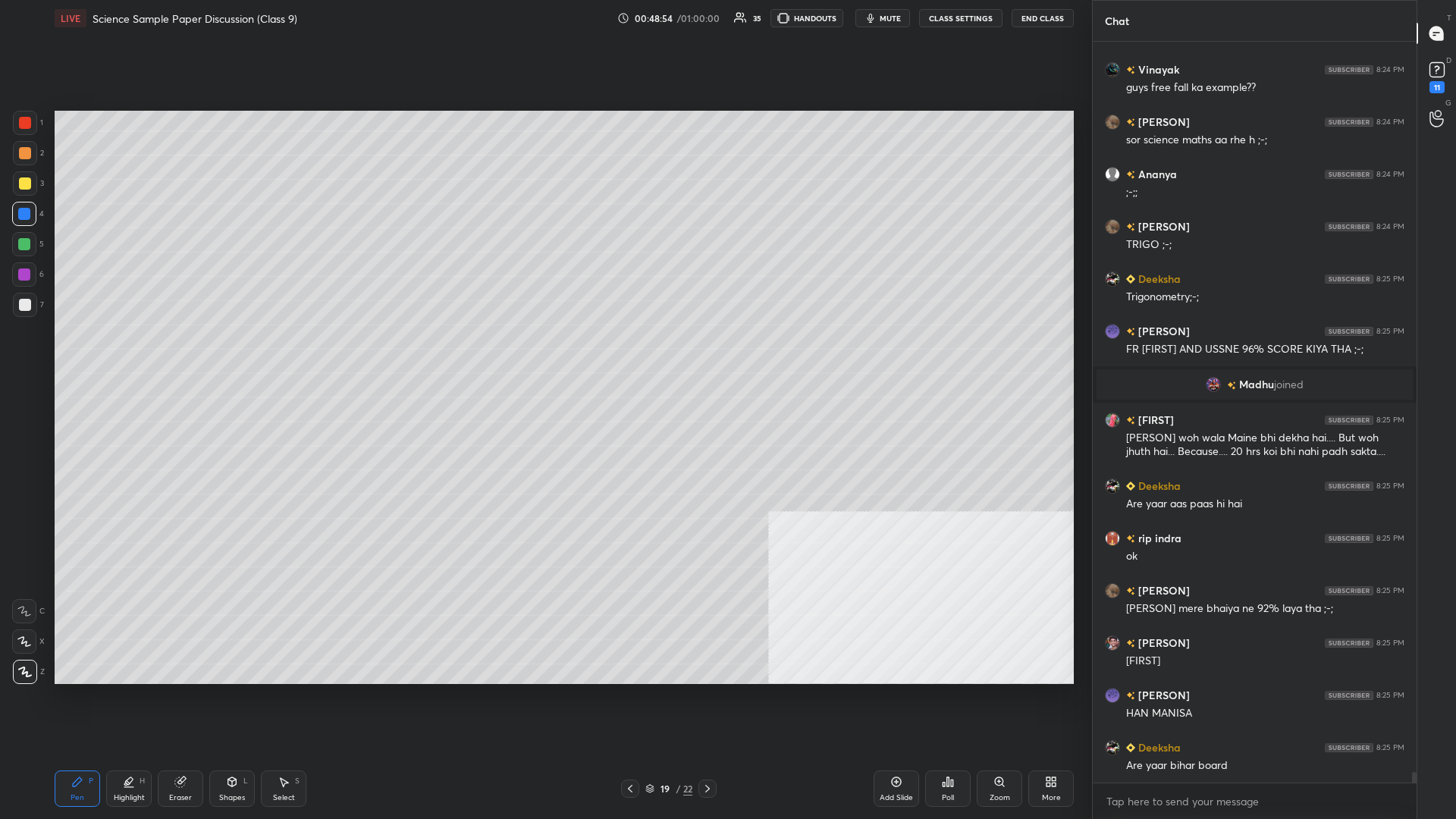 scroll, scrollTop: 50478, scrollLeft: 0, axis: vertical 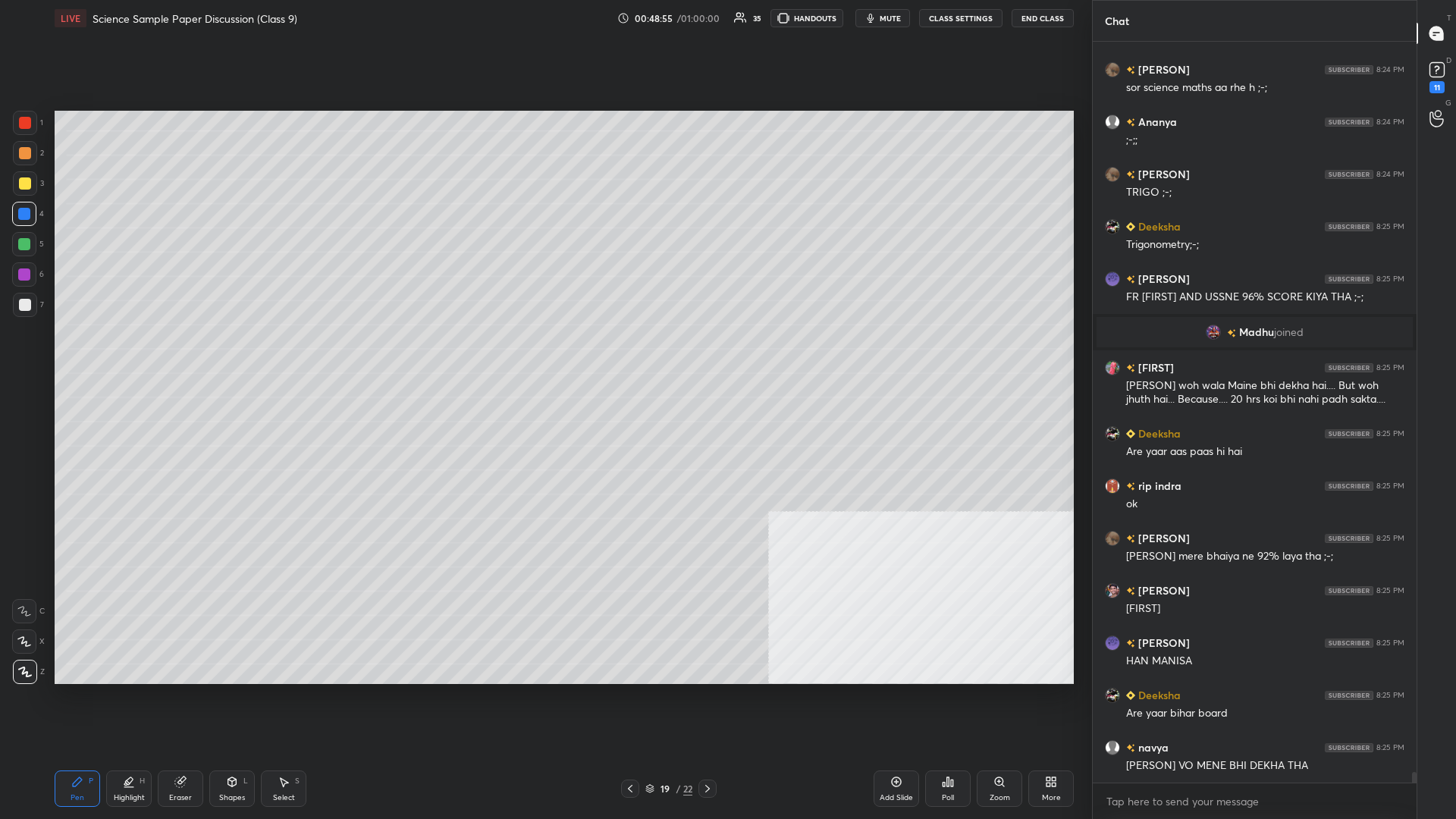 click at bounding box center (24, 244) 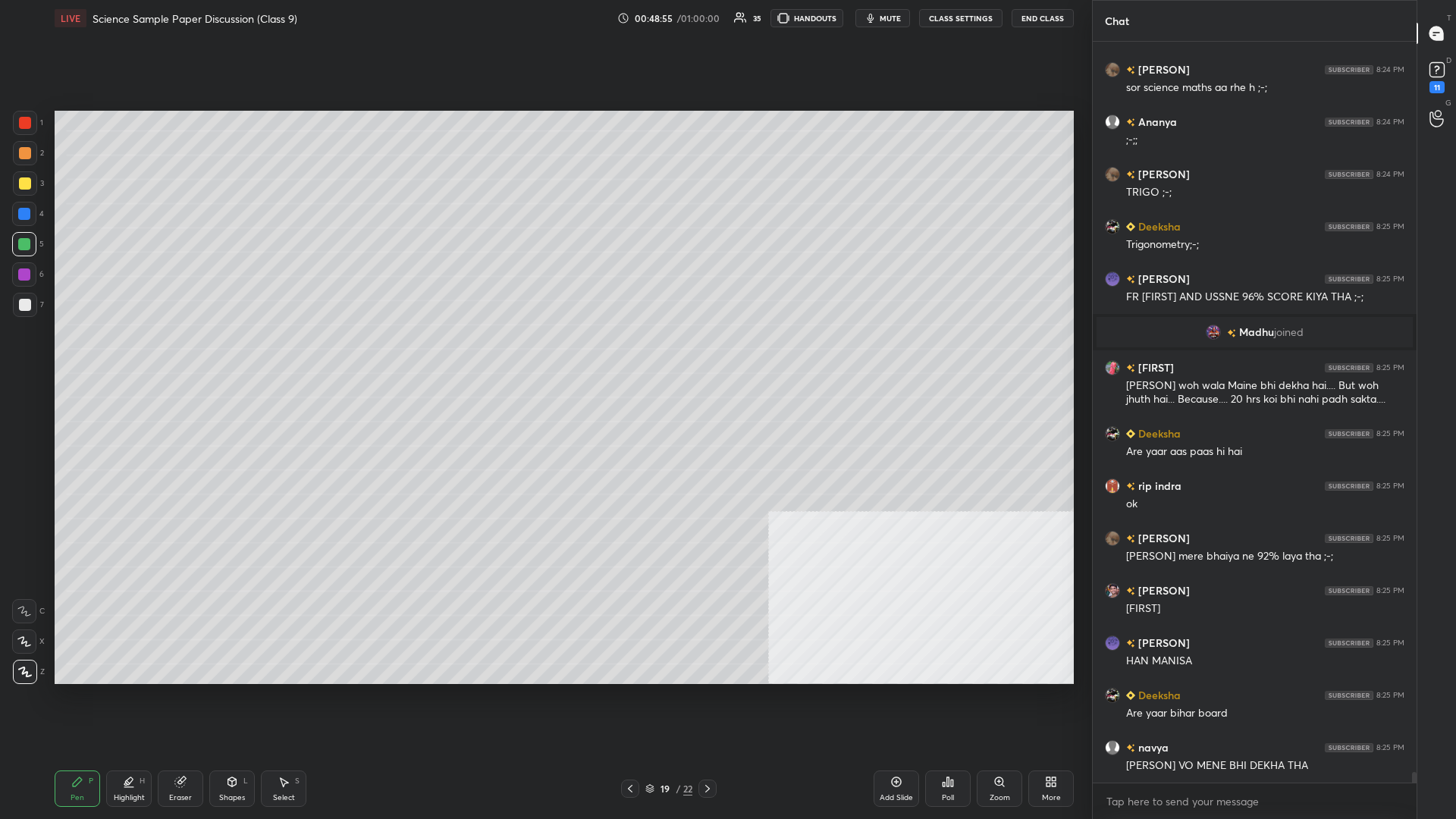 click at bounding box center (24, 244) 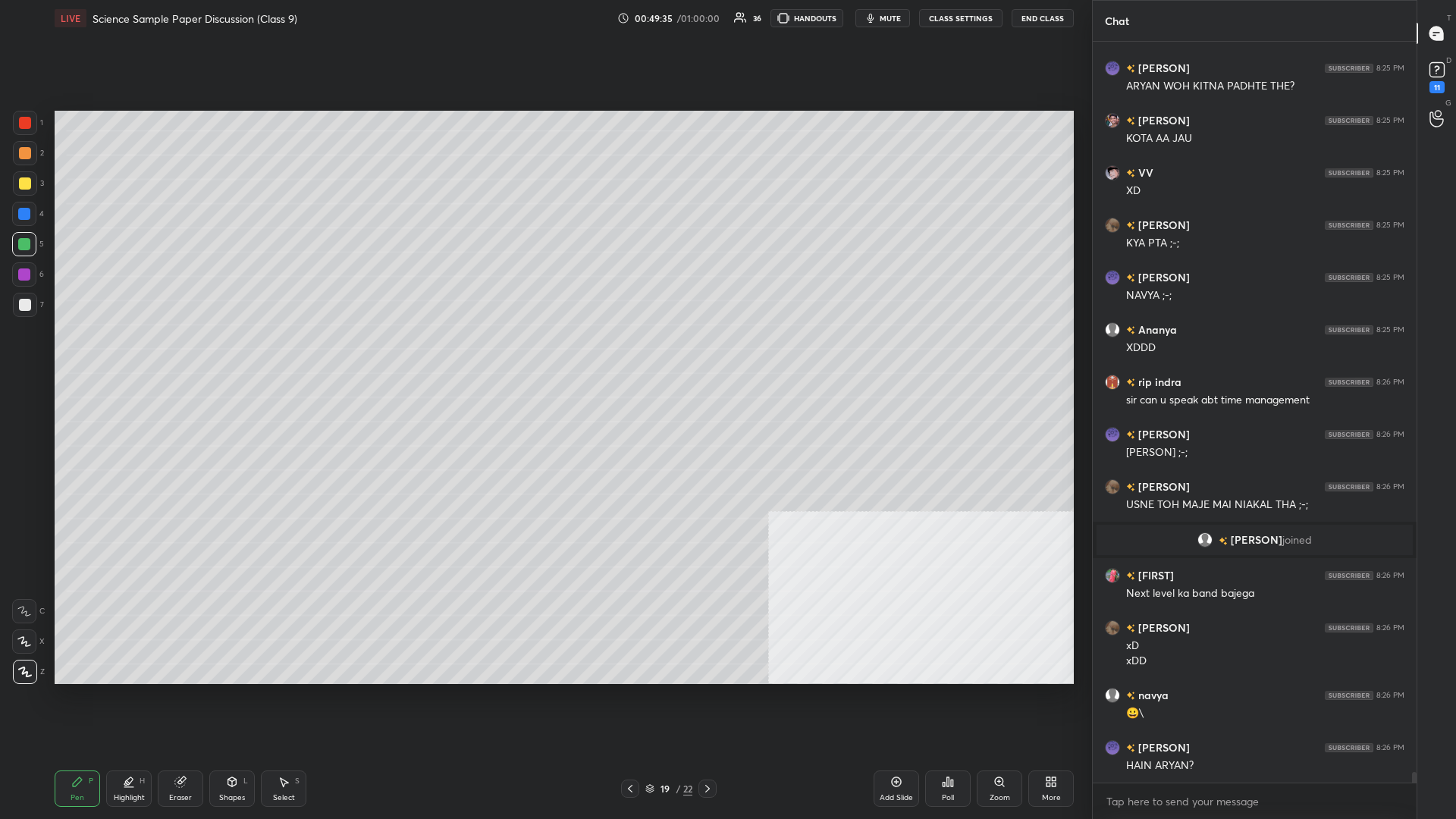 scroll, scrollTop: 50928, scrollLeft: 0, axis: vertical 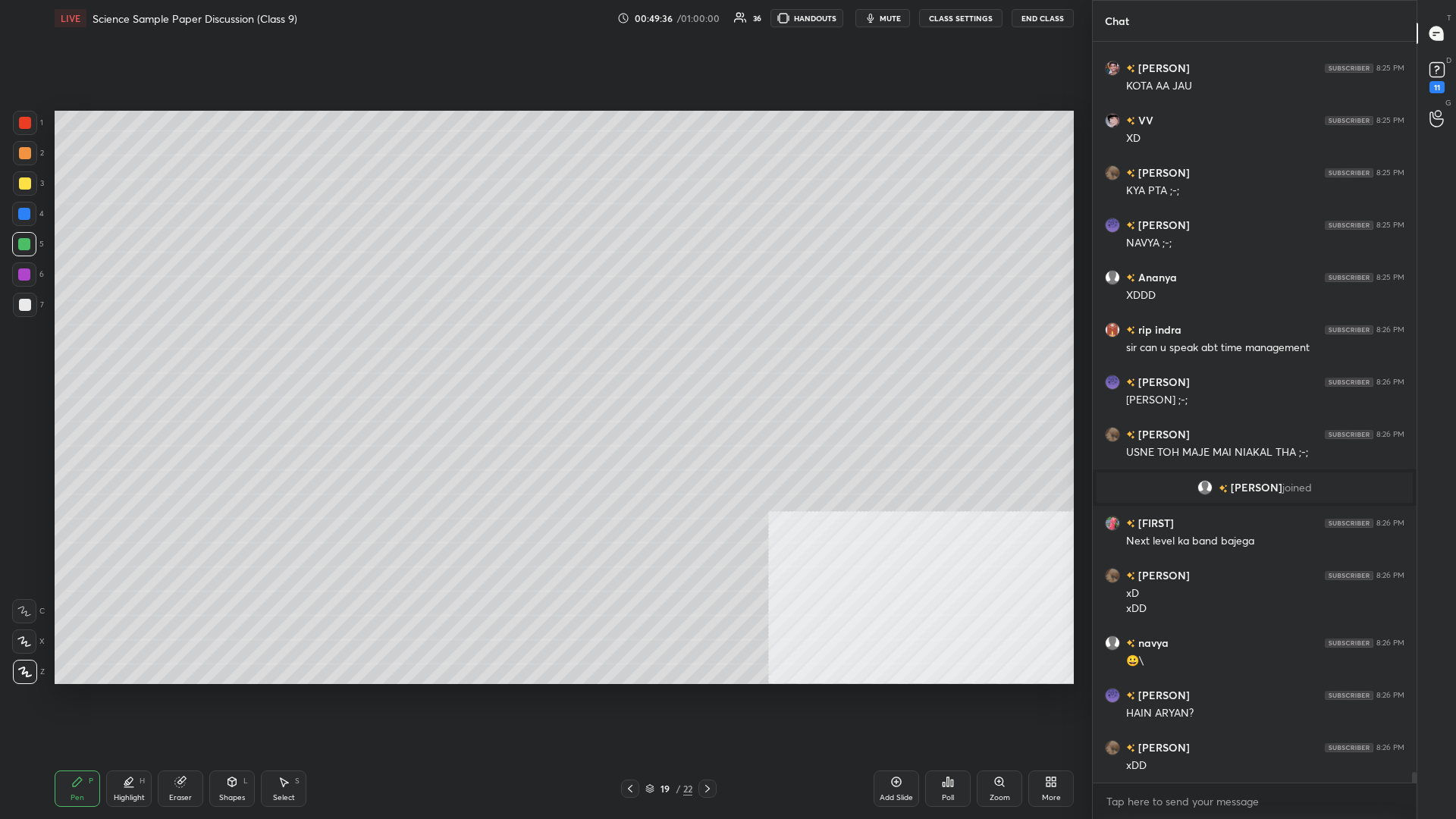 click on "19" at bounding box center [665, 789] 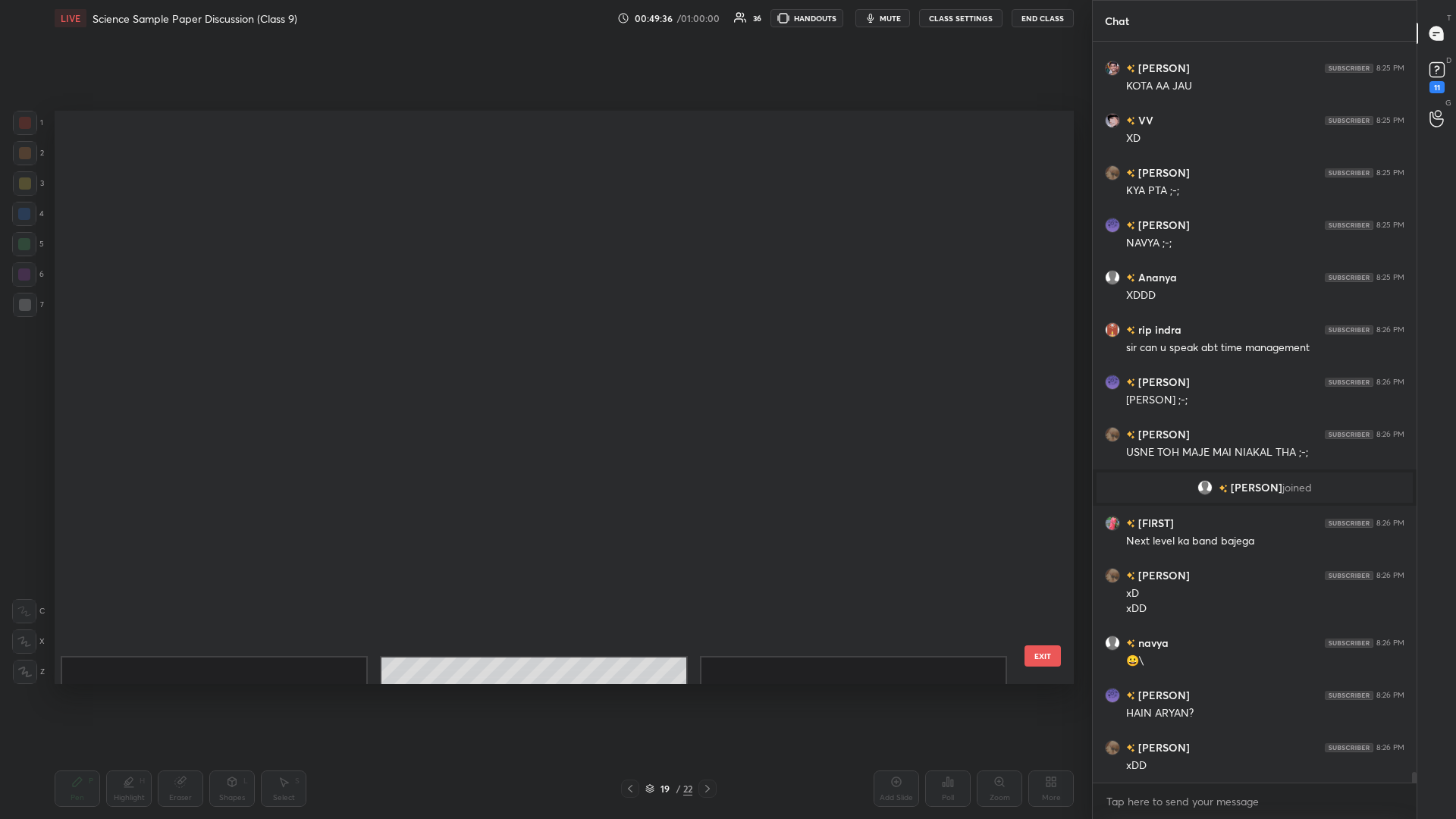 scroll, scrollTop: 685, scrollLeft: 0, axis: vertical 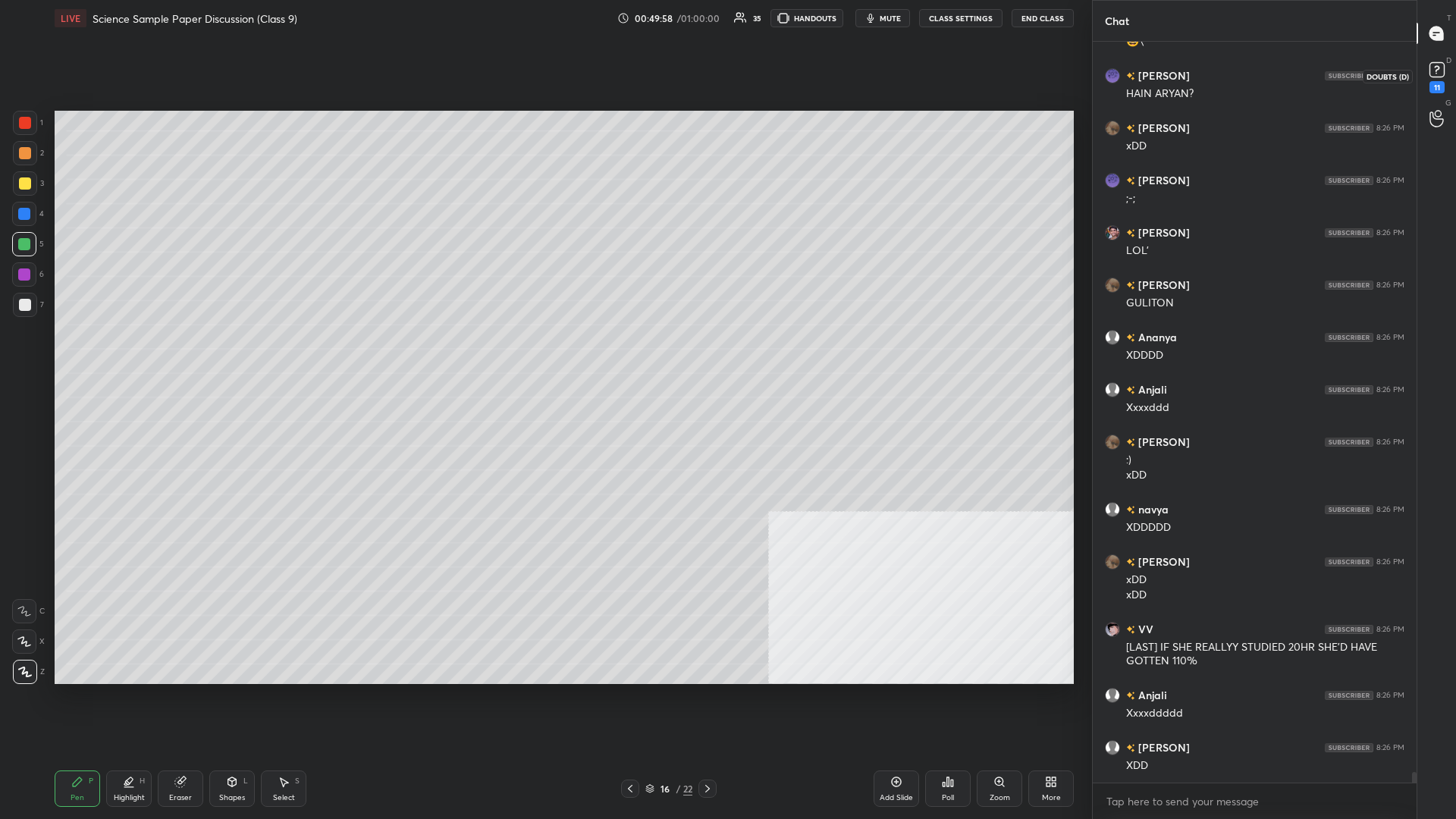 click on "11" at bounding box center (1437, 87) 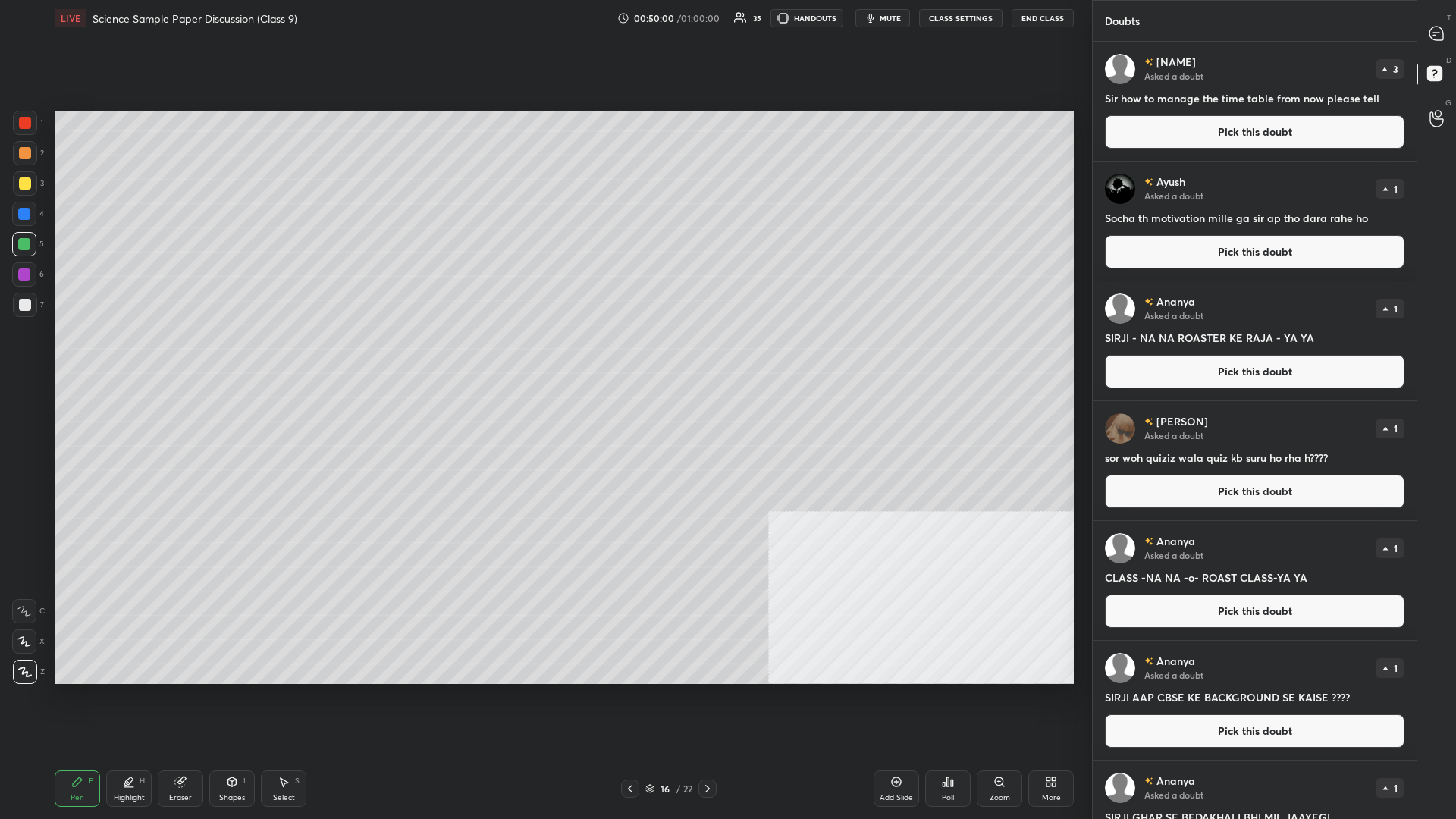 click on "Pick this doubt" at bounding box center (1254, 132) 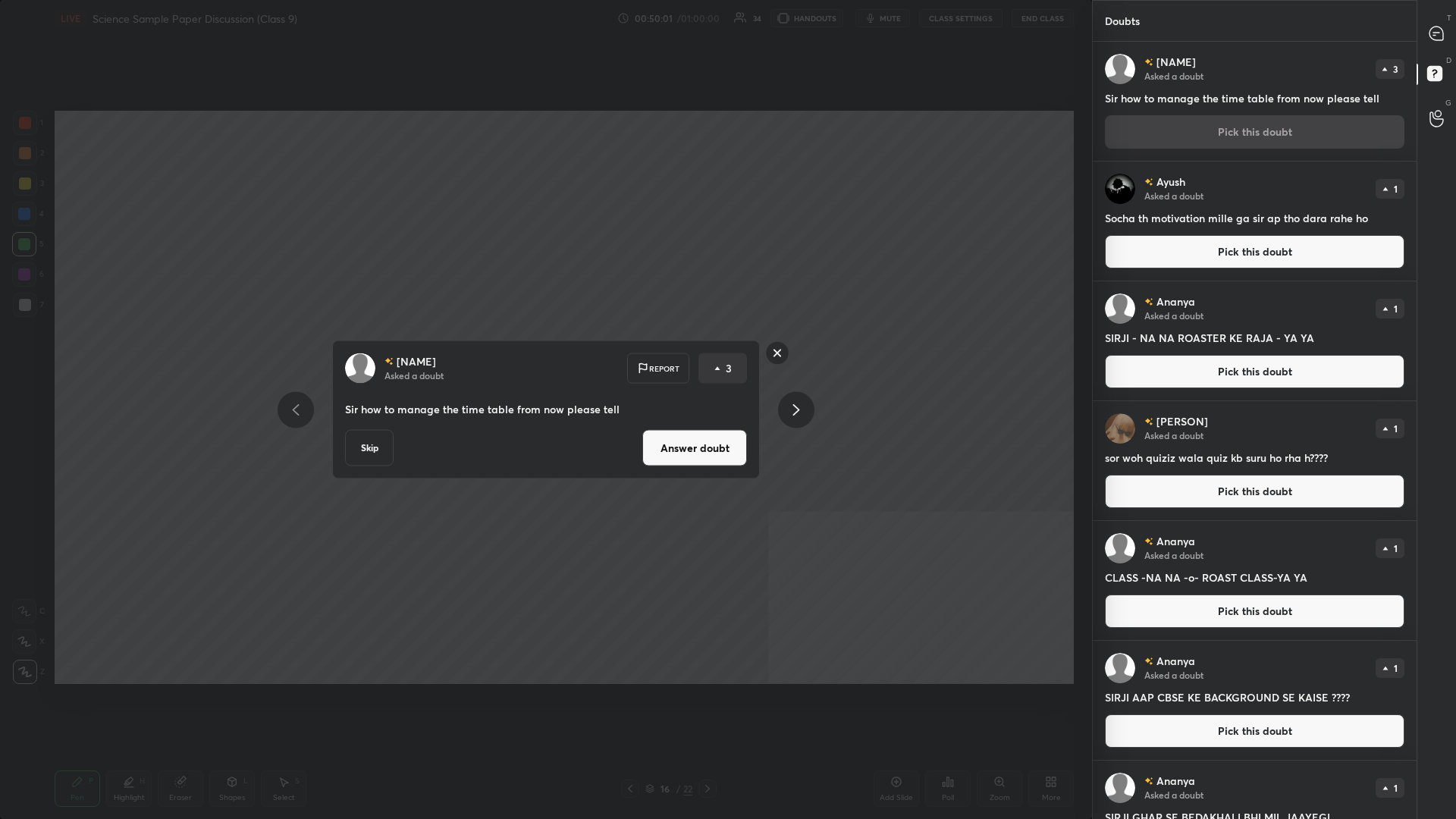 click on "Answer doubt" at bounding box center [695, 448] 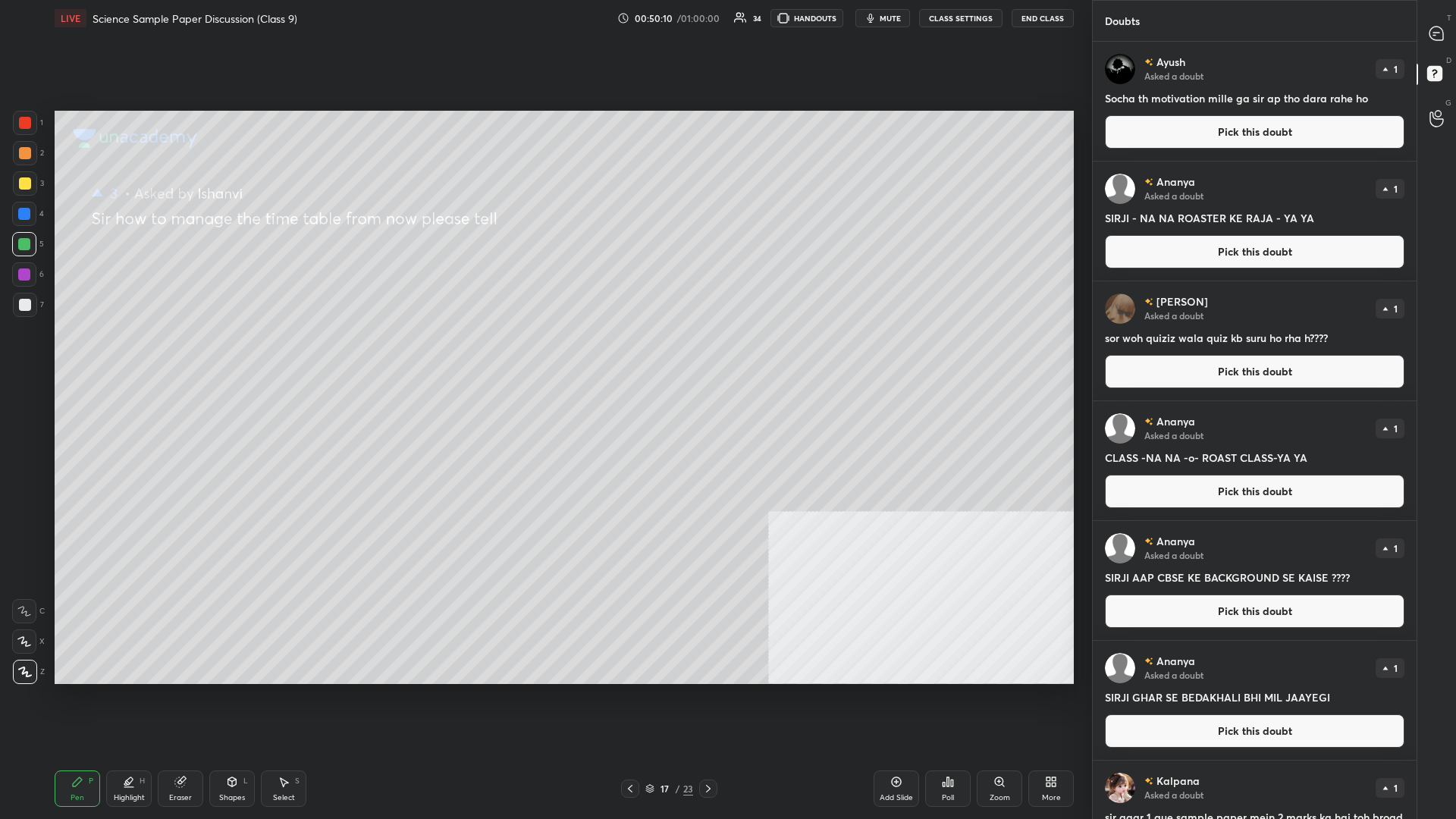 scroll, scrollTop: 453, scrollLeft: 0, axis: vertical 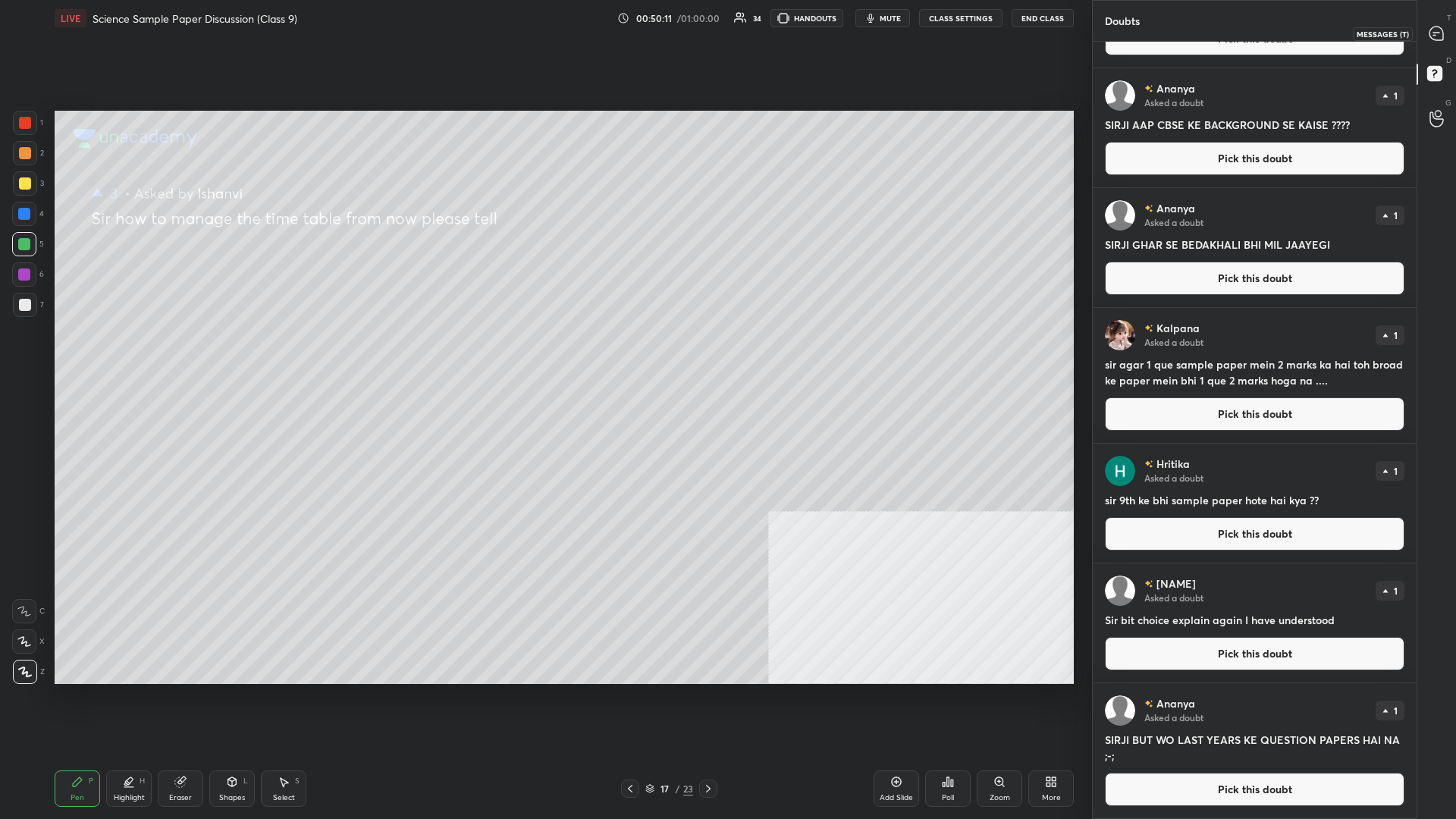 click at bounding box center [1437, 33] 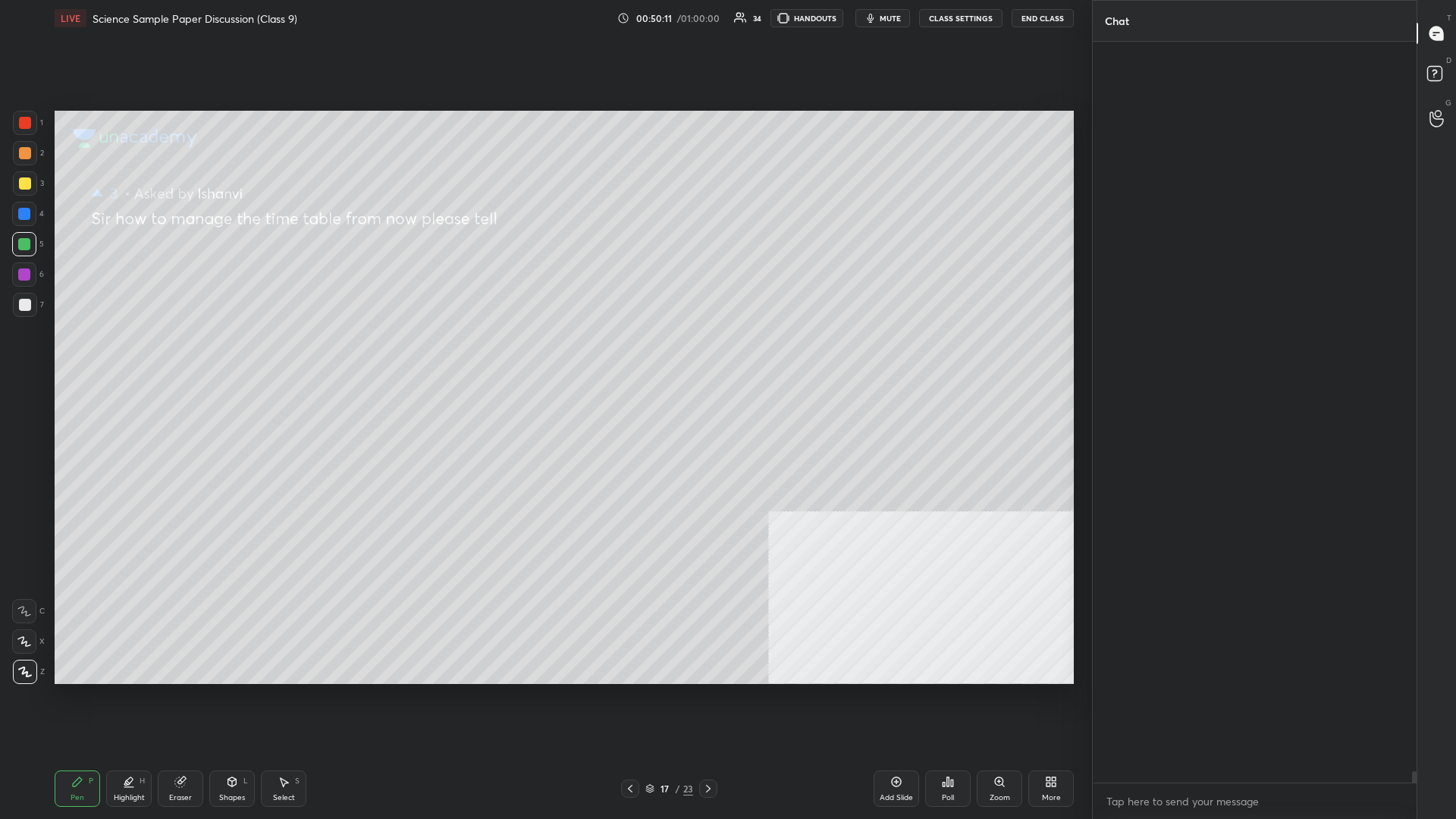 scroll, scrollTop: 52030, scrollLeft: 0, axis: vertical 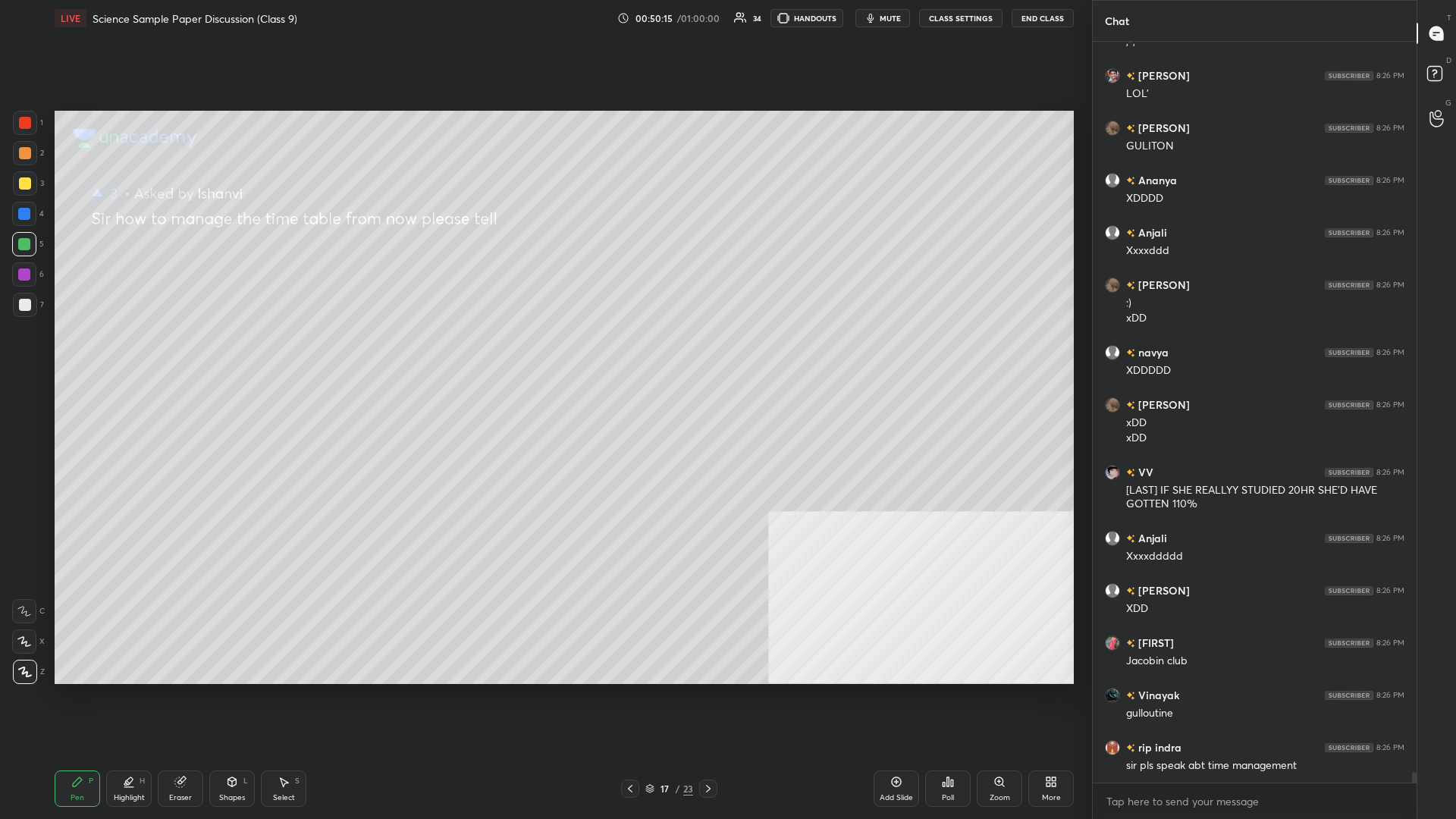 click on "Add Slide" at bounding box center (896, 789) 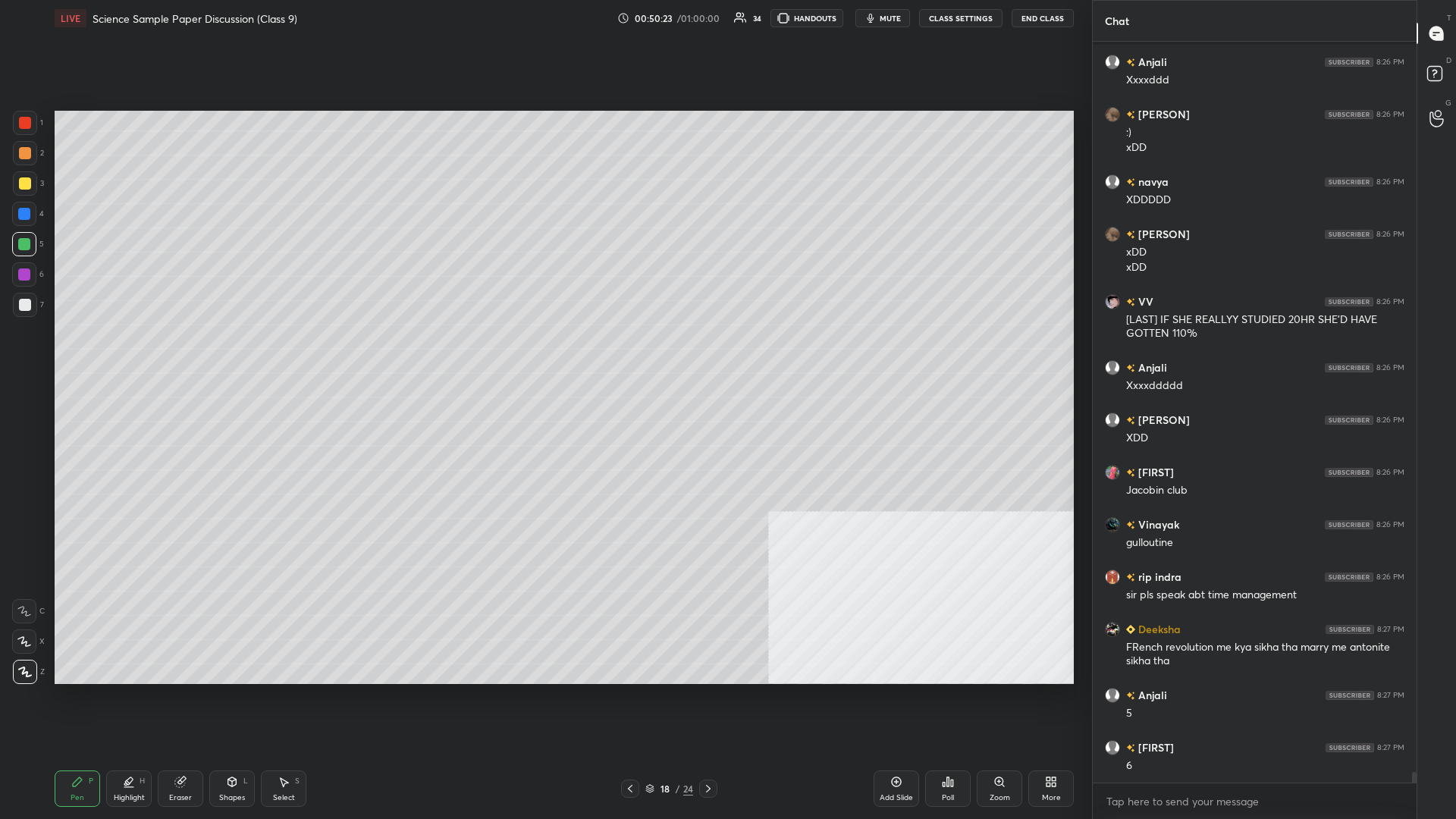 scroll, scrollTop: 52346, scrollLeft: 0, axis: vertical 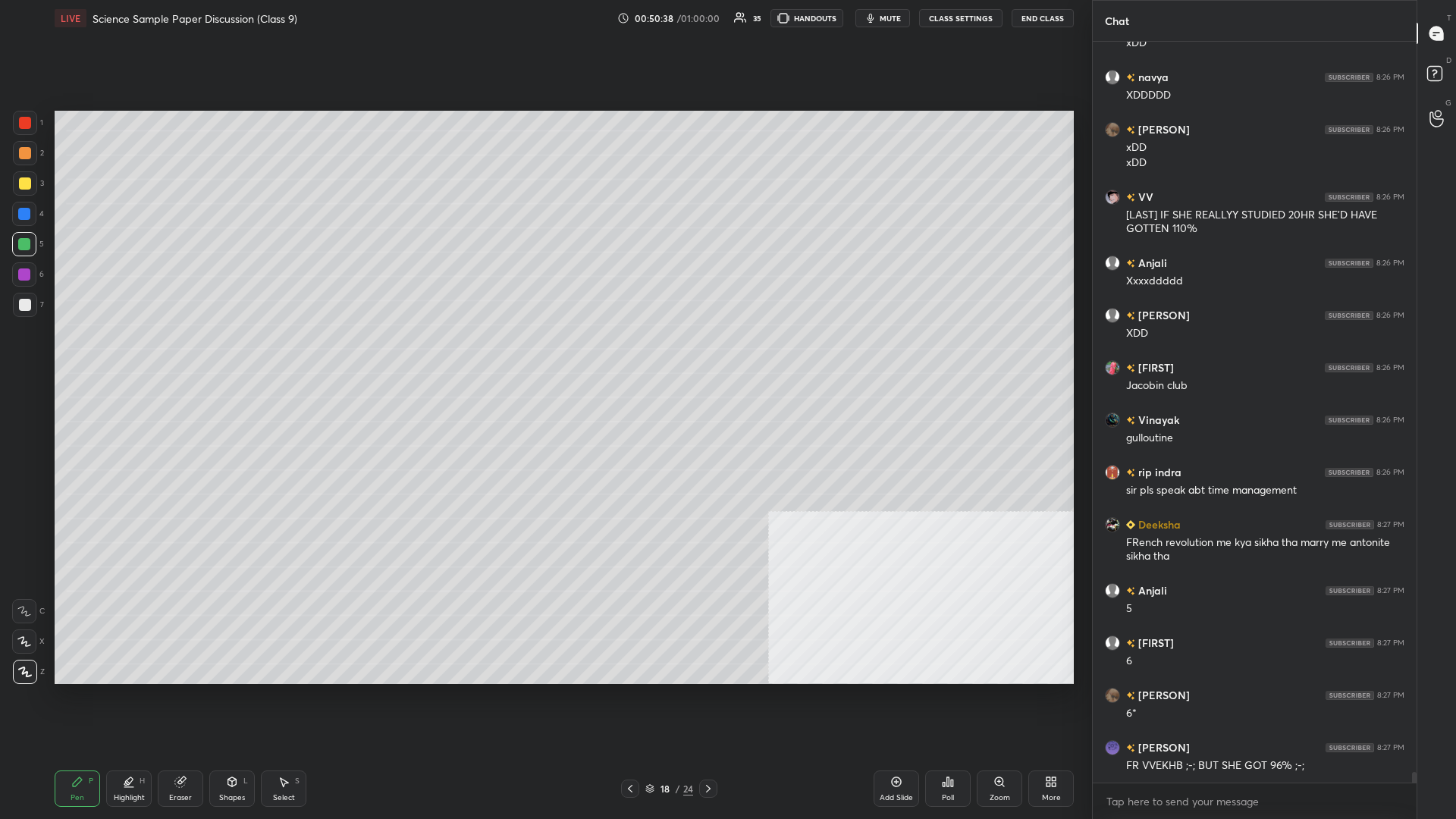 click on "3" at bounding box center [28, 184] 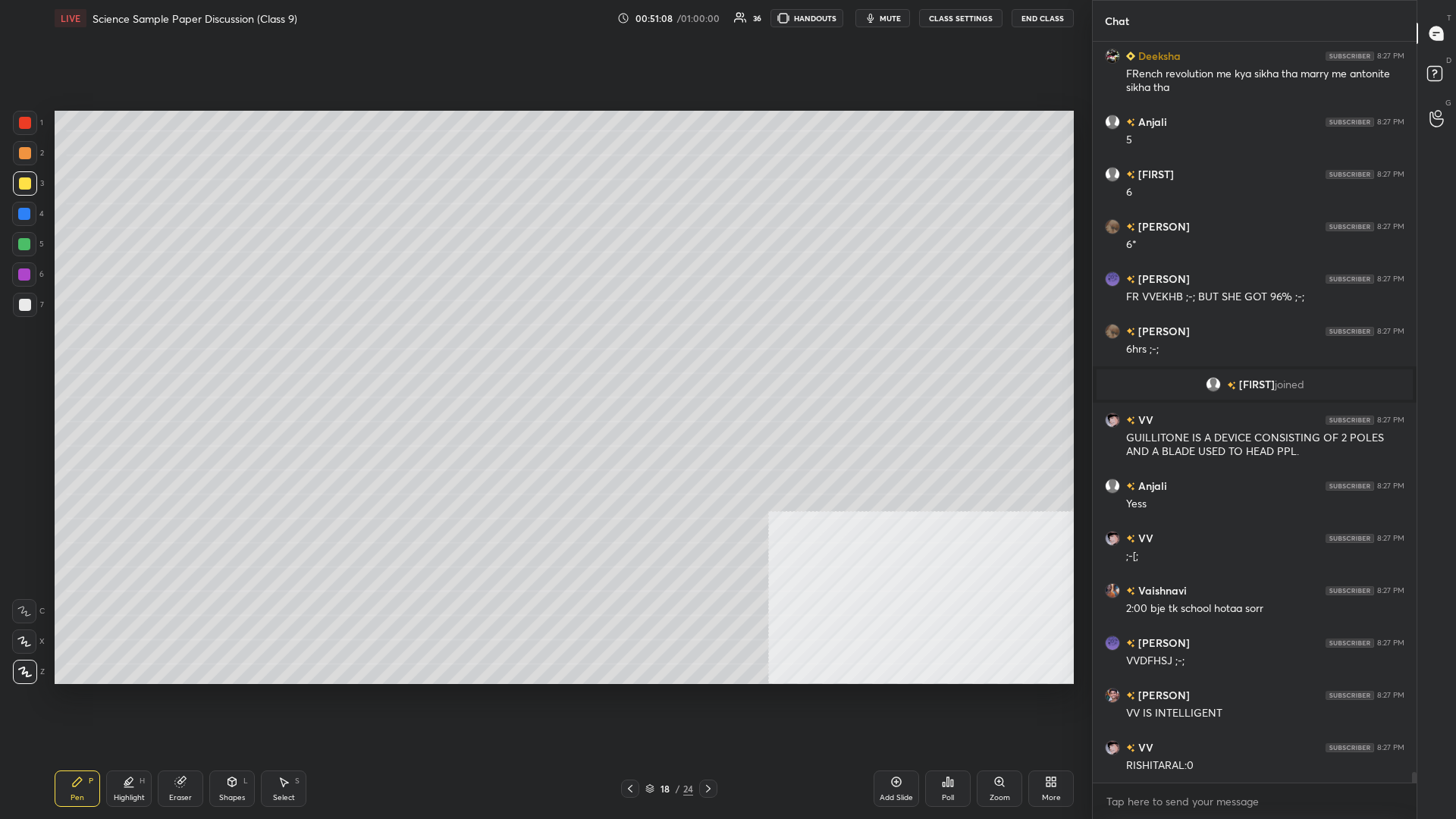 scroll, scrollTop: 52107, scrollLeft: 0, axis: vertical 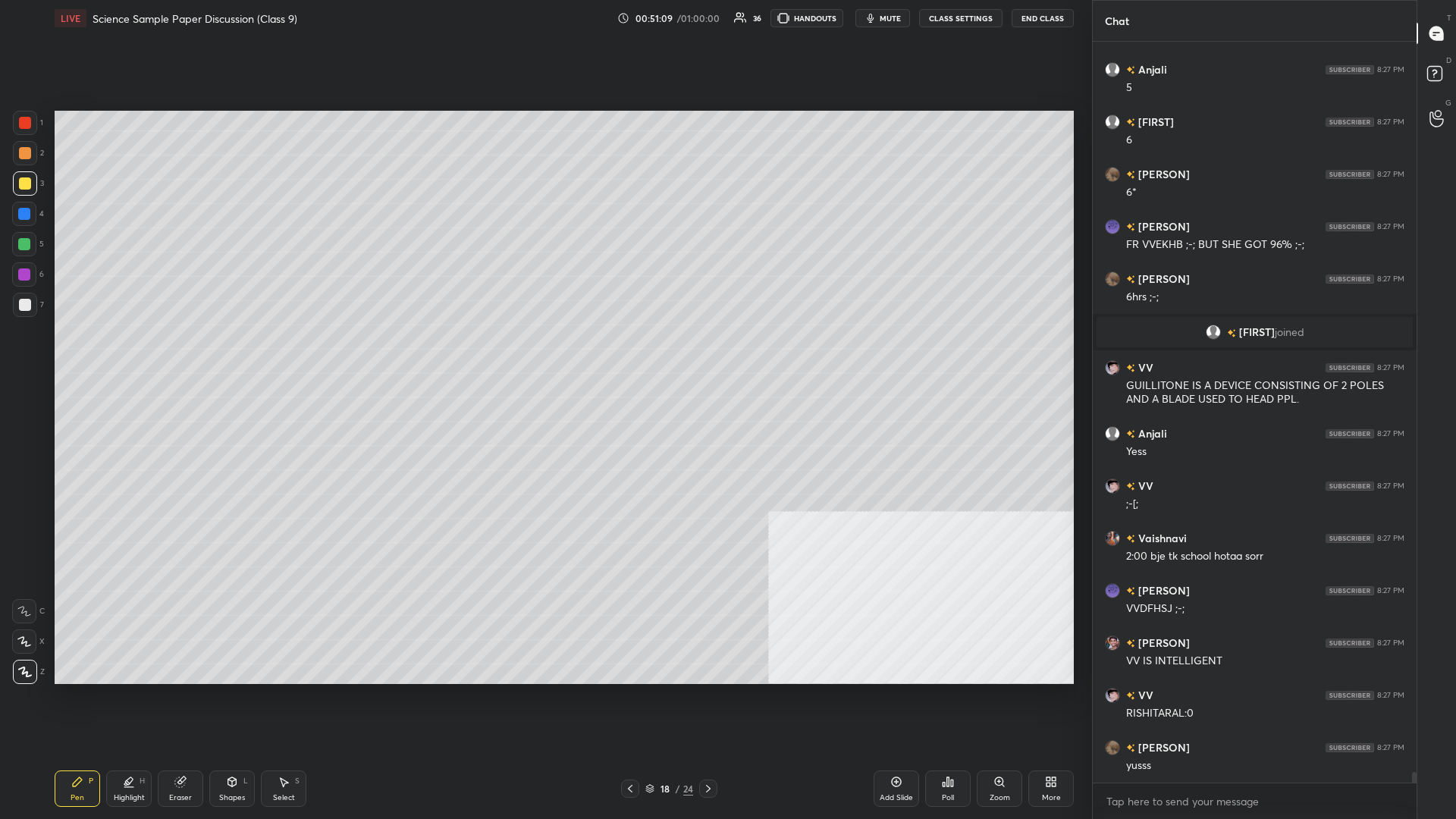 click on "More" at bounding box center (1051, 789) 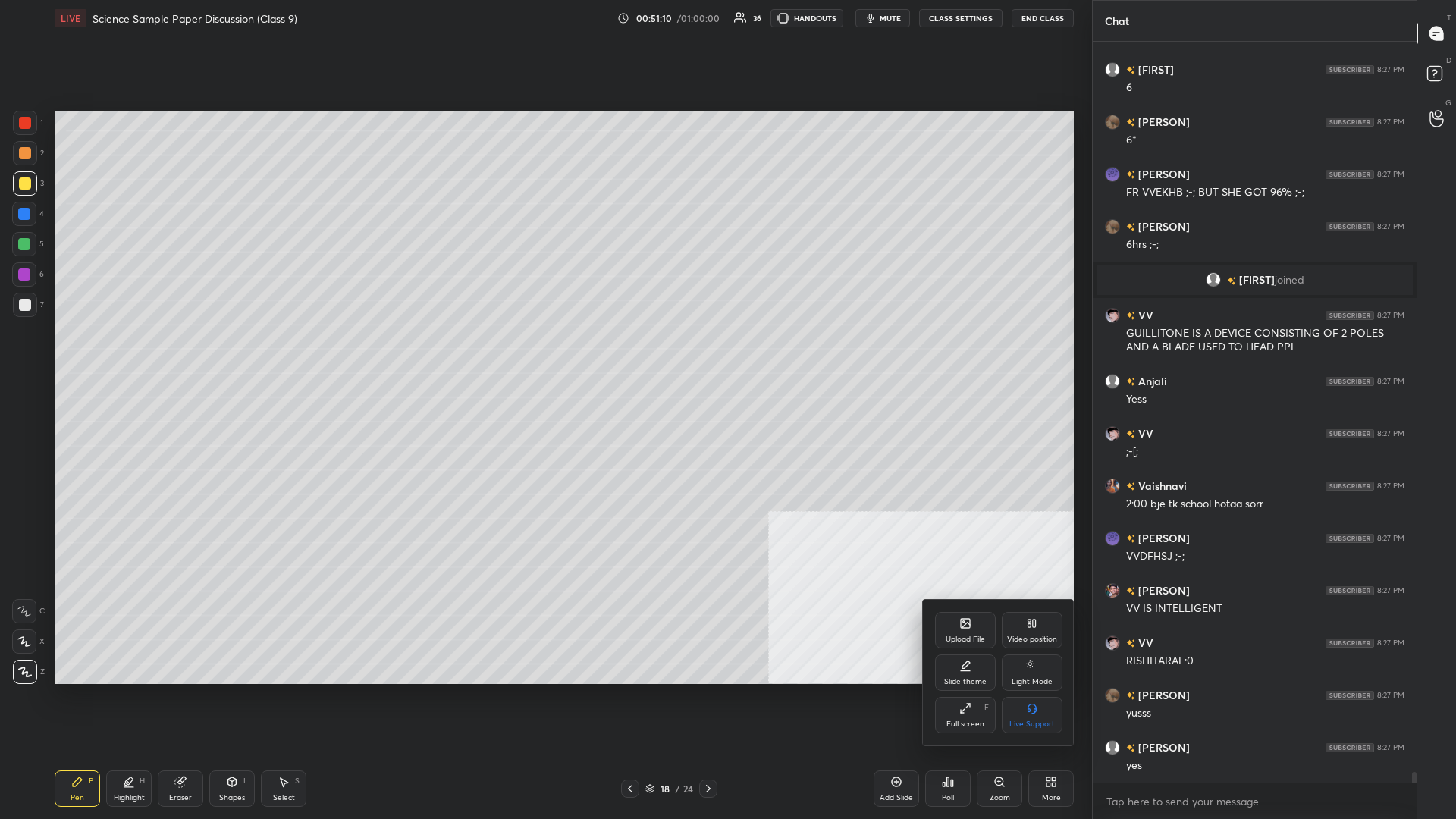 scroll, scrollTop: 52316, scrollLeft: 0, axis: vertical 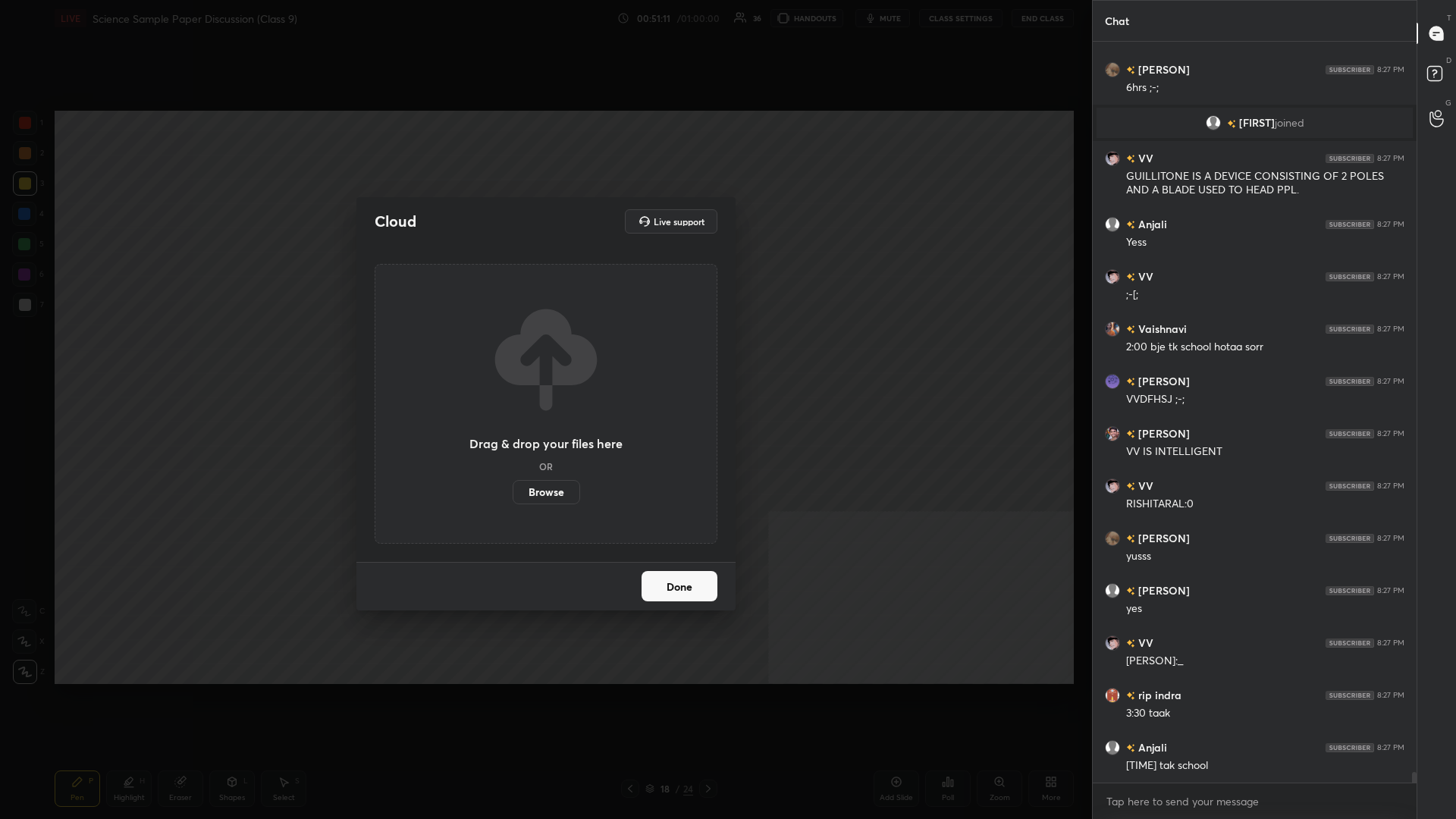 click on "Drag & drop your files here OR Browse" at bounding box center [546, 403] 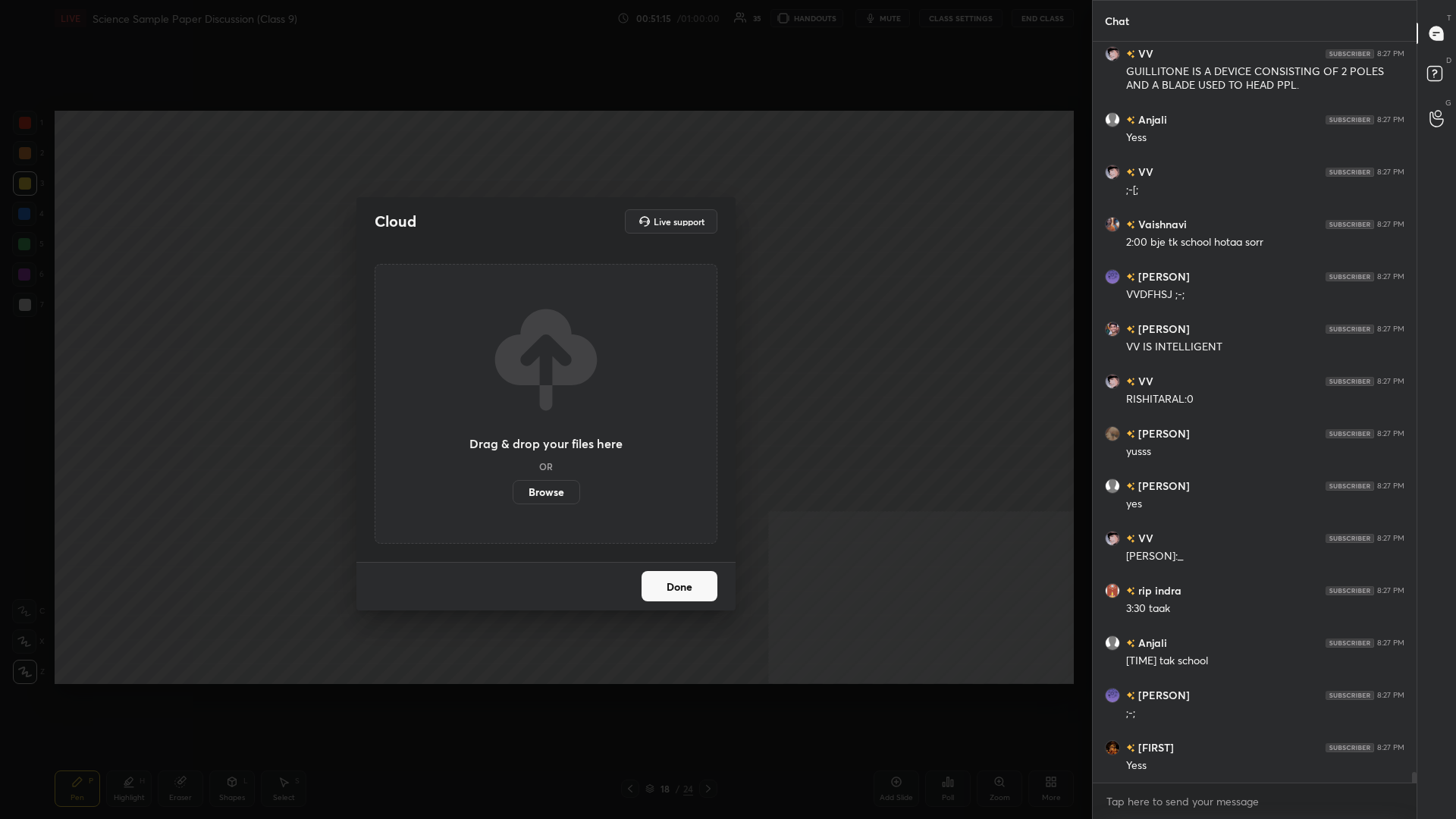 scroll, scrollTop: 52473, scrollLeft: 0, axis: vertical 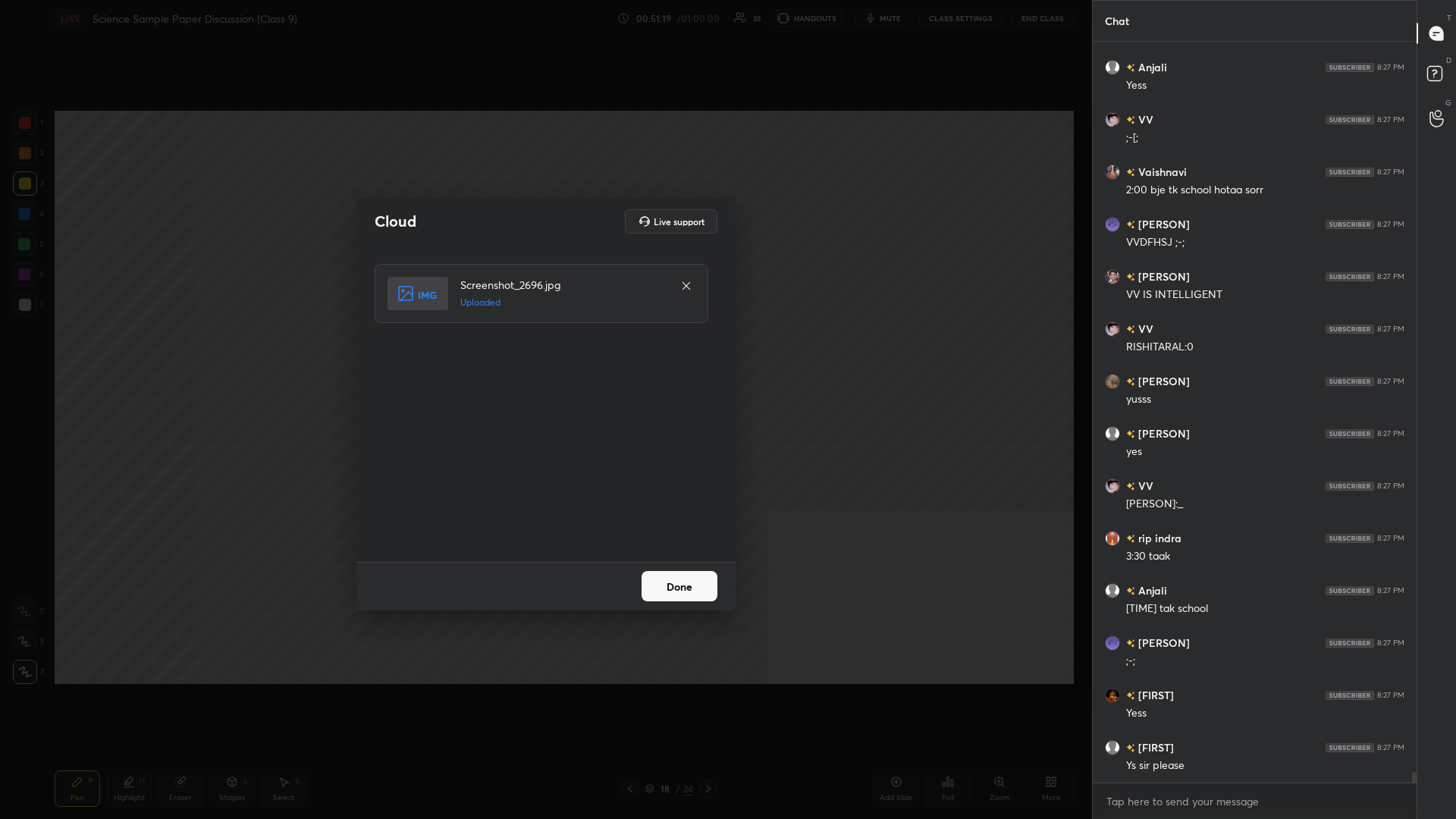 click on "Done" at bounding box center [679, 586] 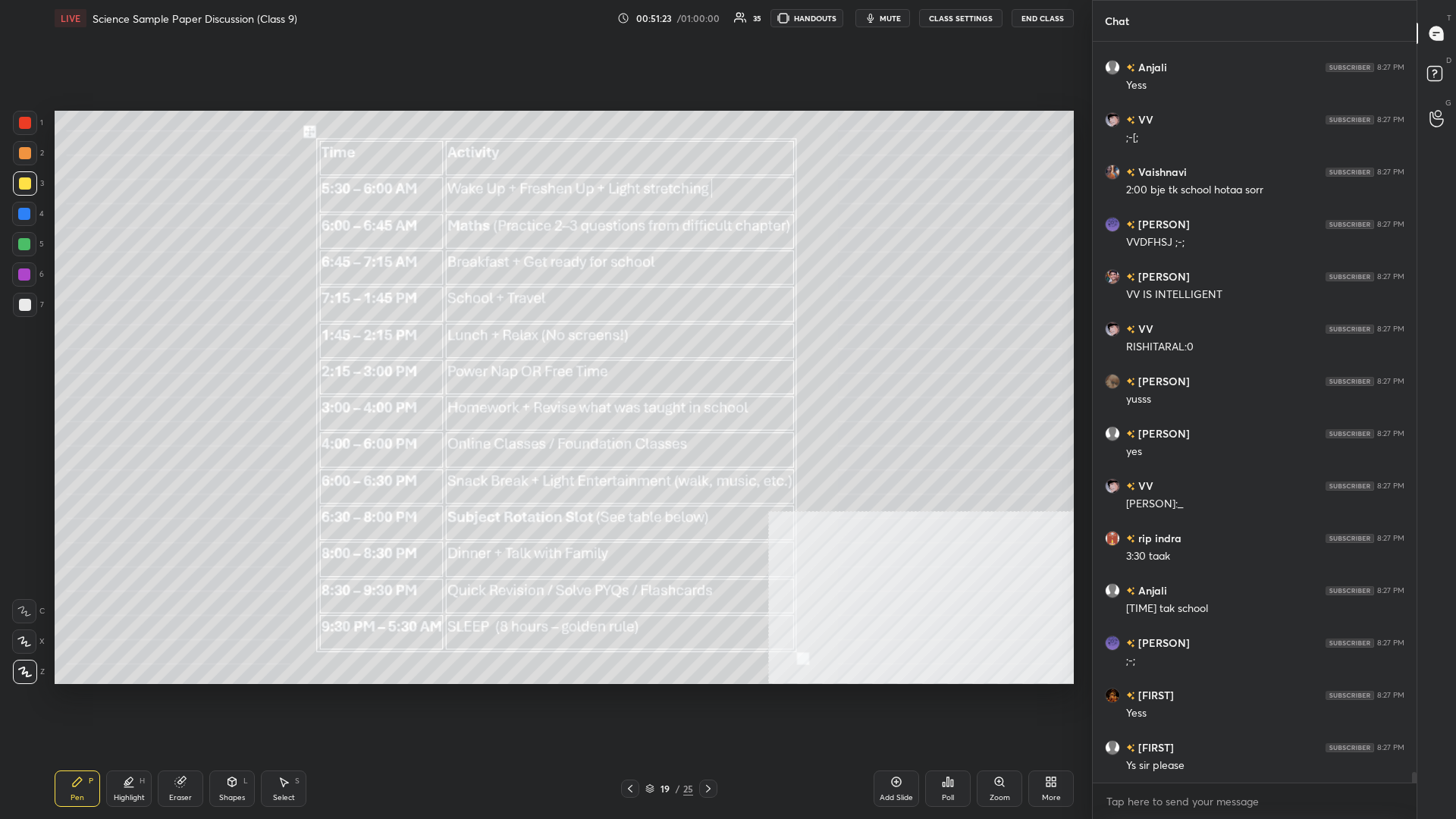 click on "Highlight H" at bounding box center [129, 789] 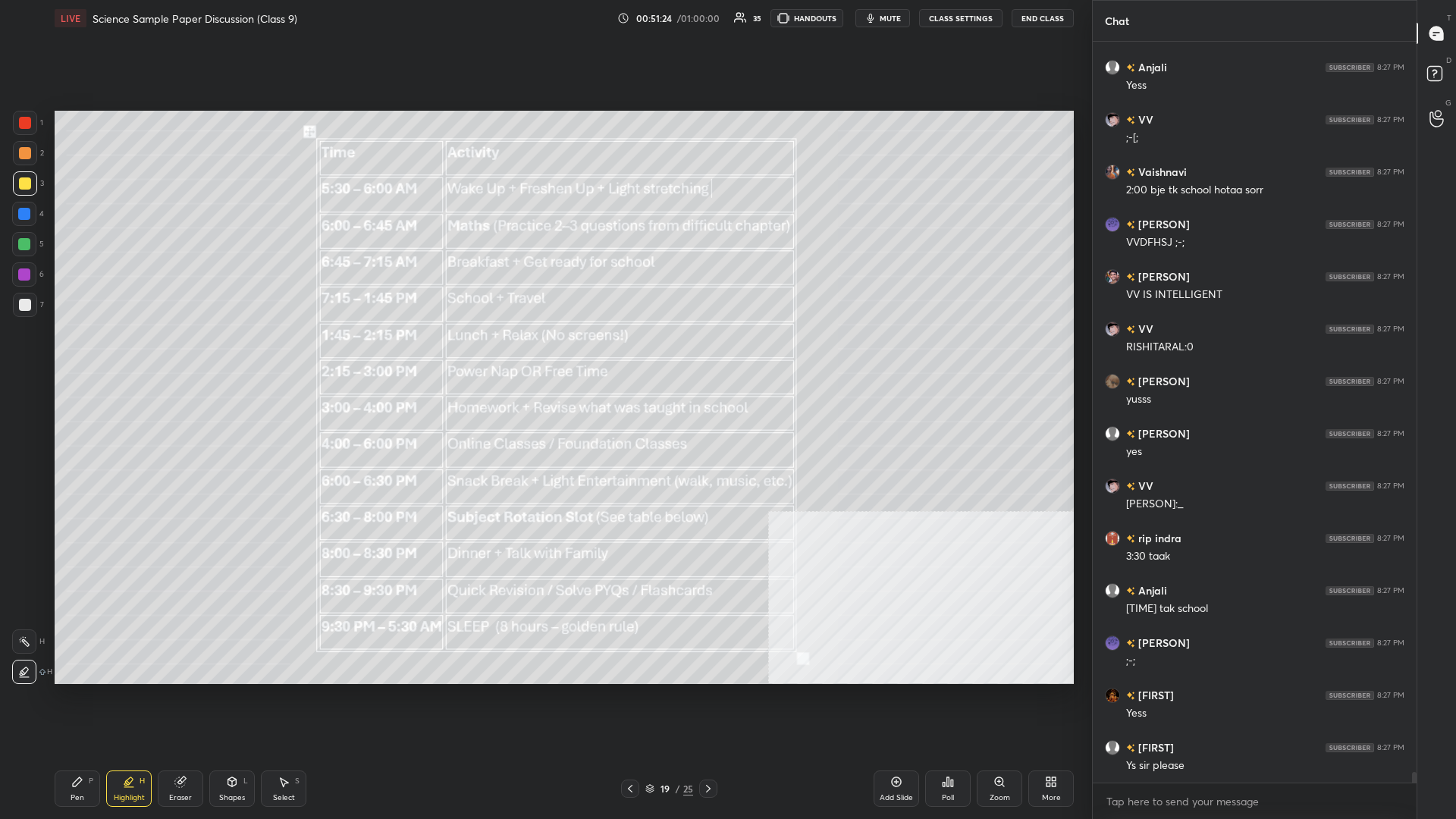 scroll, scrollTop: 52539, scrollLeft: 0, axis: vertical 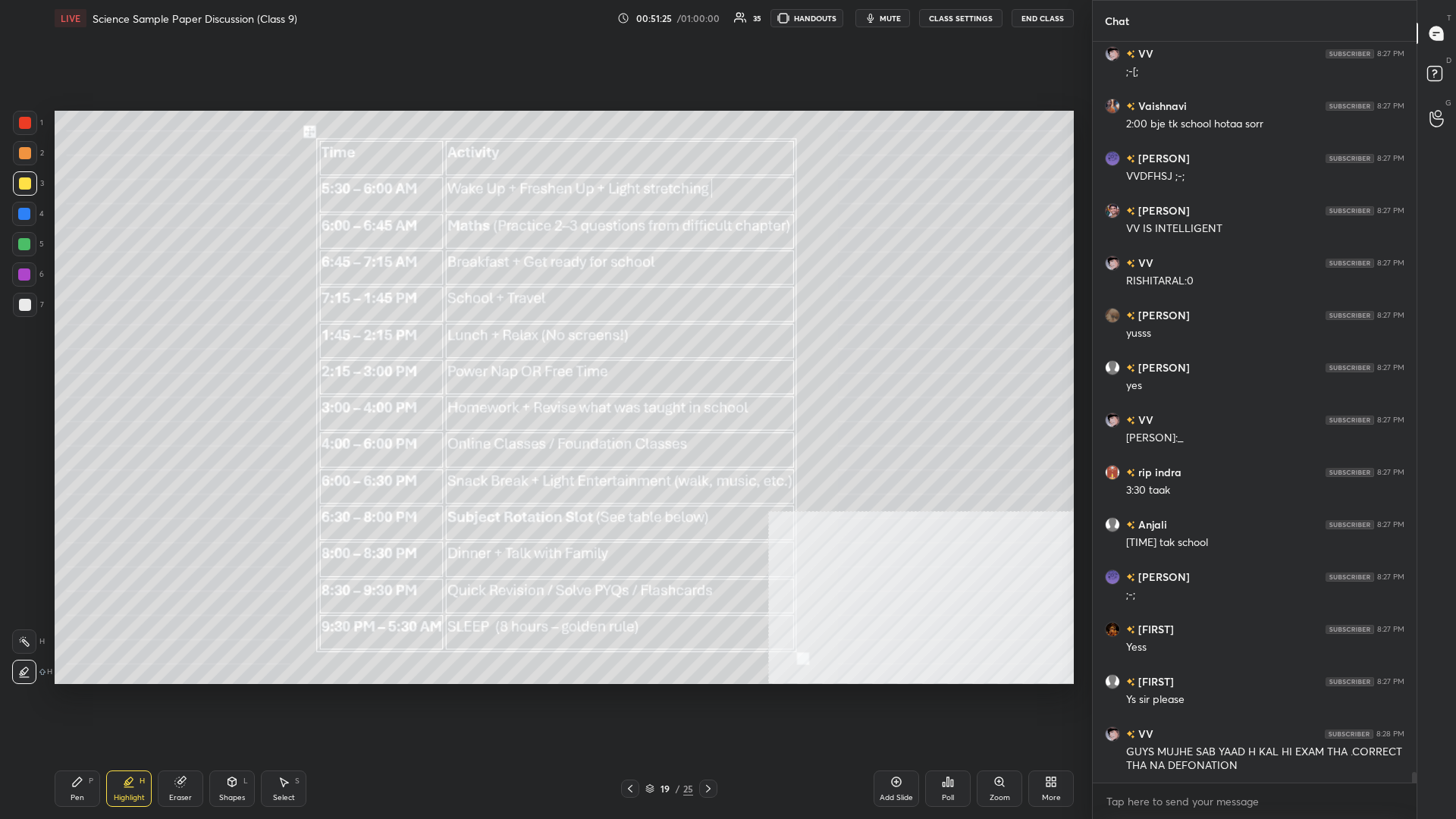 click at bounding box center [24, 642] 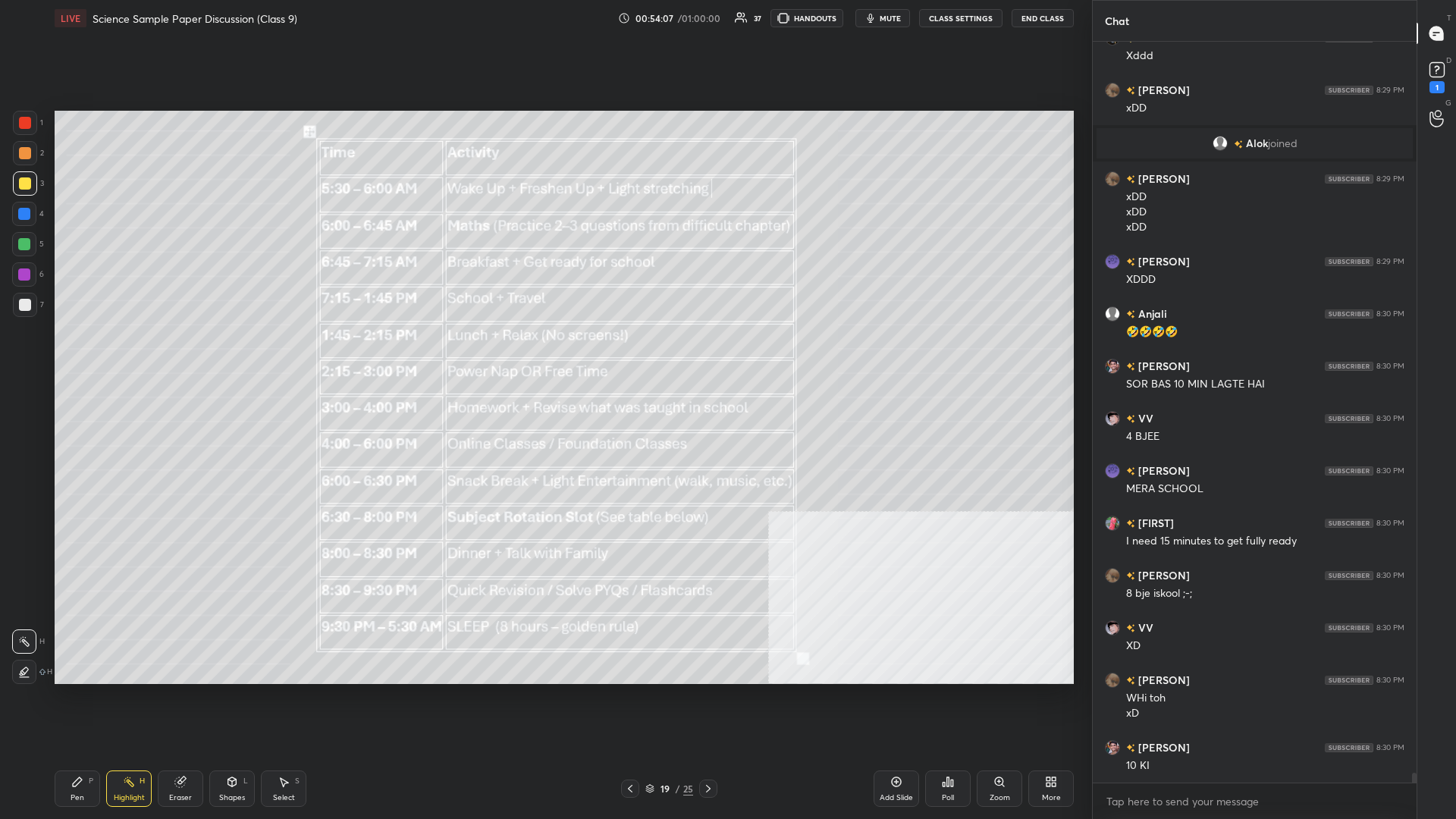 scroll, scrollTop: 54979, scrollLeft: 0, axis: vertical 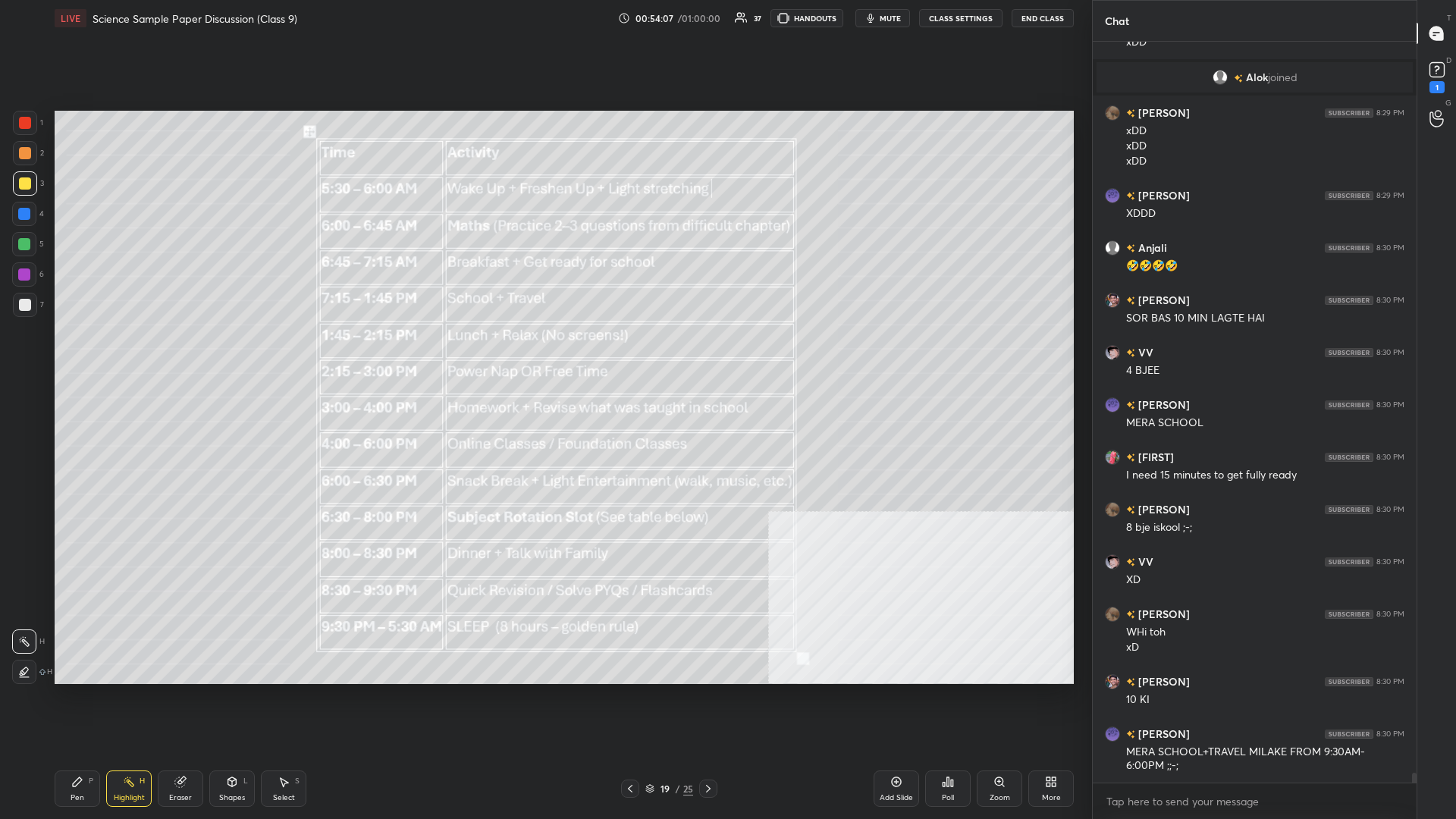 click on "Pen" at bounding box center [77, 798] 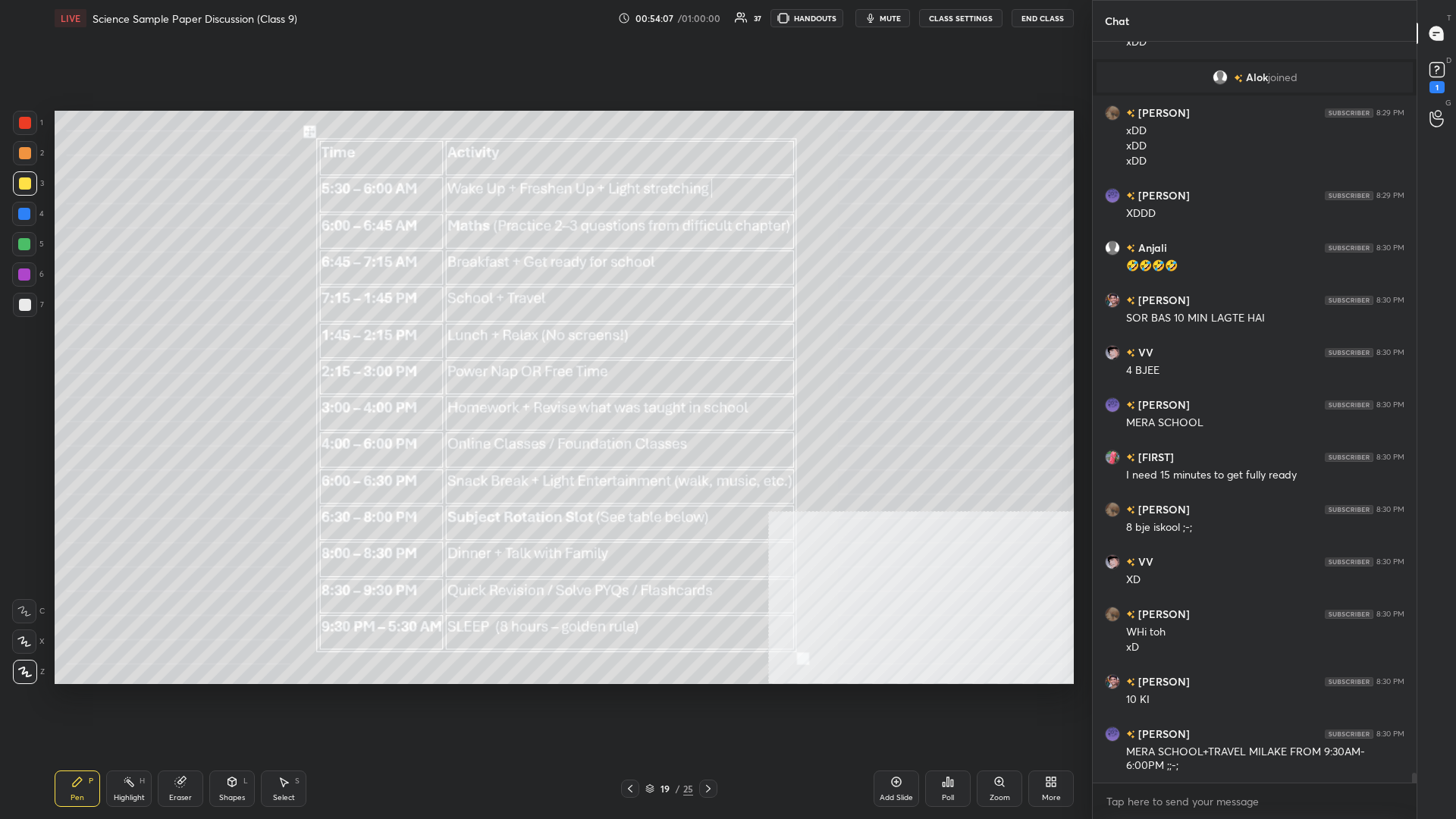 click on "Pen P" at bounding box center [77, 789] 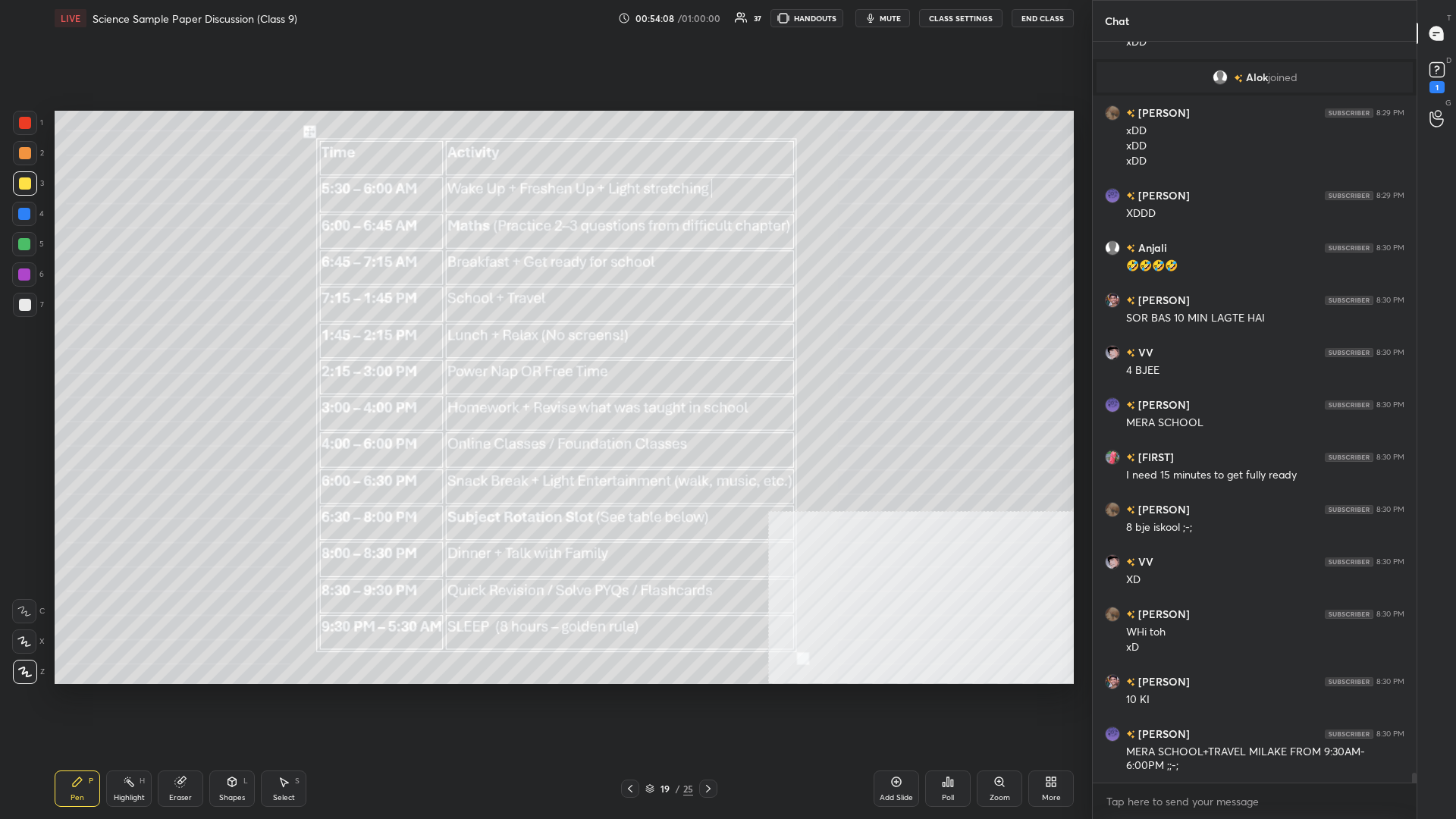 click on "Add Slide" at bounding box center [896, 789] 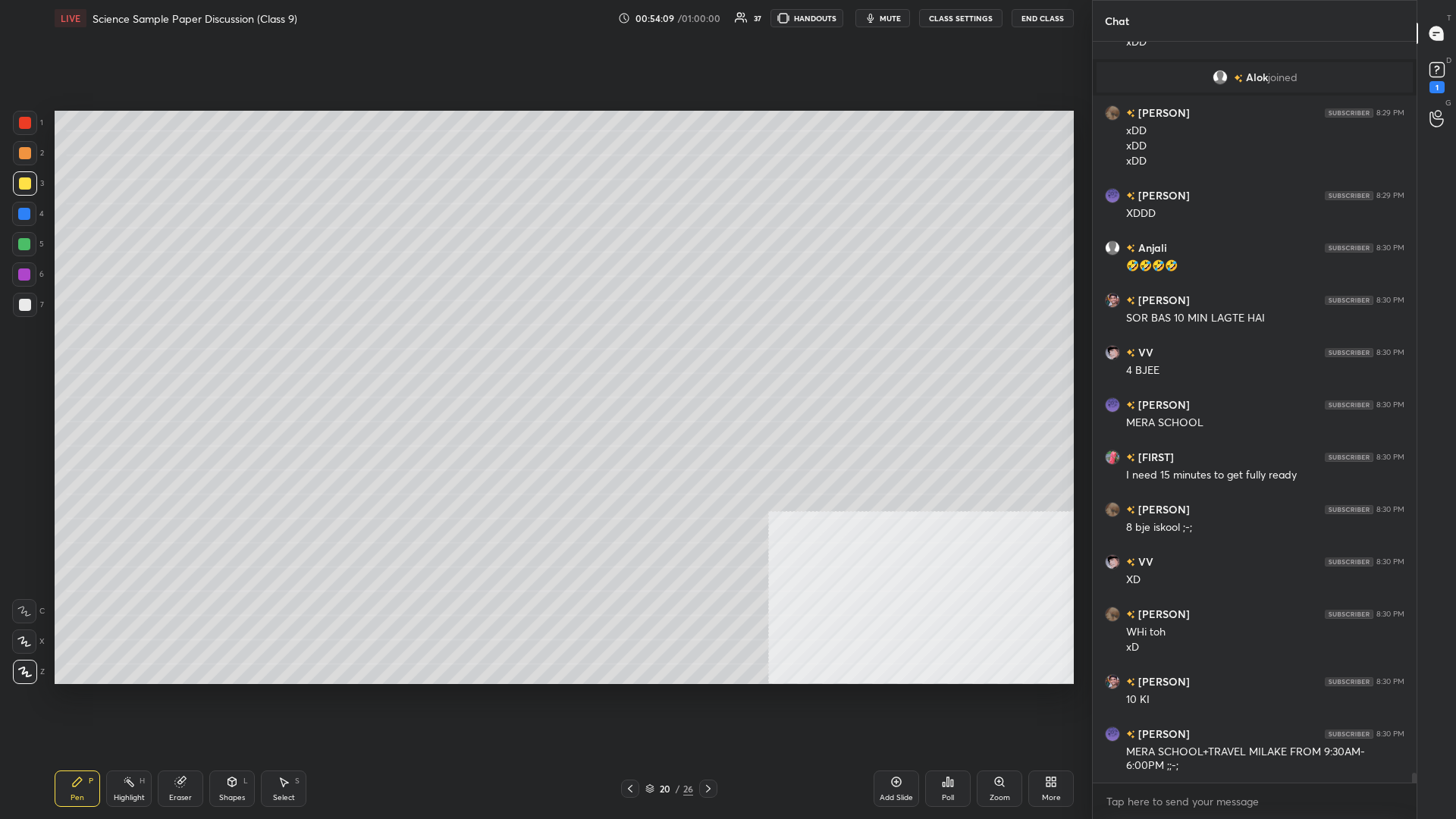 click on "1 2 3 4 5 6 7 C X Z C X Z E E Erase all   H H" at bounding box center [24, 397] 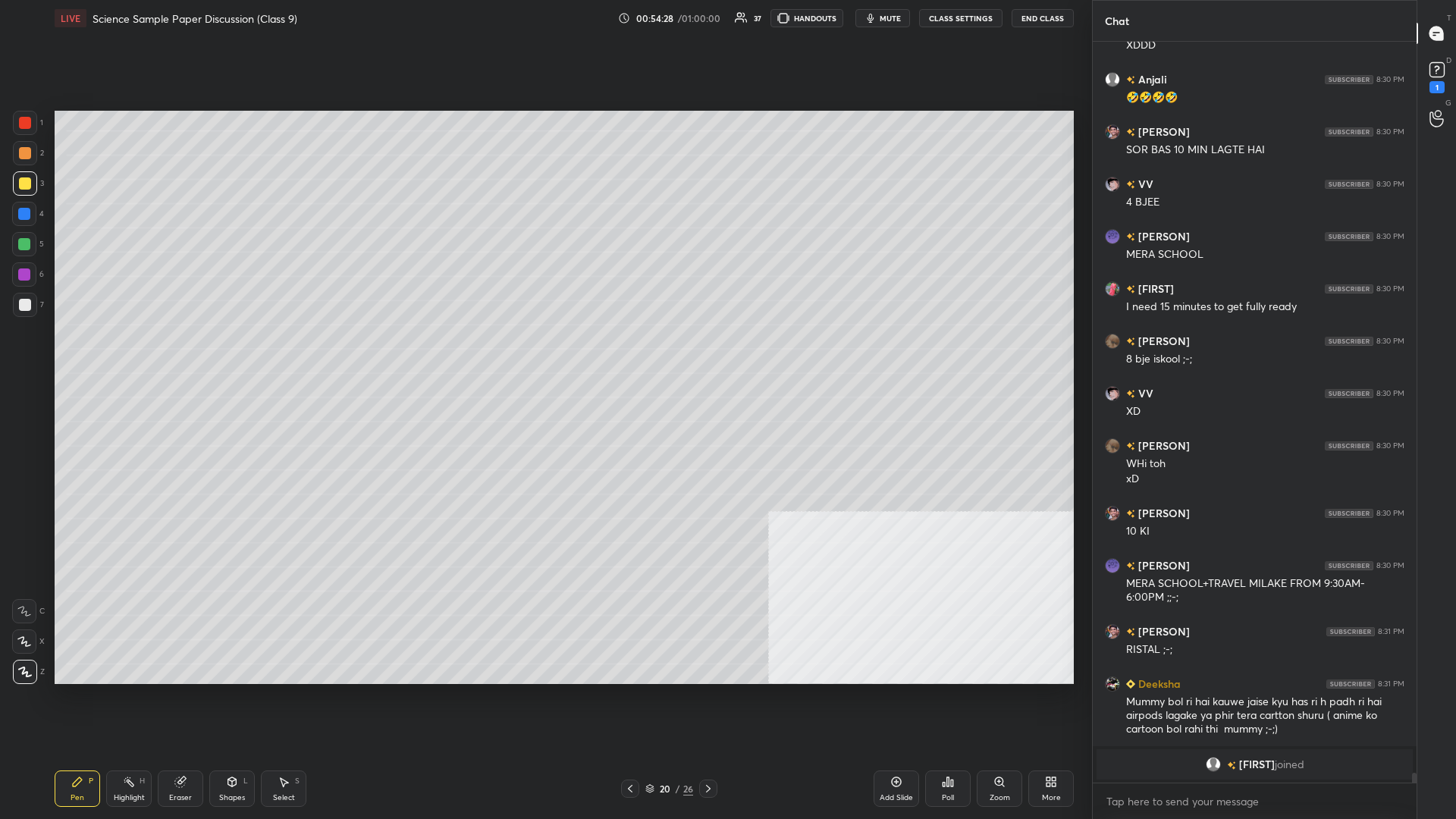 scroll, scrollTop: 54955, scrollLeft: 0, axis: vertical 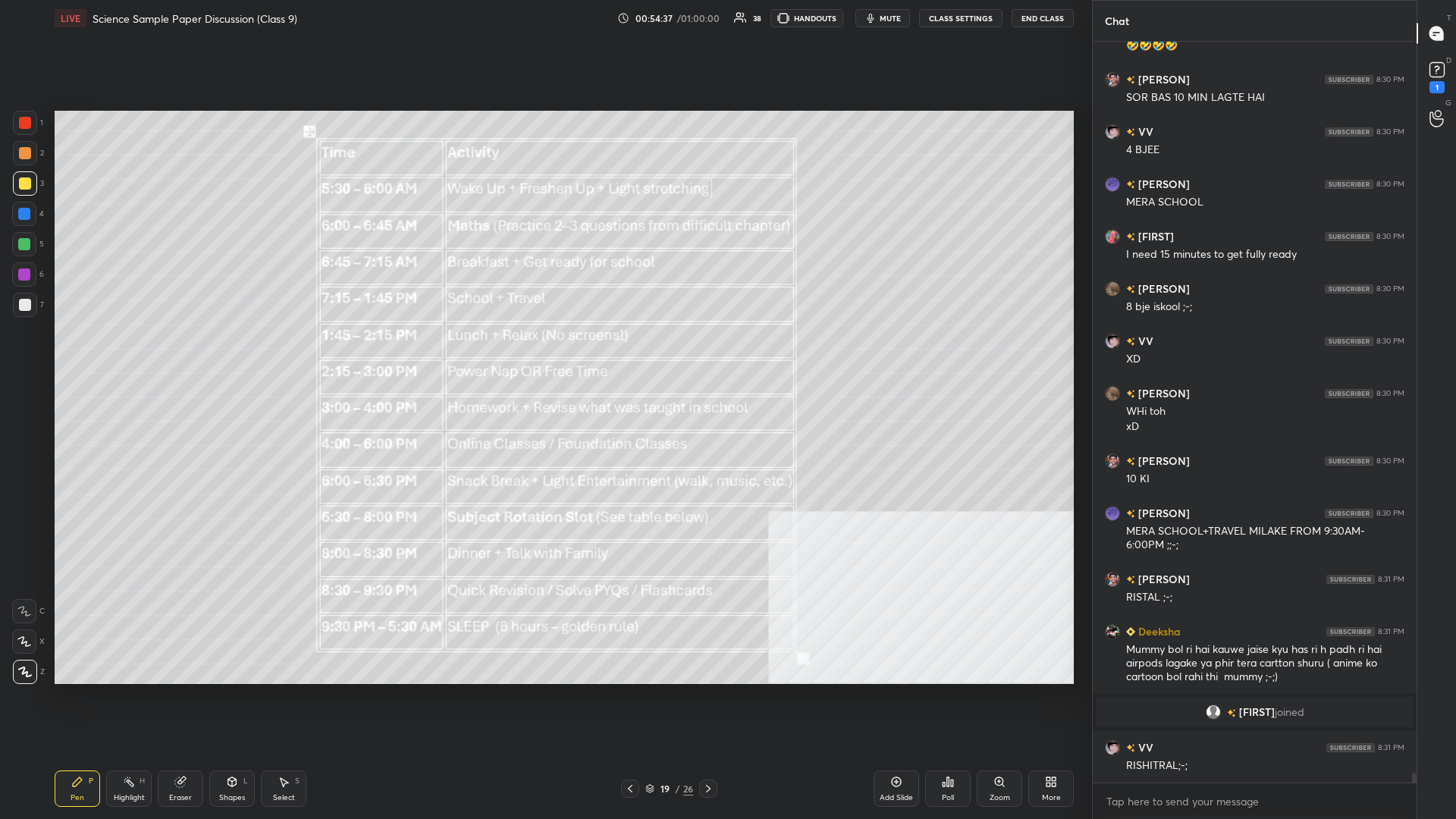 click on "Highlight" at bounding box center [129, 798] 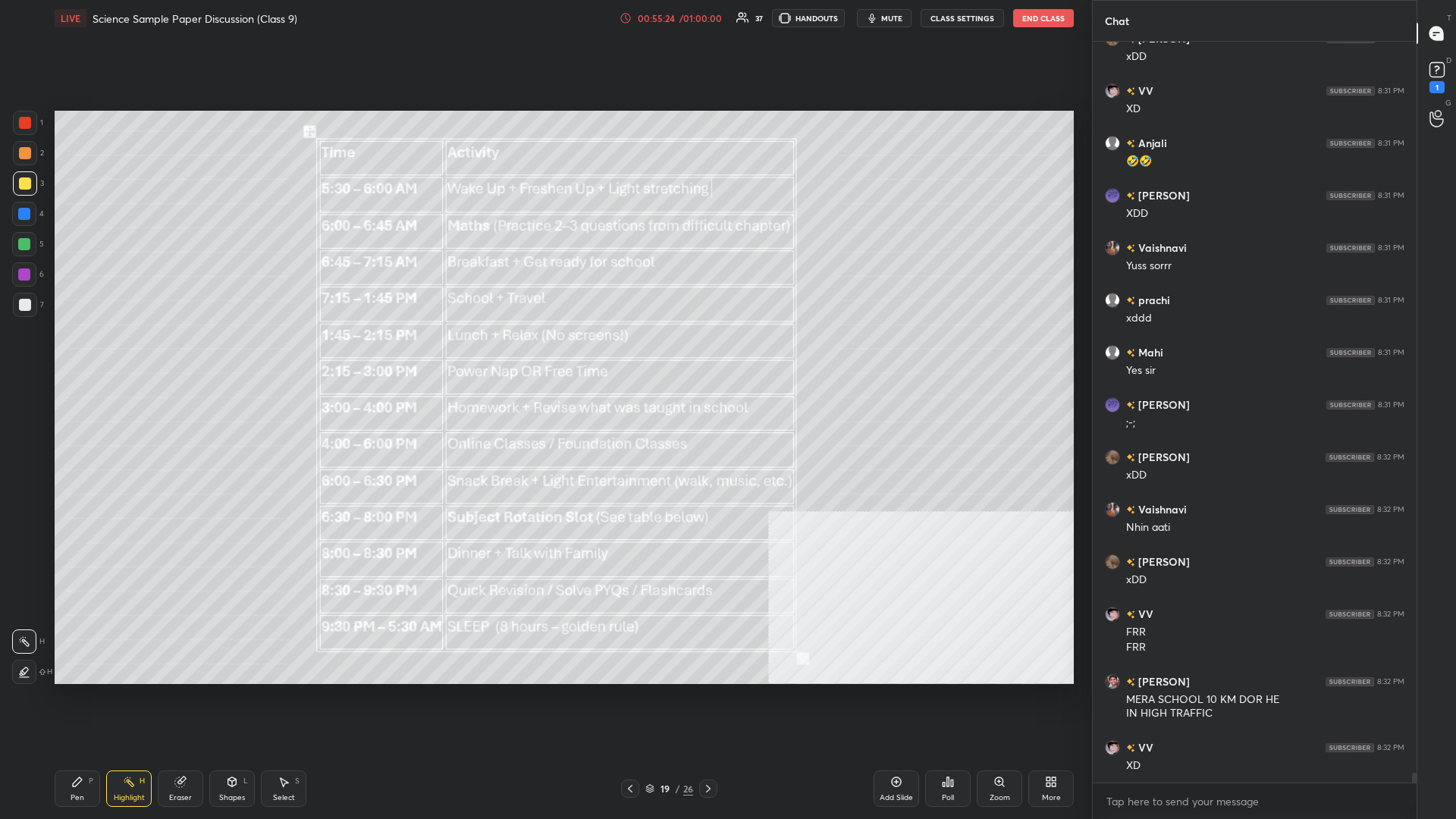 scroll, scrollTop: 56216, scrollLeft: 0, axis: vertical 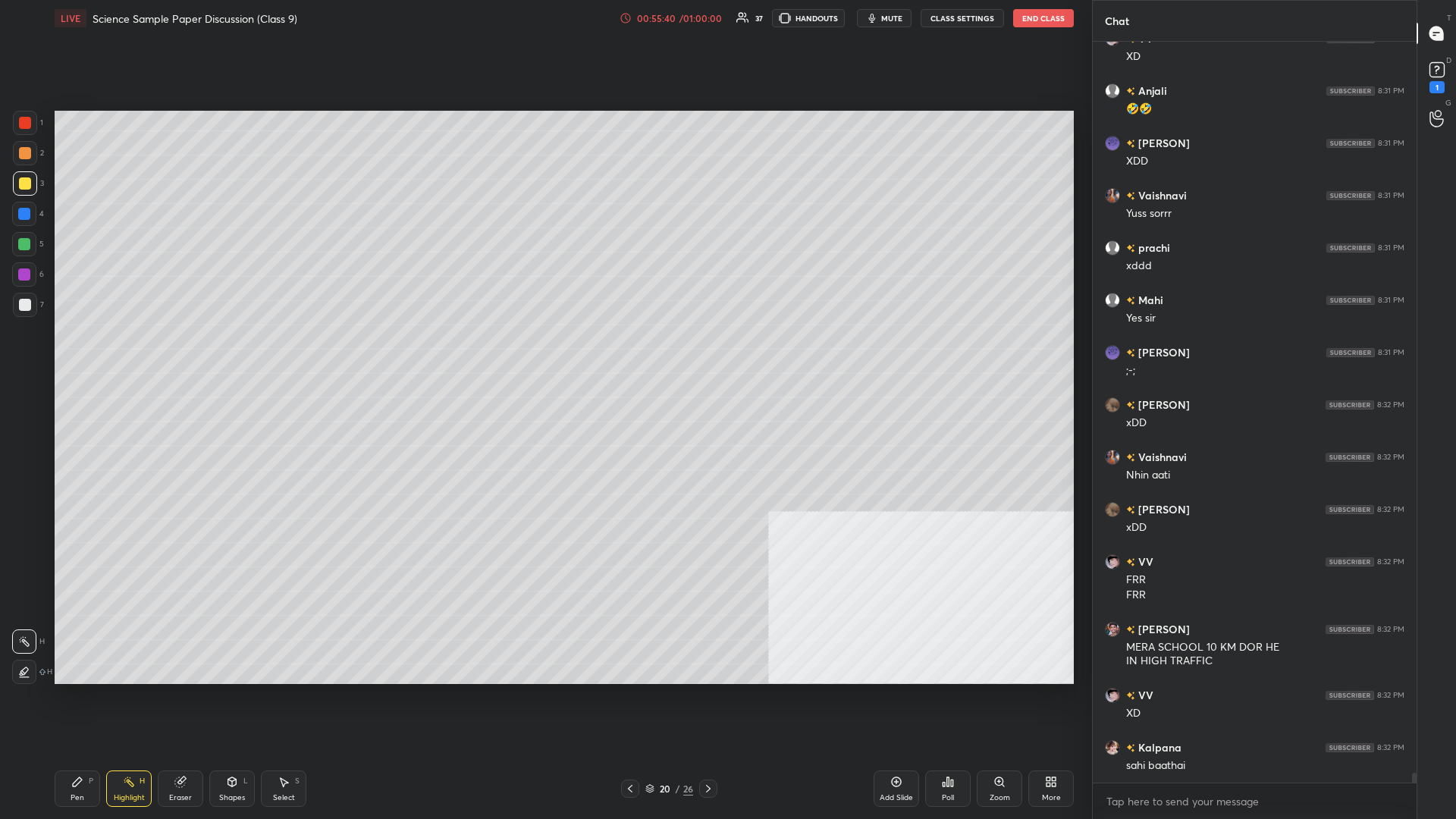 click on "Pen P" at bounding box center [77, 789] 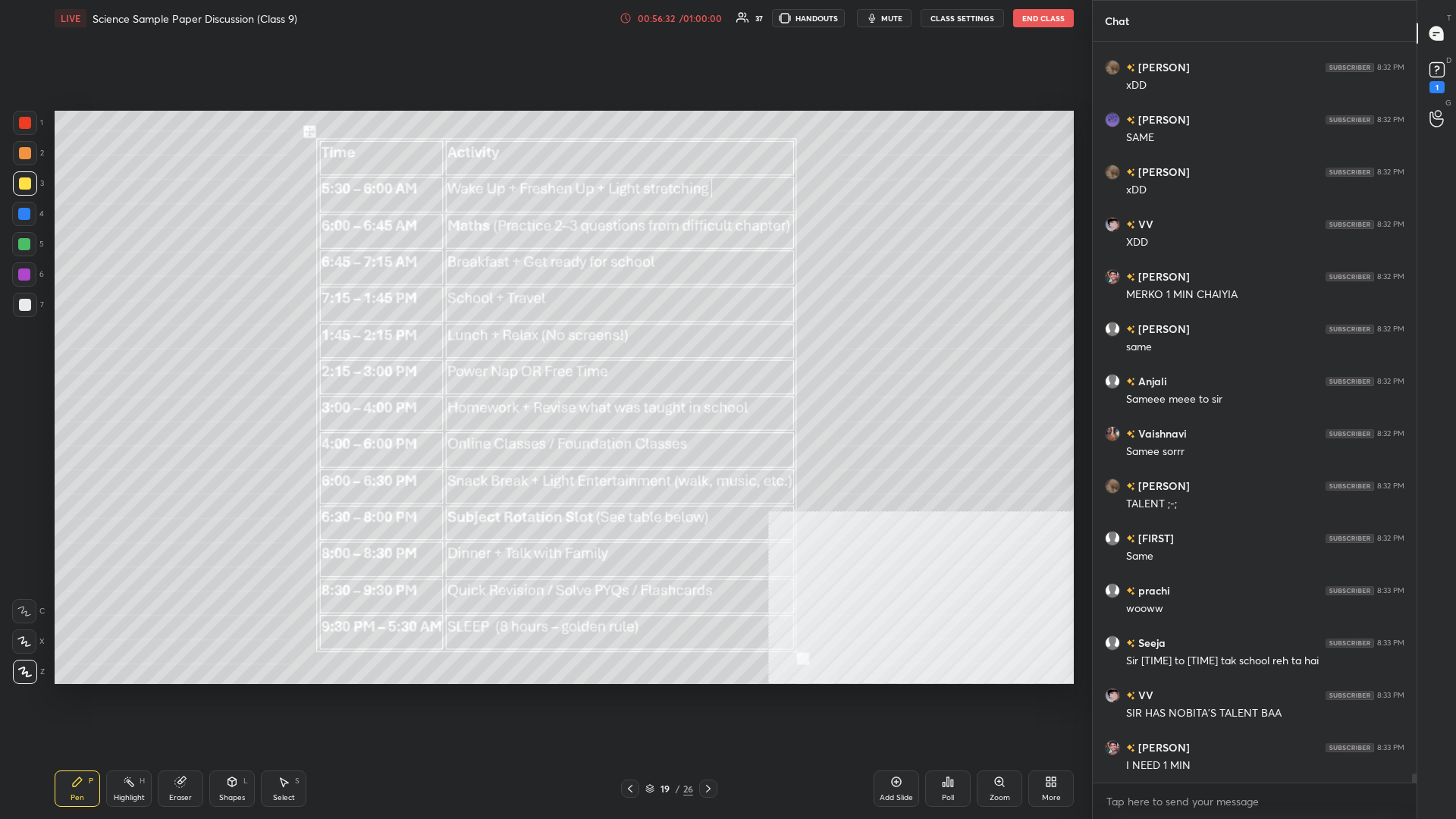 scroll, scrollTop: 57958, scrollLeft: 0, axis: vertical 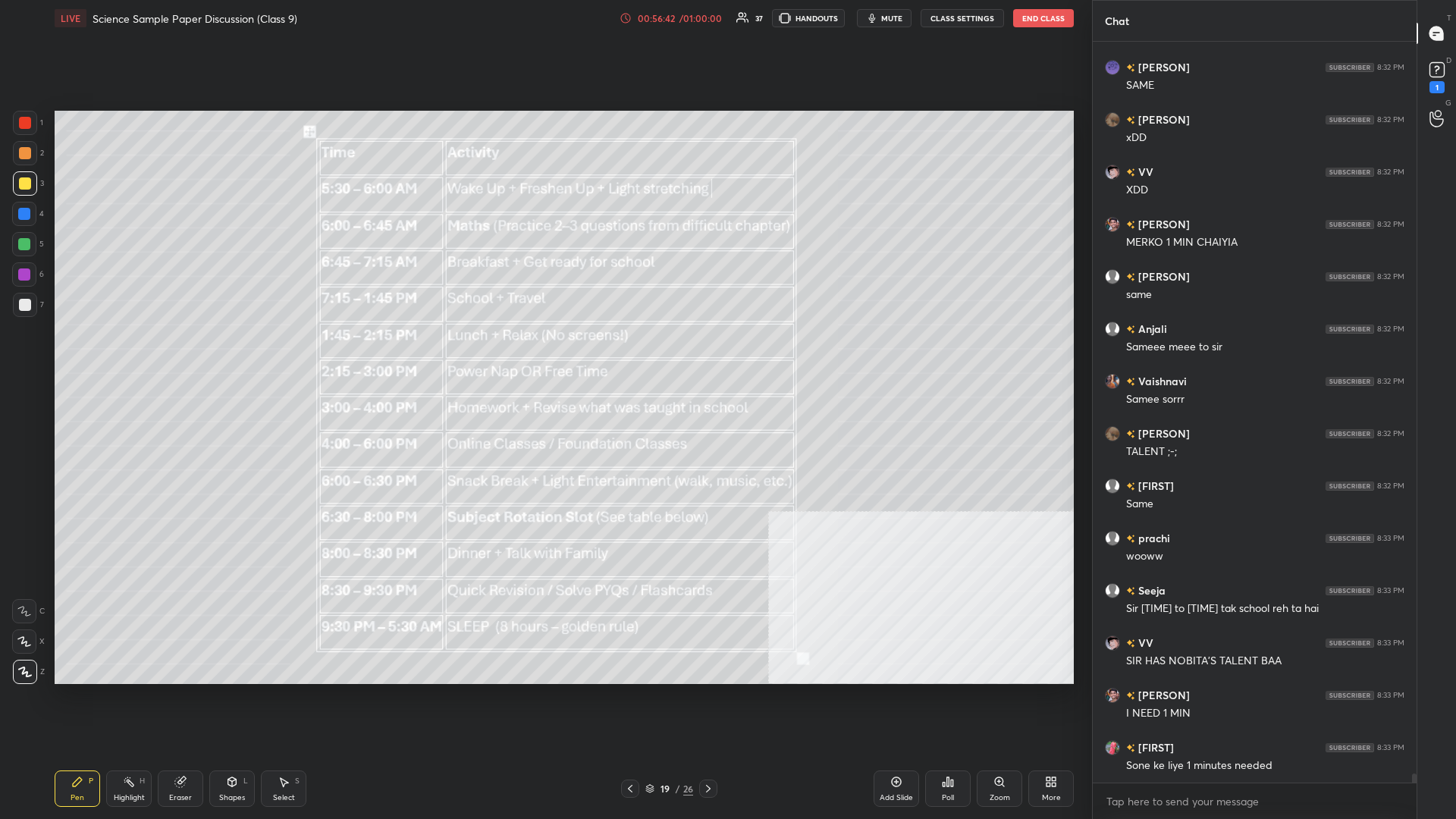 click on "Add Slide" at bounding box center (896, 798) 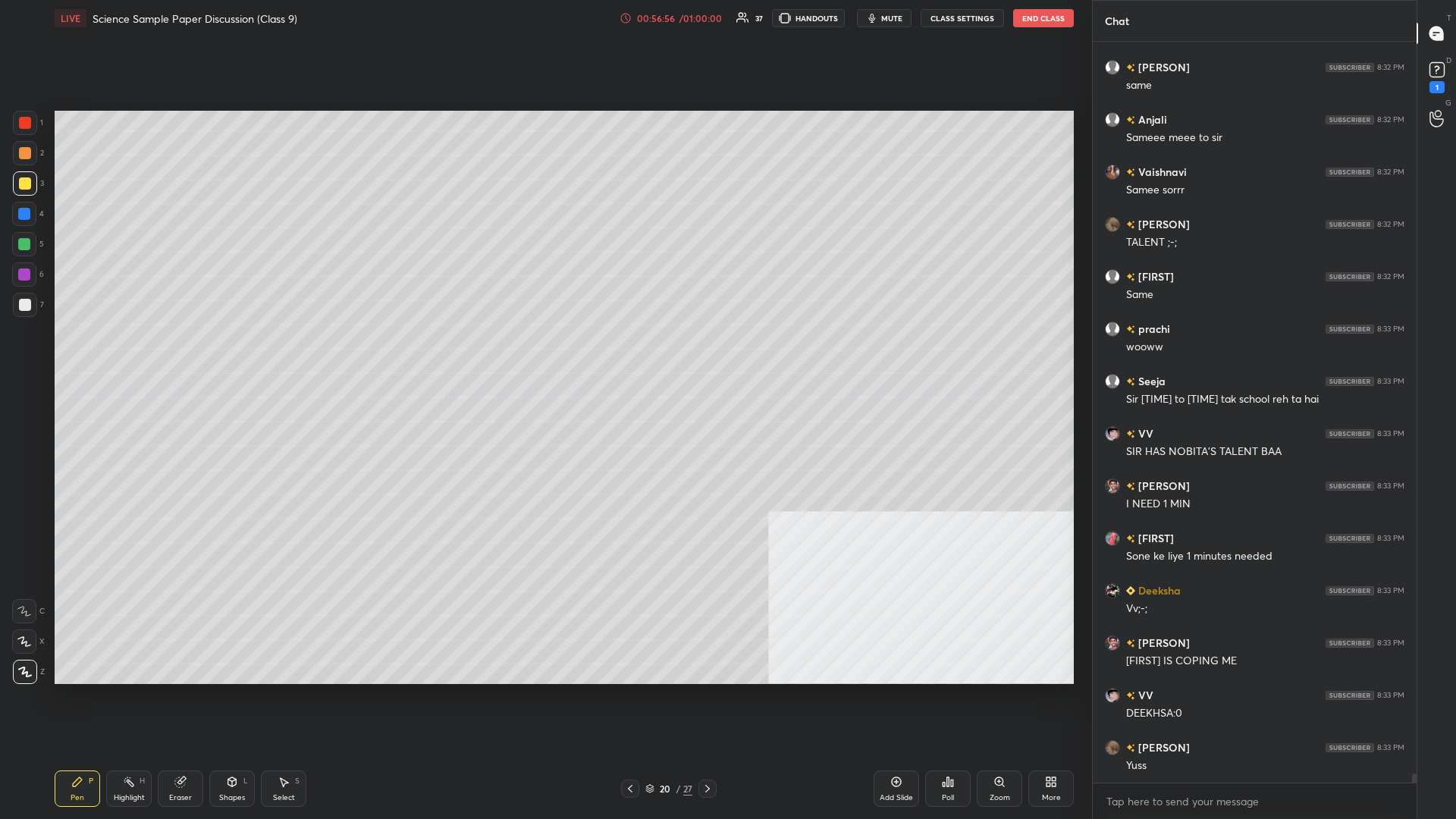 scroll, scrollTop: 58220, scrollLeft: 0, axis: vertical 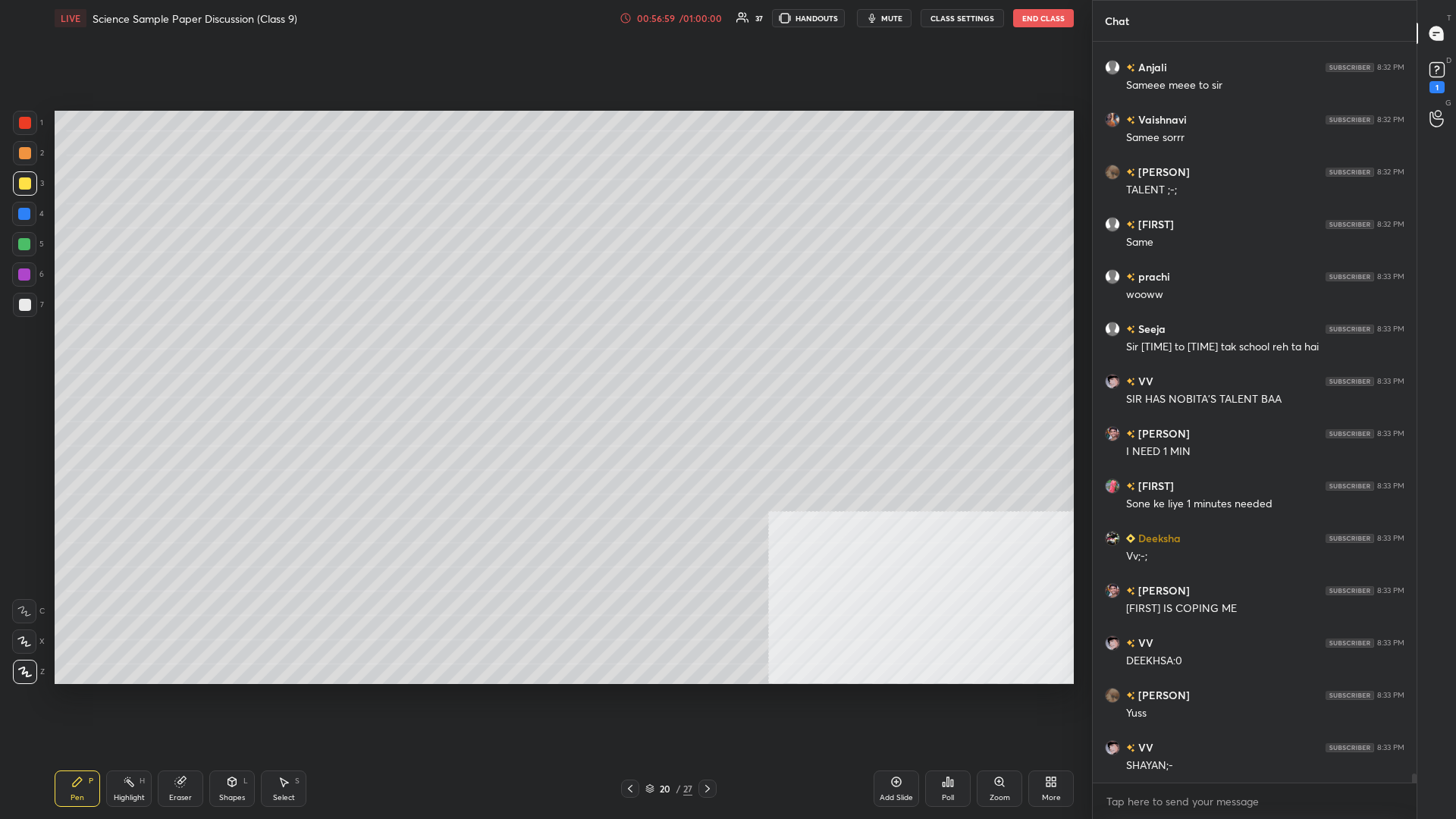 click at bounding box center (24, 214) 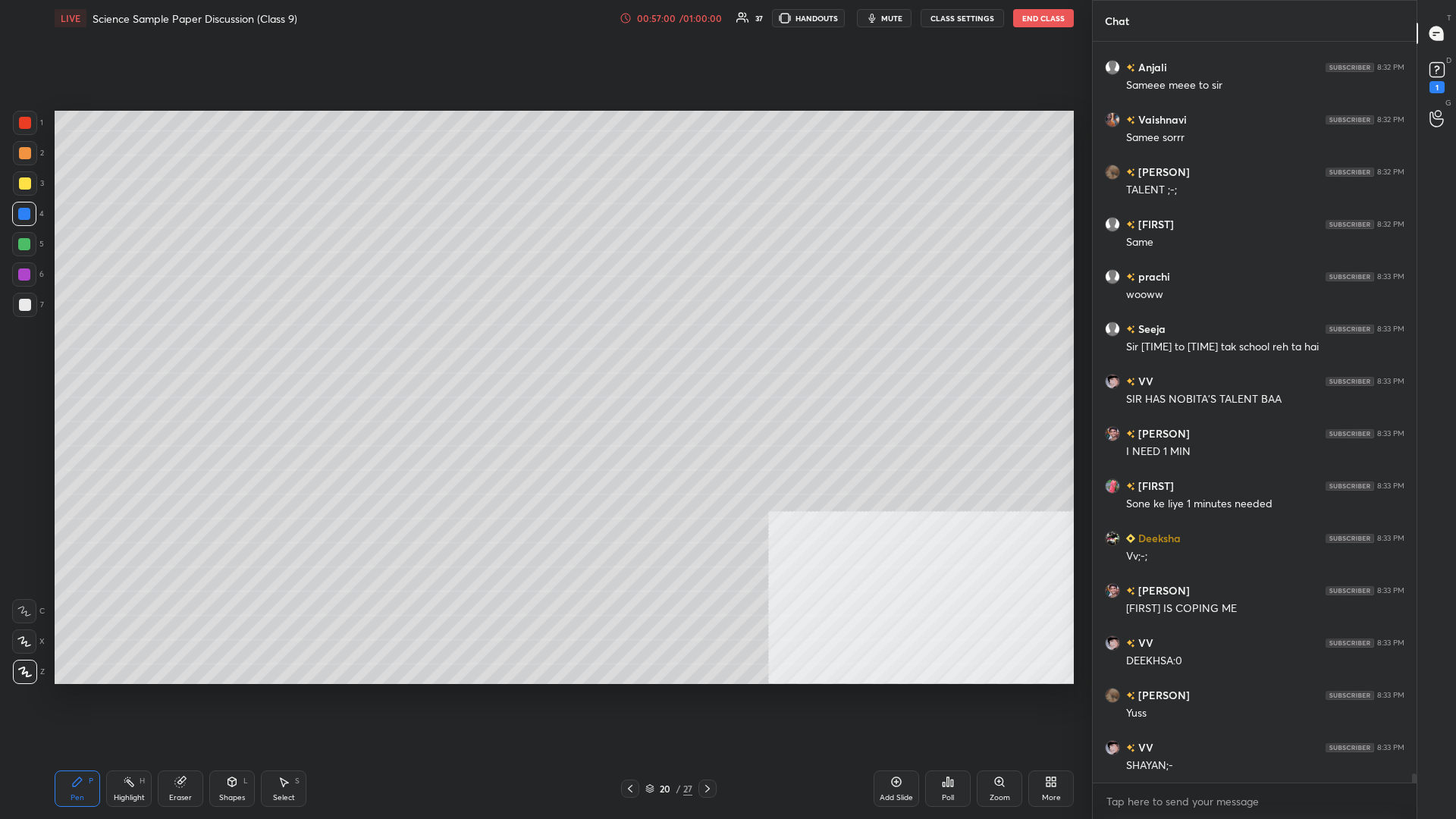 click at bounding box center (24, 214) 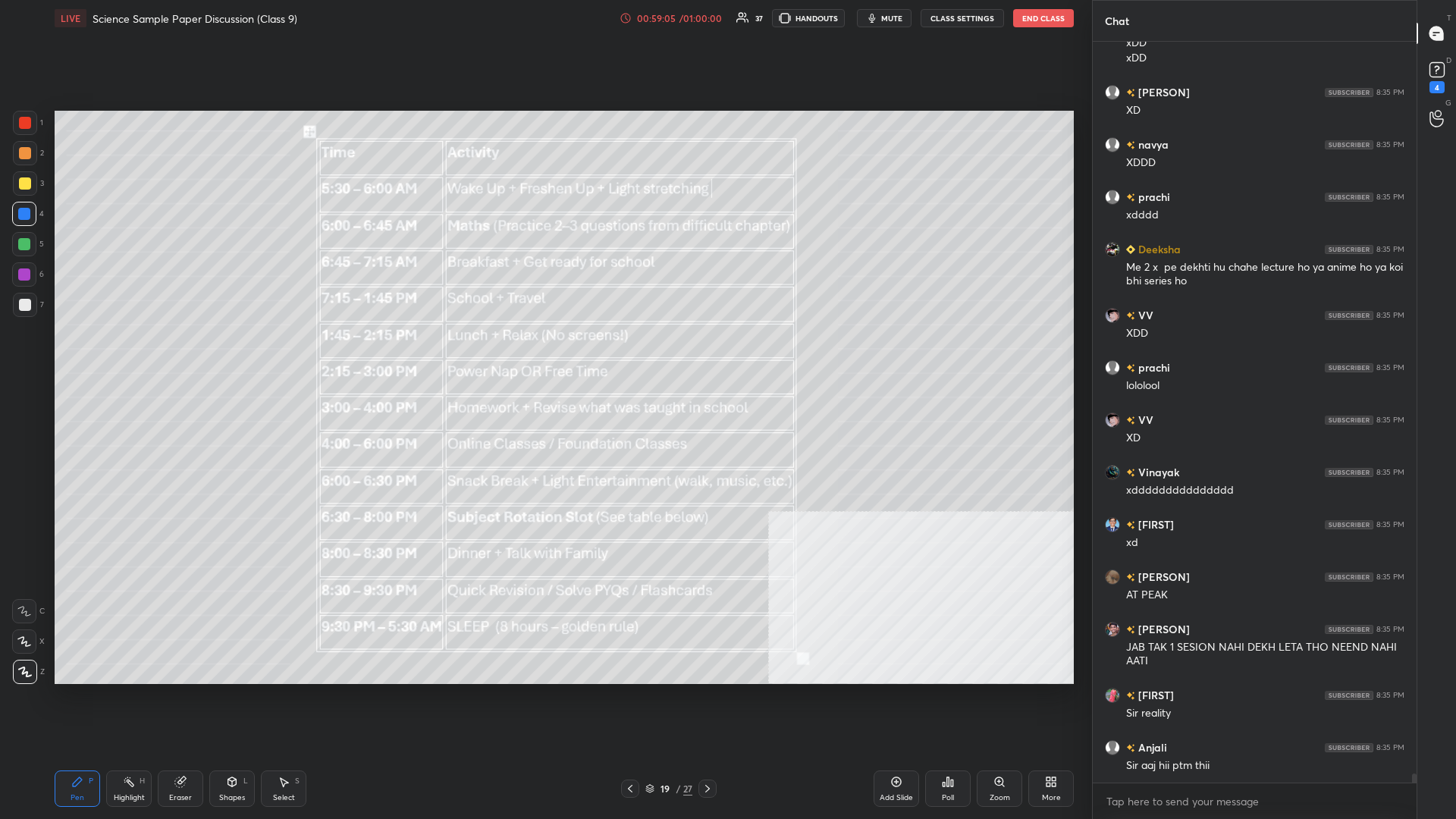 scroll, scrollTop: 59990, scrollLeft: 0, axis: vertical 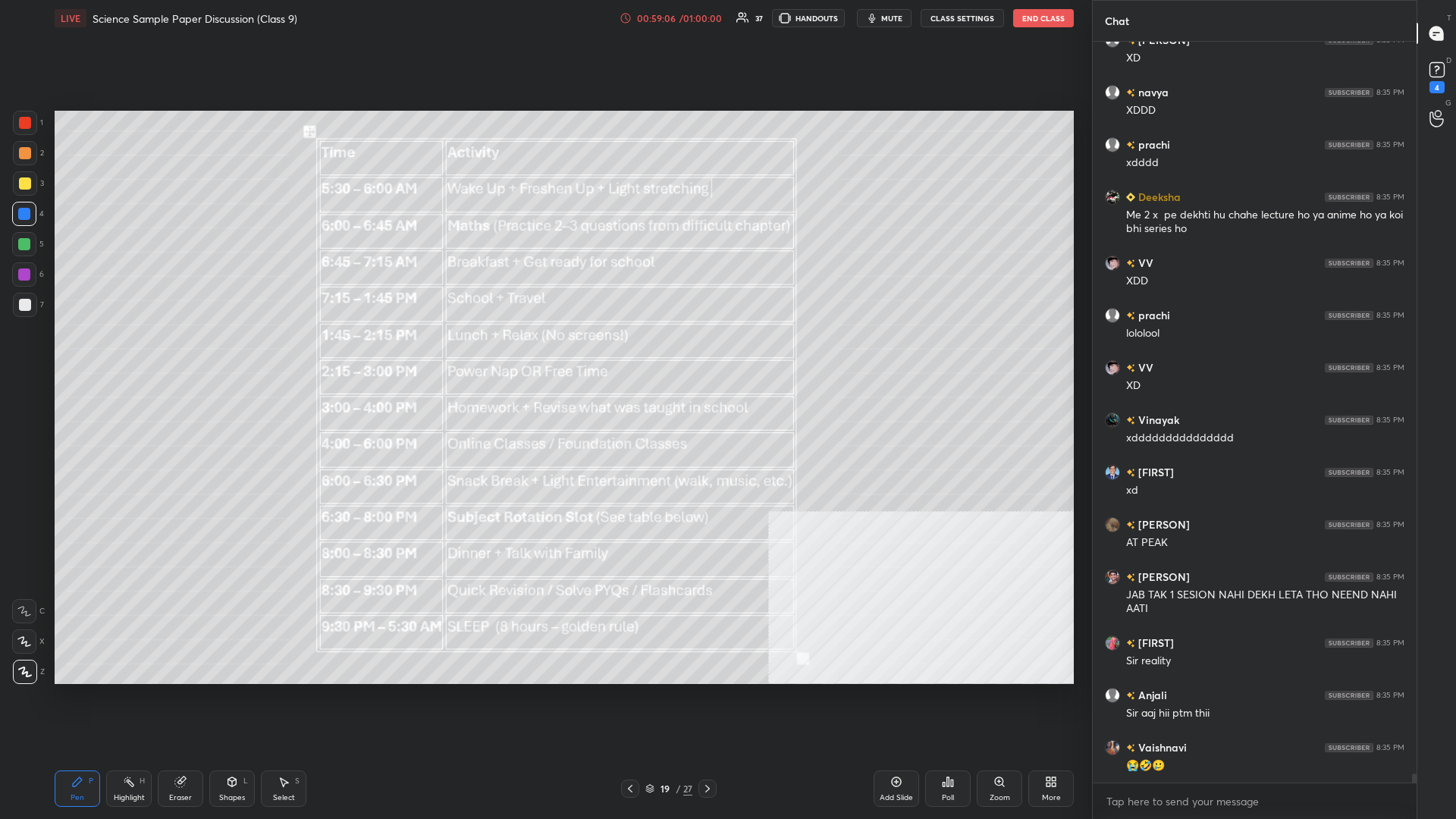 click at bounding box center [25, 184] 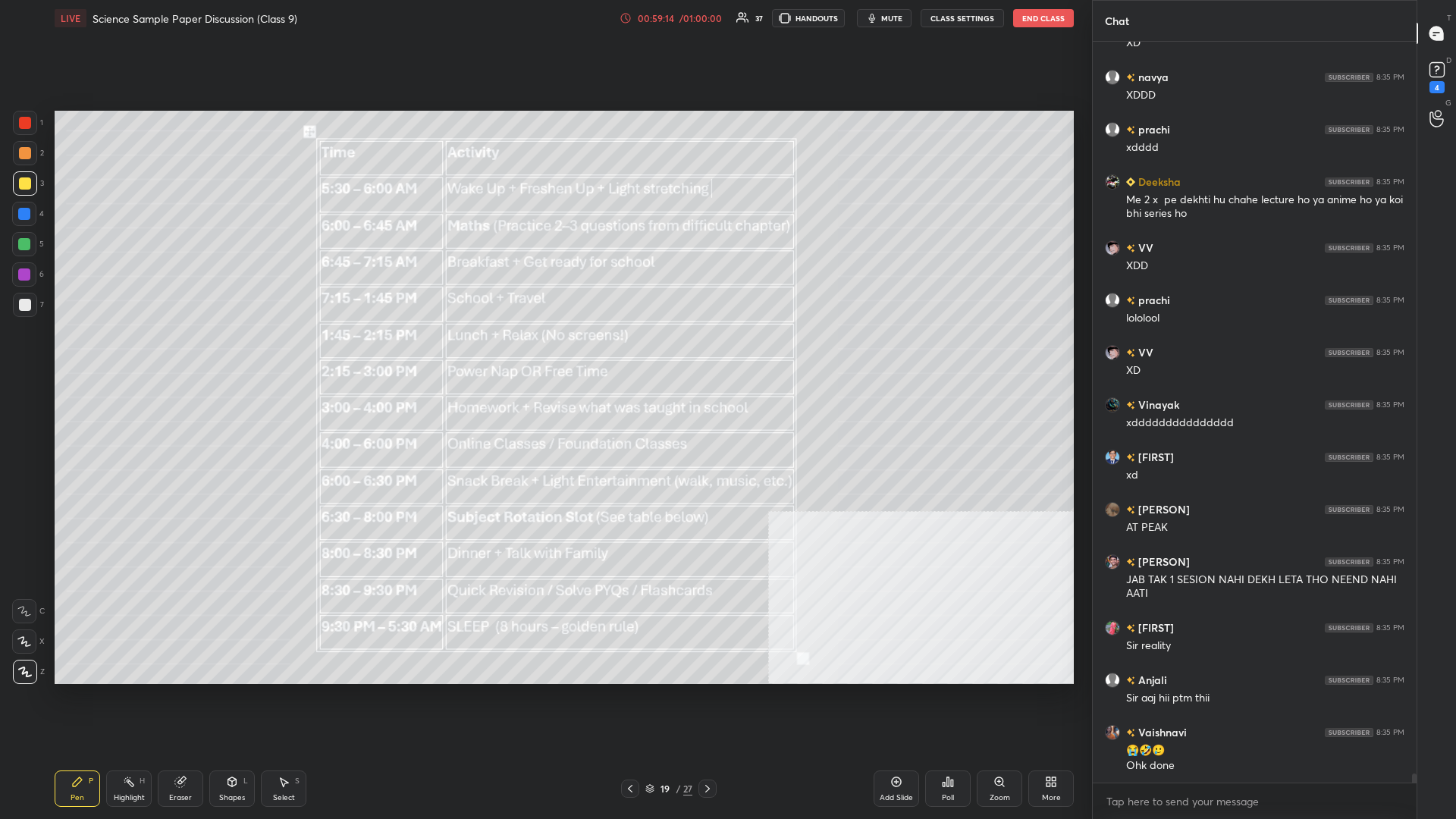 scroll, scrollTop: 60058, scrollLeft: 0, axis: vertical 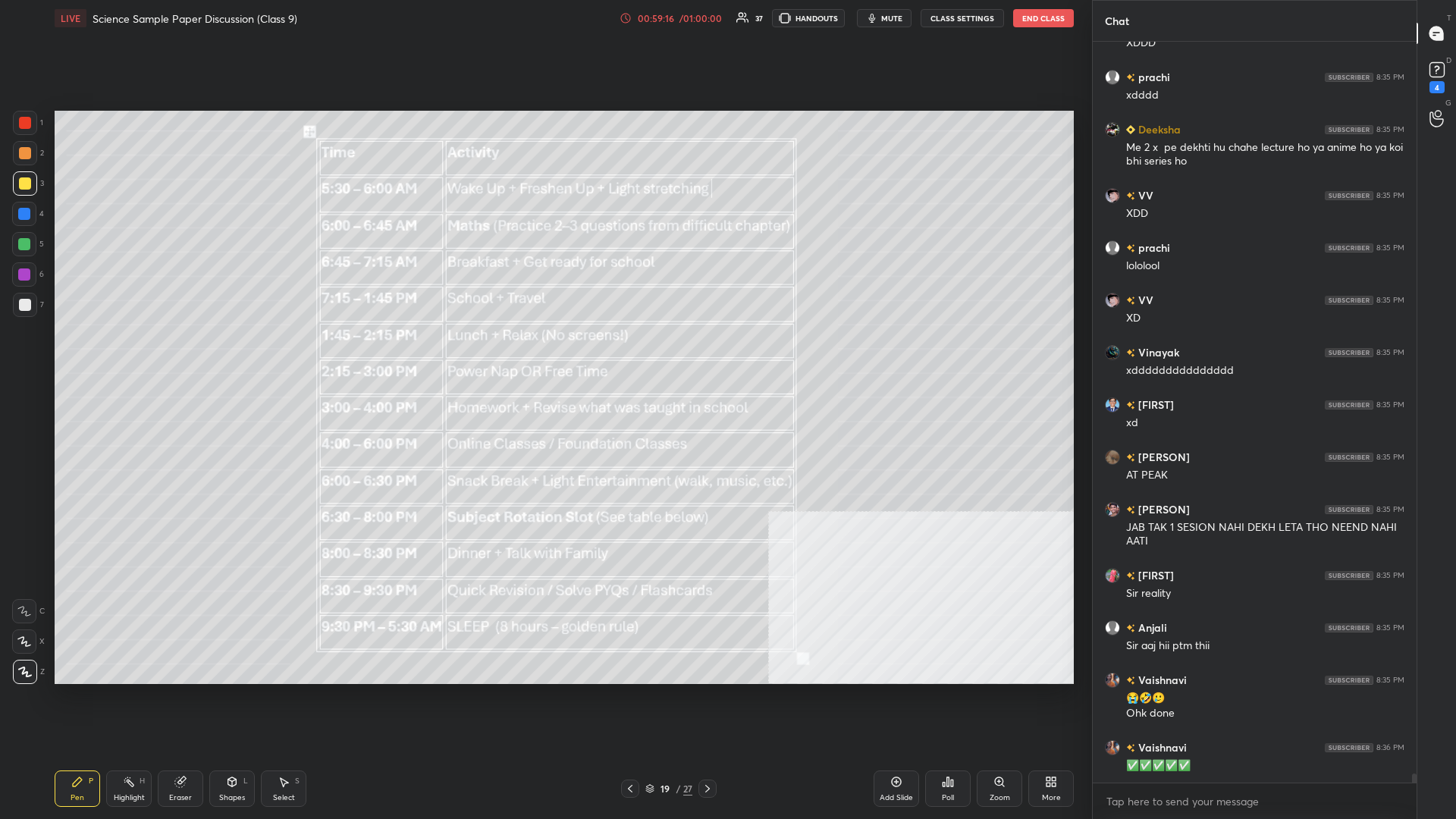 click at bounding box center (24, 244) 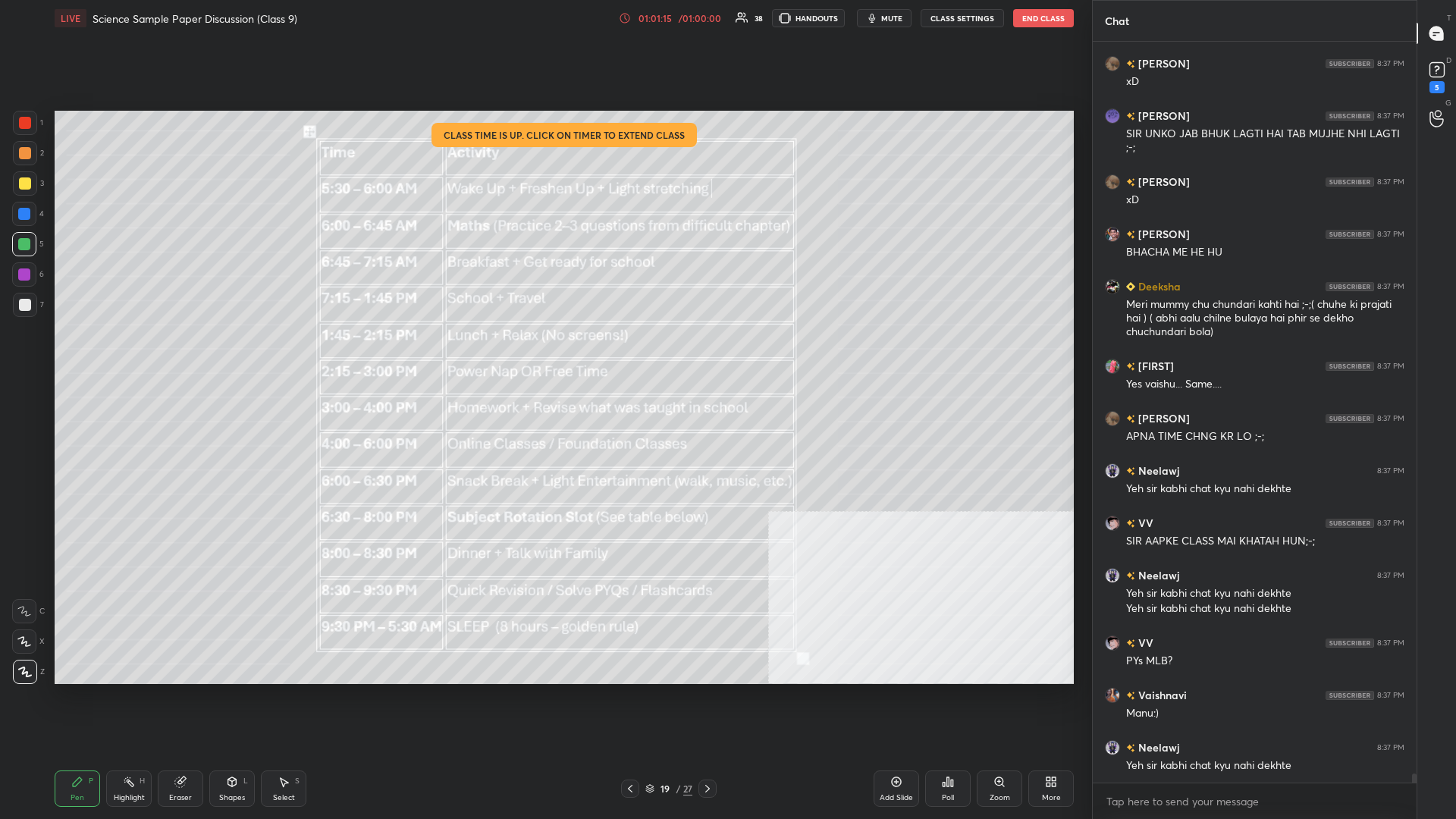 scroll, scrollTop: 62211, scrollLeft: 0, axis: vertical 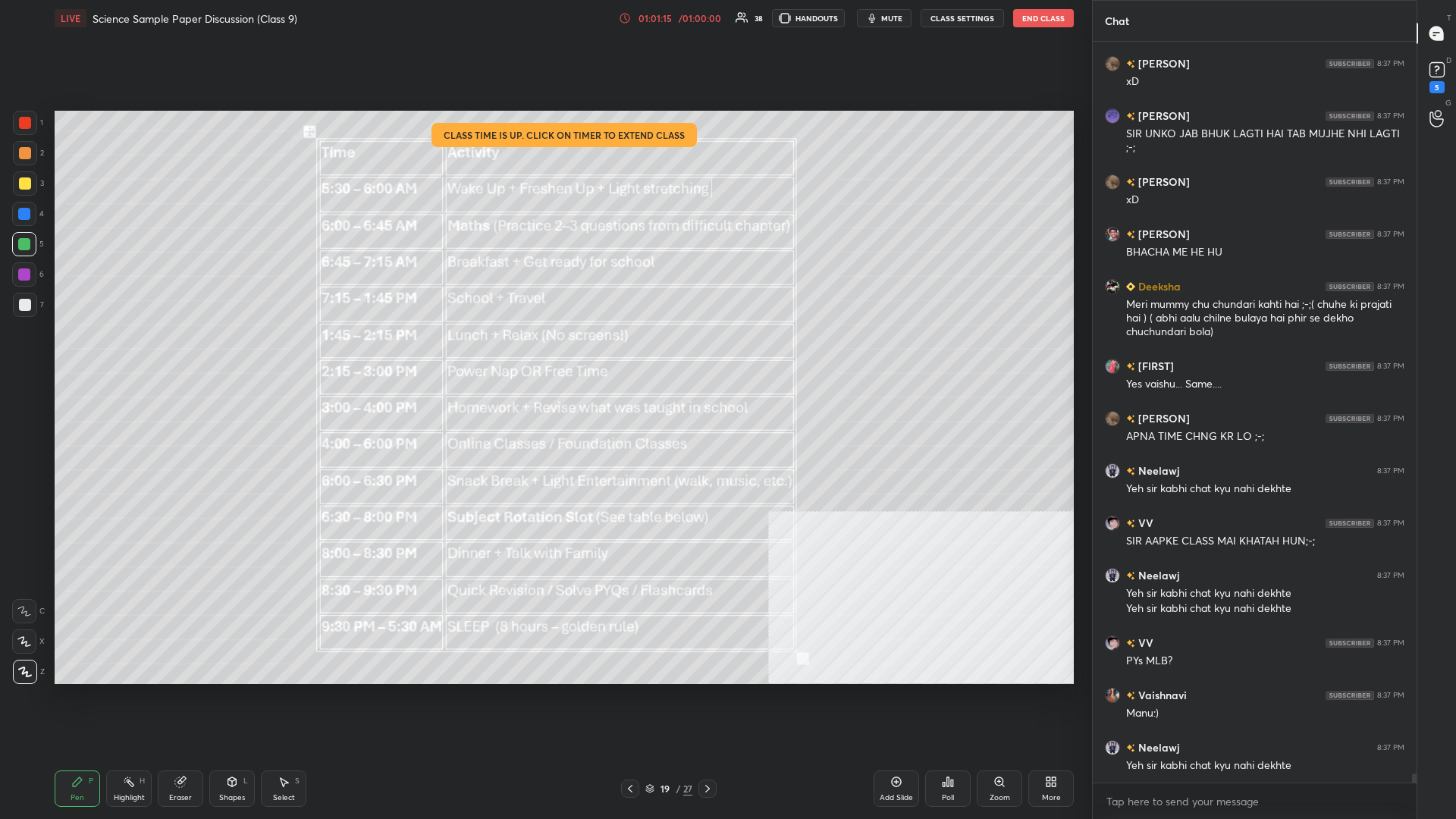 click at bounding box center [25, 184] 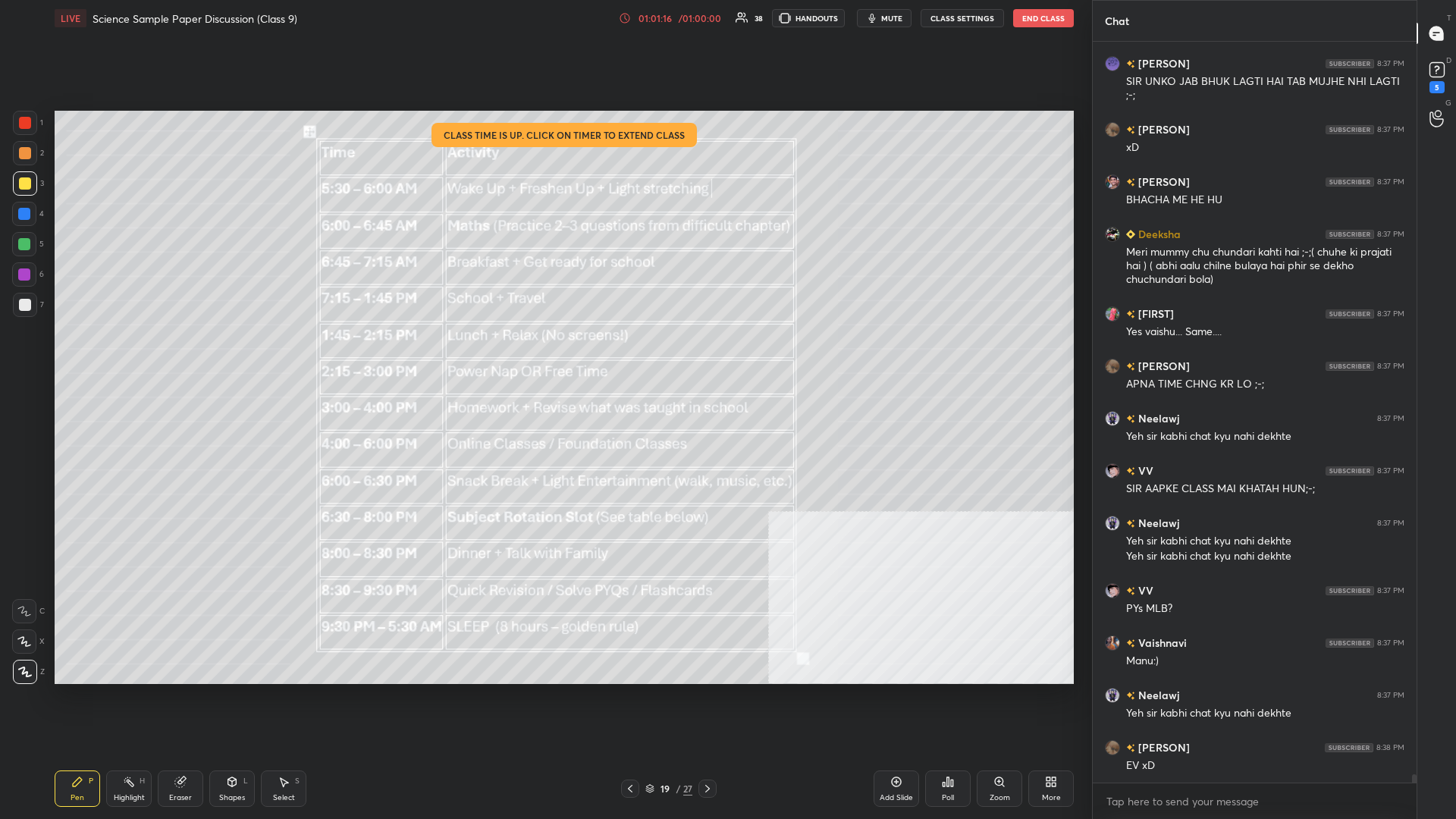click at bounding box center (25, 184) 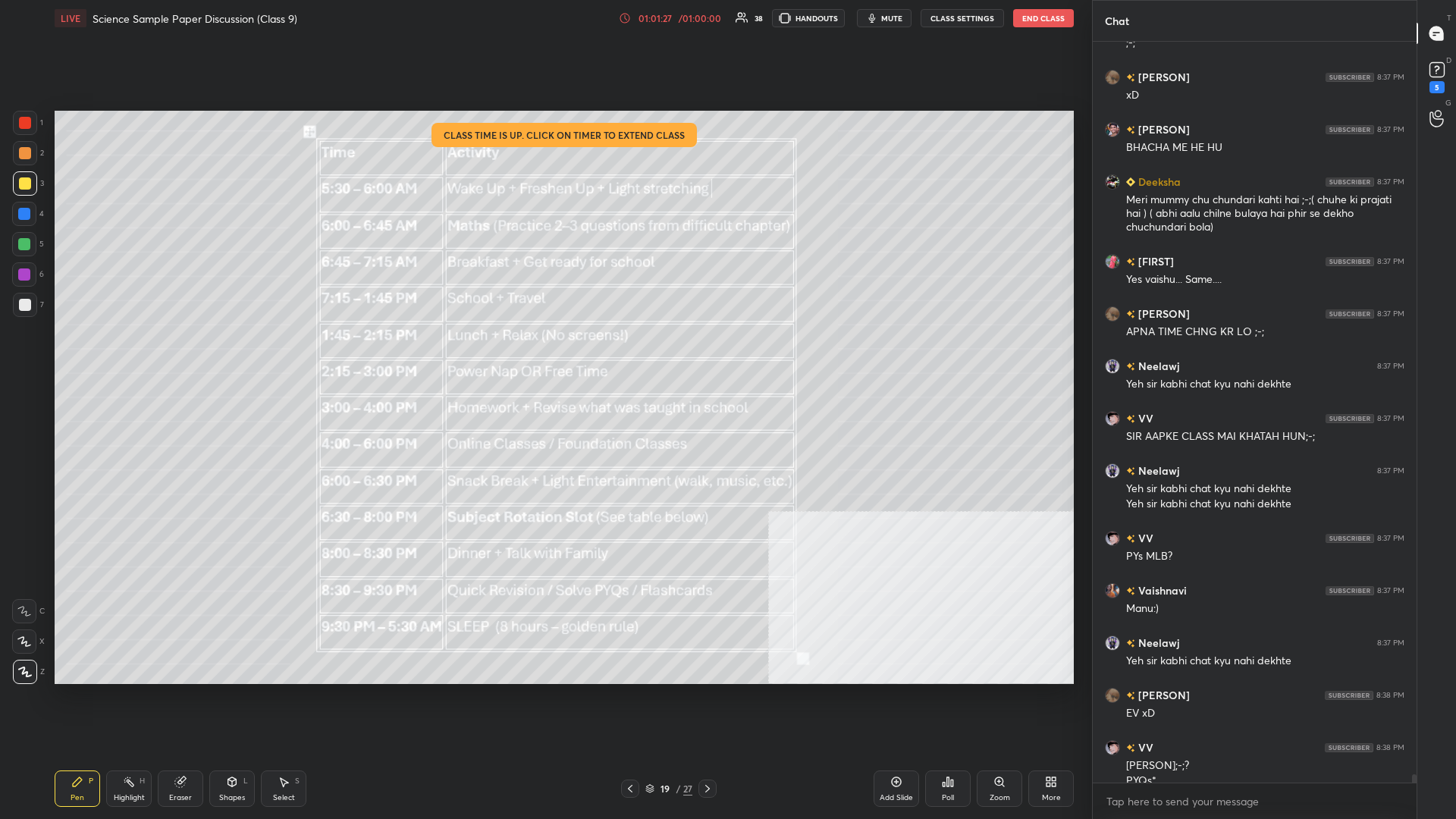scroll, scrollTop: 62279, scrollLeft: 0, axis: vertical 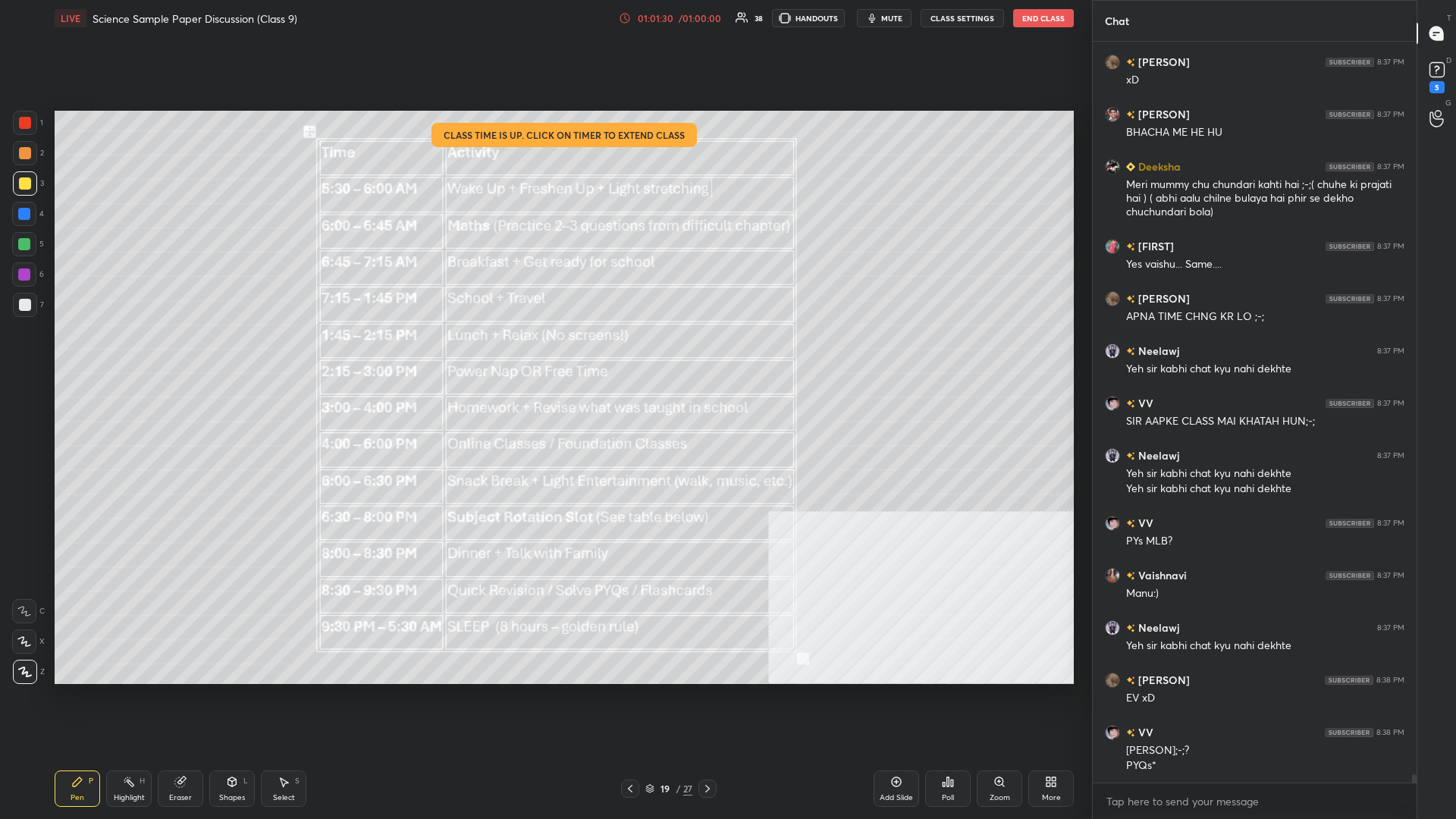 click on "Eraser" at bounding box center [180, 789] 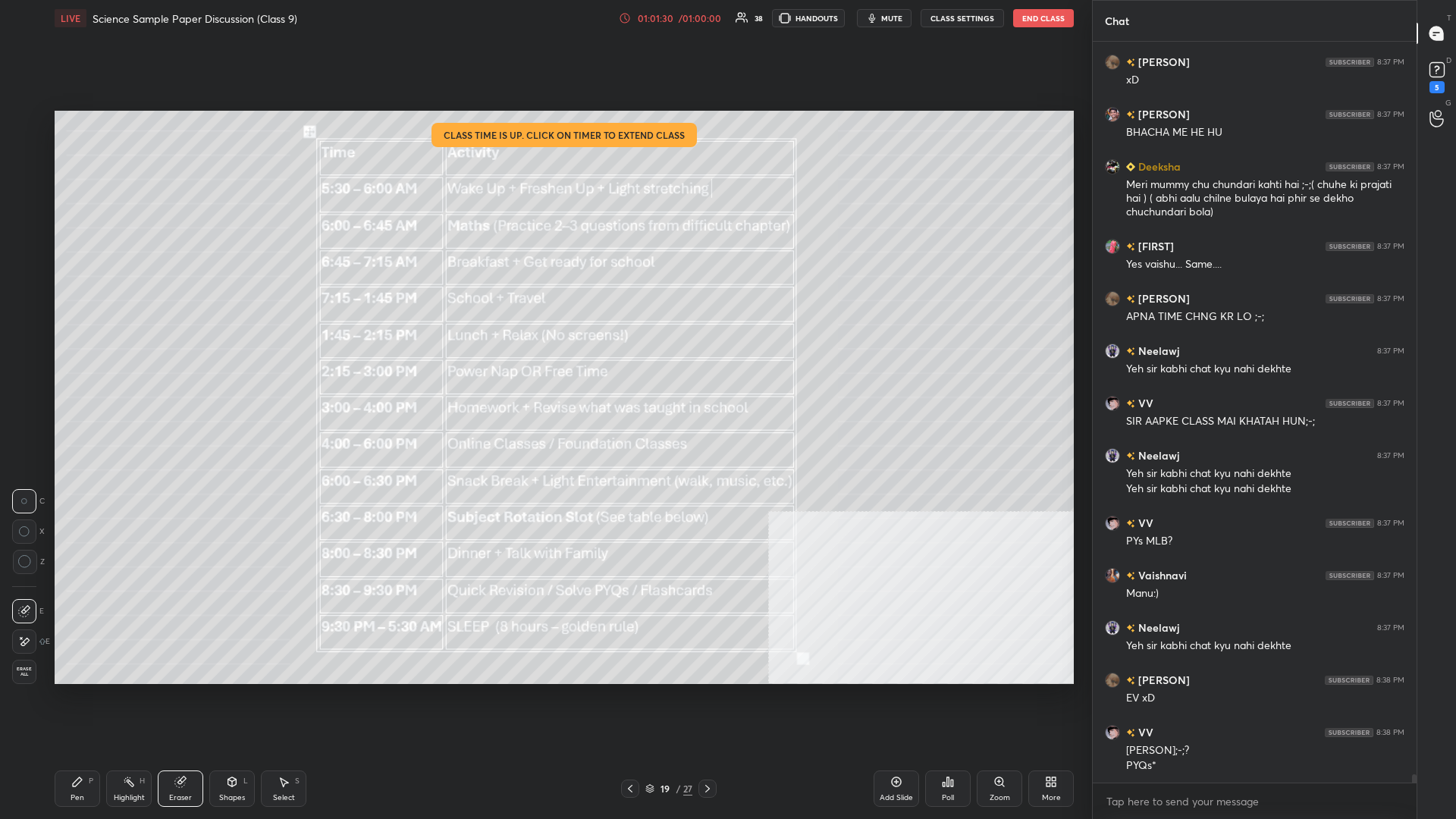 scroll, scrollTop: 62331, scrollLeft: 0, axis: vertical 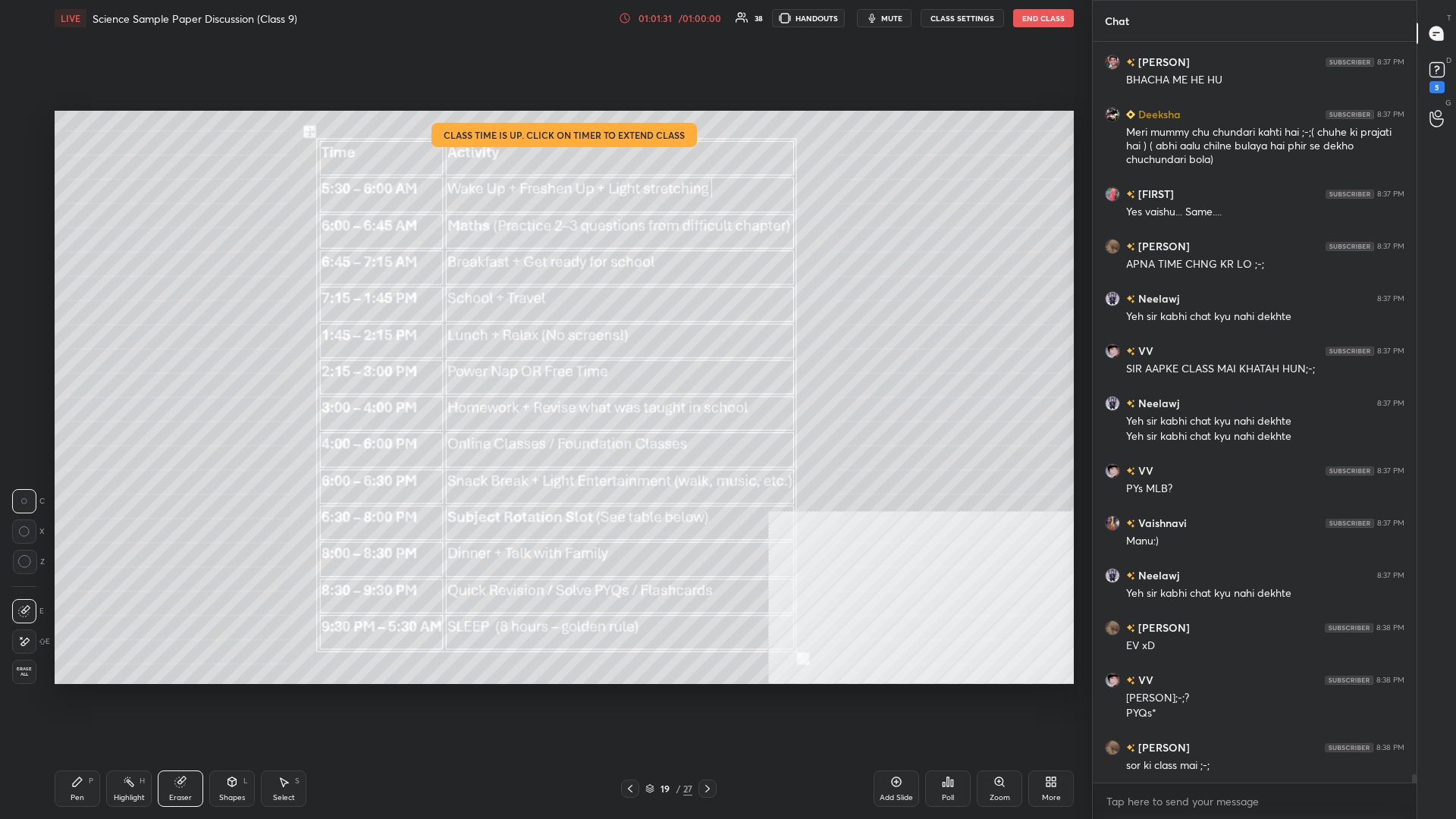click on "Erase all" at bounding box center [24, 672] 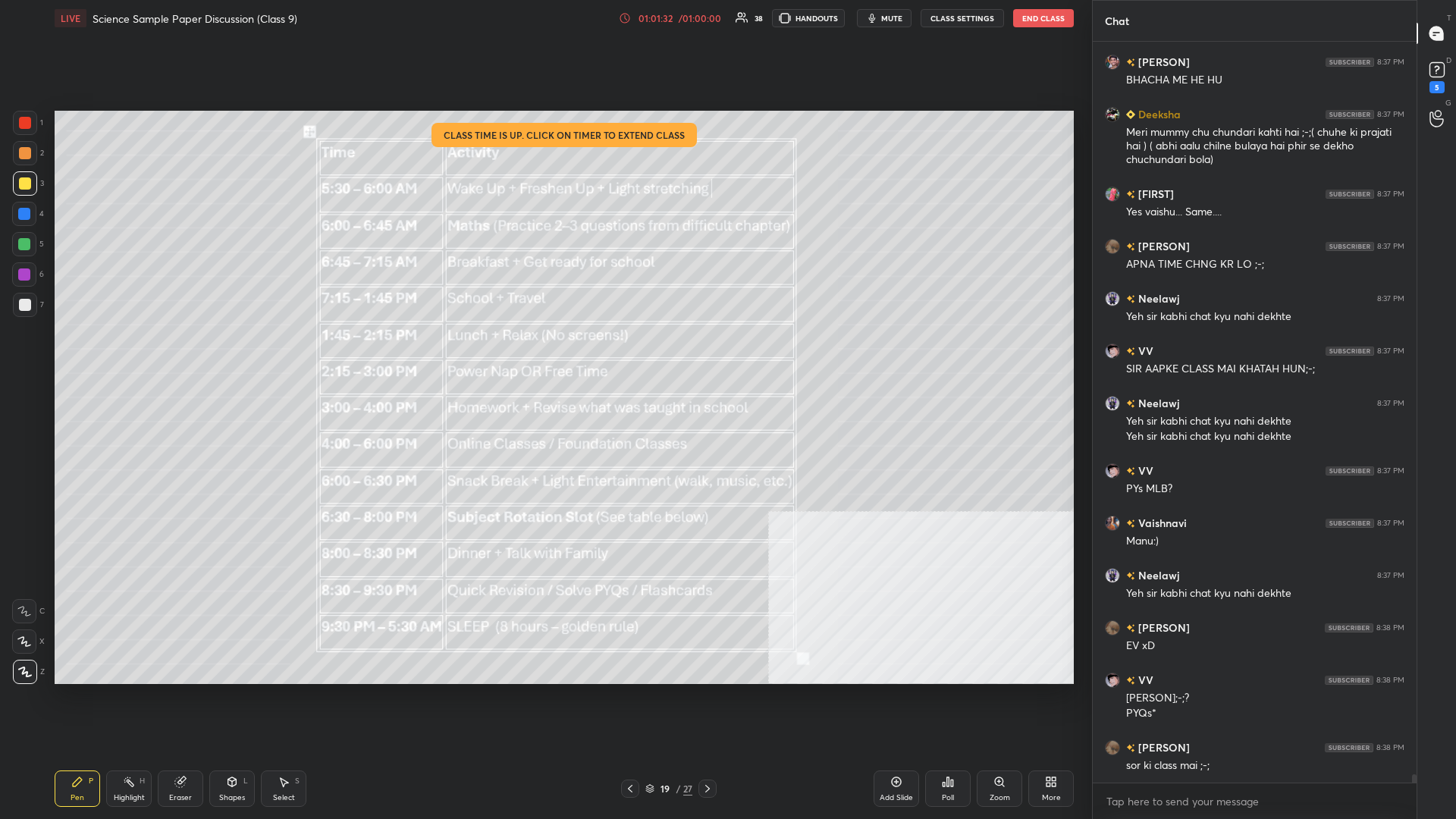 click on "Pen P" at bounding box center [77, 789] 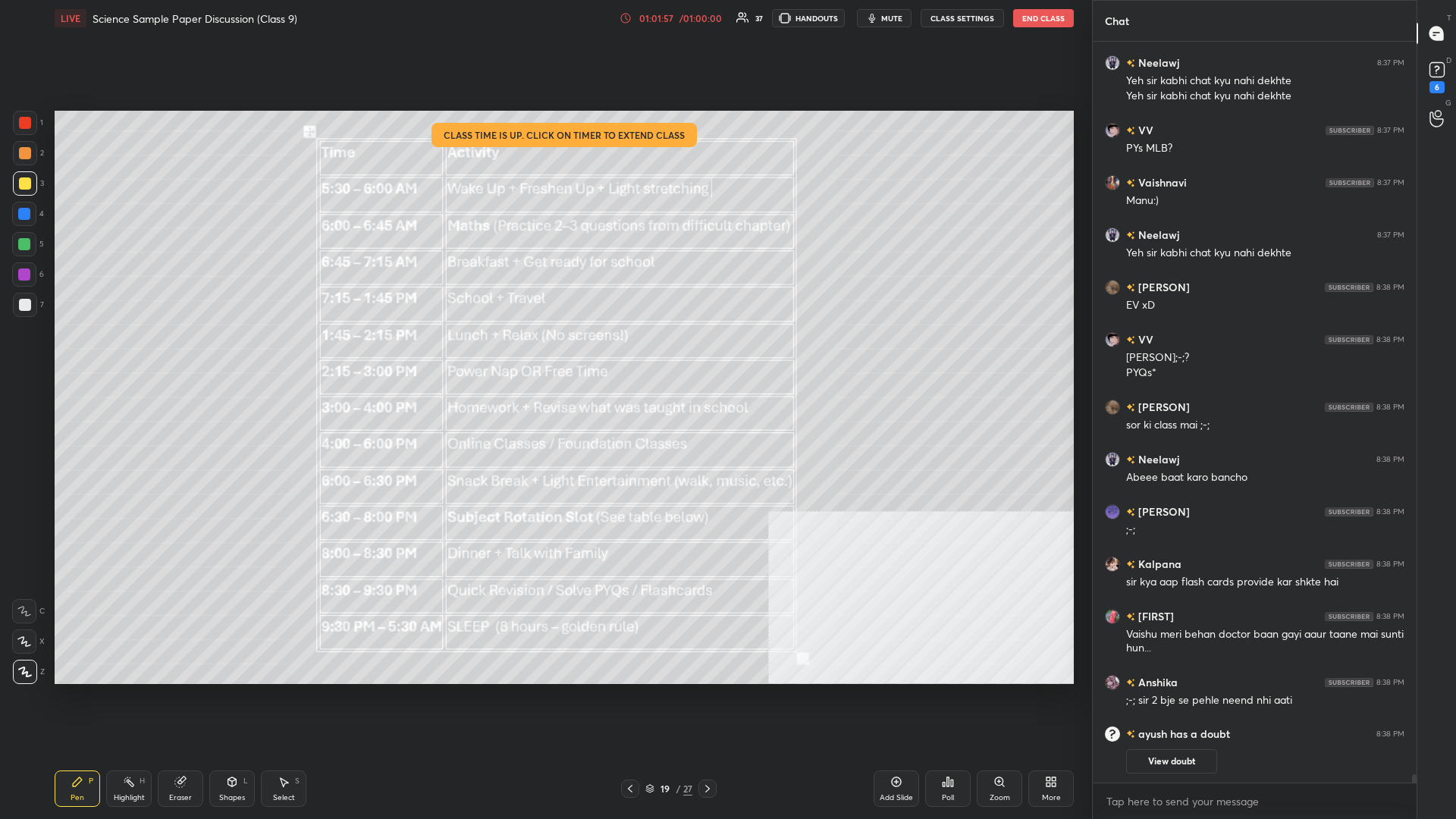 scroll, scrollTop: 62246, scrollLeft: 0, axis: vertical 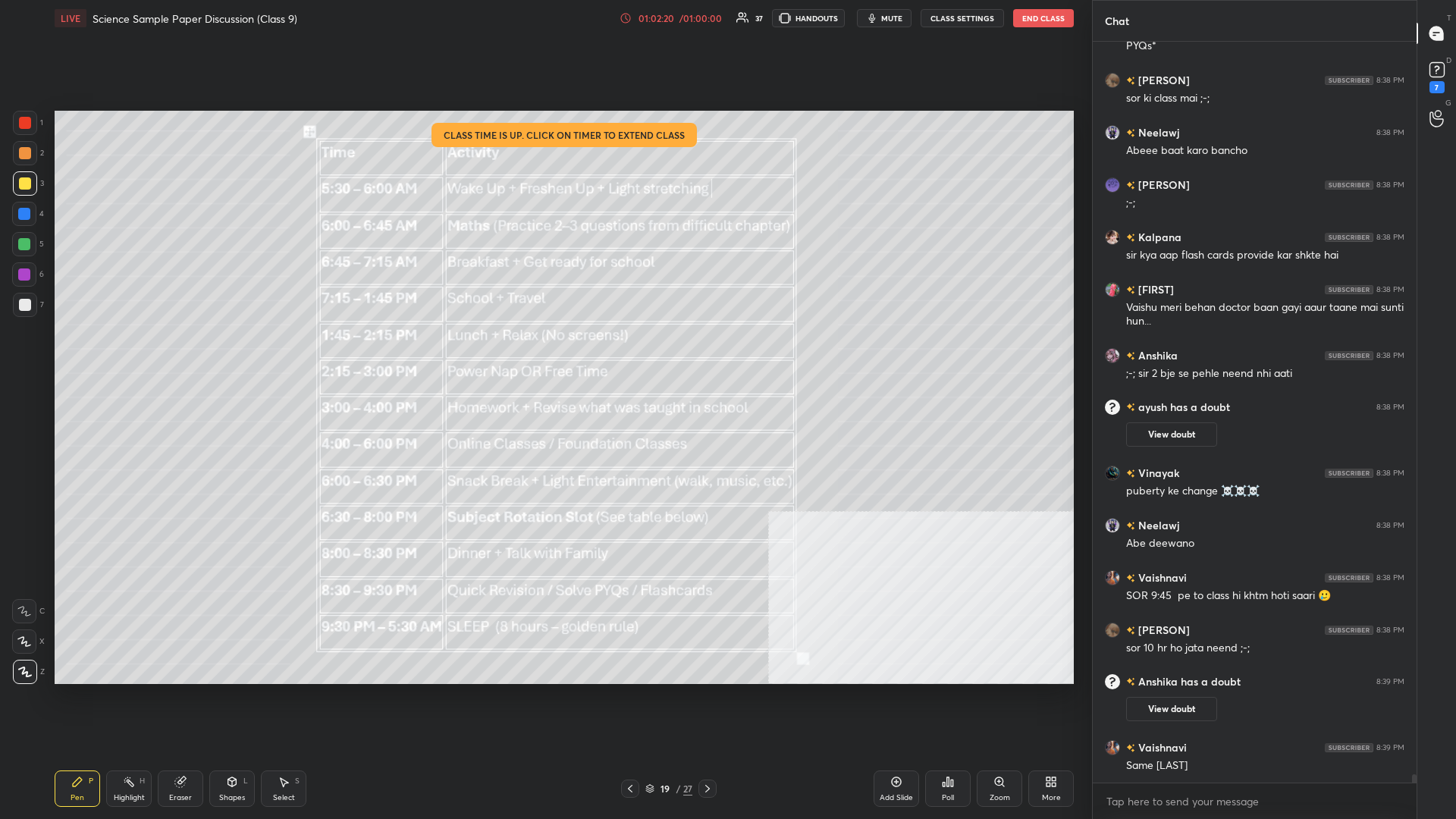 click on "Eraser" at bounding box center [180, 789] 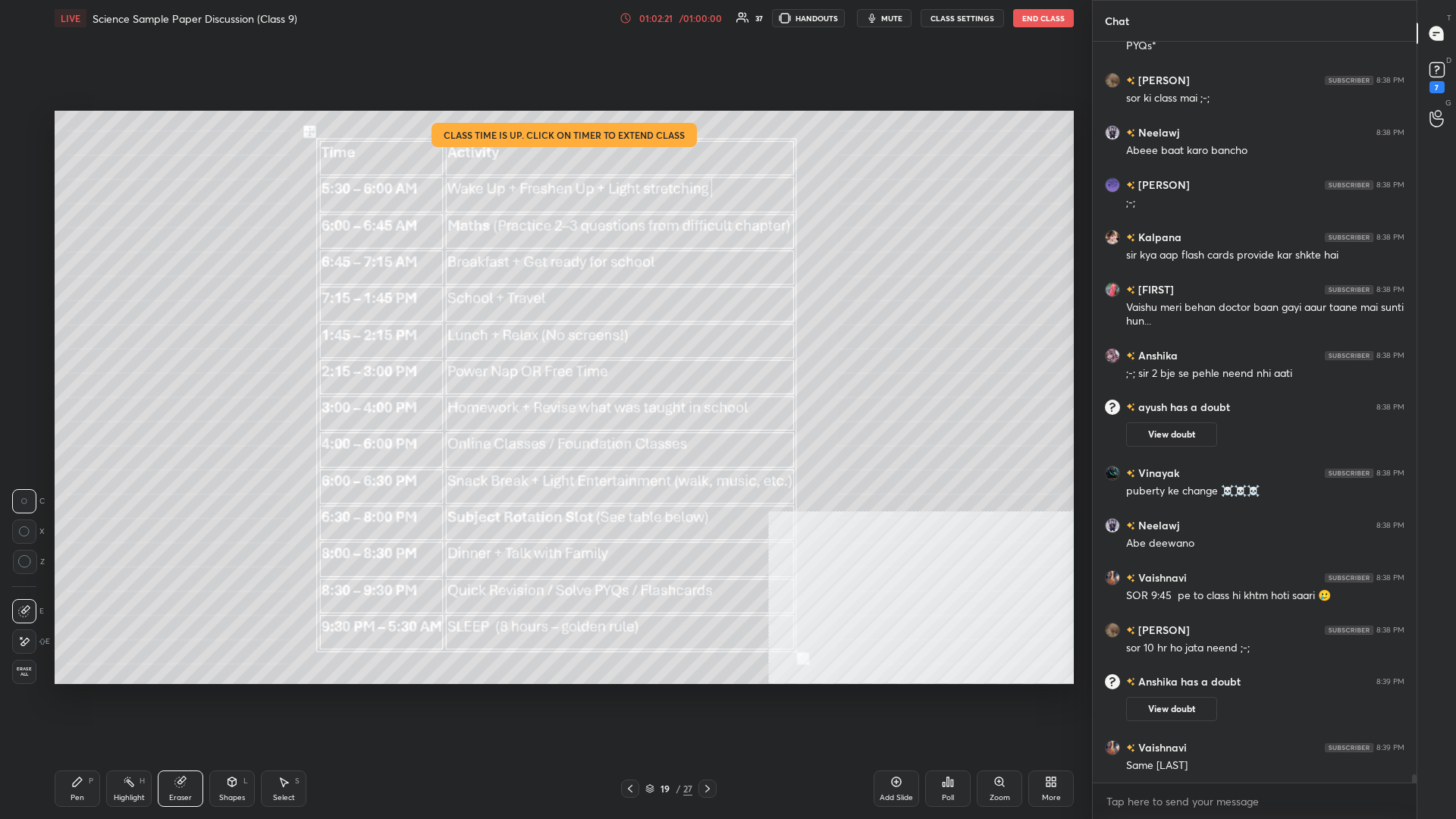 click on "Erase all" at bounding box center (24, 672) 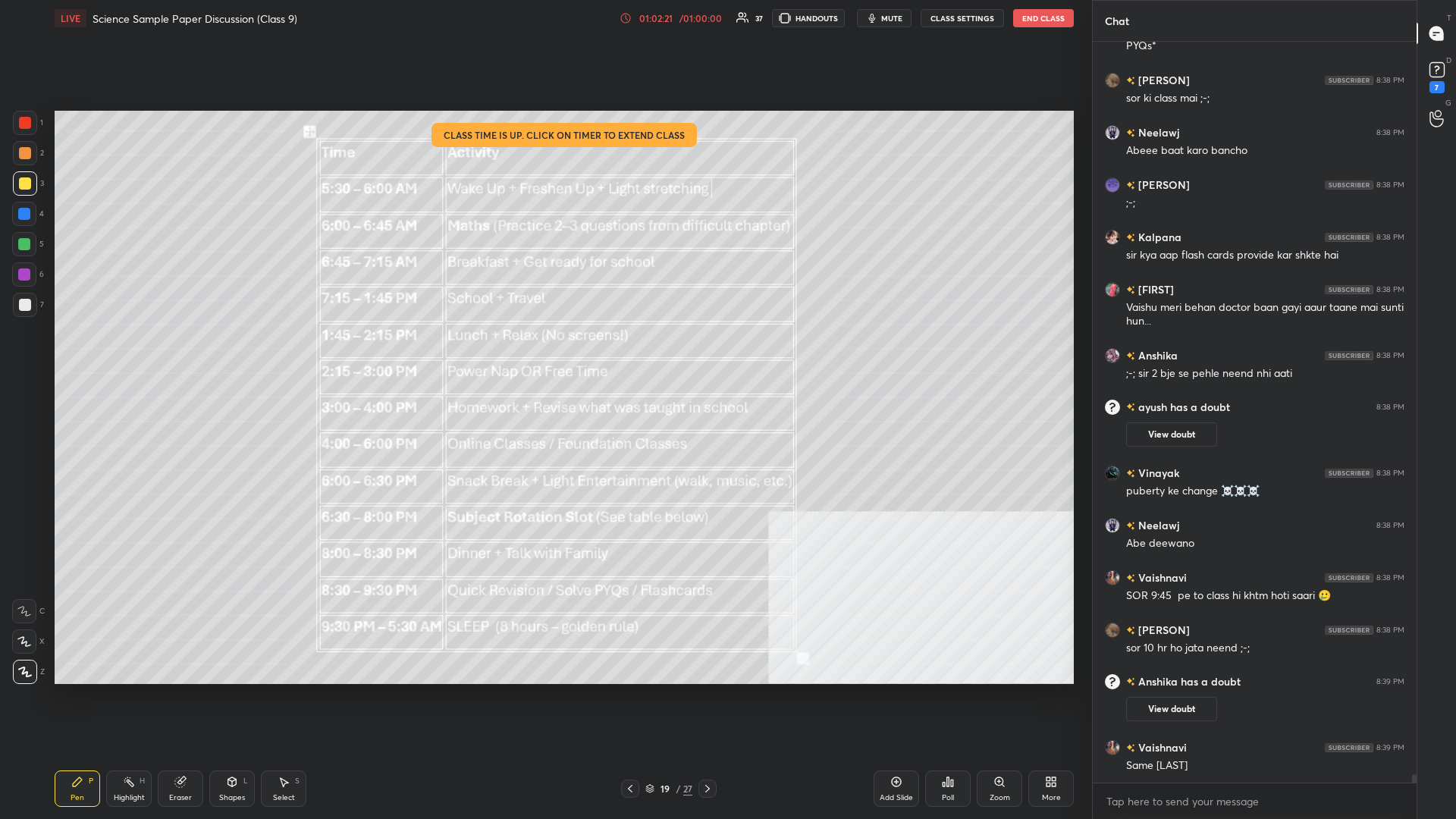 click on "Pen P" at bounding box center [77, 789] 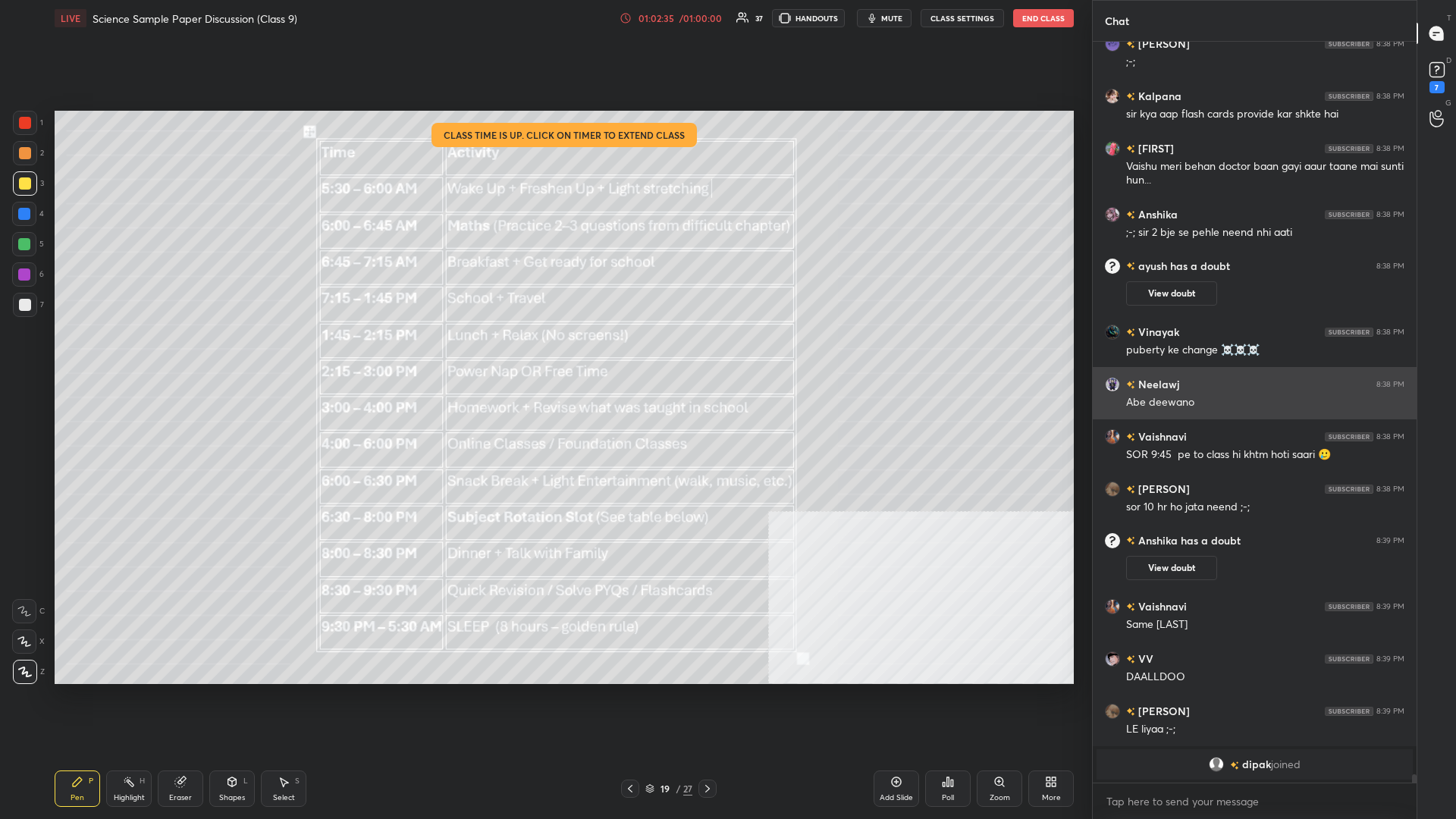 scroll, scrollTop: 62557, scrollLeft: 0, axis: vertical 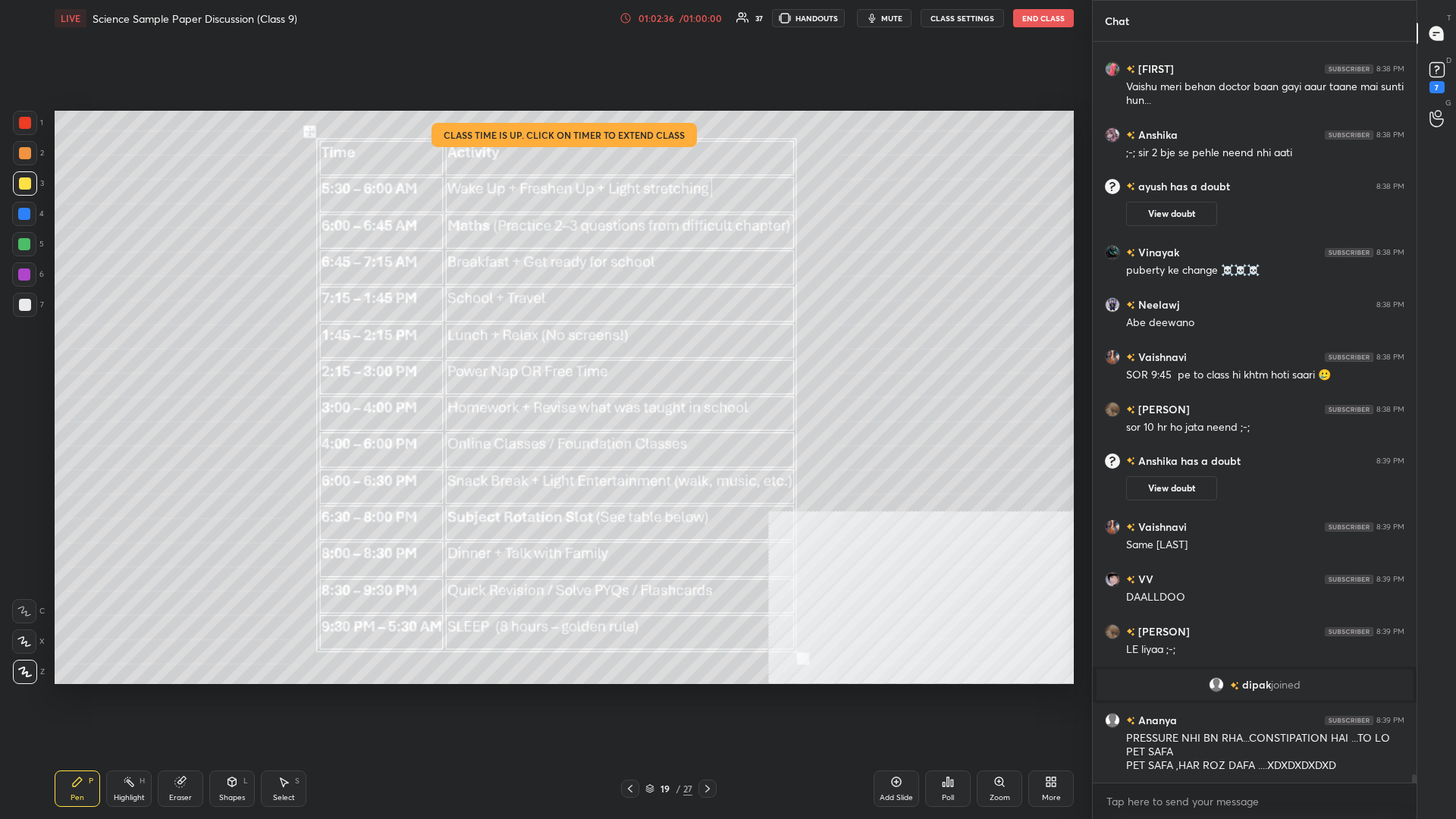 click 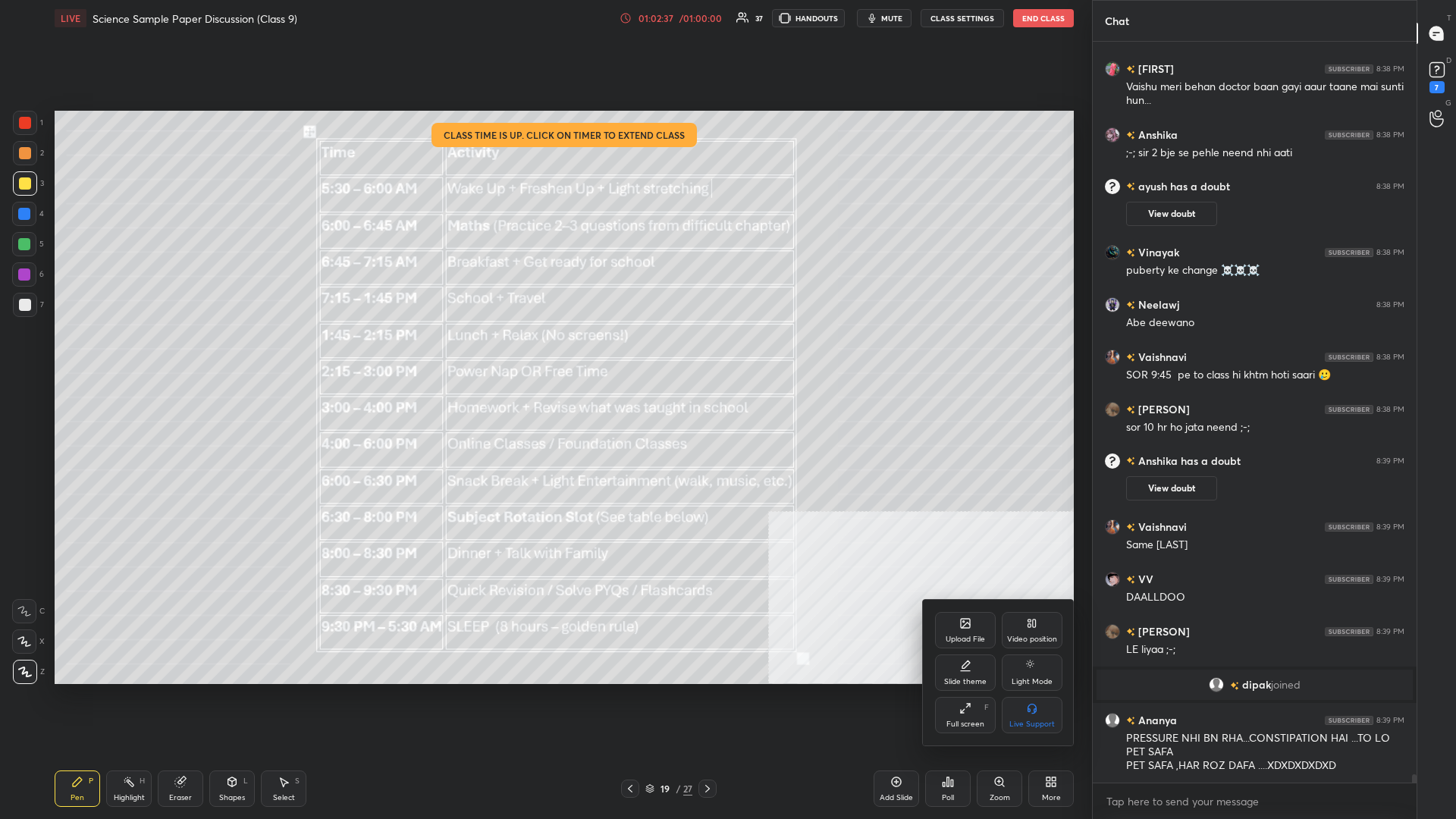 click 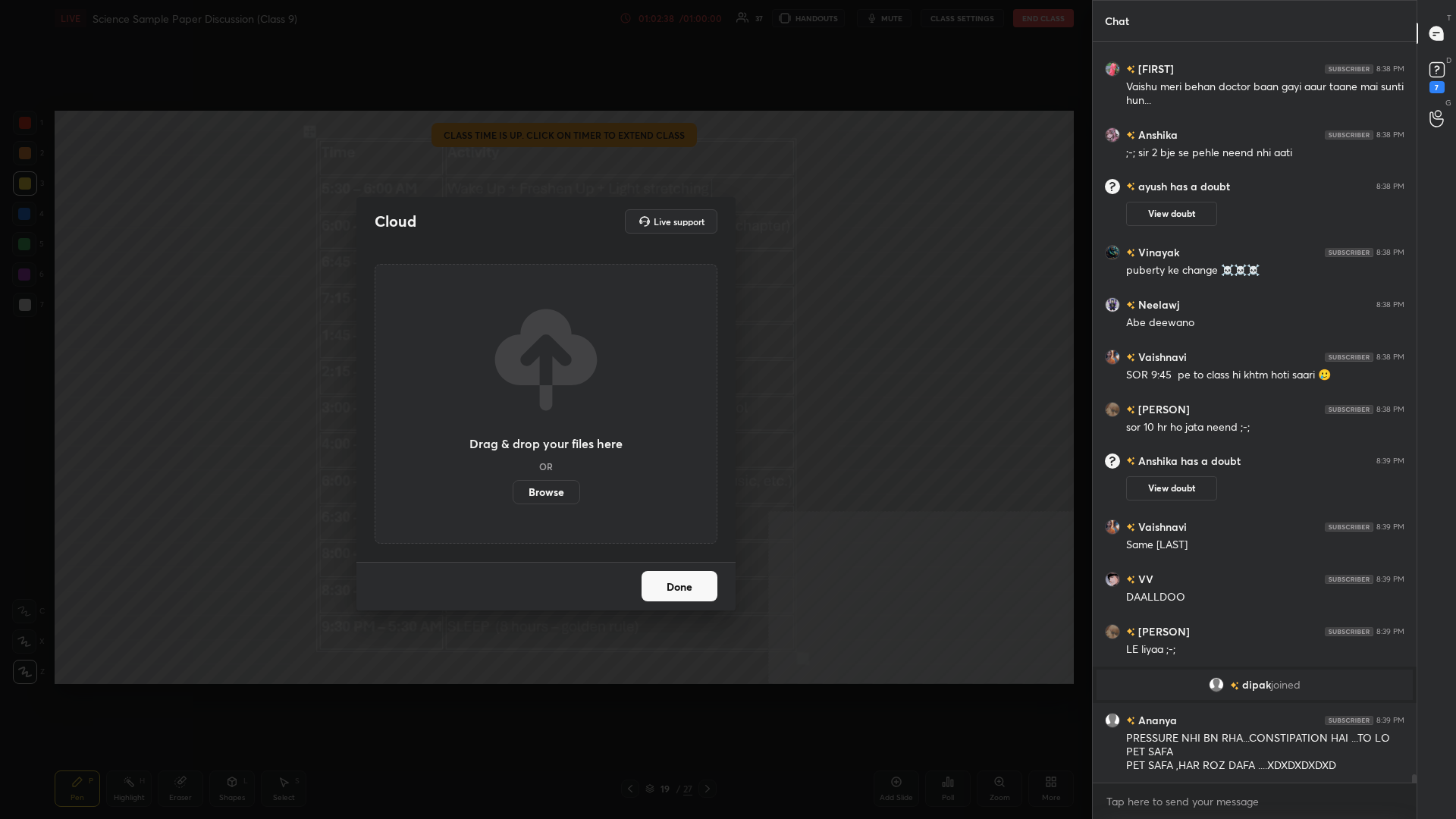 click on "Browse" at bounding box center (546, 492) 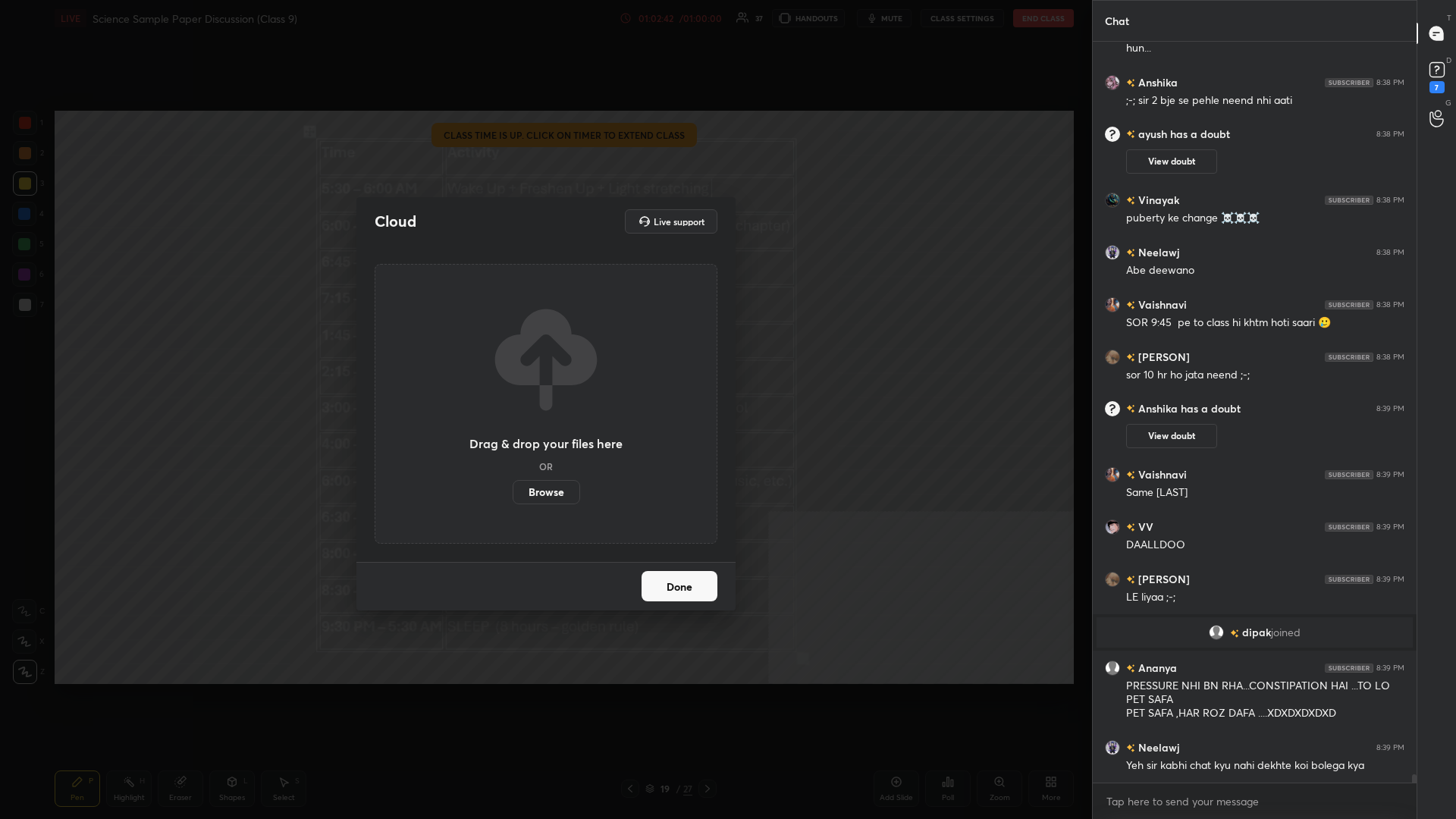 scroll, scrollTop: 62625, scrollLeft: 0, axis: vertical 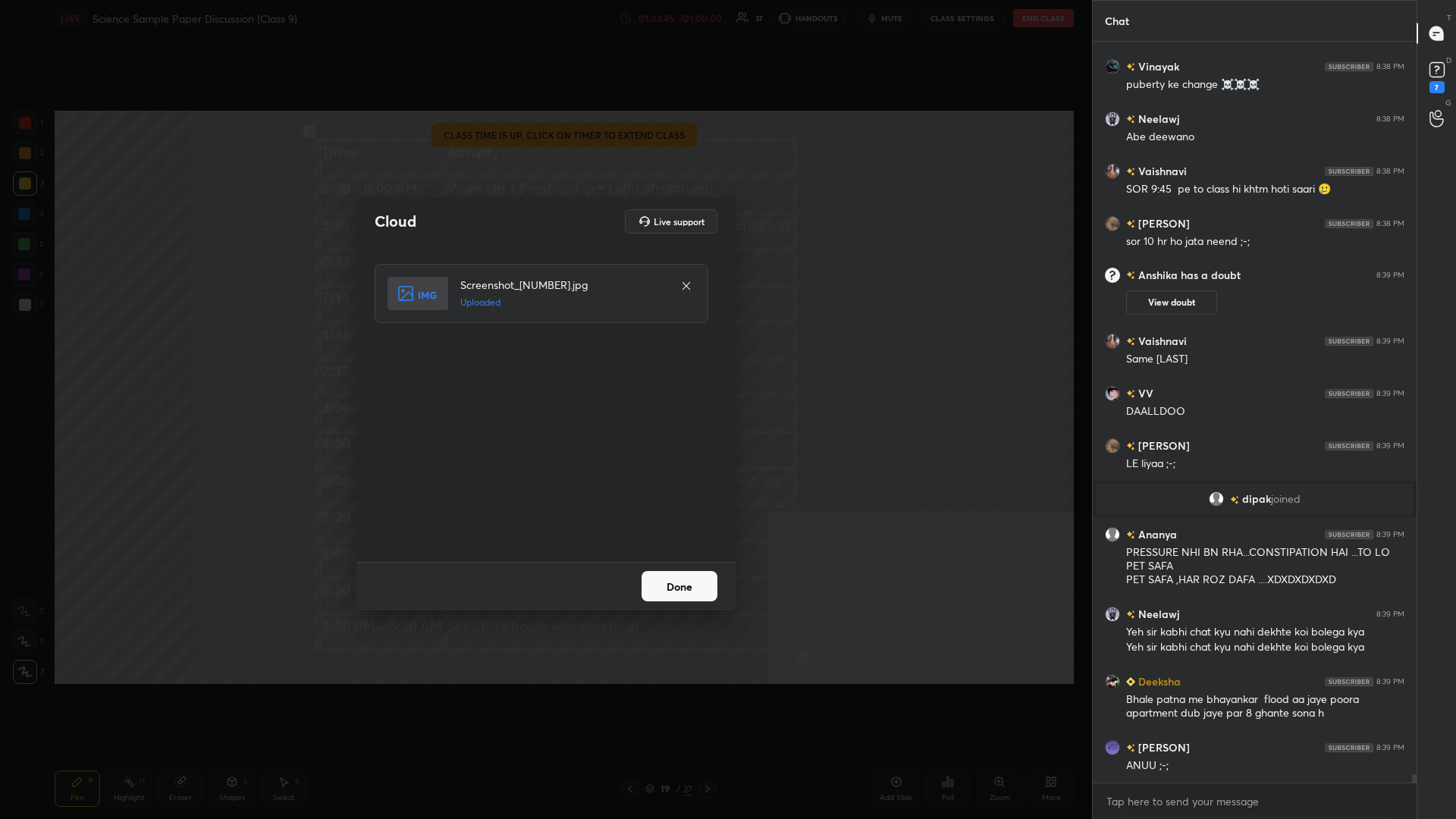 click on "Done" at bounding box center (679, 586) 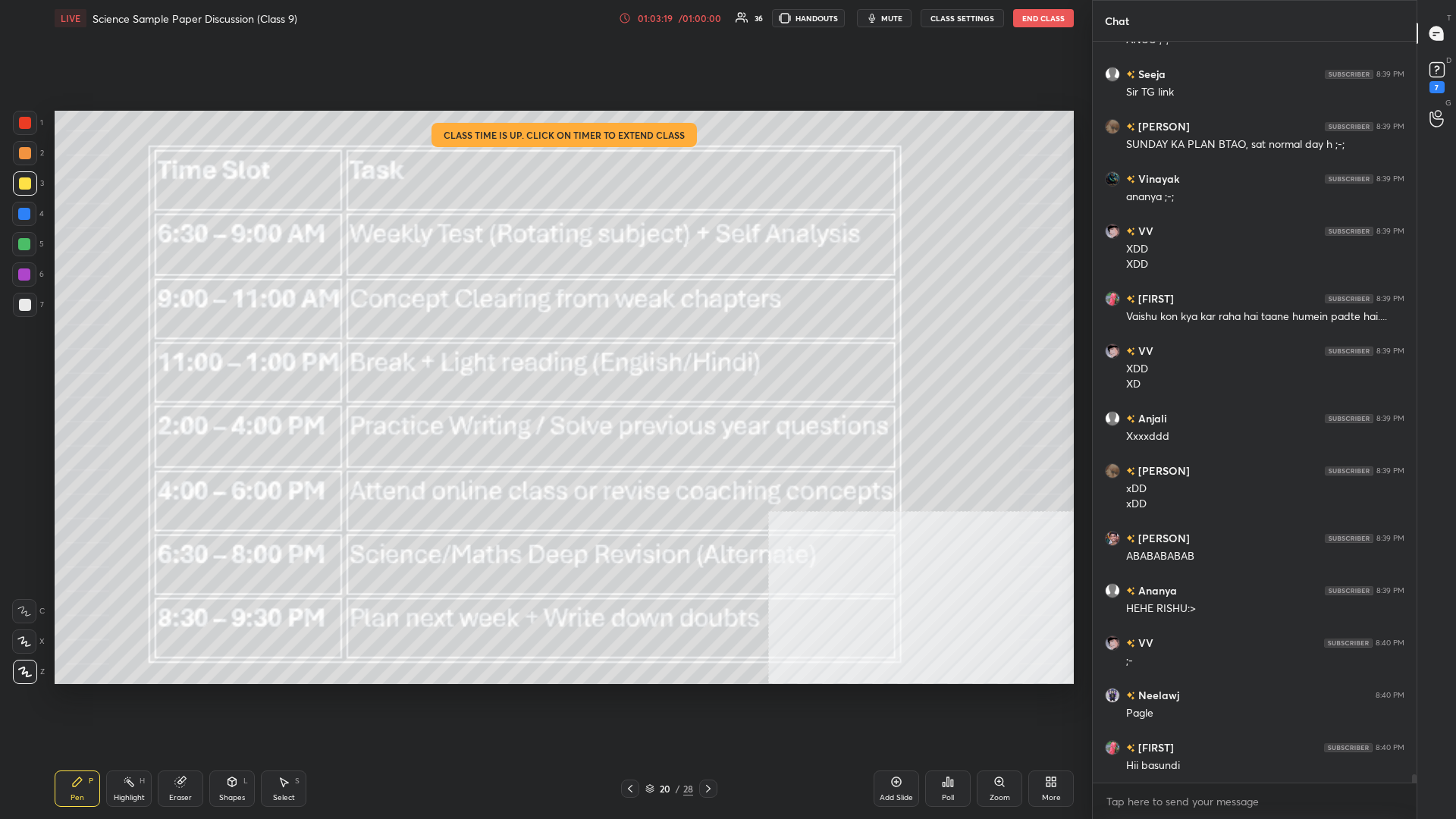 scroll, scrollTop: 63521, scrollLeft: 0, axis: vertical 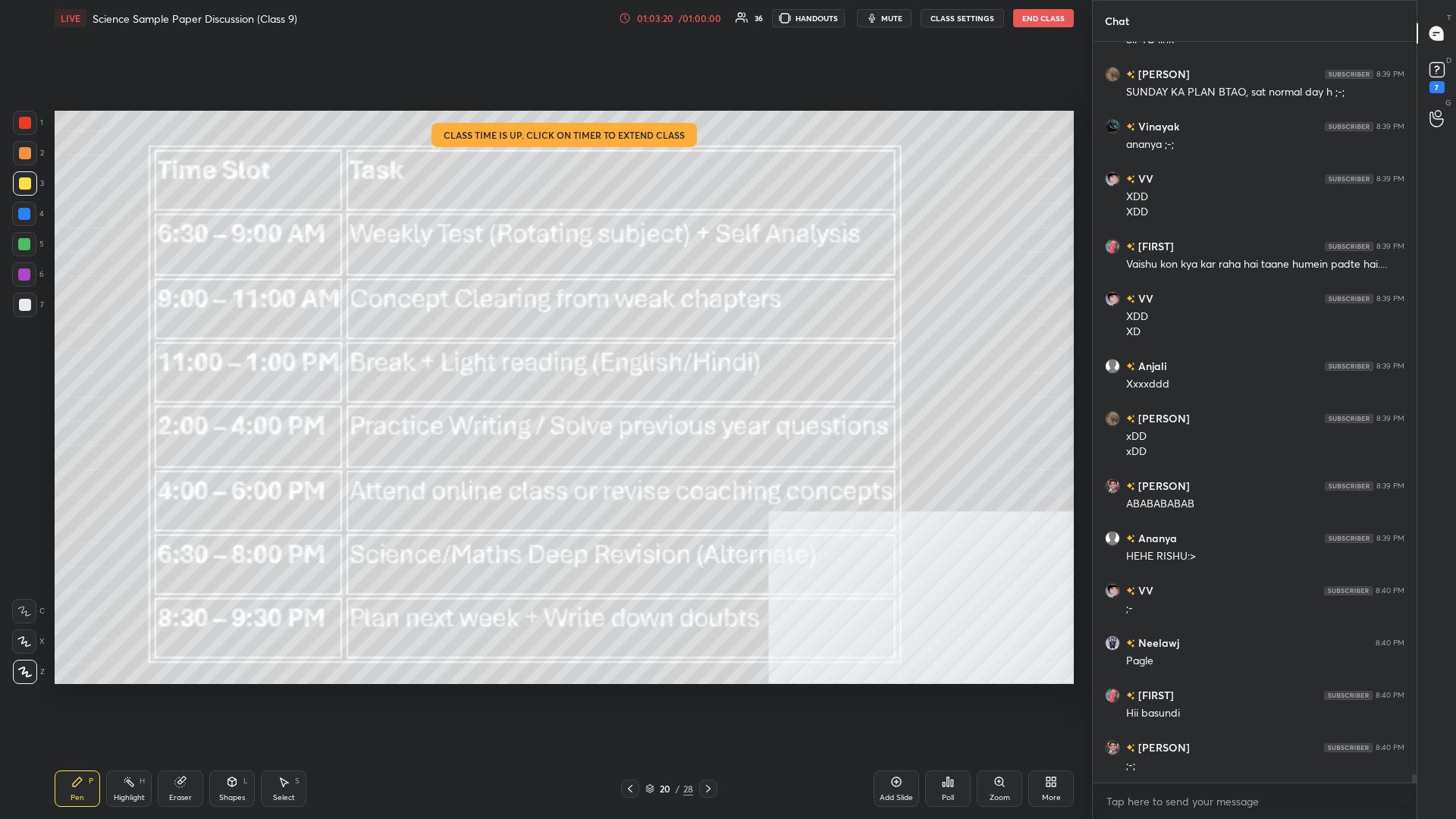 click 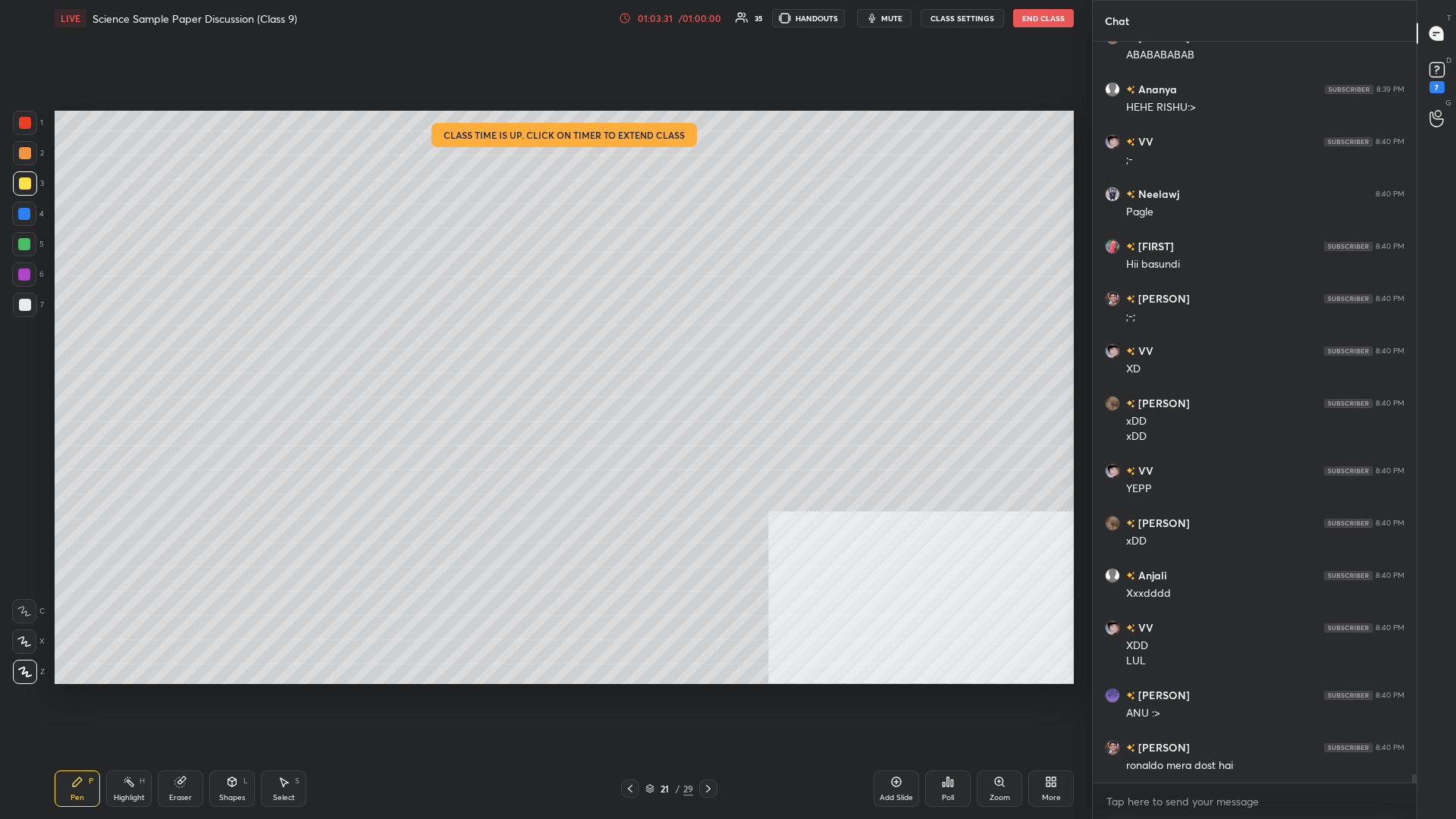 scroll, scrollTop: 64022, scrollLeft: 0, axis: vertical 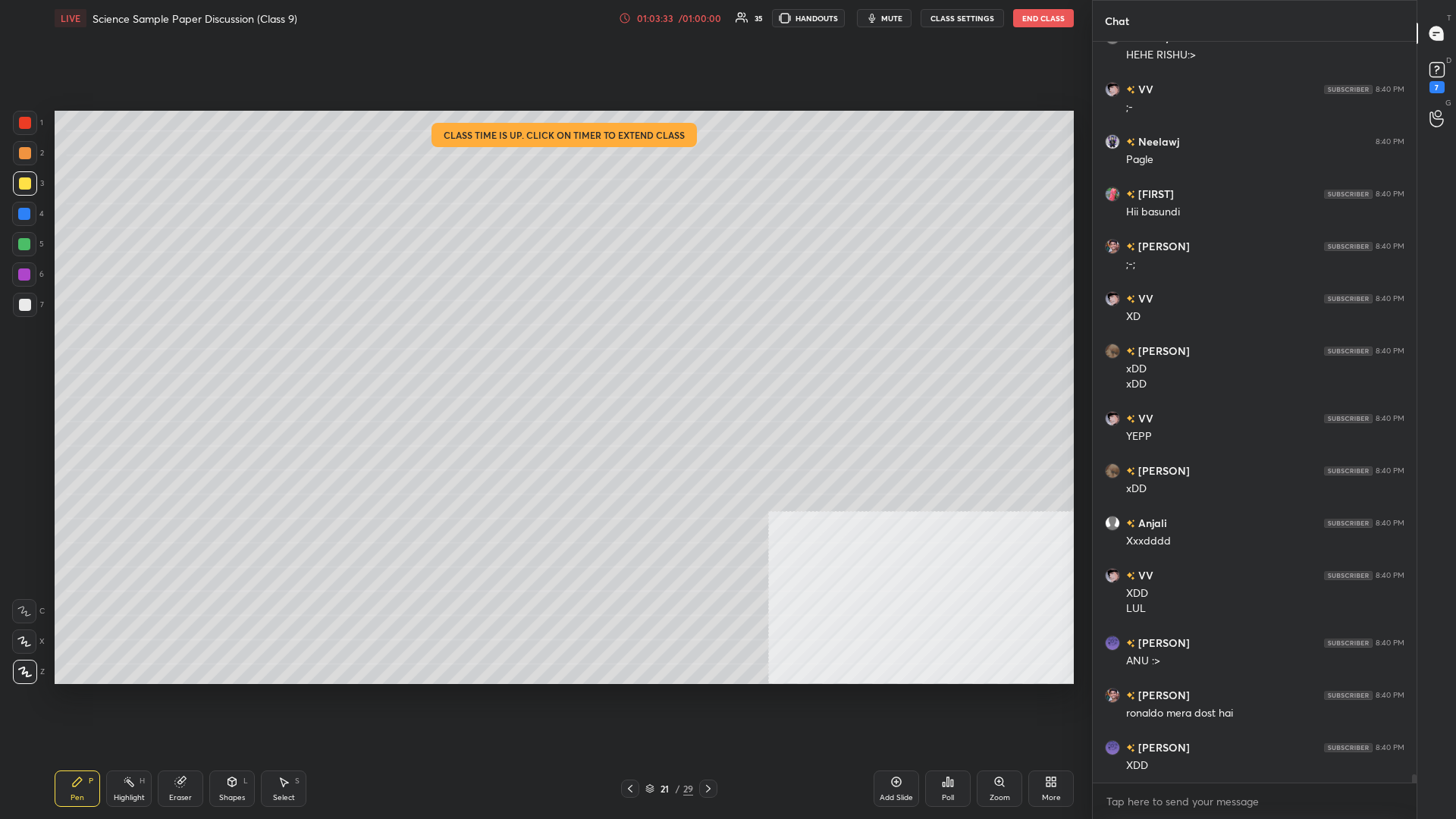 click at bounding box center (24, 244) 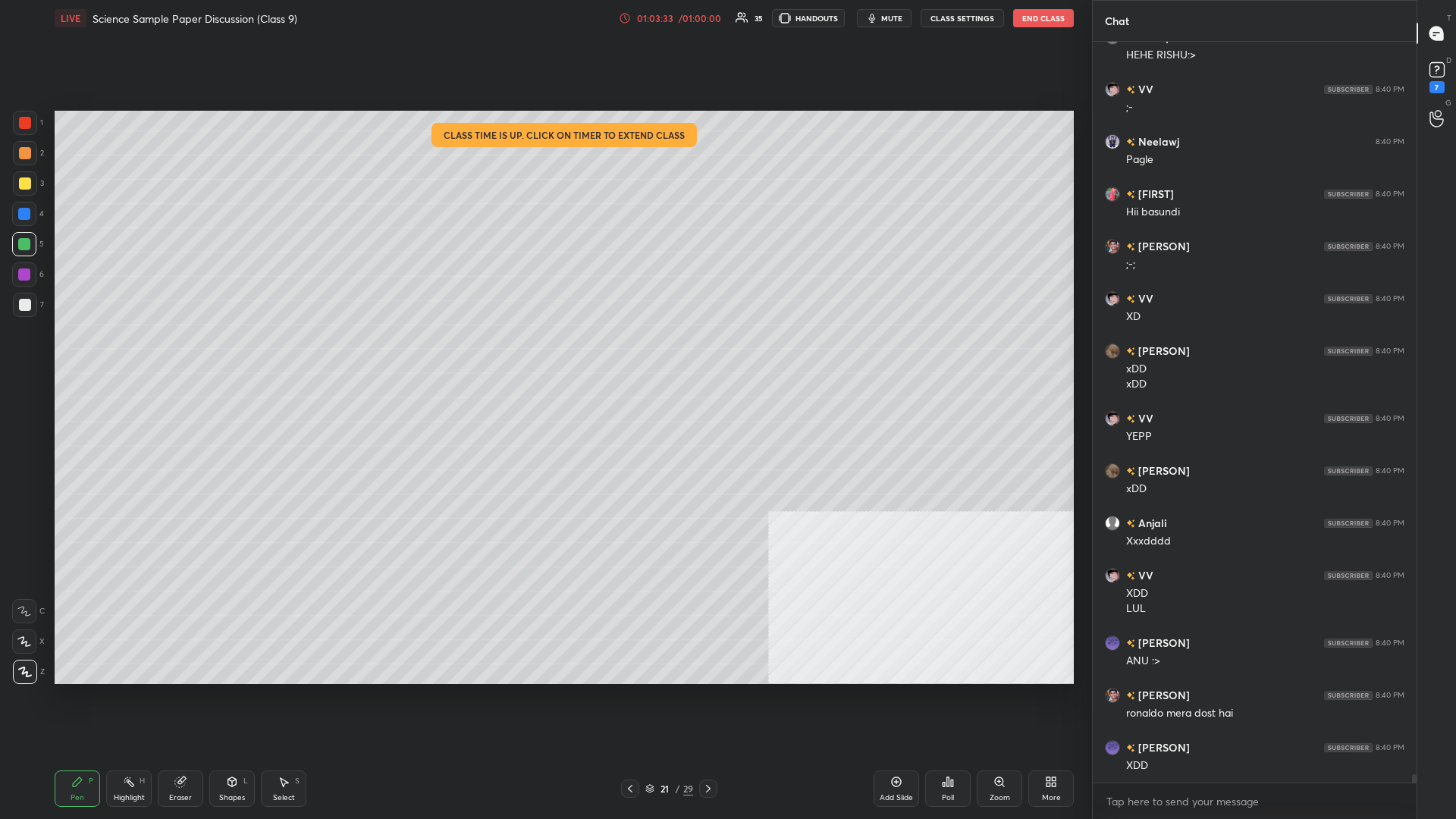 scroll, scrollTop: 64075, scrollLeft: 0, axis: vertical 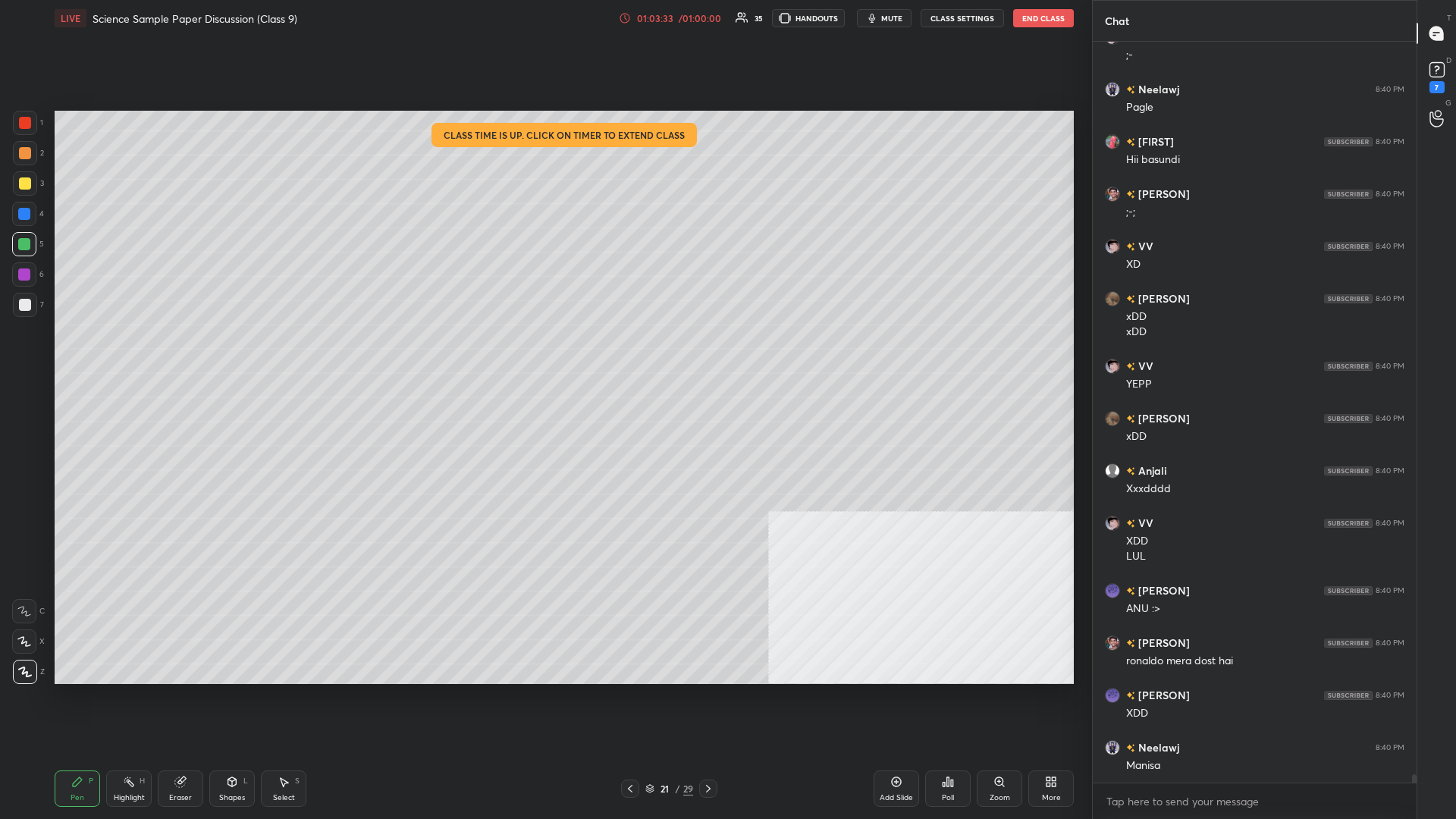 click at bounding box center [24, 214] 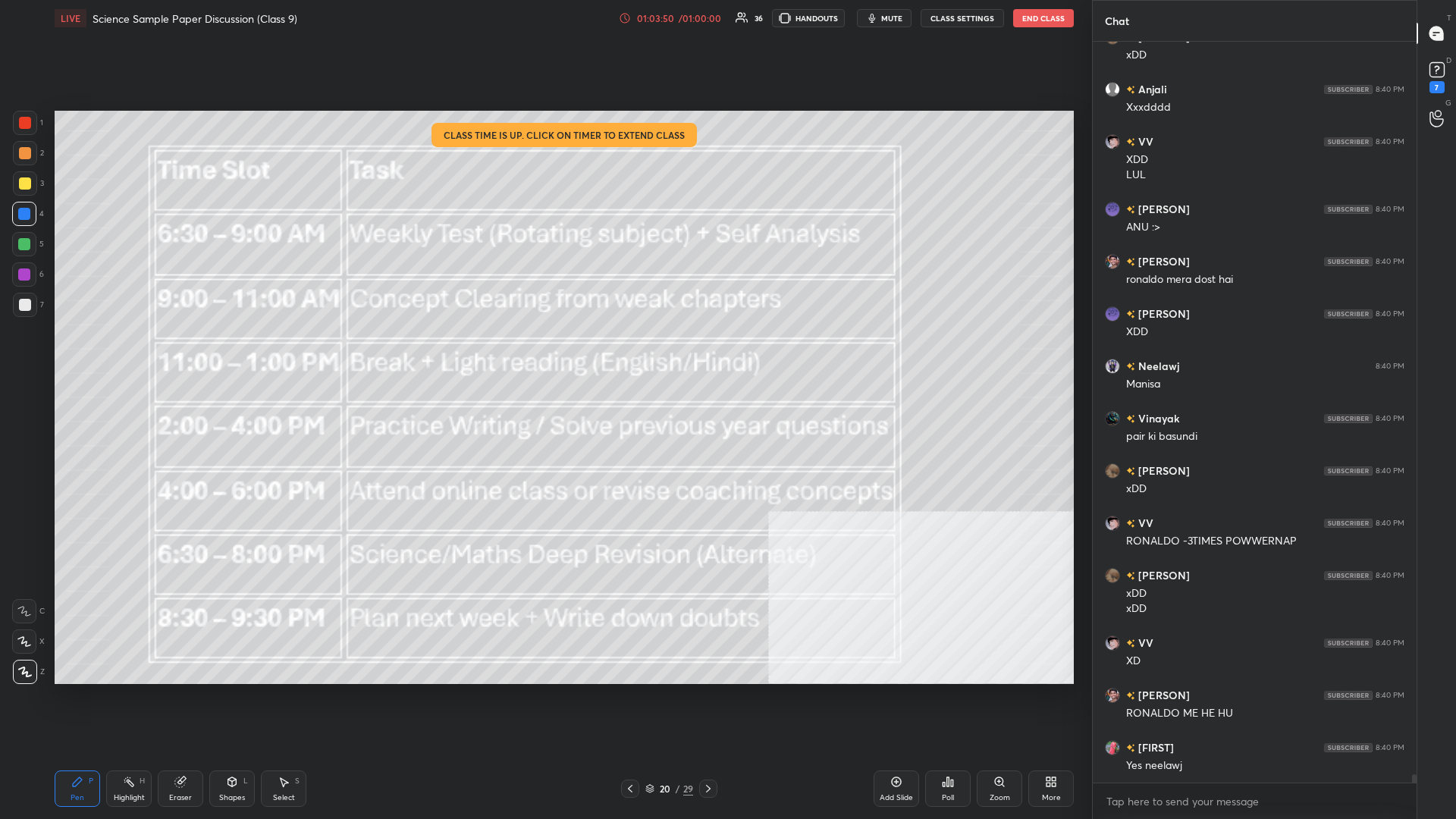 scroll, scrollTop: 64508, scrollLeft: 0, axis: vertical 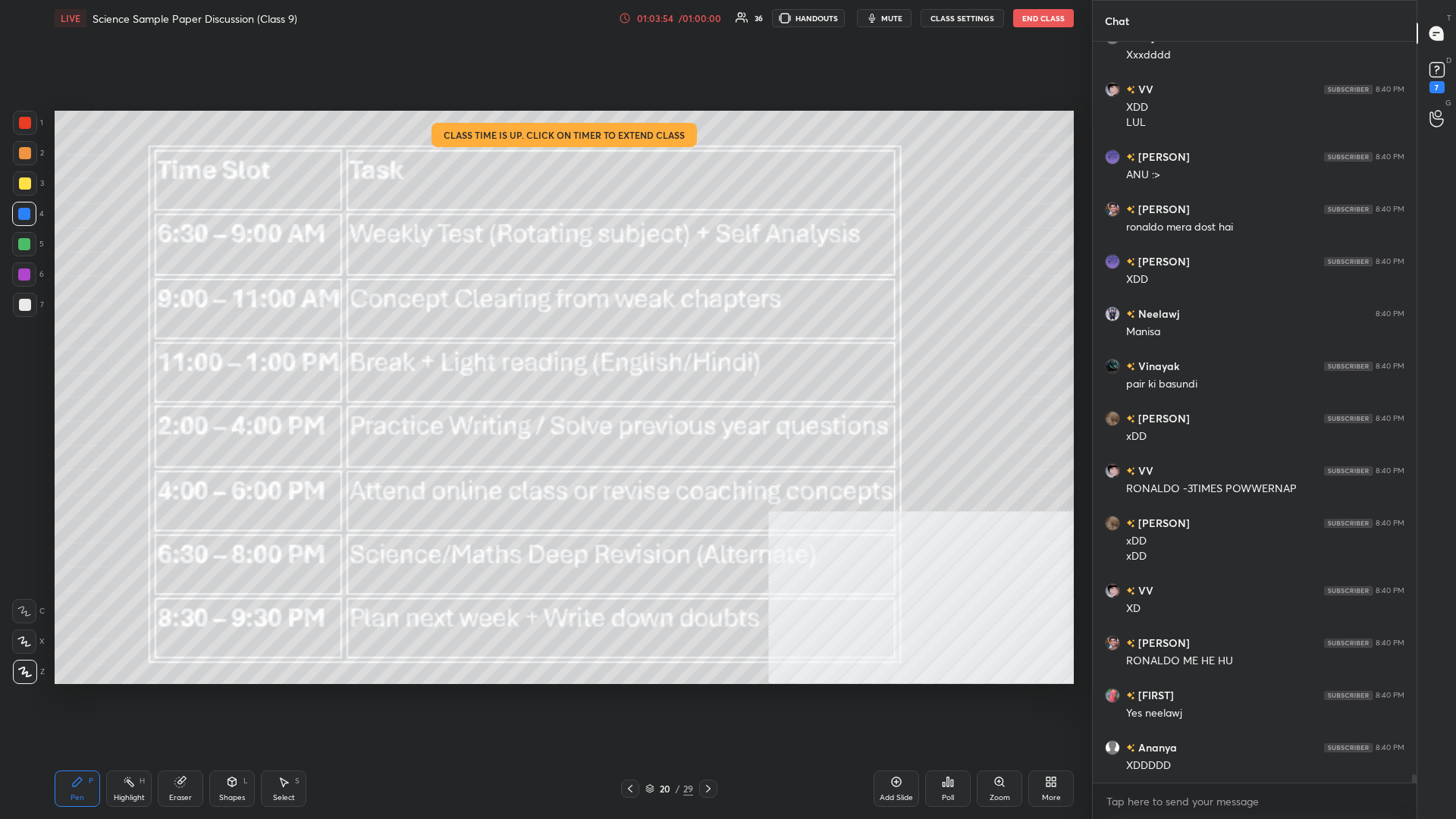 click at bounding box center (25, 184) 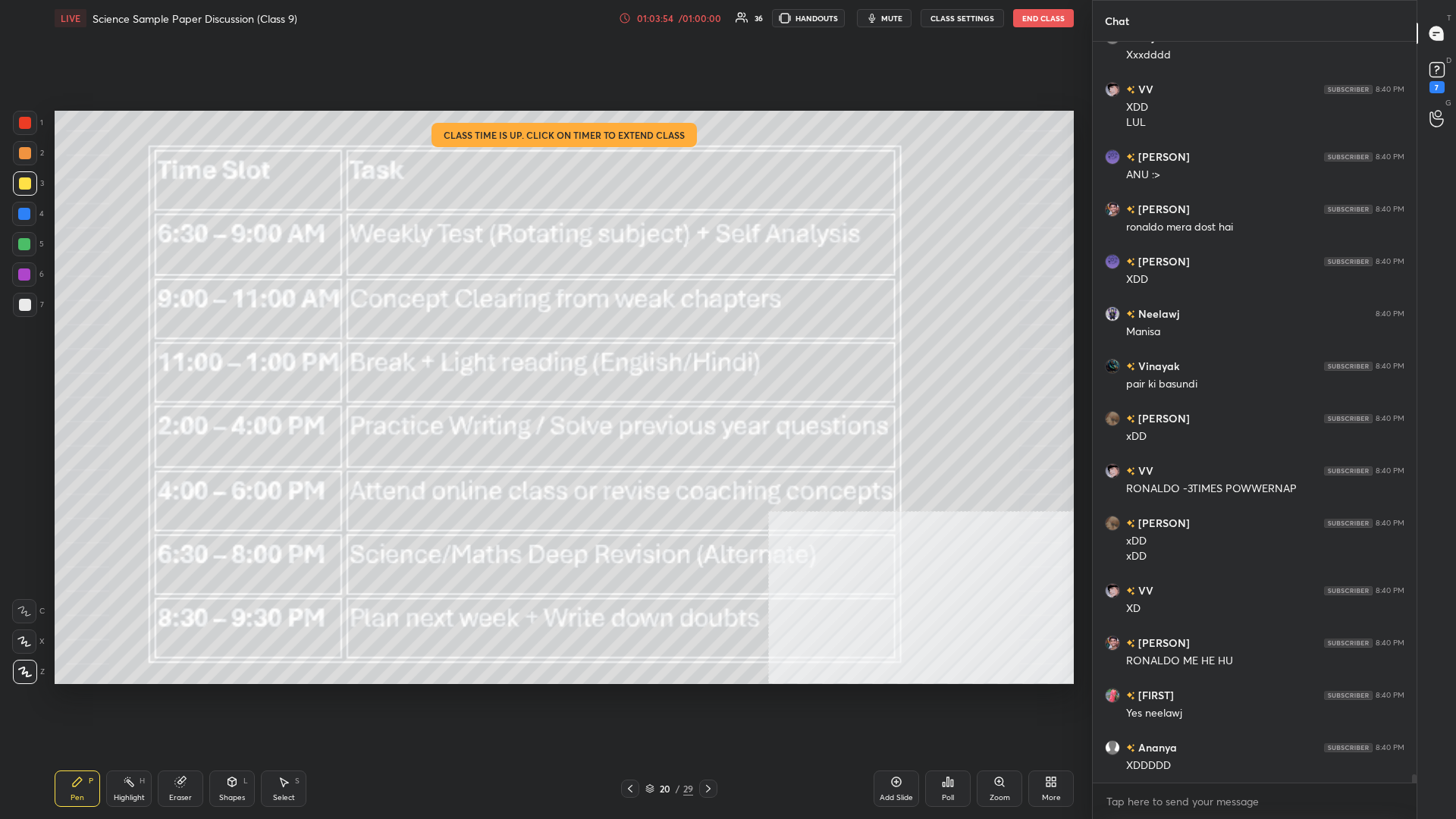 click at bounding box center [25, 184] 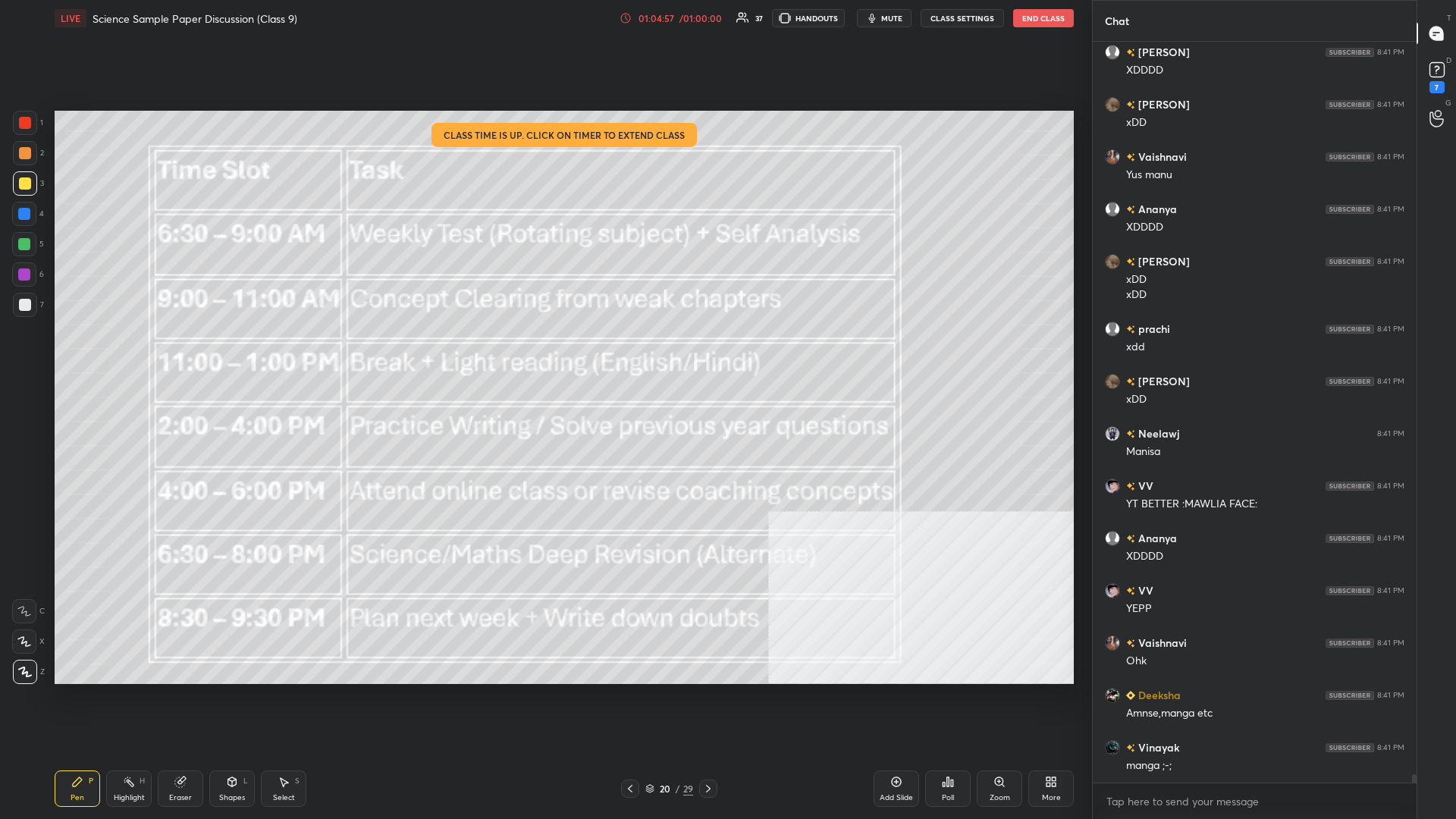 scroll, scrollTop: 66410, scrollLeft: 0, axis: vertical 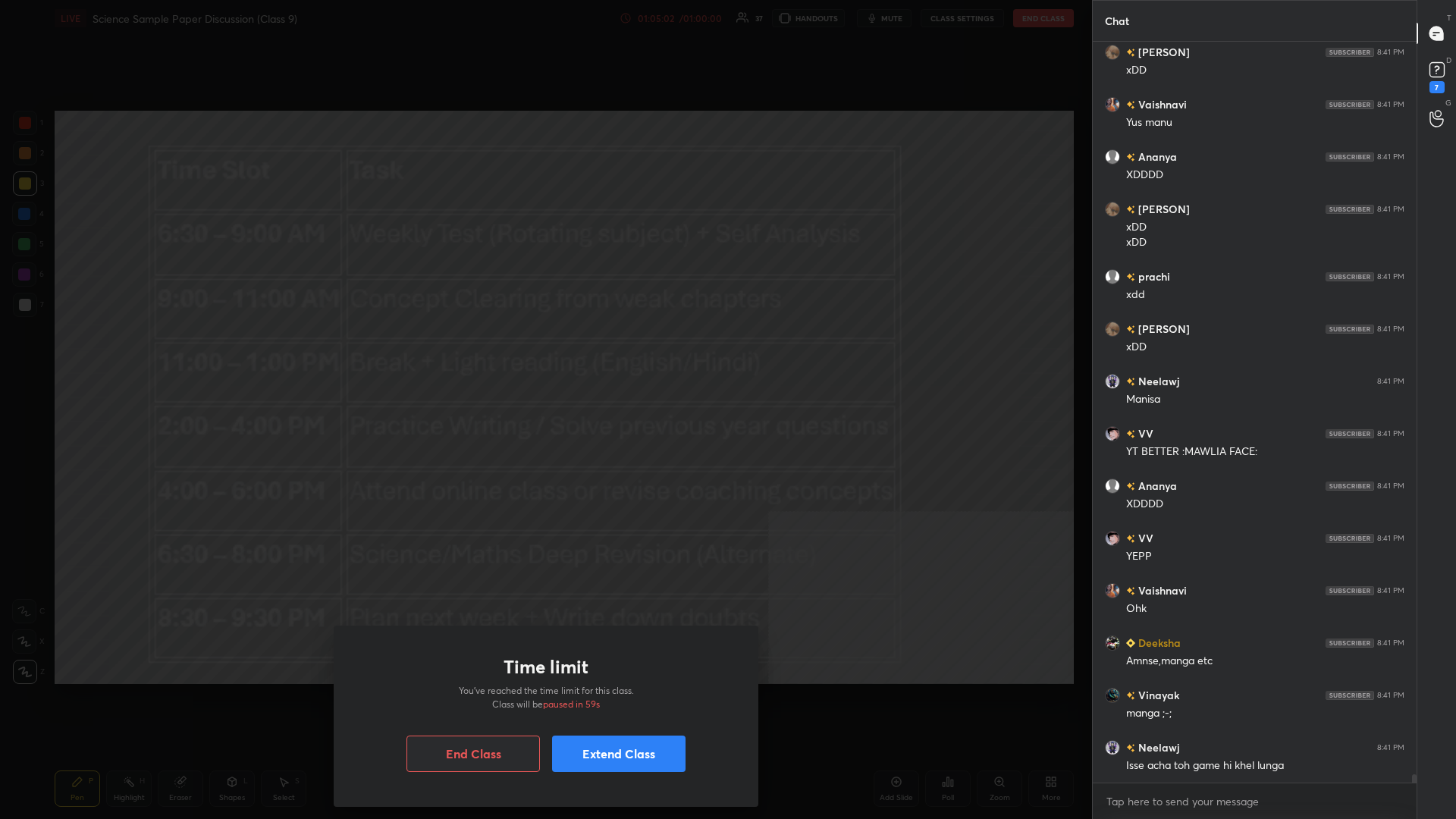 click on "Extend Class" at bounding box center [619, 754] 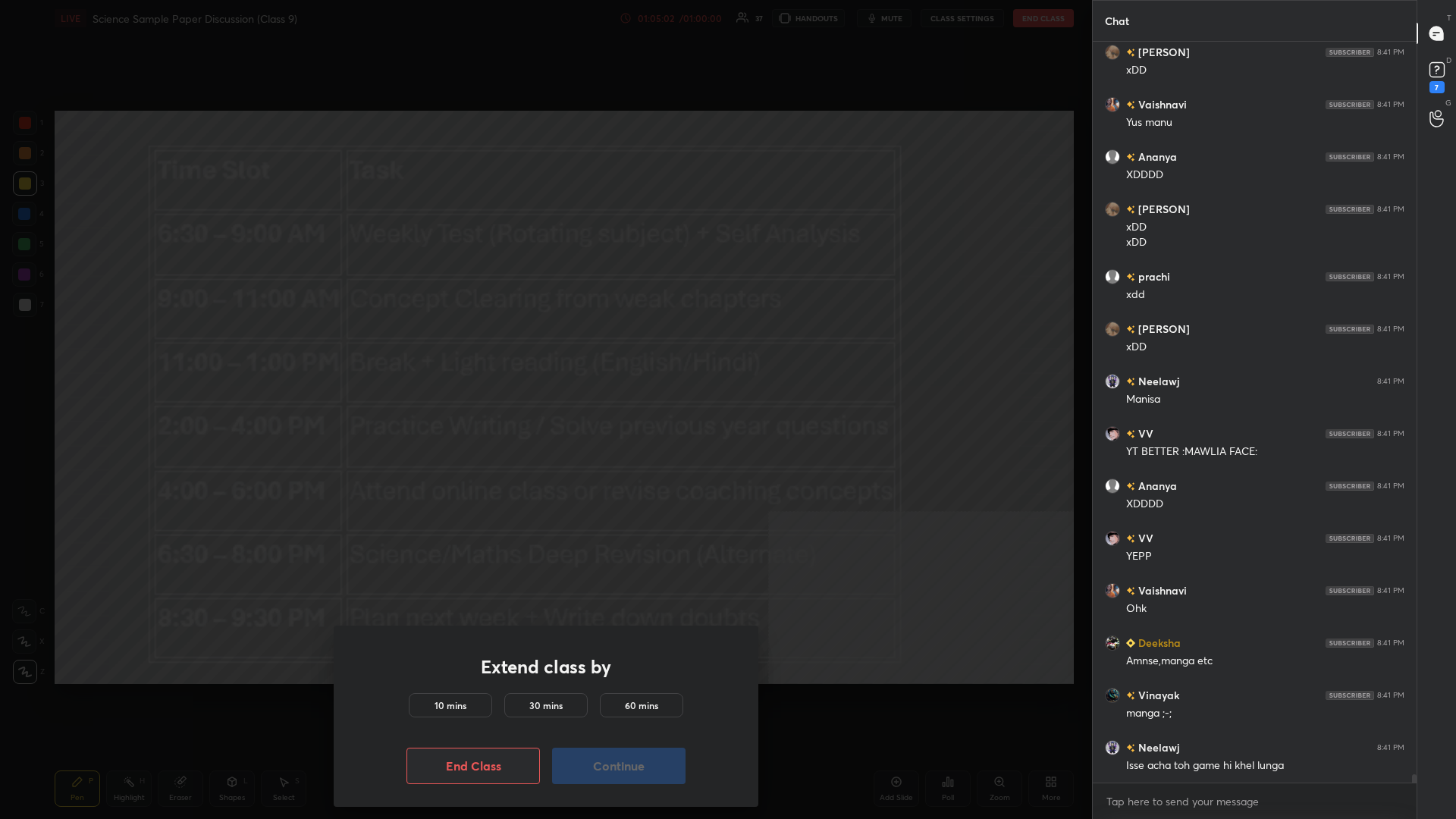click on "10 mins" at bounding box center (450, 705) 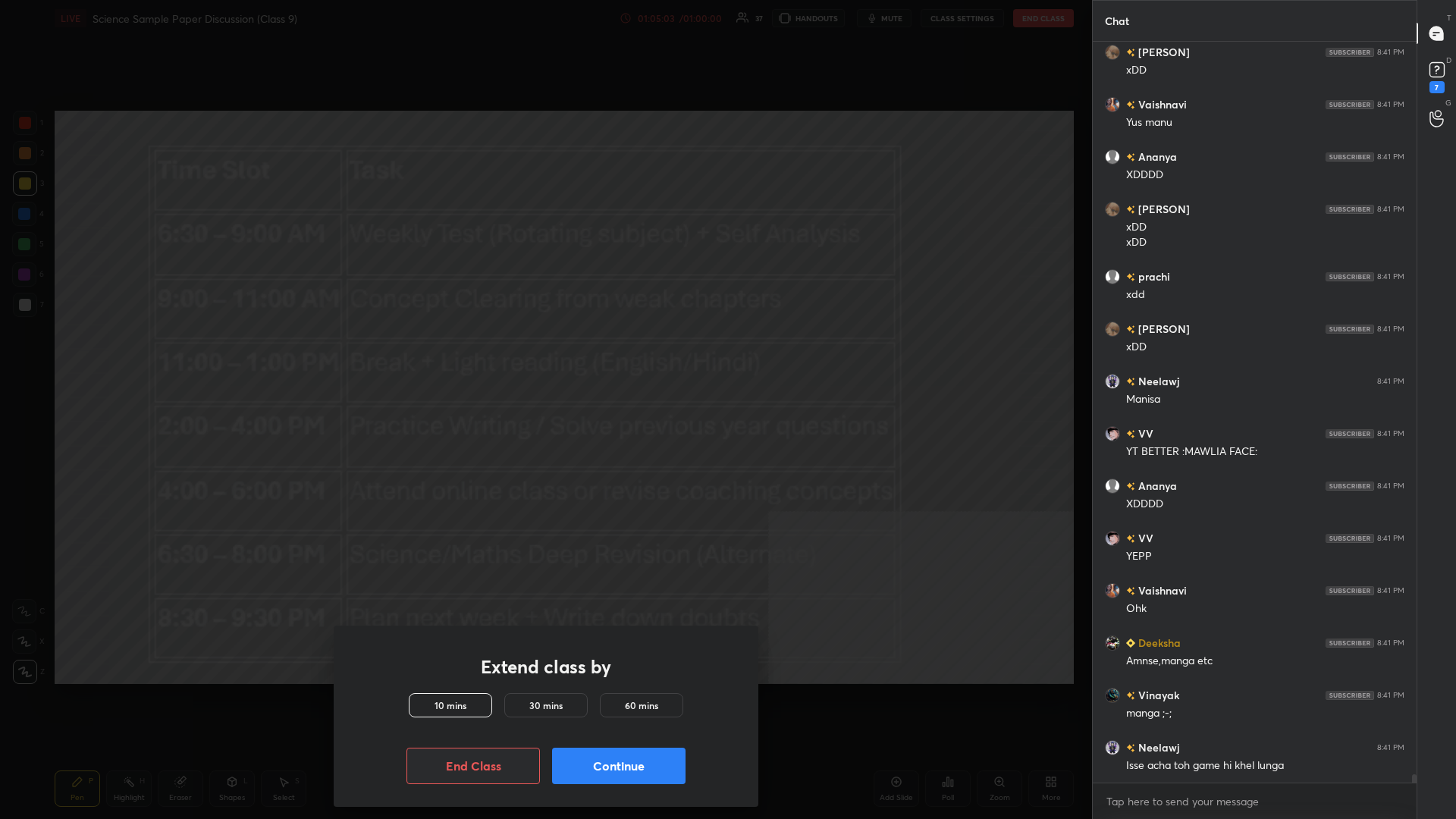 click on "Continue" at bounding box center [619, 766] 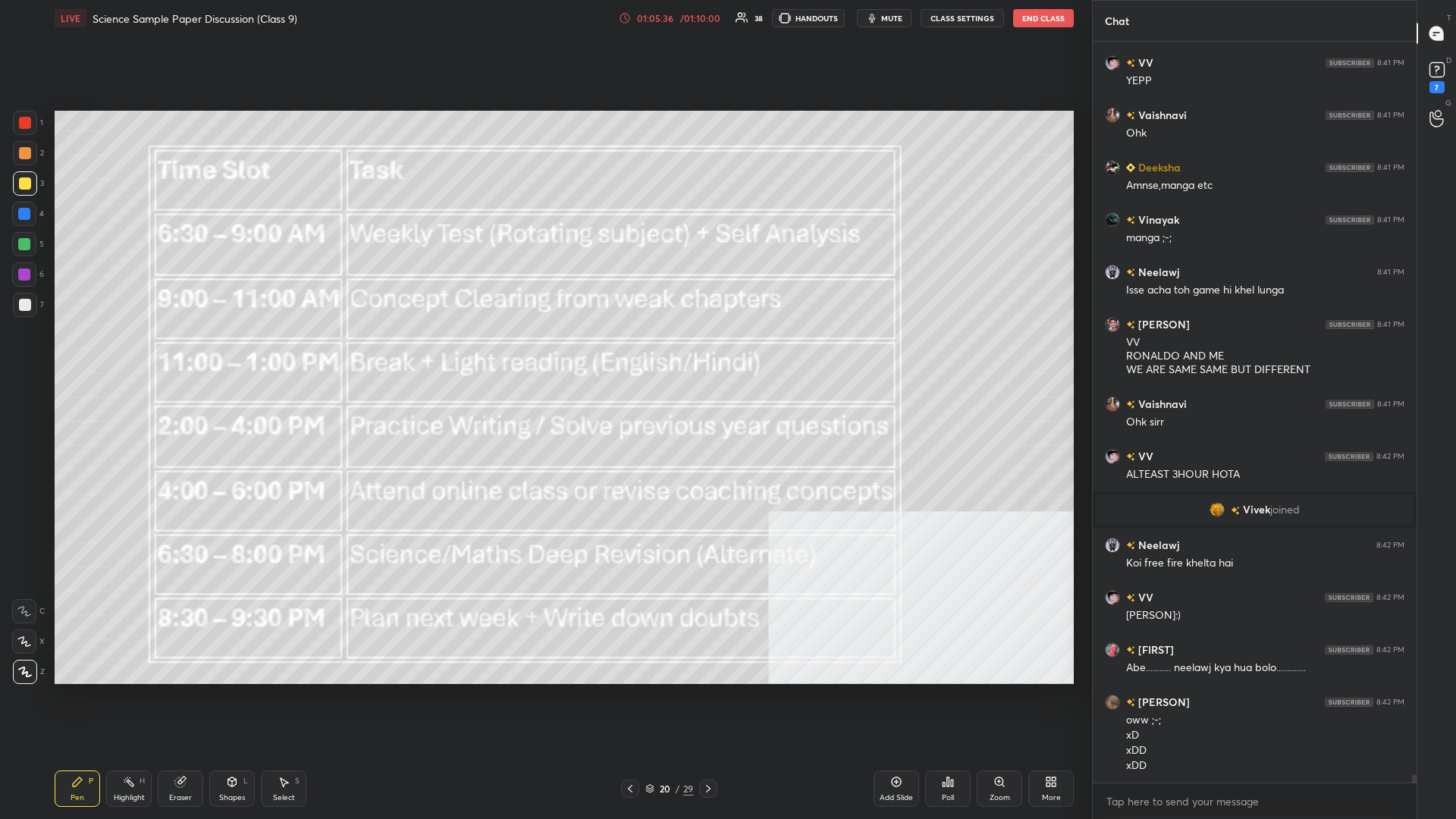 scroll, scrollTop: 65615, scrollLeft: 0, axis: vertical 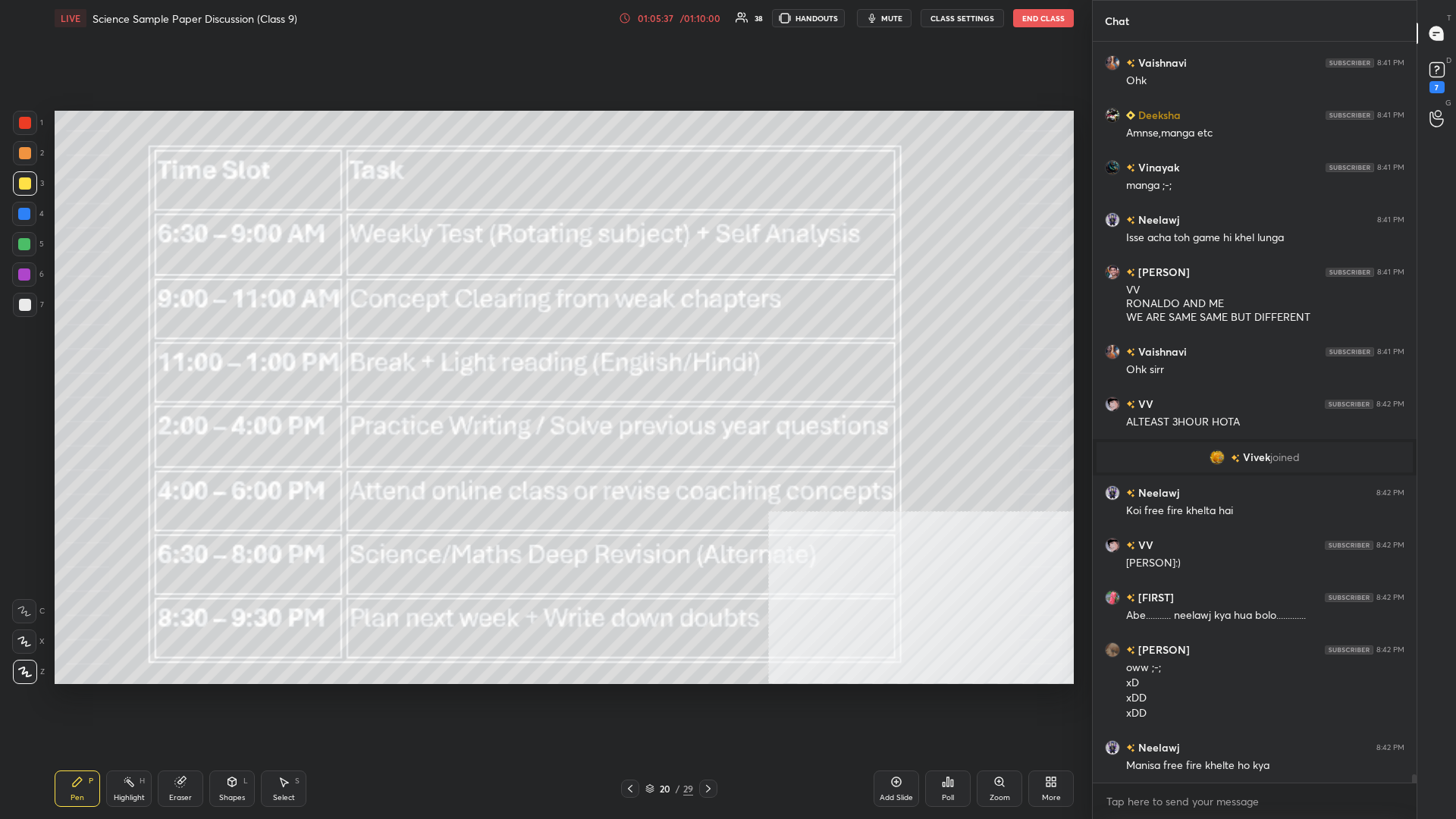 click 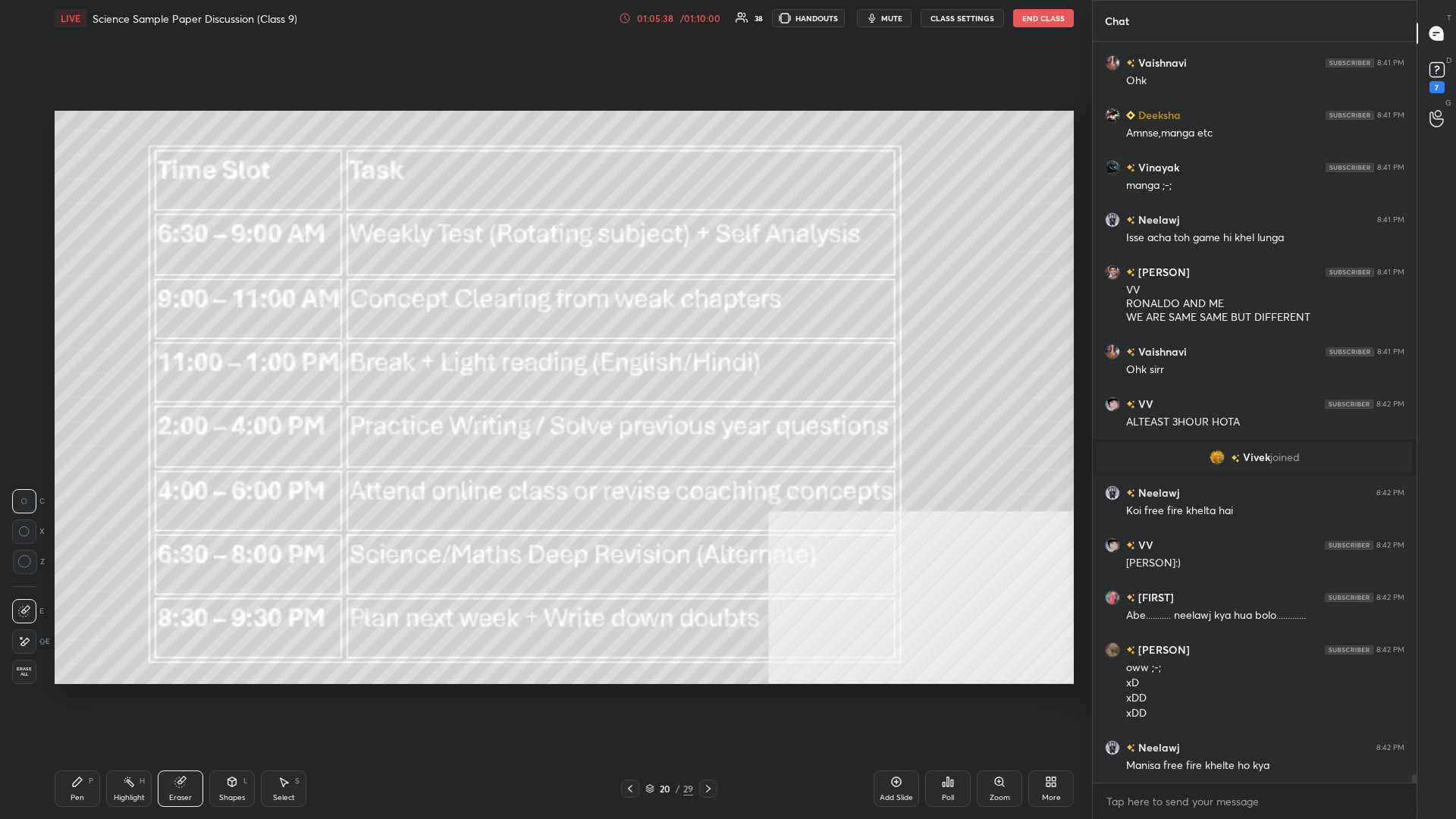 click on "Erase all" at bounding box center (24, 672) 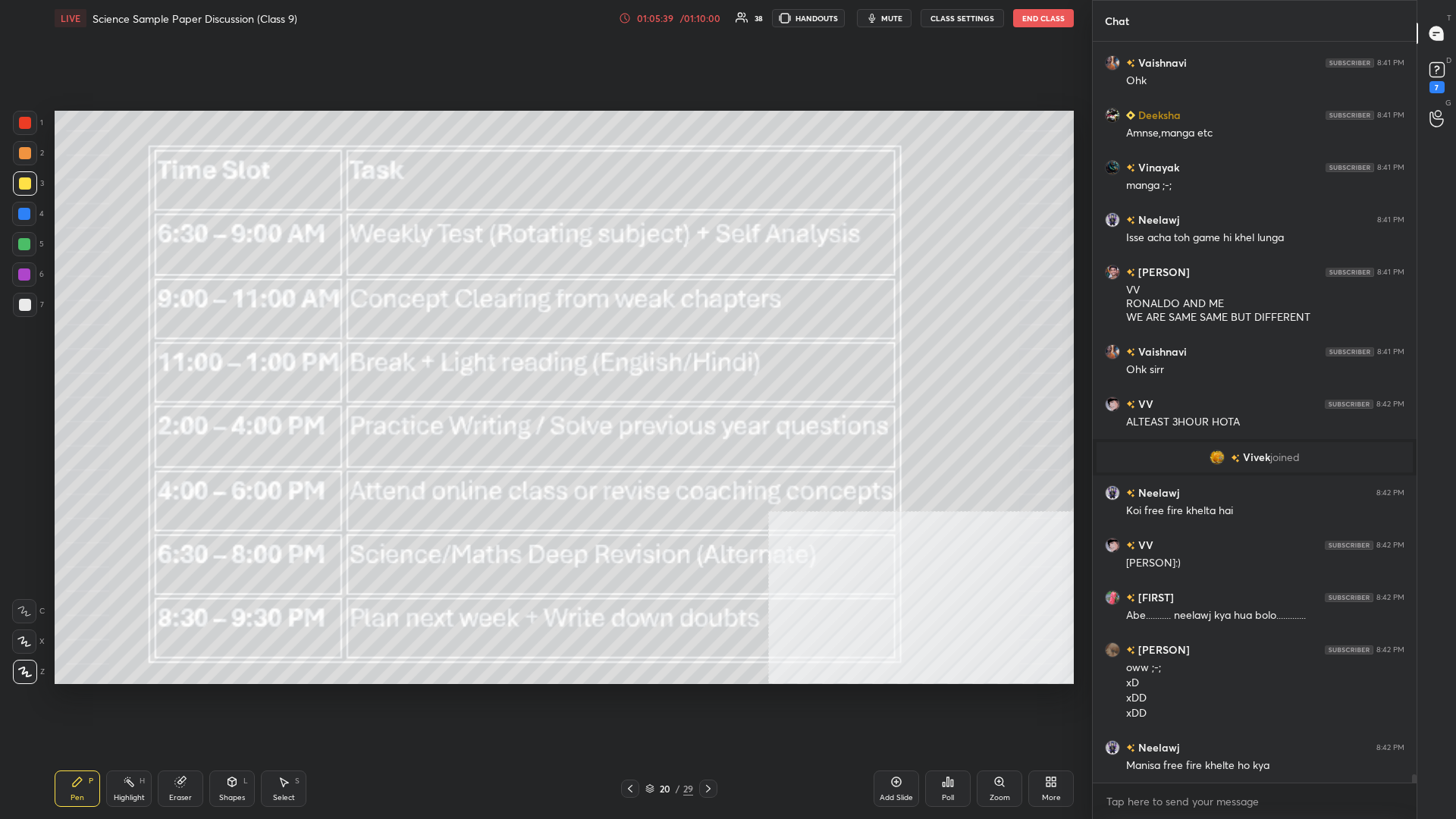 drag, startPoint x: 67, startPoint y: 798, endPoint x: 471, endPoint y: 788, distance: 404.1237 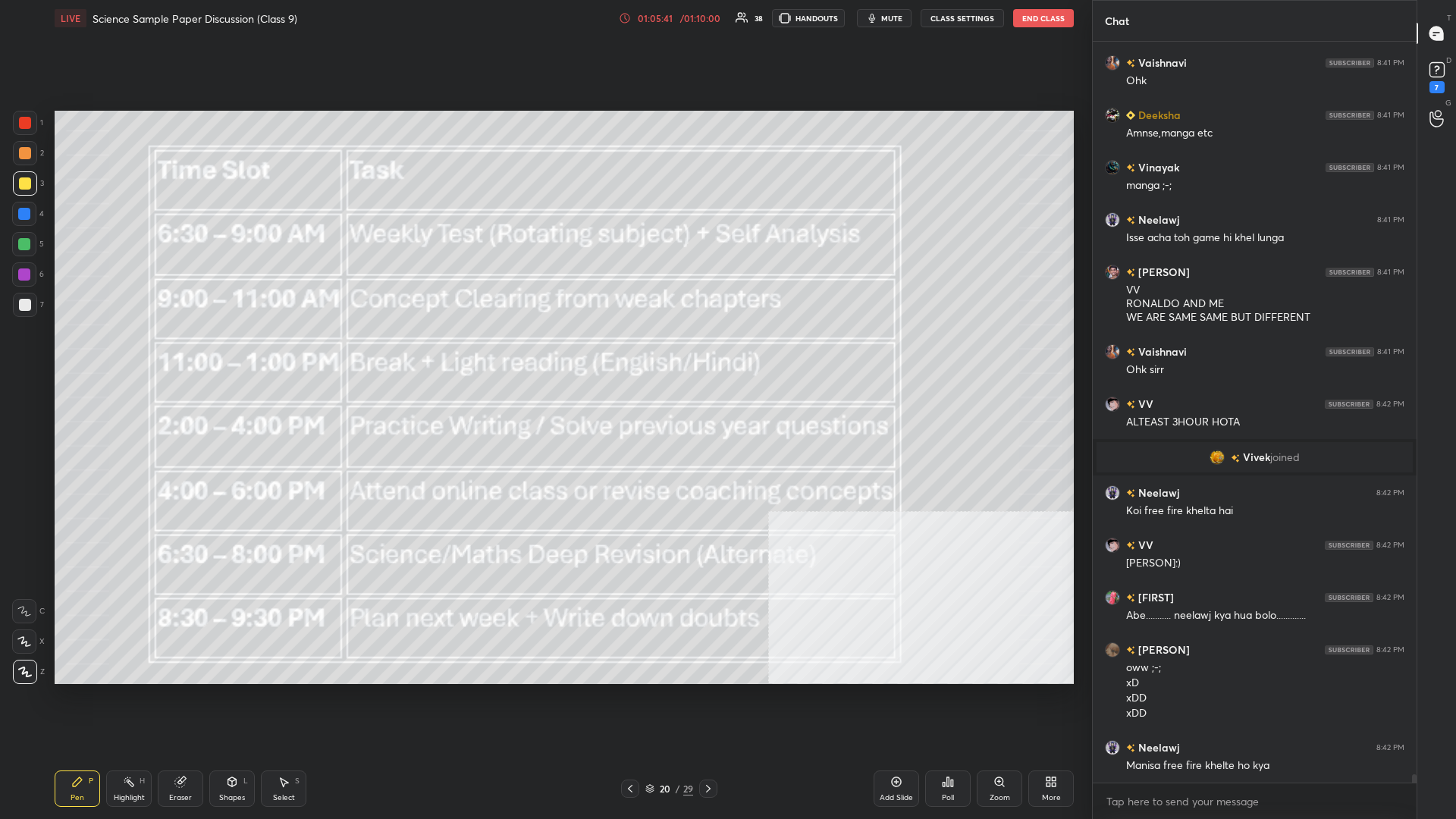 scroll, scrollTop: 65667, scrollLeft: 0, axis: vertical 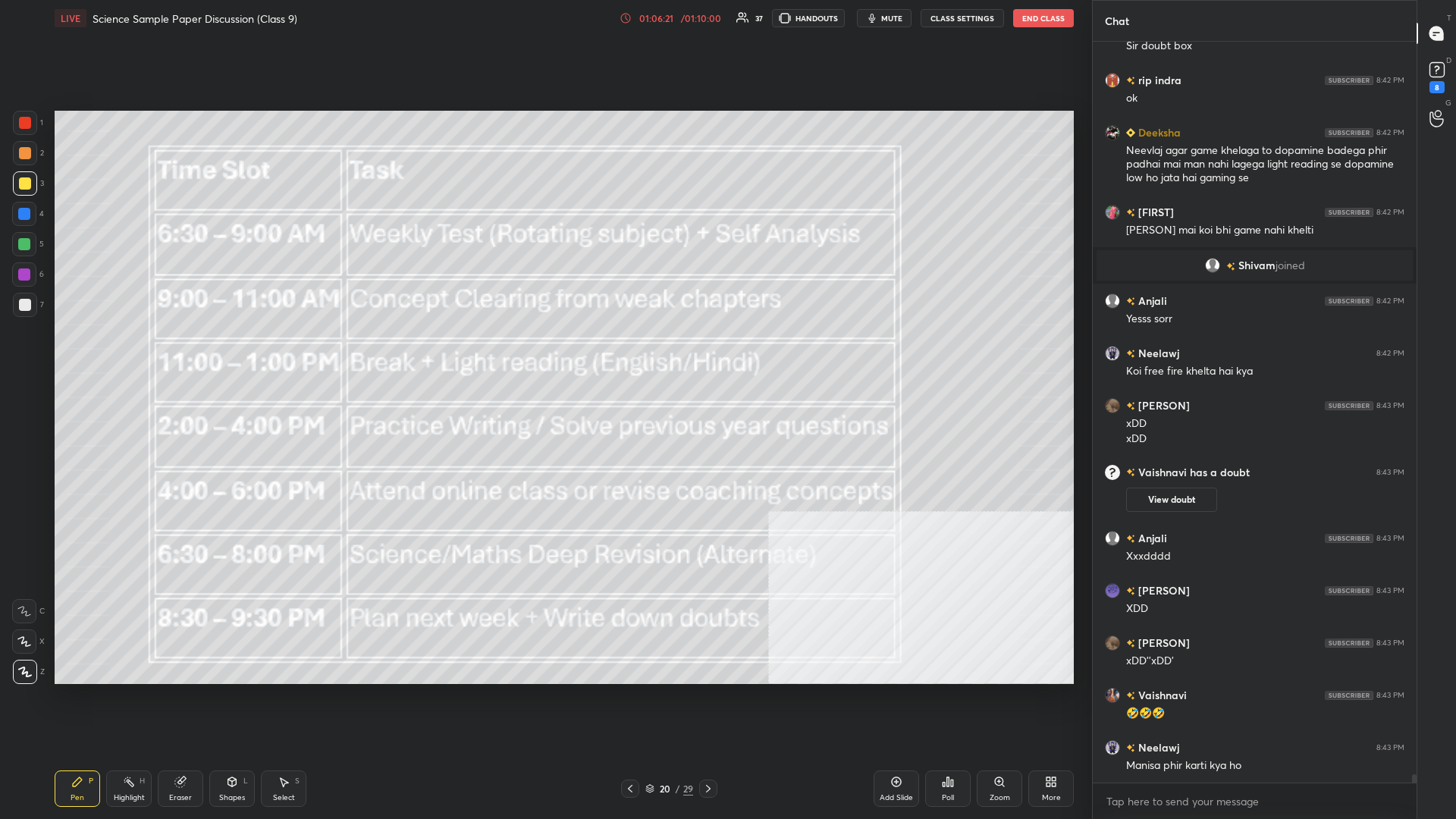 click on "20 / 29" at bounding box center [669, 789] 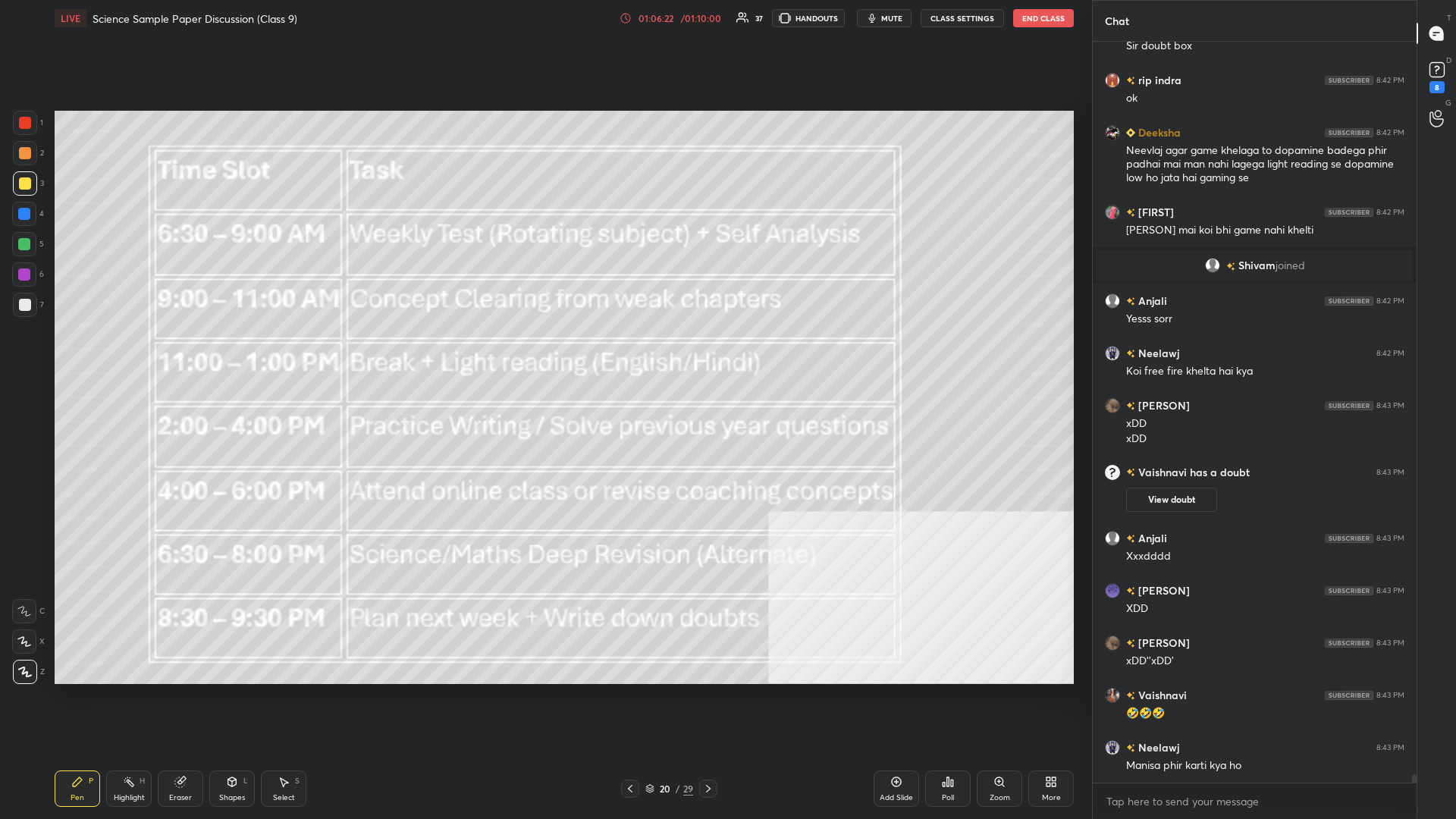 click on "20 / 29" at bounding box center (669, 789) 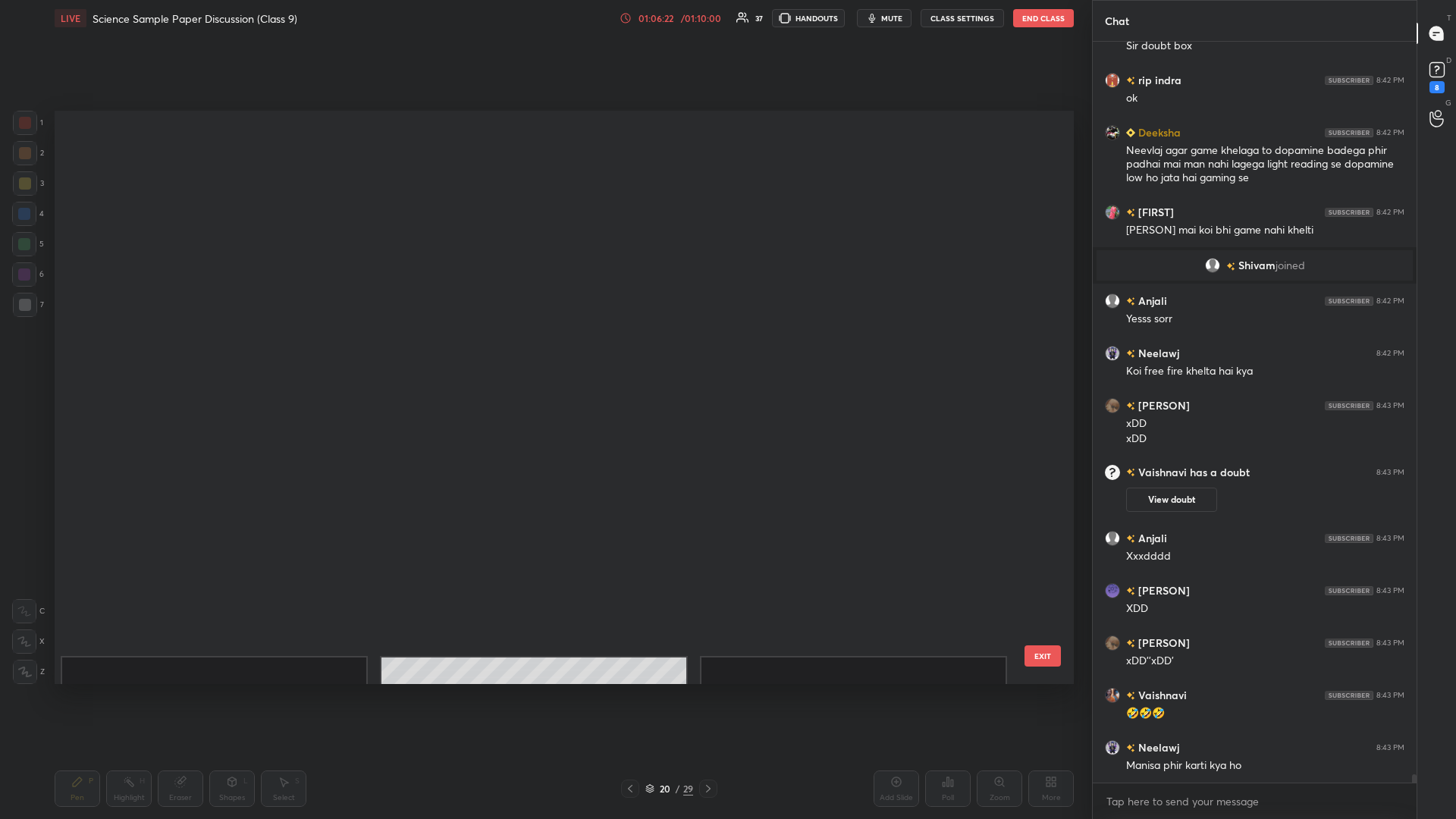 scroll, scrollTop: 156, scrollLeft: 0, axis: vertical 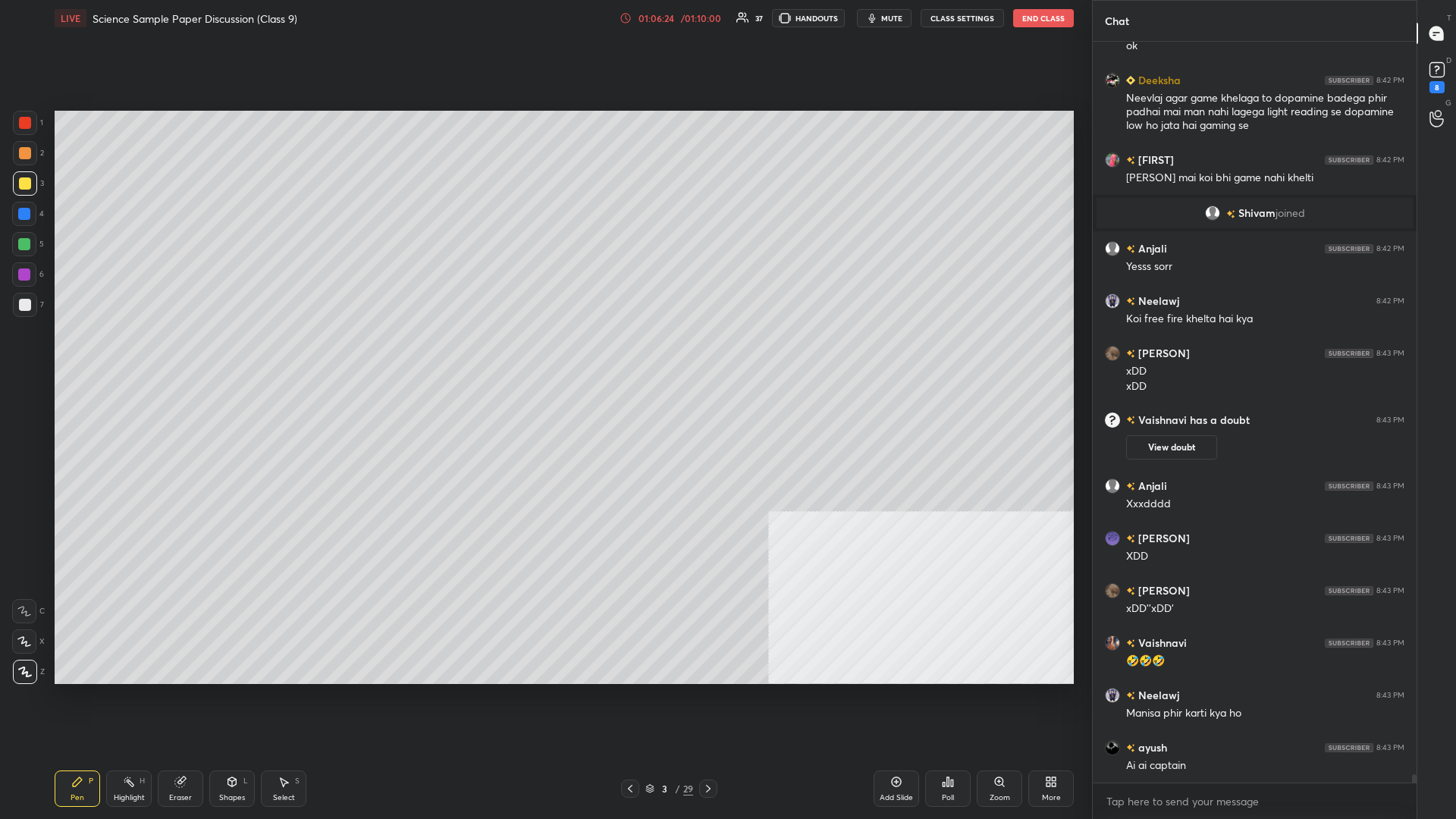 click at bounding box center (533, 200) 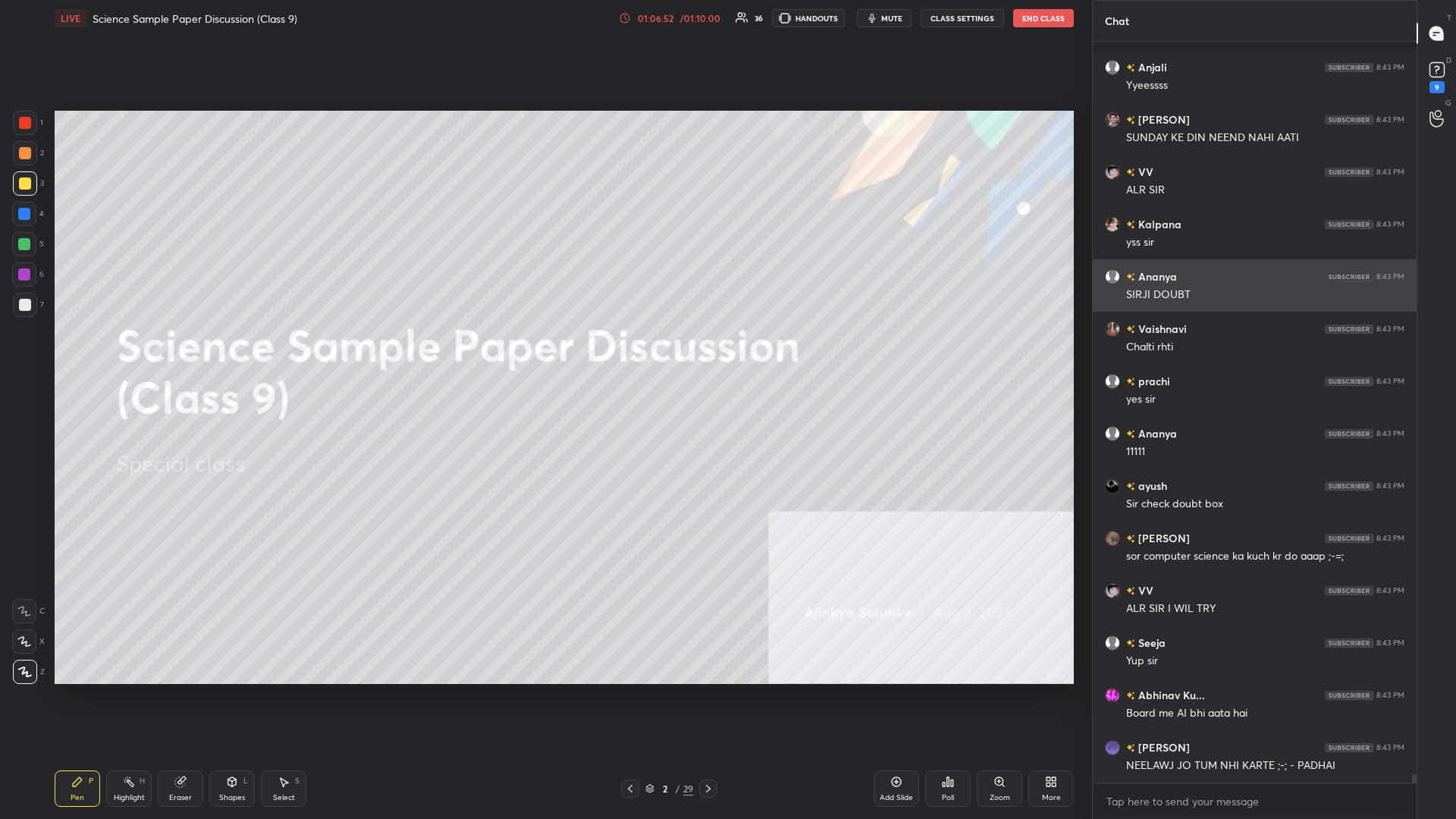 scroll, scrollTop: 67096, scrollLeft: 0, axis: vertical 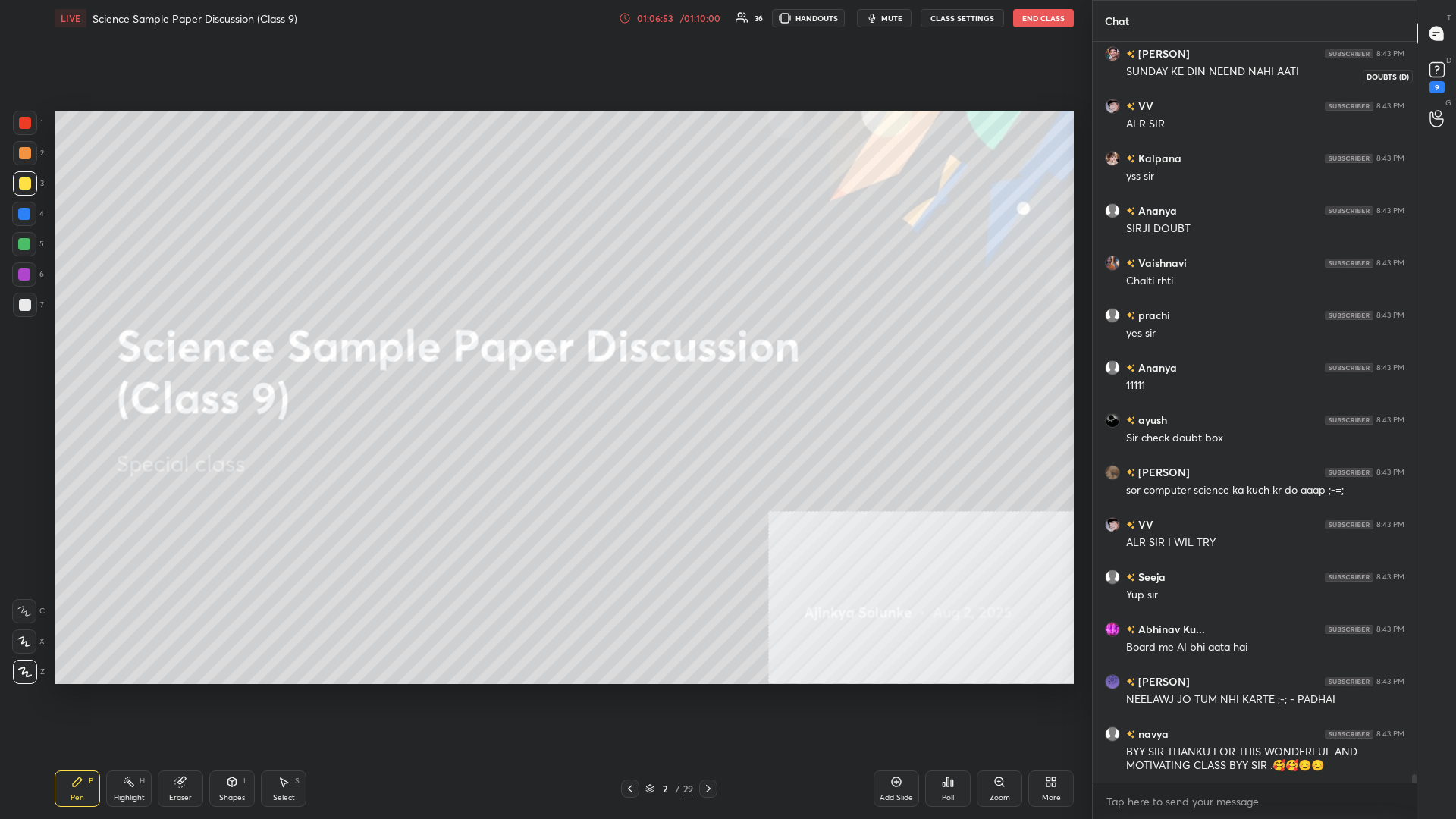 click 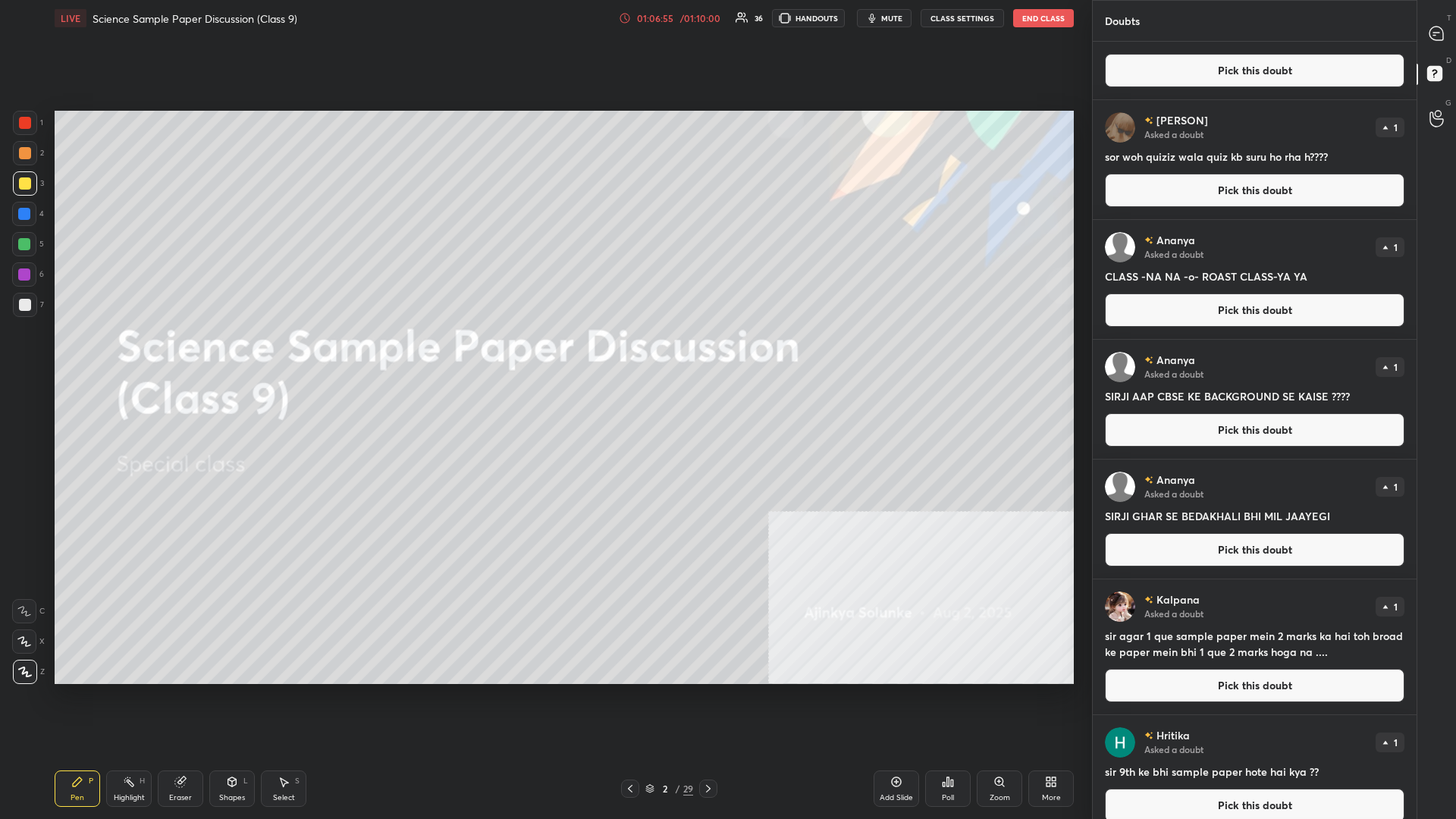 scroll, scrollTop: 1595, scrollLeft: 0, axis: vertical 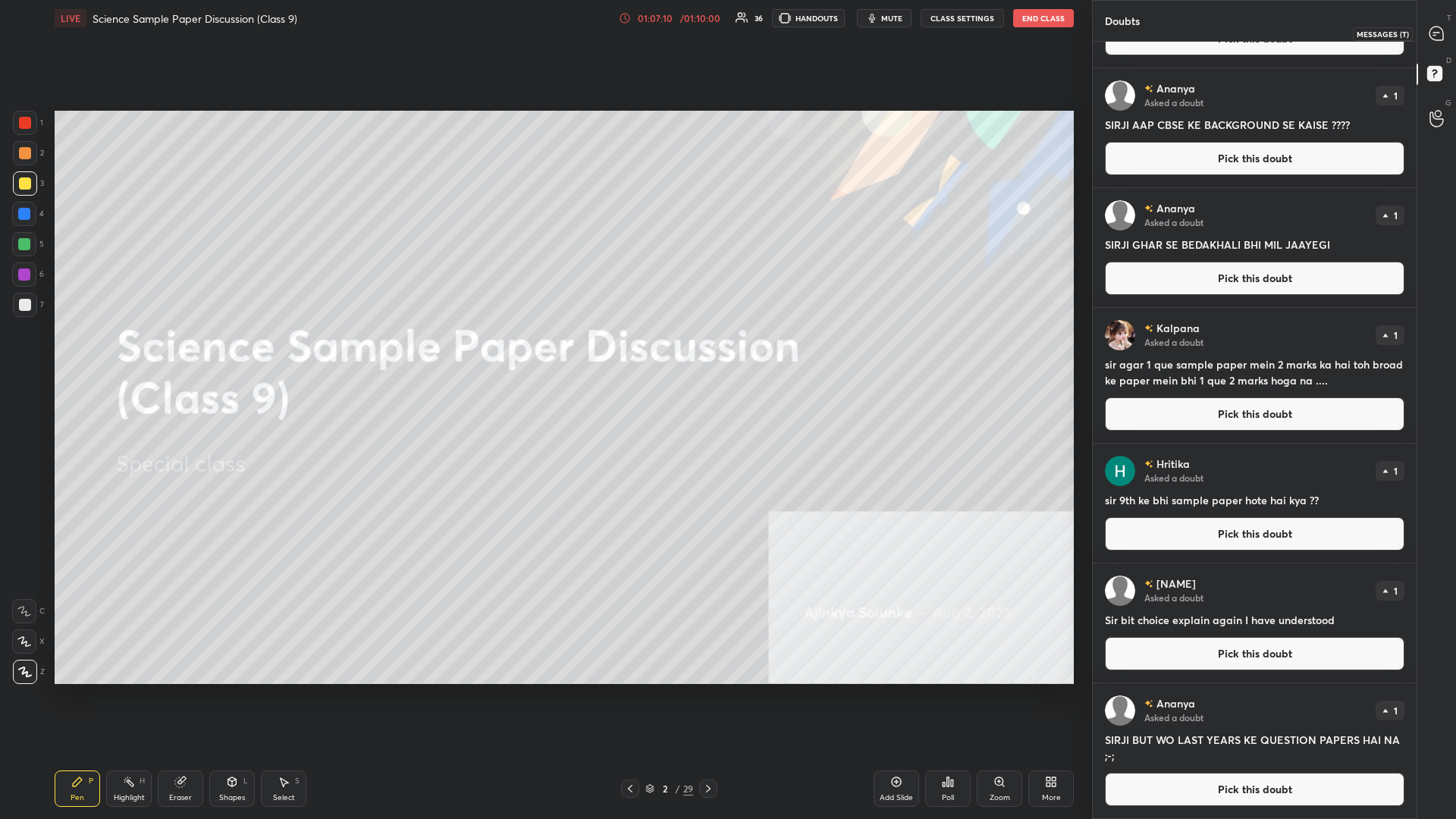 click at bounding box center (1437, 33) 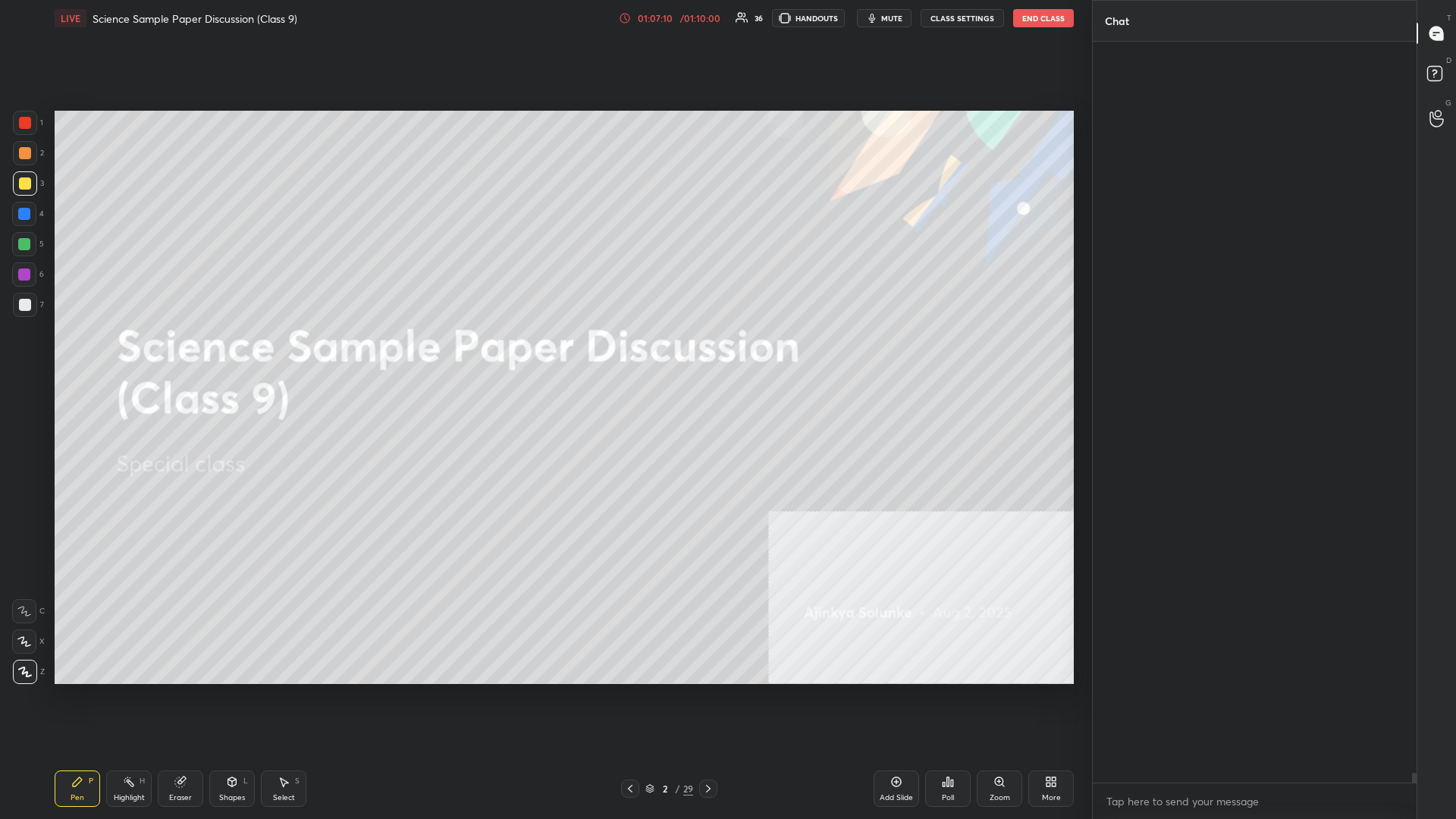 scroll, scrollTop: 67982, scrollLeft: 0, axis: vertical 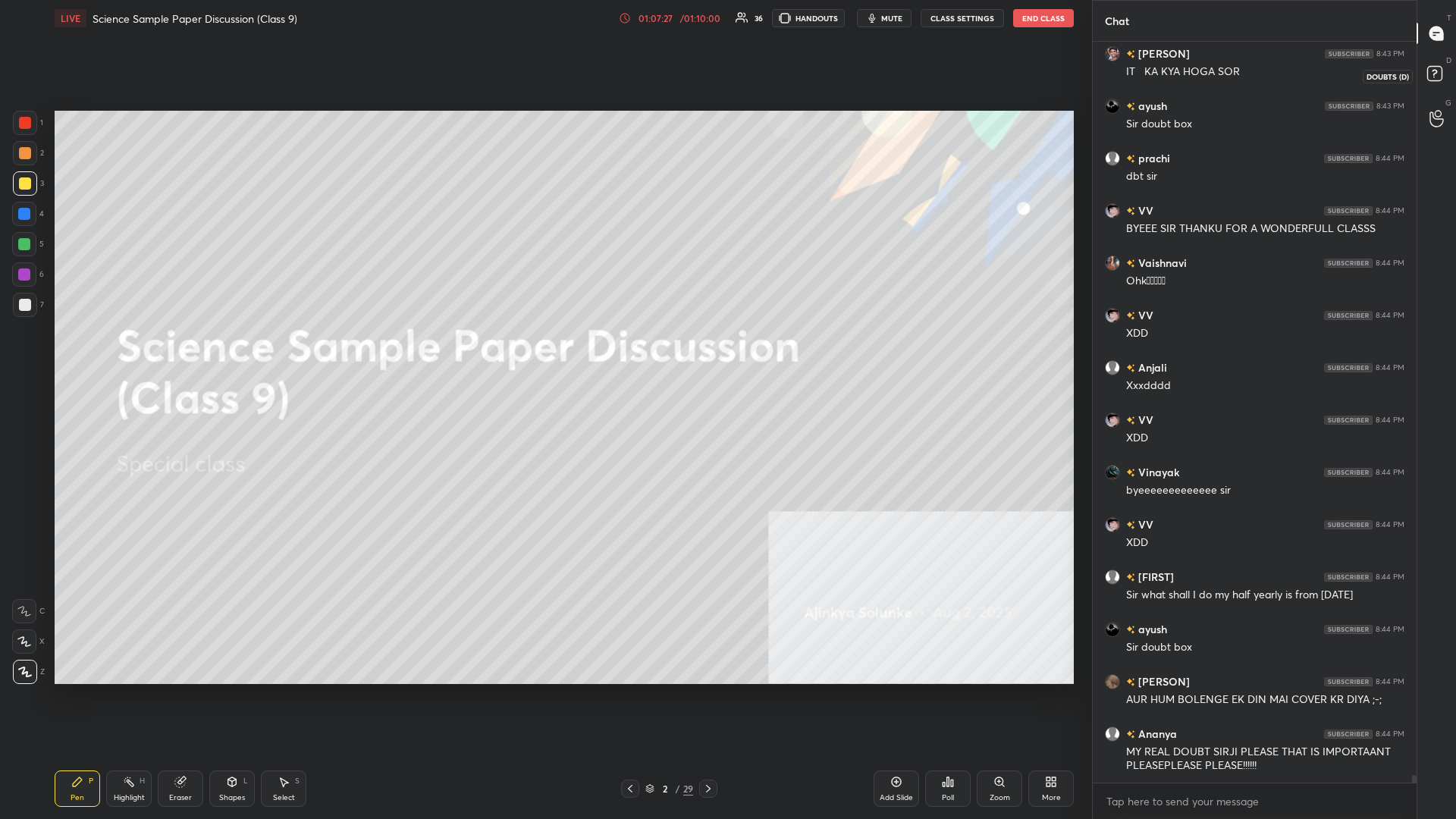 click 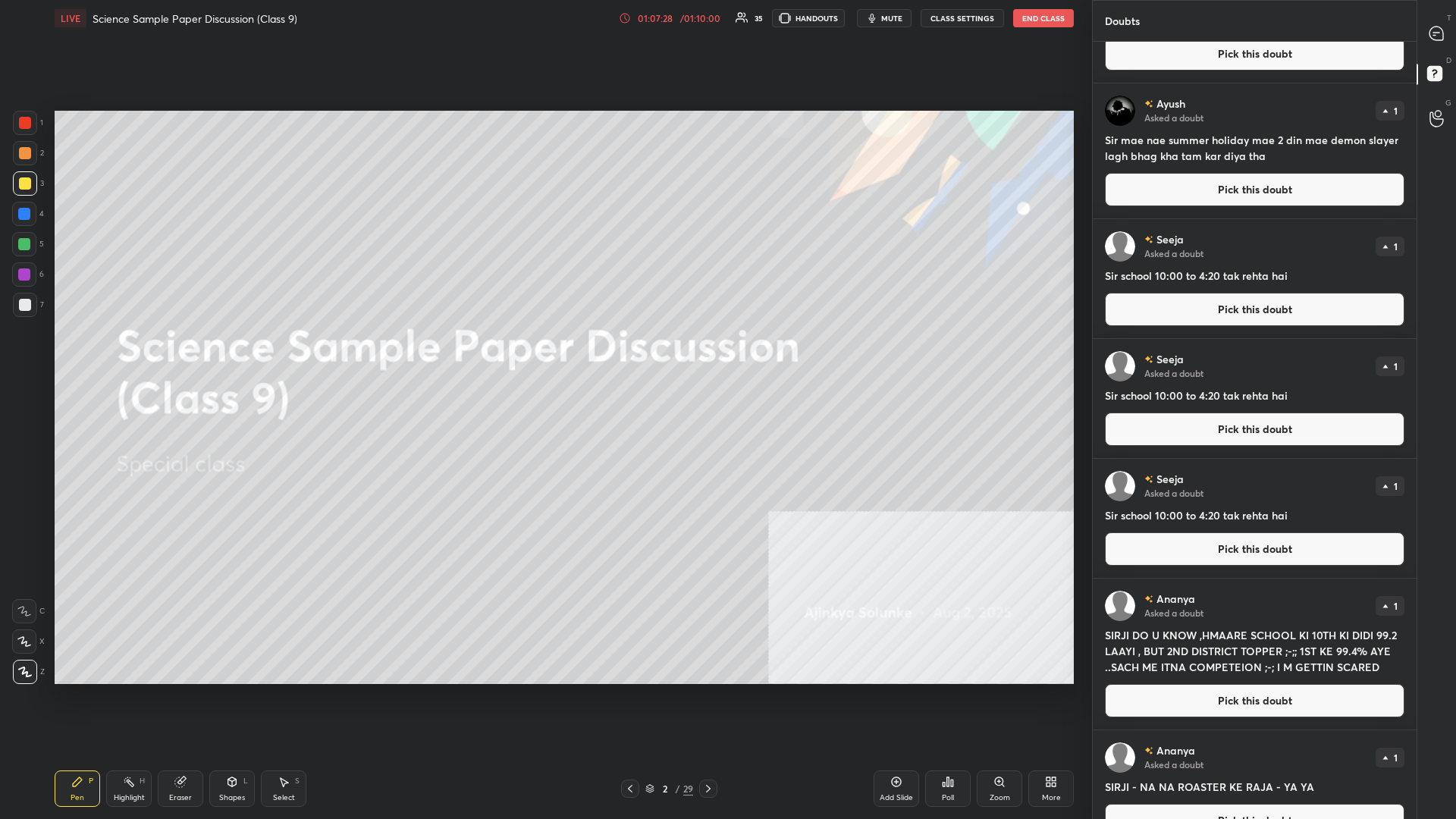 scroll, scrollTop: 956, scrollLeft: 0, axis: vertical 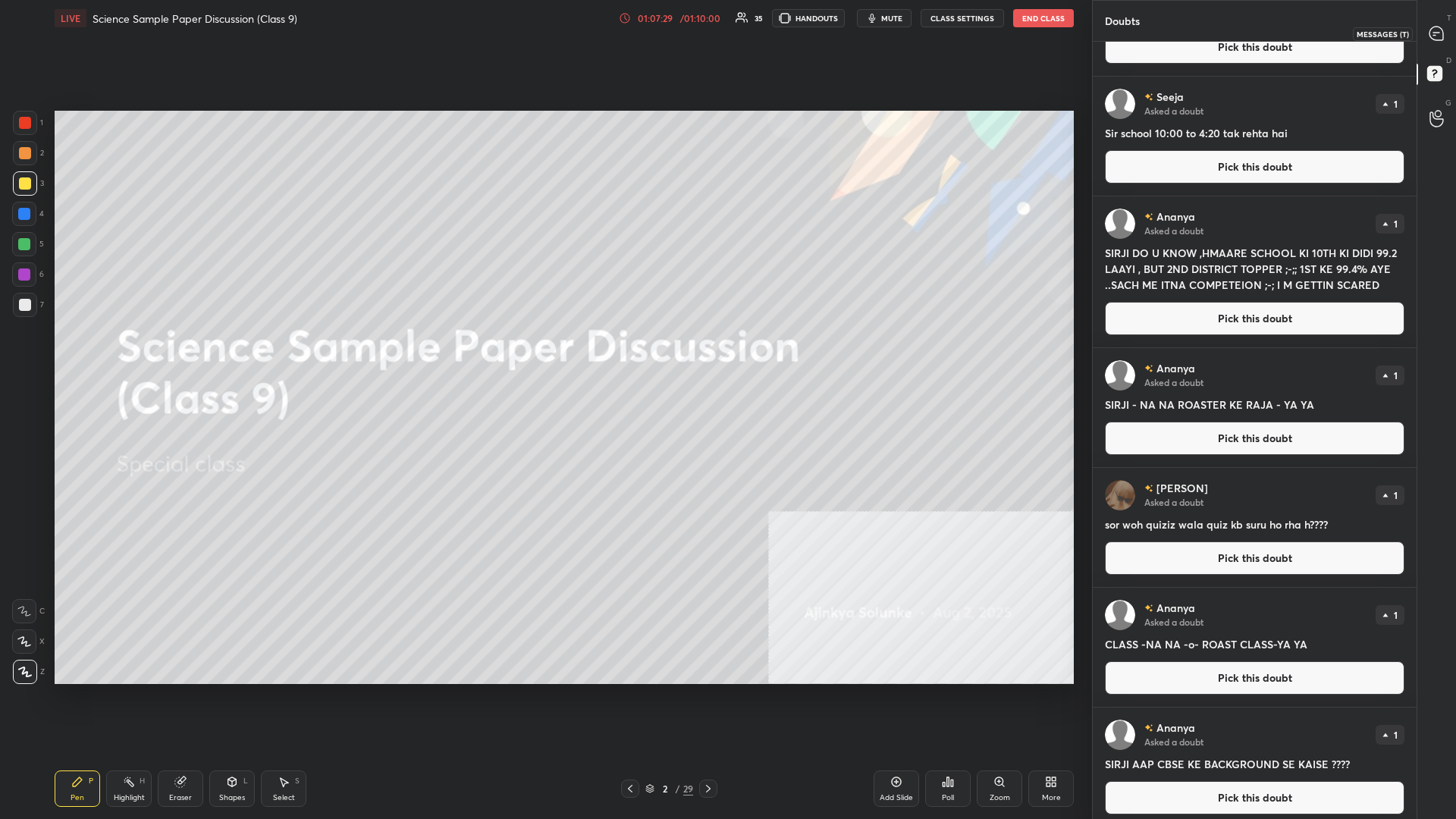 click 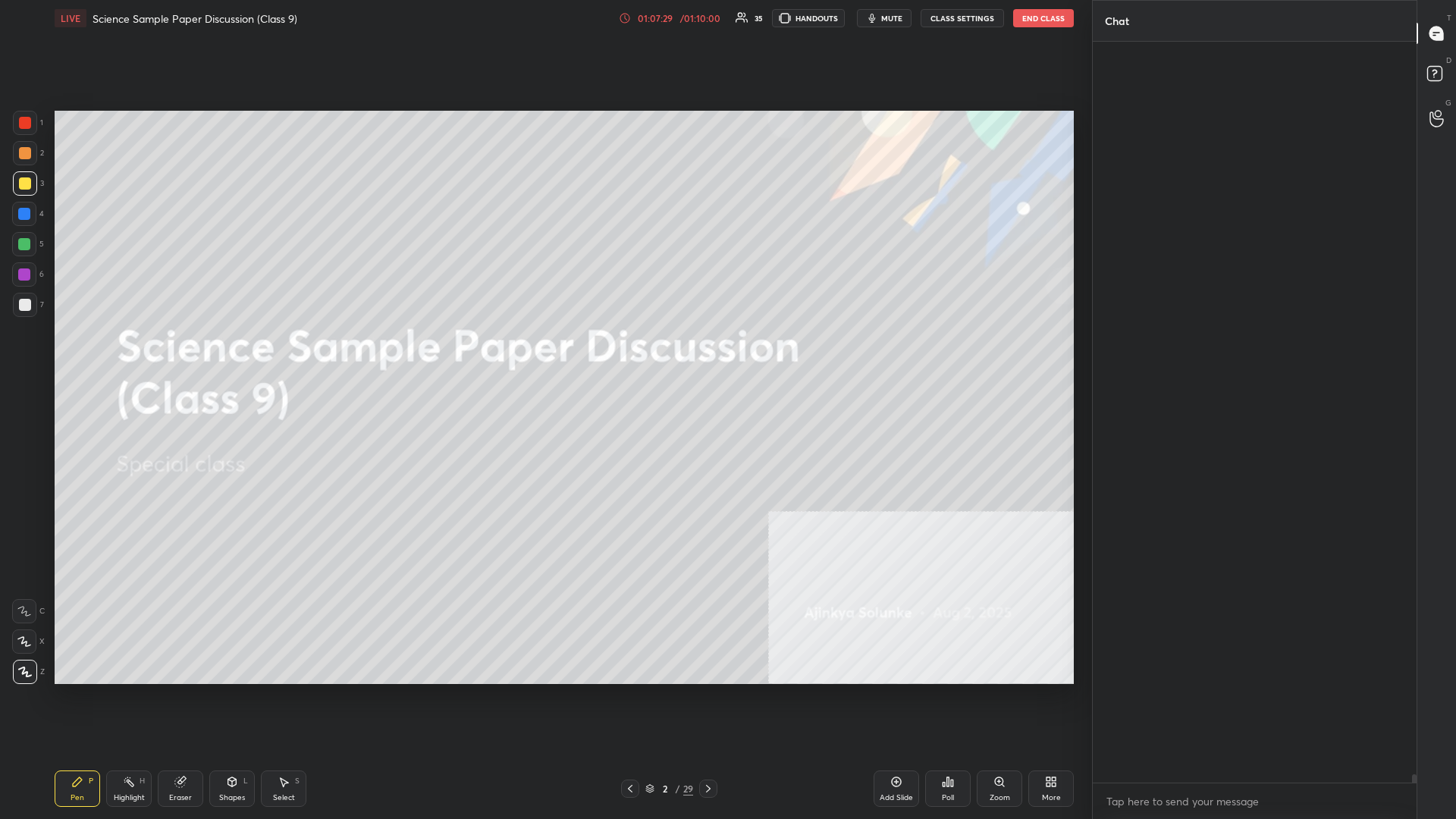 scroll, scrollTop: 68722, scrollLeft: 0, axis: vertical 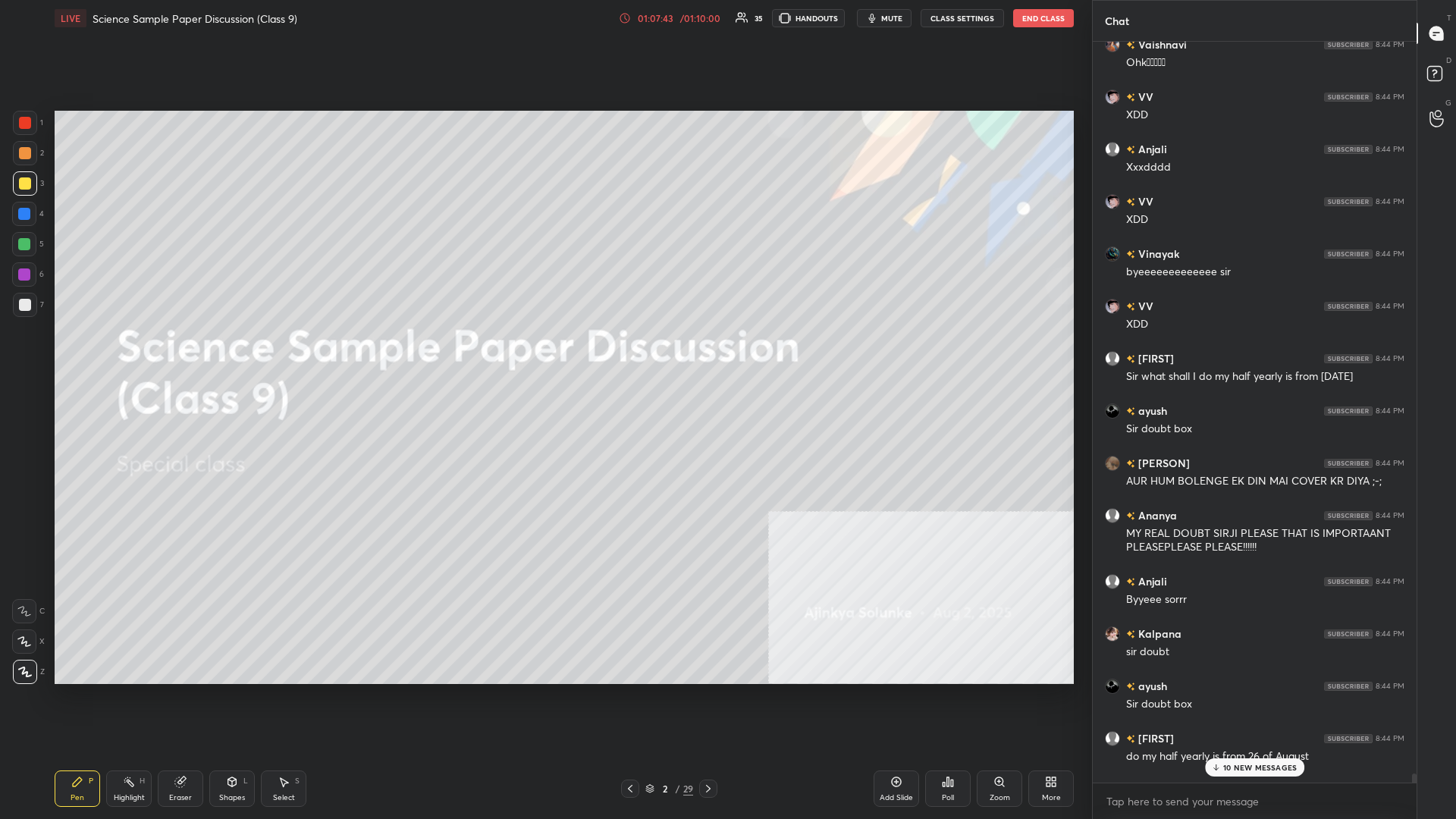 click on "10 NEW MESSAGES" at bounding box center [1260, 767] 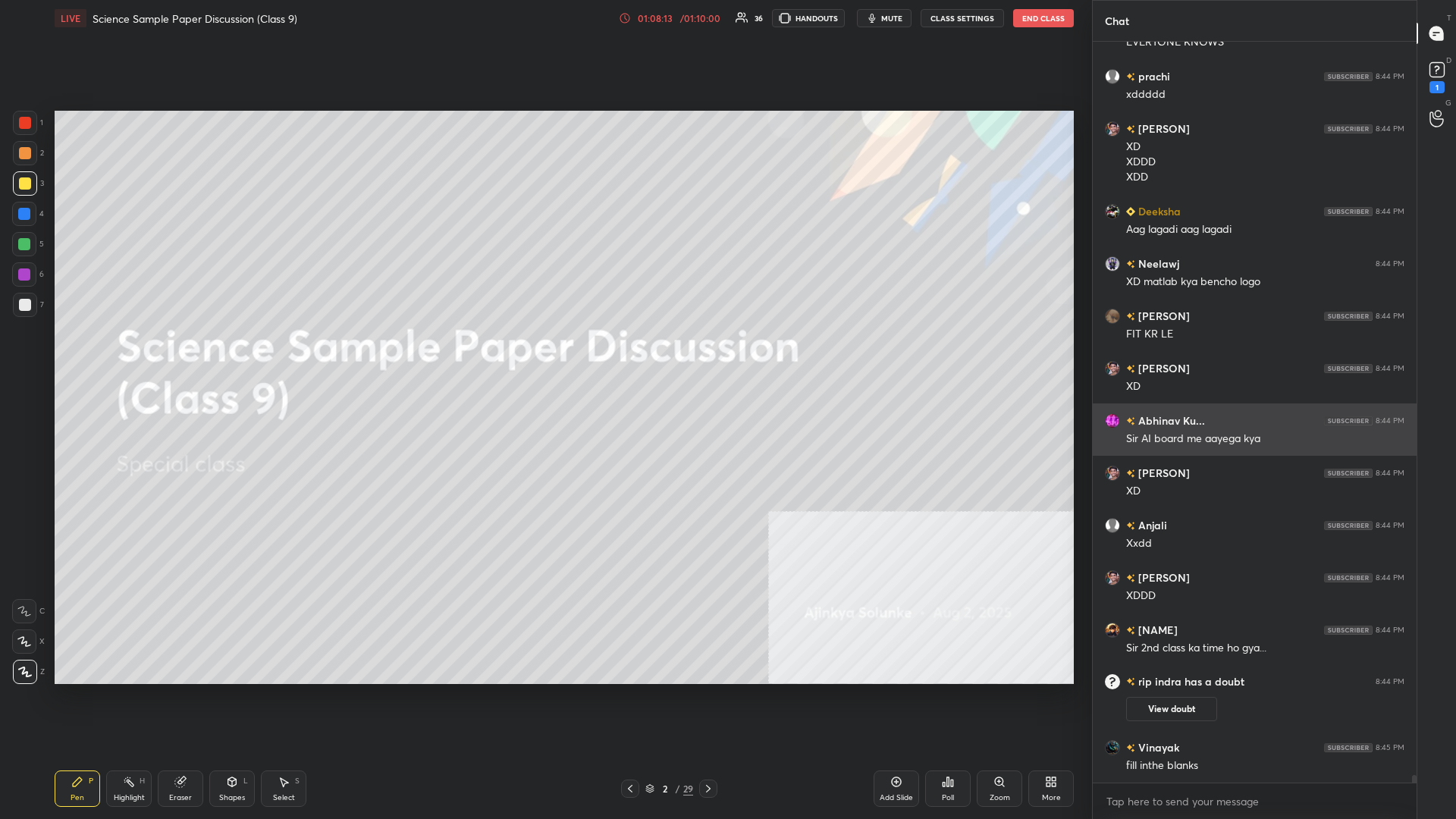 scroll, scrollTop: 69372, scrollLeft: 0, axis: vertical 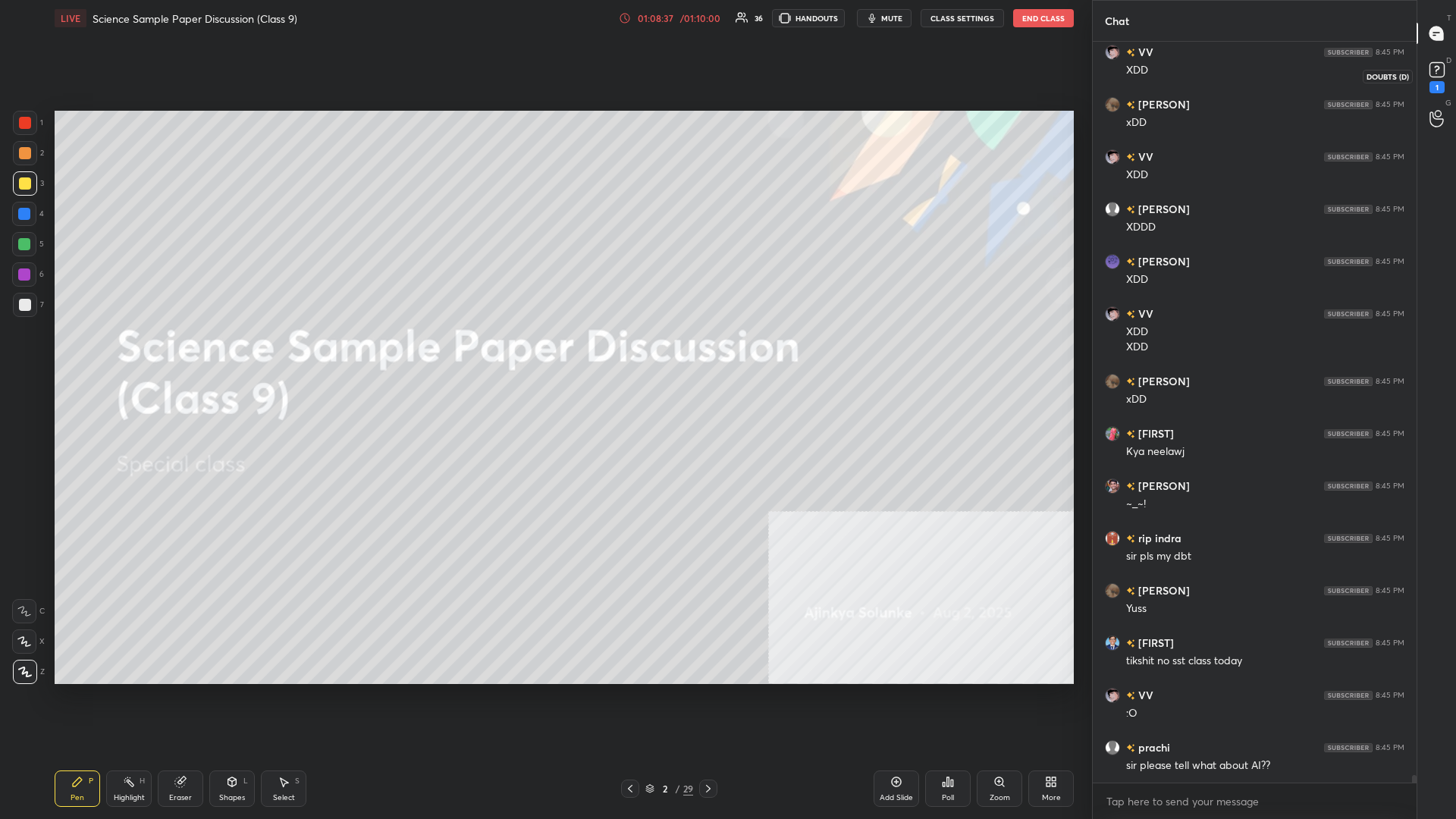 click on "1" at bounding box center (1437, 76) 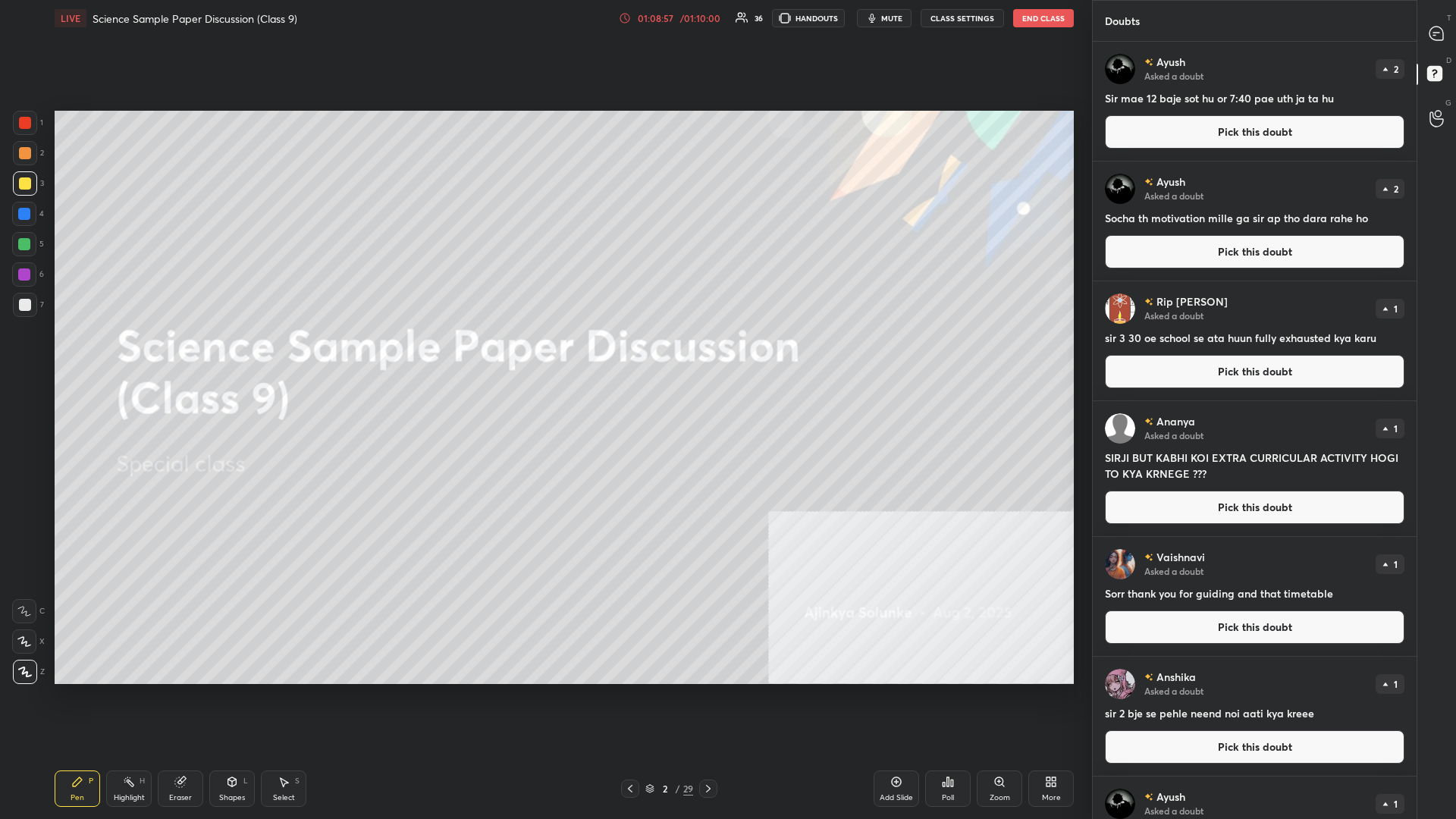 click on "T Messages (T)" at bounding box center (1436, 33) 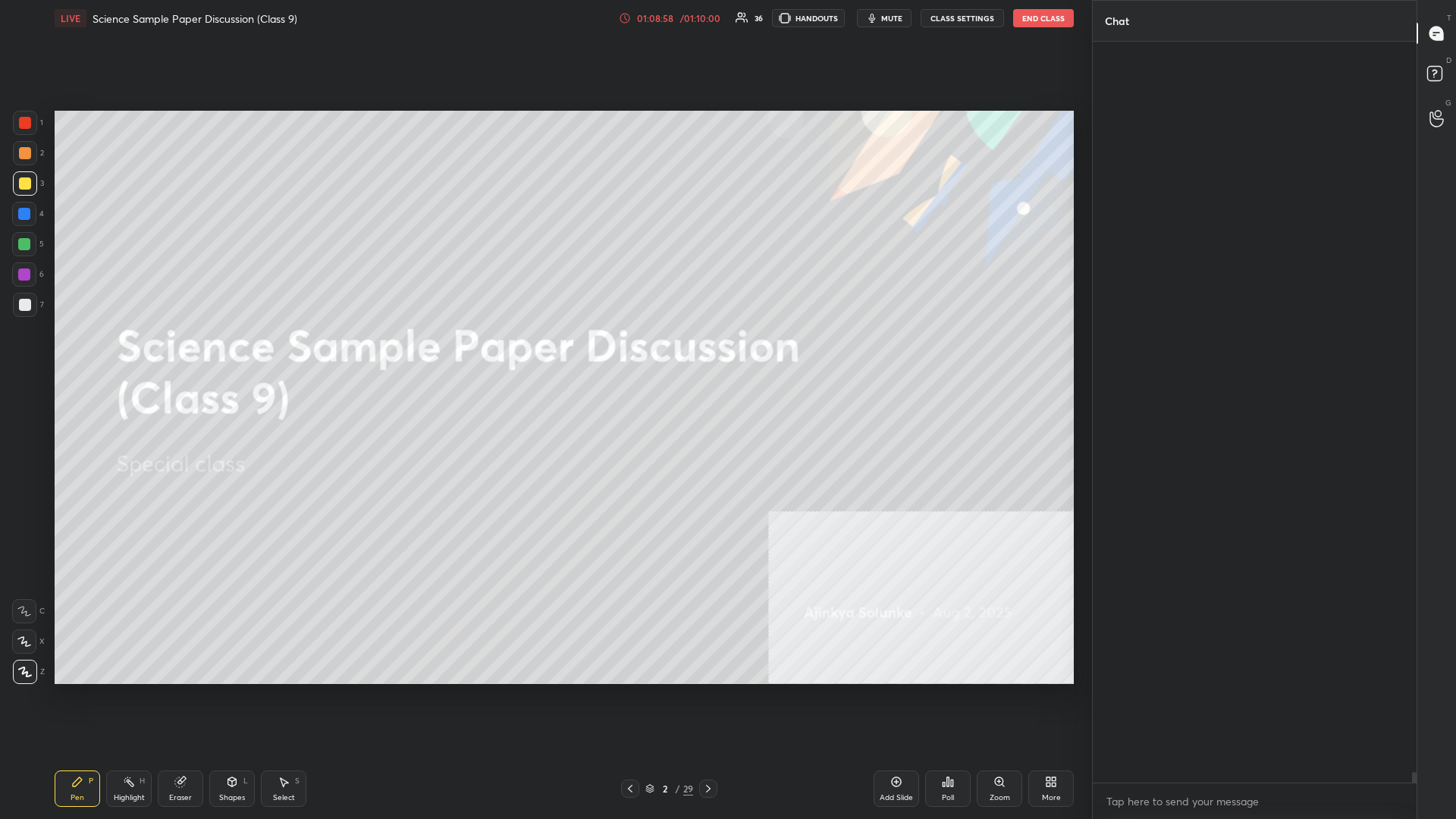 scroll, scrollTop: 71807, scrollLeft: 0, axis: vertical 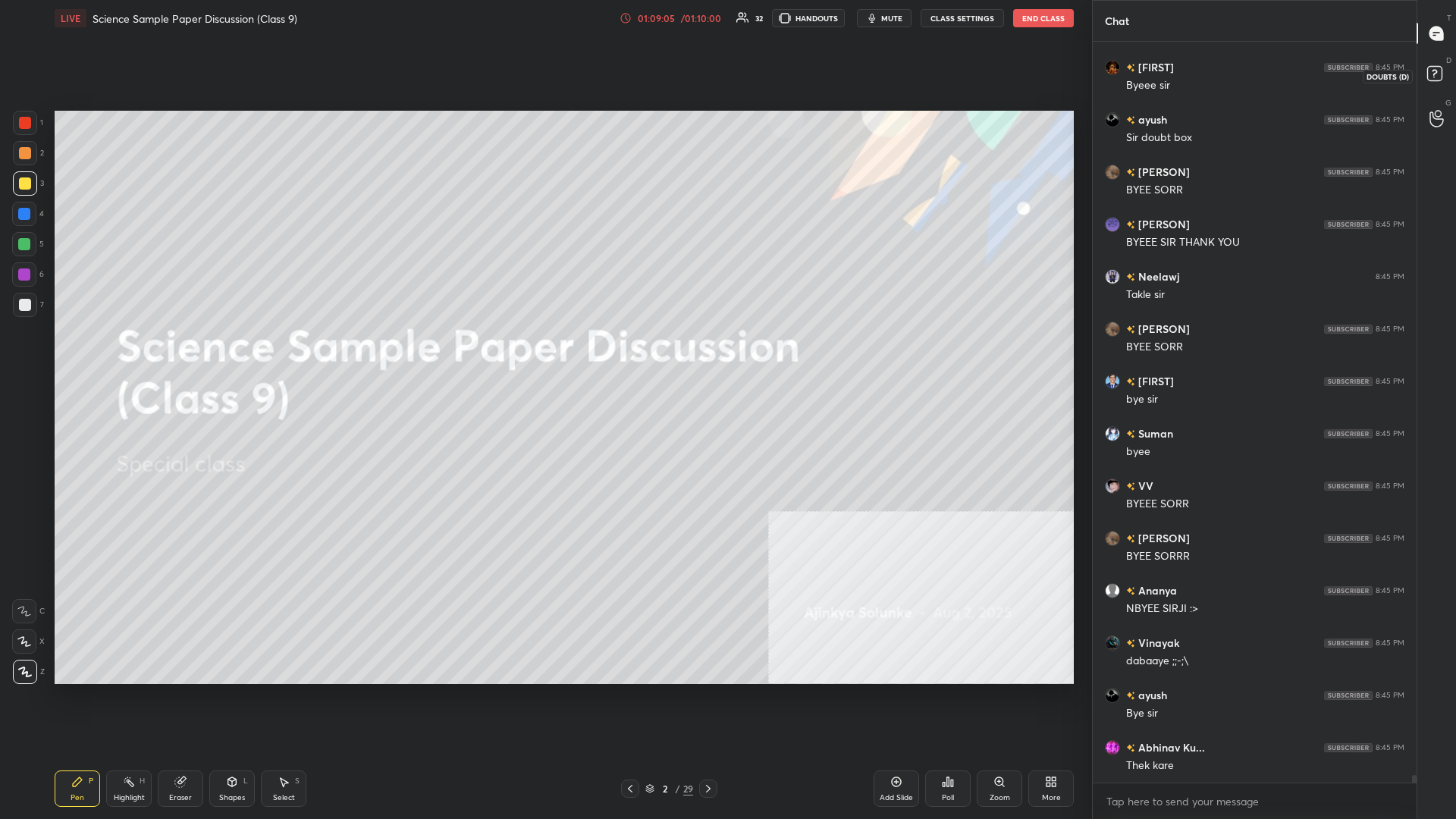 click 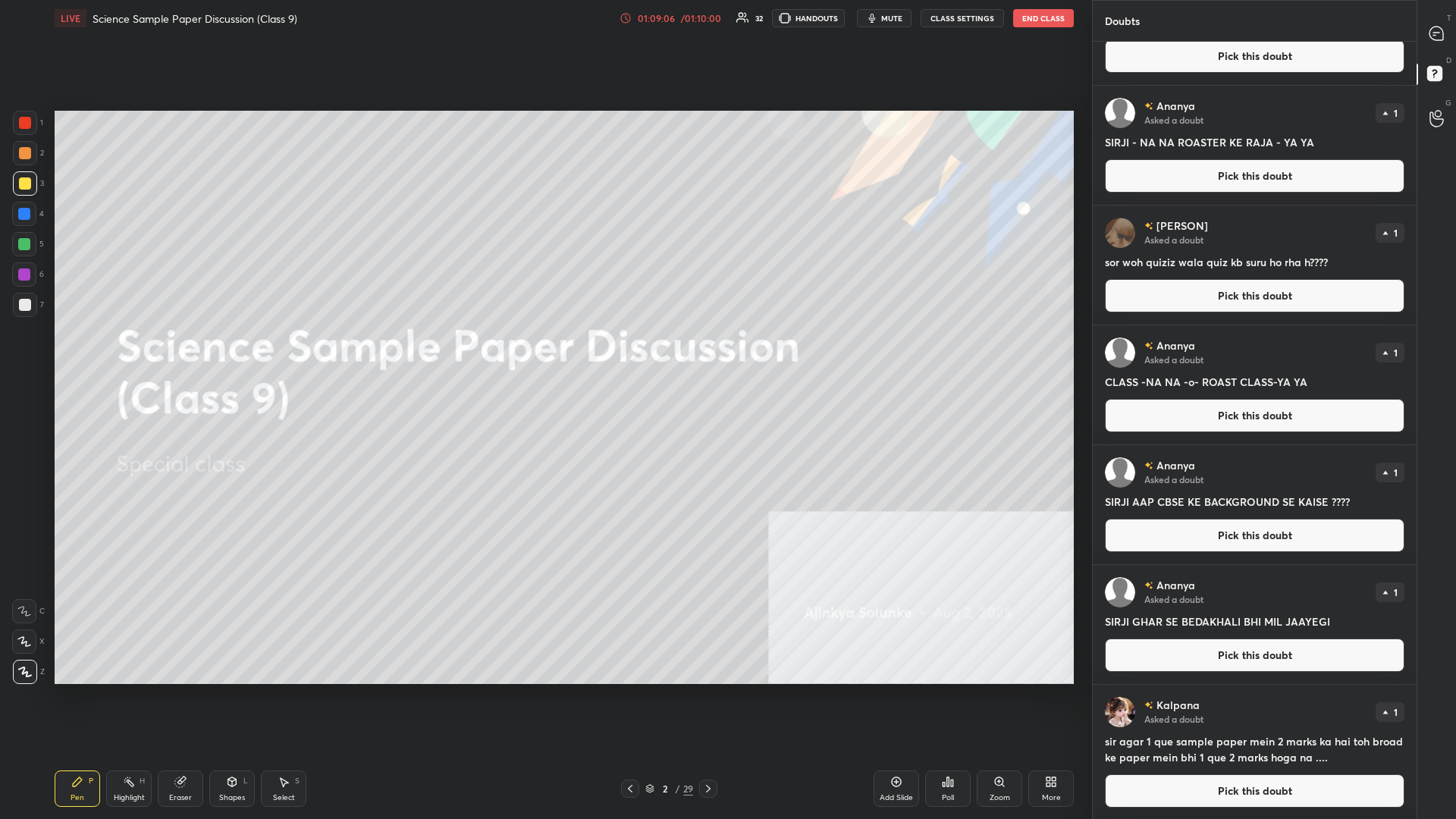 scroll, scrollTop: 1715, scrollLeft: 0, axis: vertical 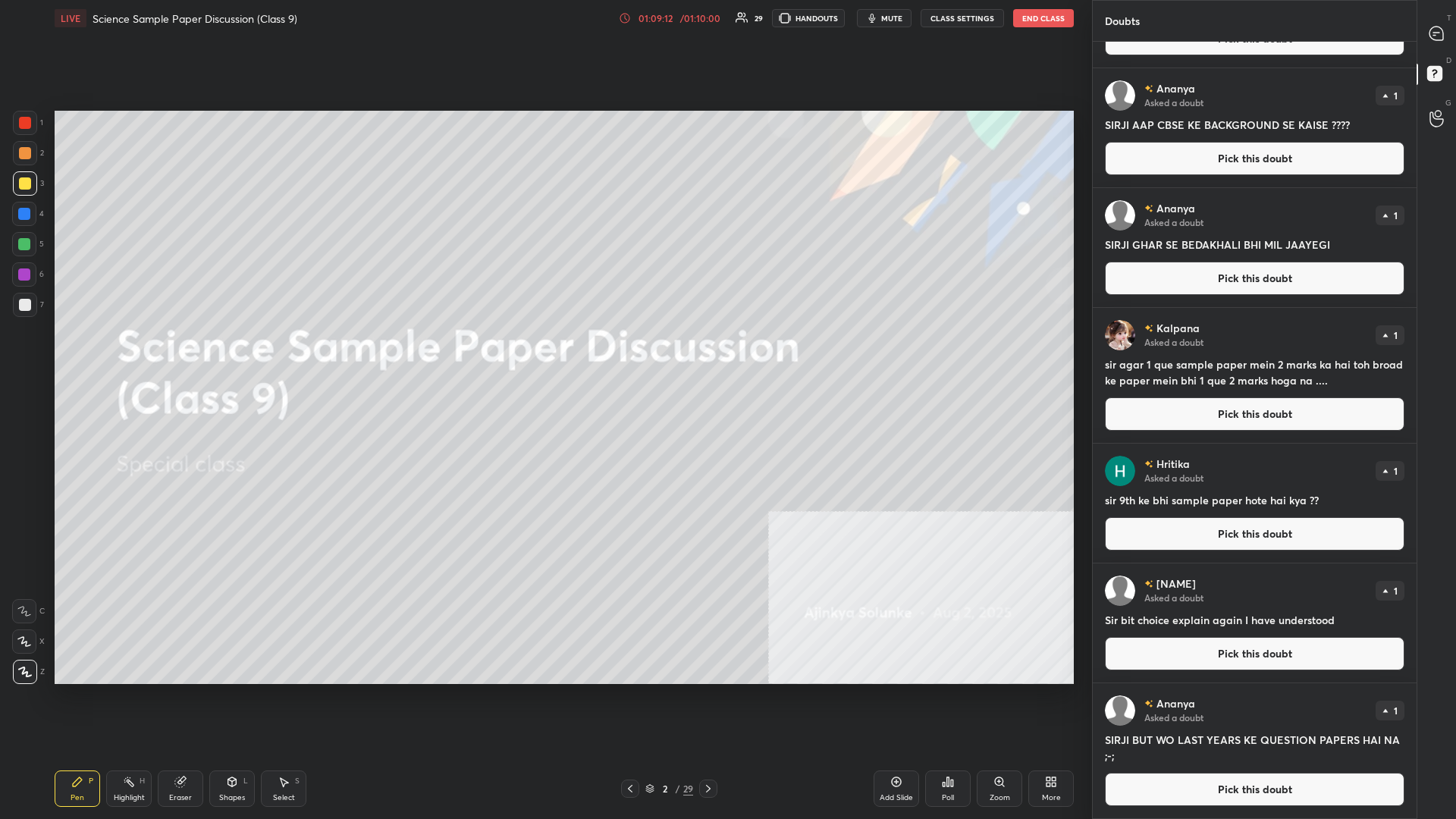 click on "End Class" at bounding box center (1043, 18) 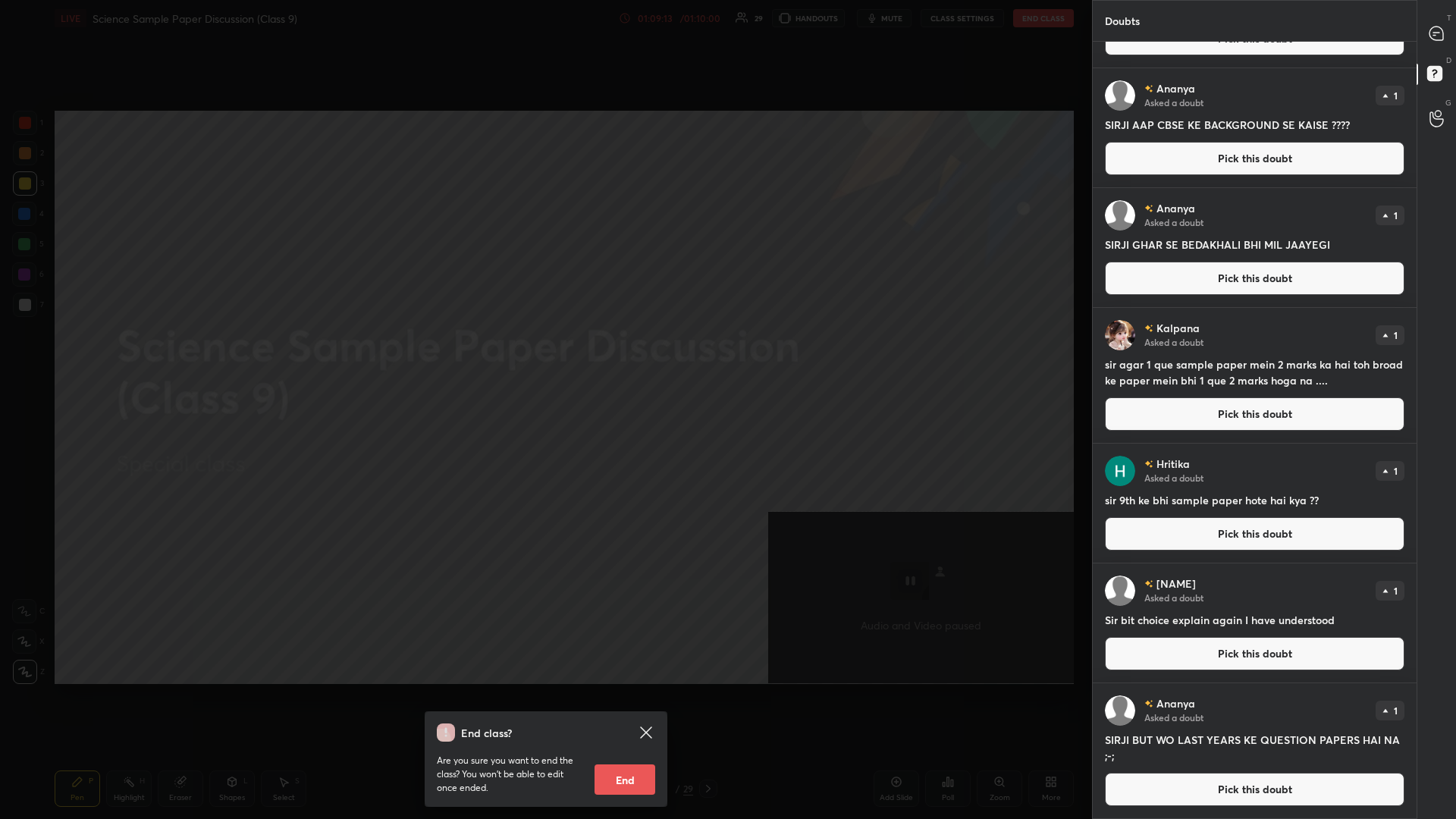 click on "Are you sure you want to end the class? You won’t be able to edit once ended. End" at bounding box center [546, 768] 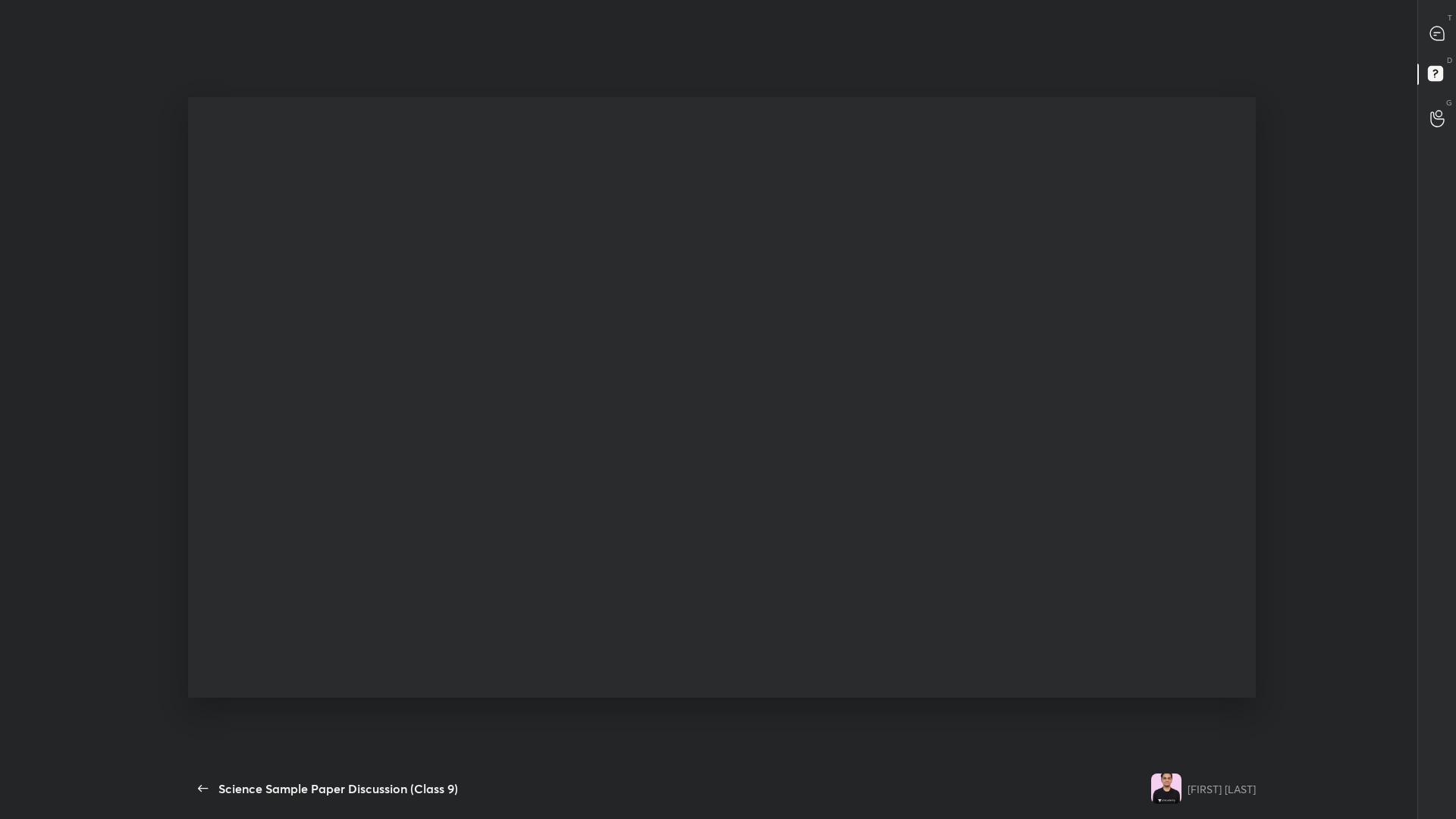 scroll, scrollTop: 75111, scrollLeft: 74733, axis: both 